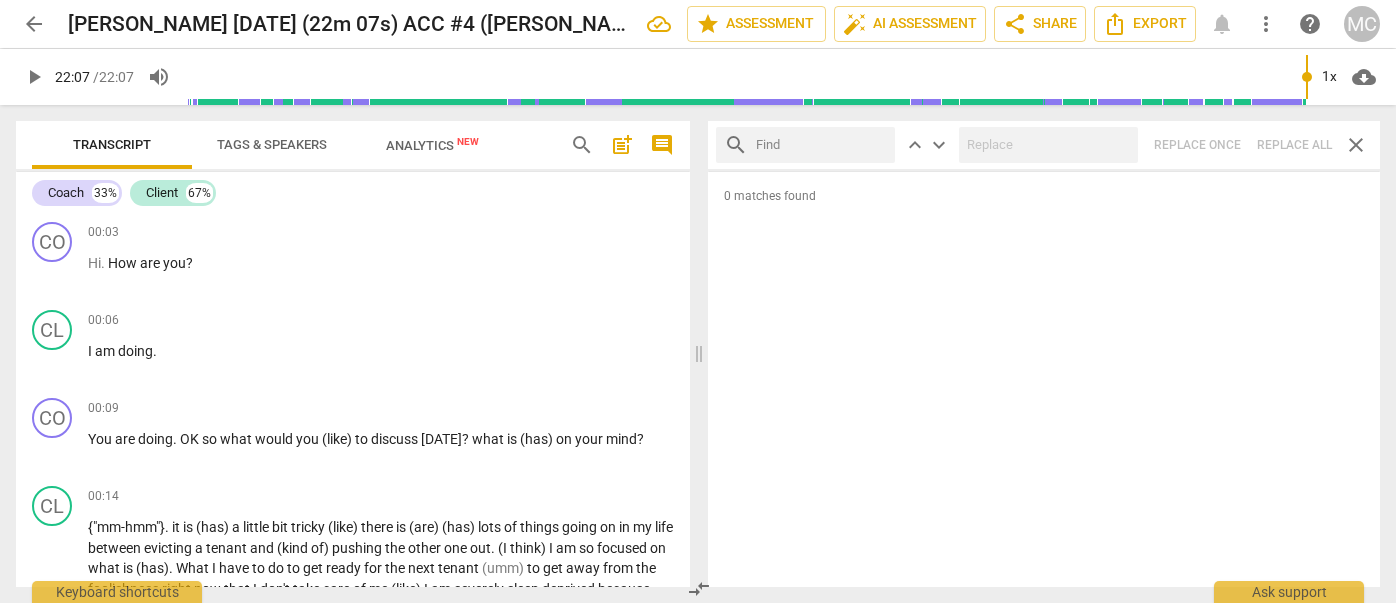 scroll, scrollTop: 0, scrollLeft: 0, axis: both 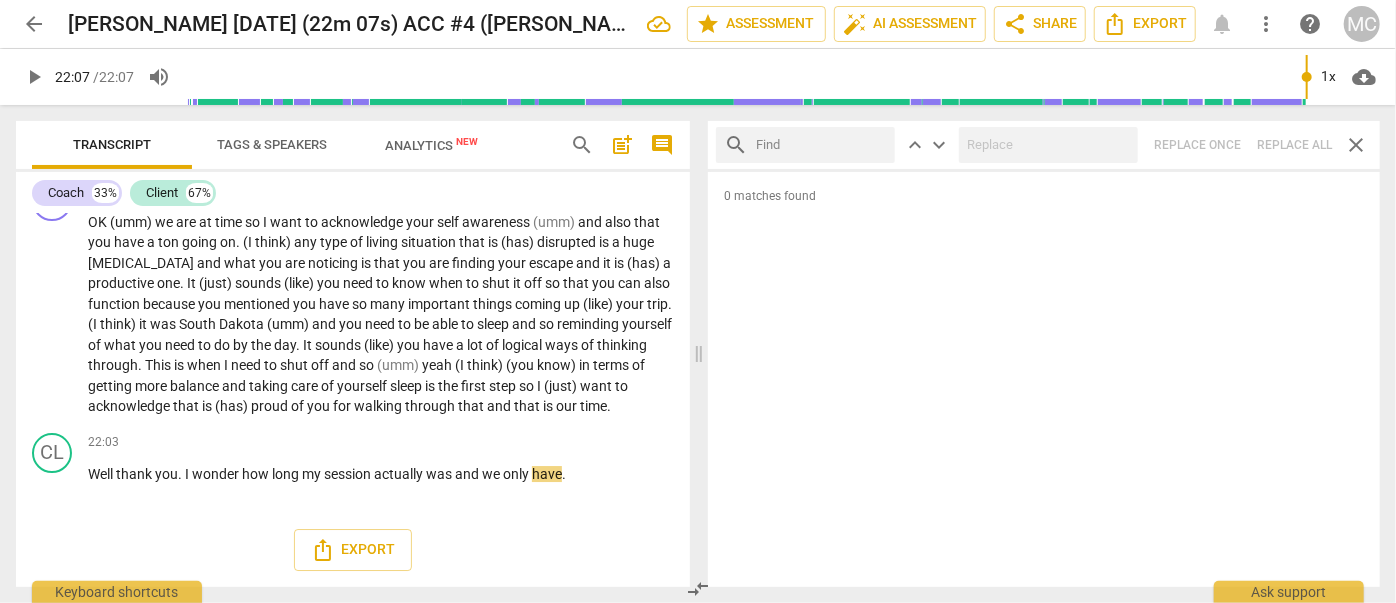 click on "arrow_back" at bounding box center (34, 24) 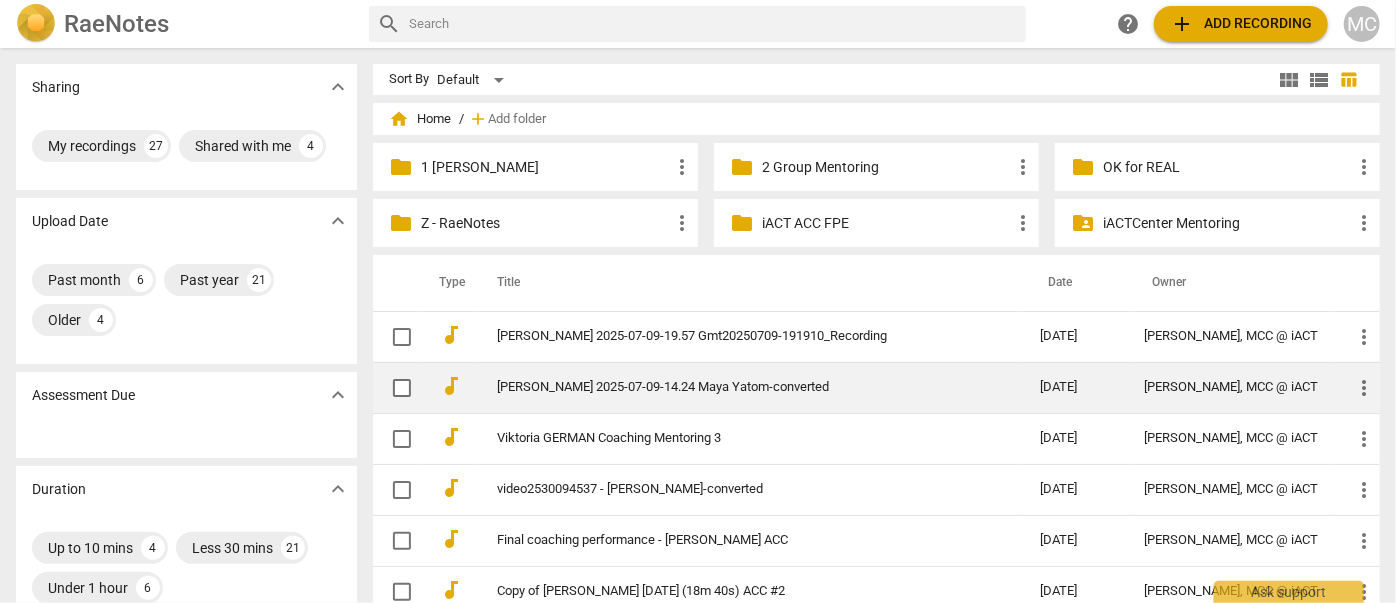 click on "[PERSON_NAME] 2025-07-09-14.24 Maya Yatom-converted" at bounding box center [732, 387] 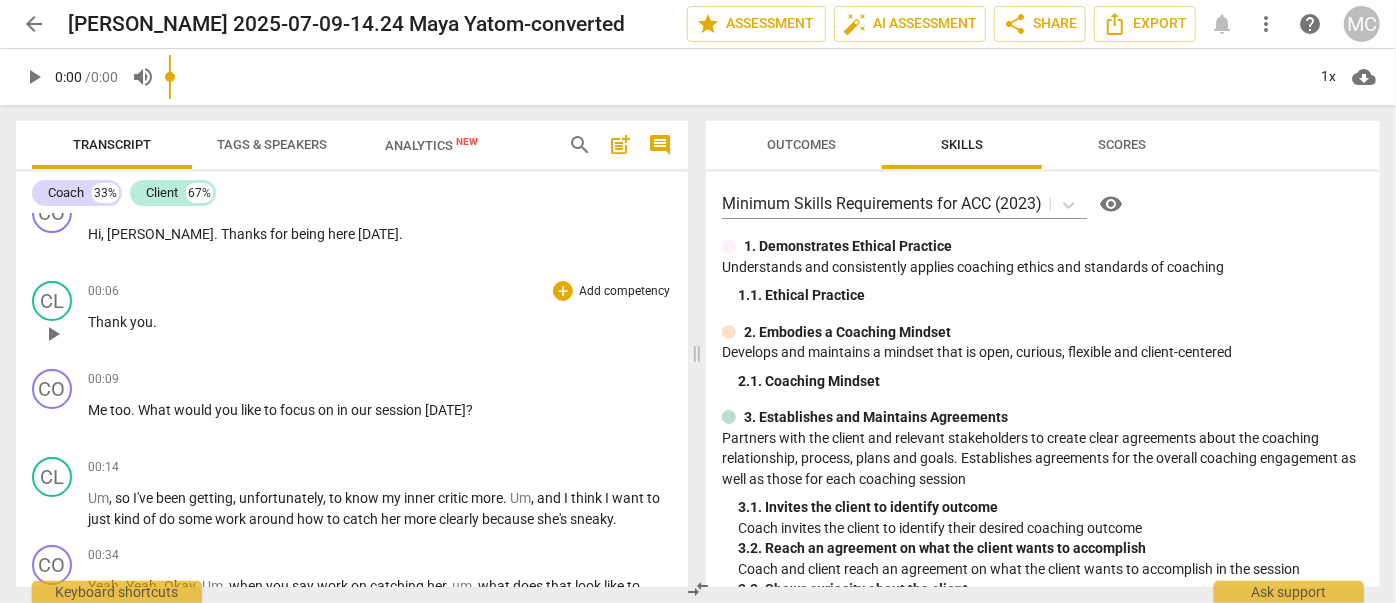 scroll, scrollTop: 0, scrollLeft: 0, axis: both 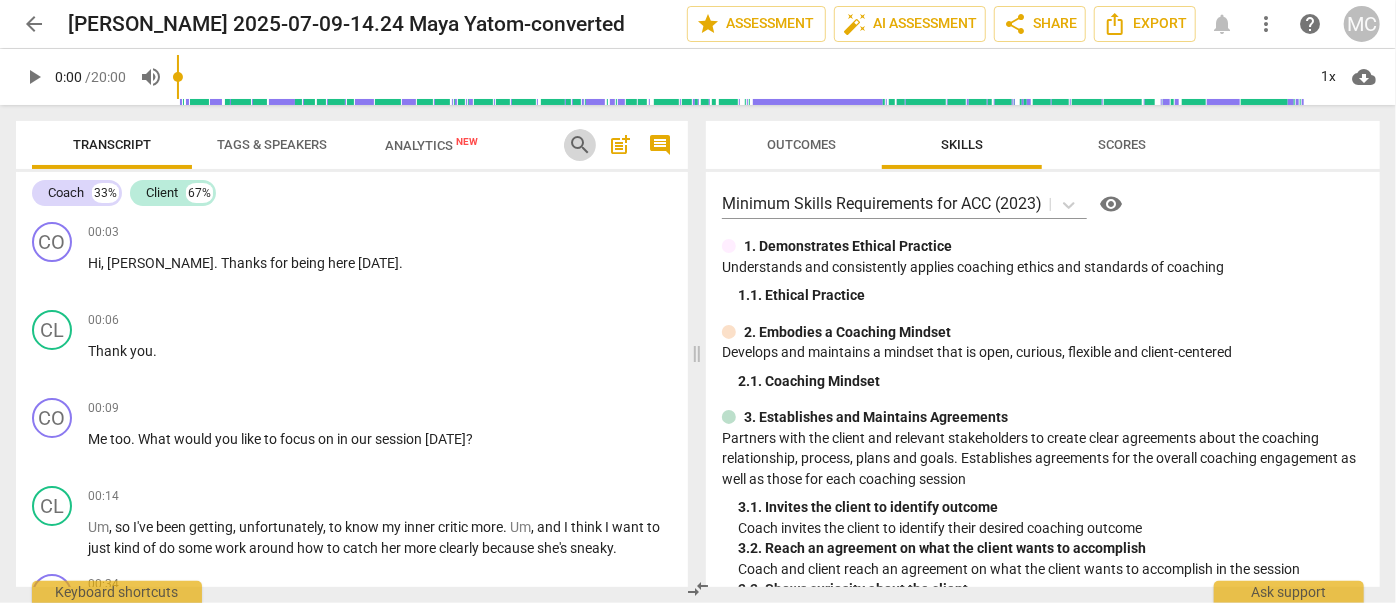 click on "search" at bounding box center [580, 145] 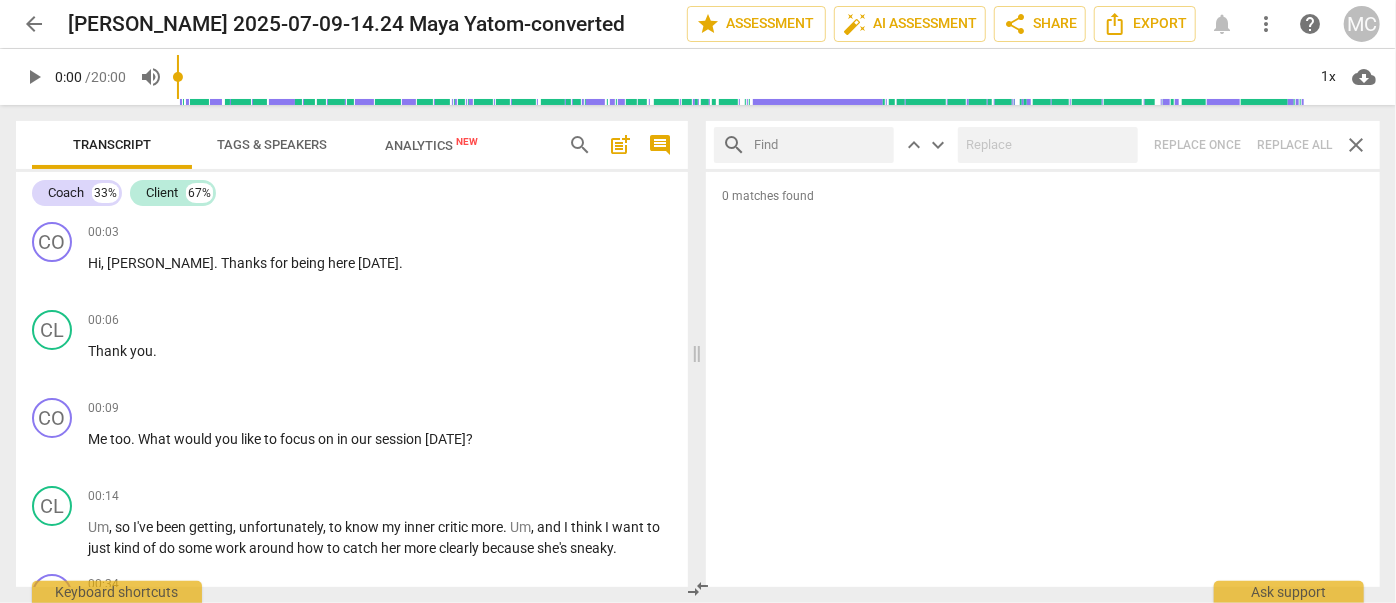 drag, startPoint x: 1197, startPoint y: 7, endPoint x: 804, endPoint y: 167, distance: 424.3218 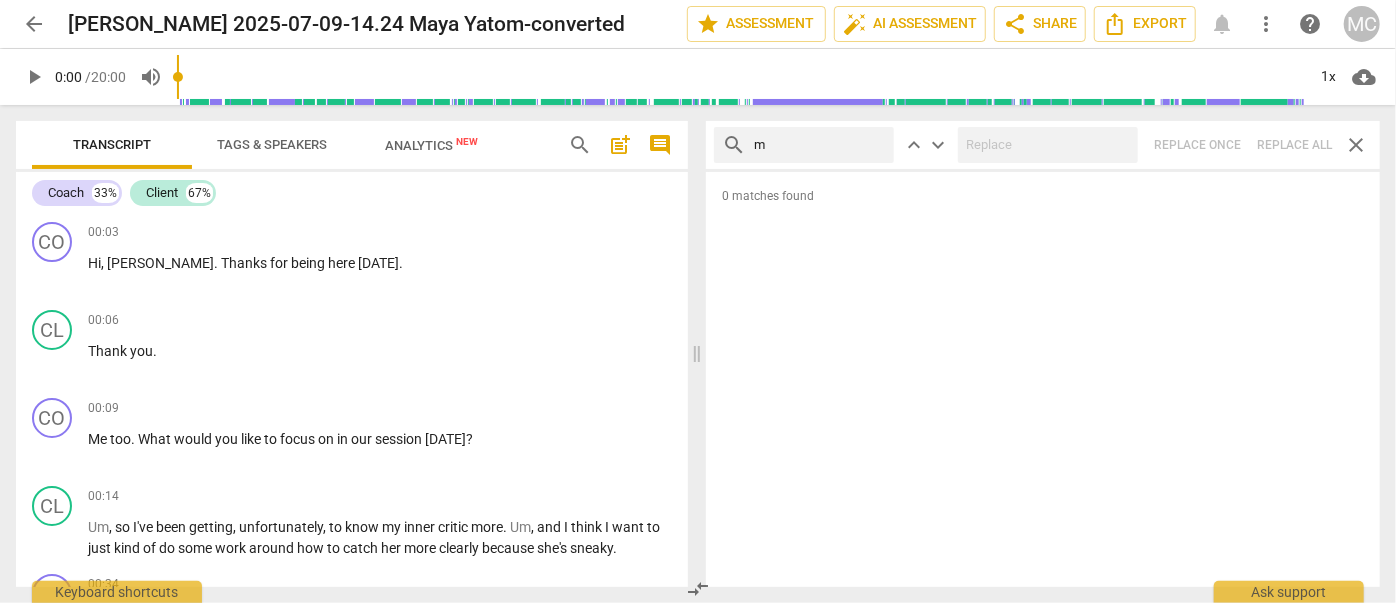 type on "m" 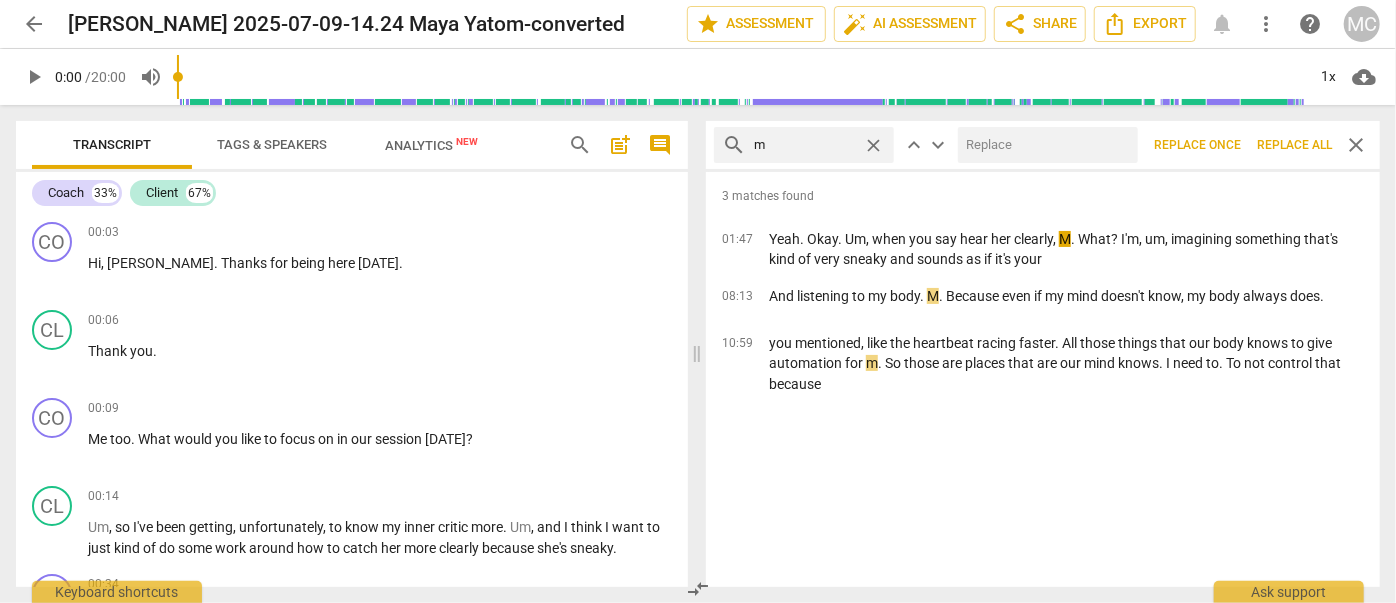 click on "Replace all" at bounding box center (1294, 145) 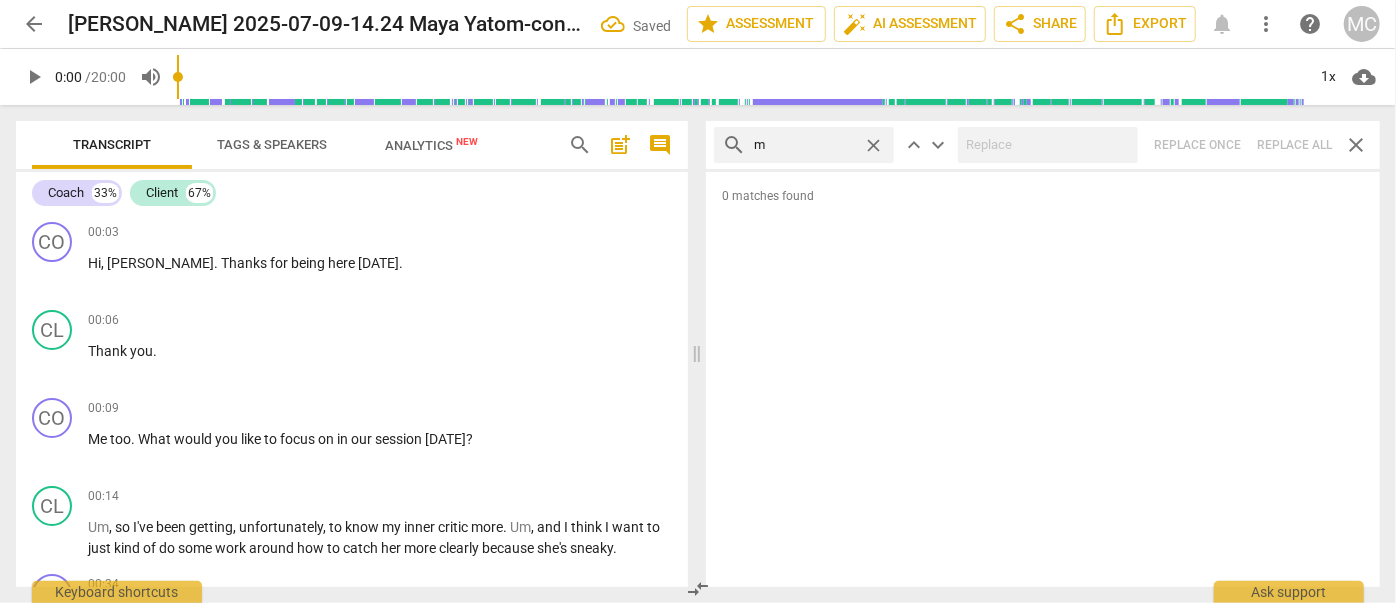click on "close" at bounding box center (873, 145) 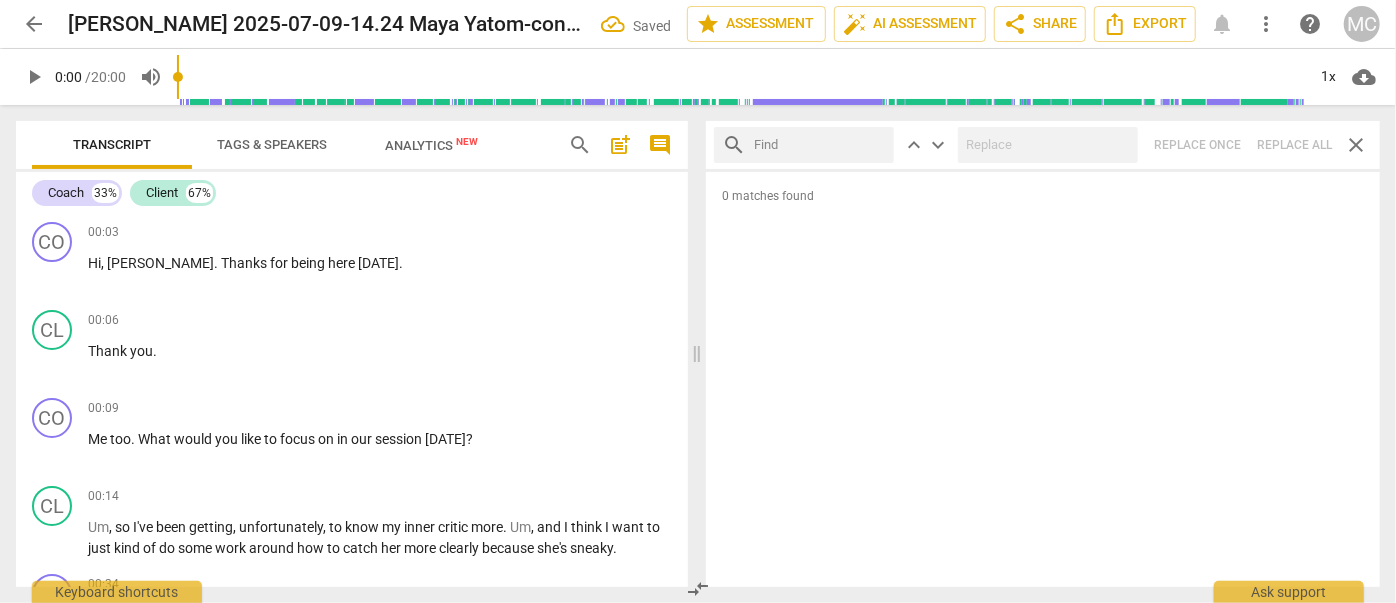 click at bounding box center (820, 145) 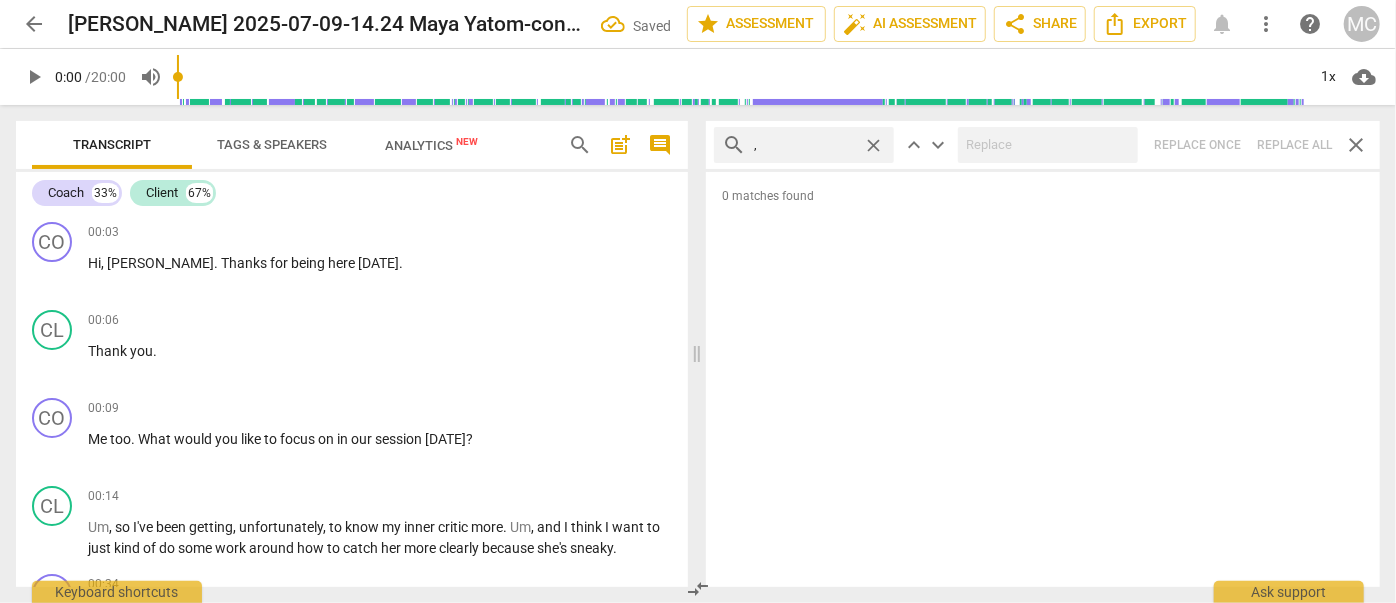 type on "," 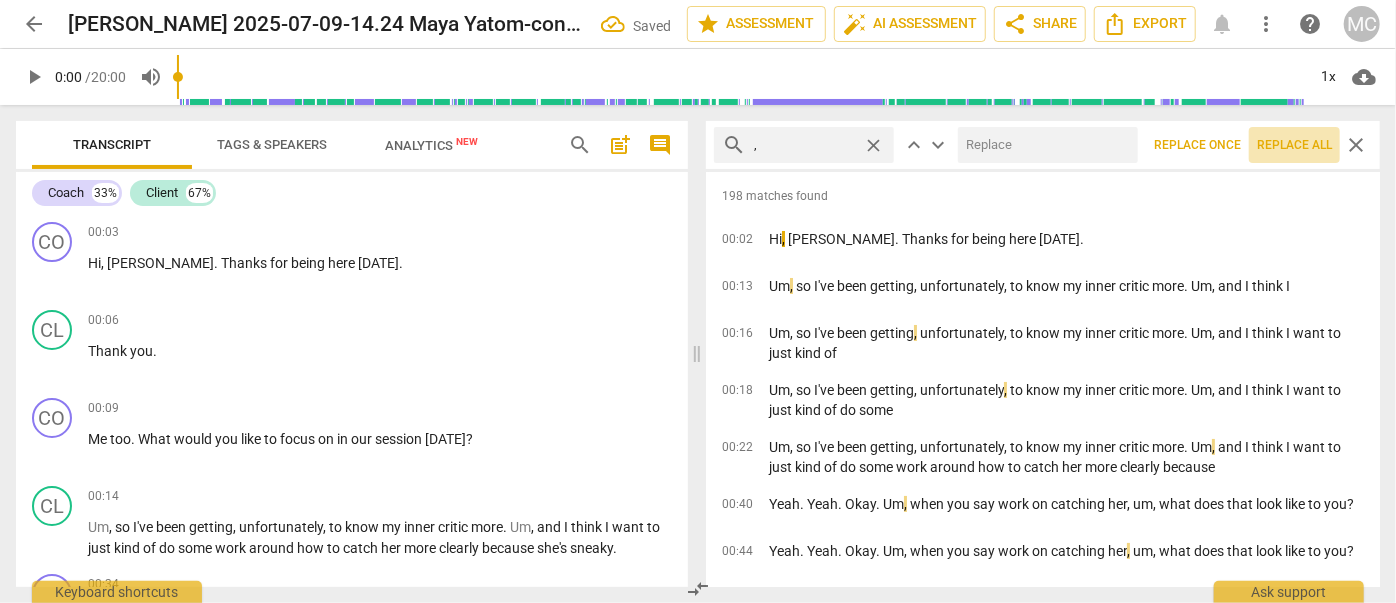 click on "Replace all" at bounding box center [1294, 145] 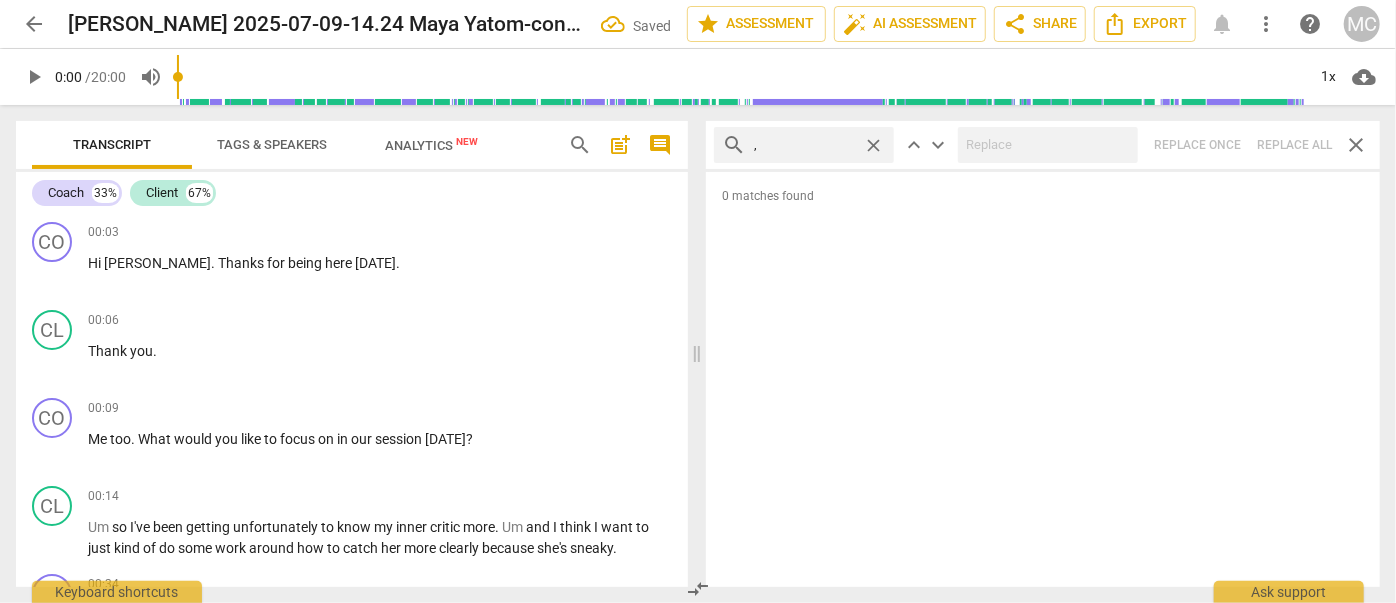 click on "close" at bounding box center (873, 145) 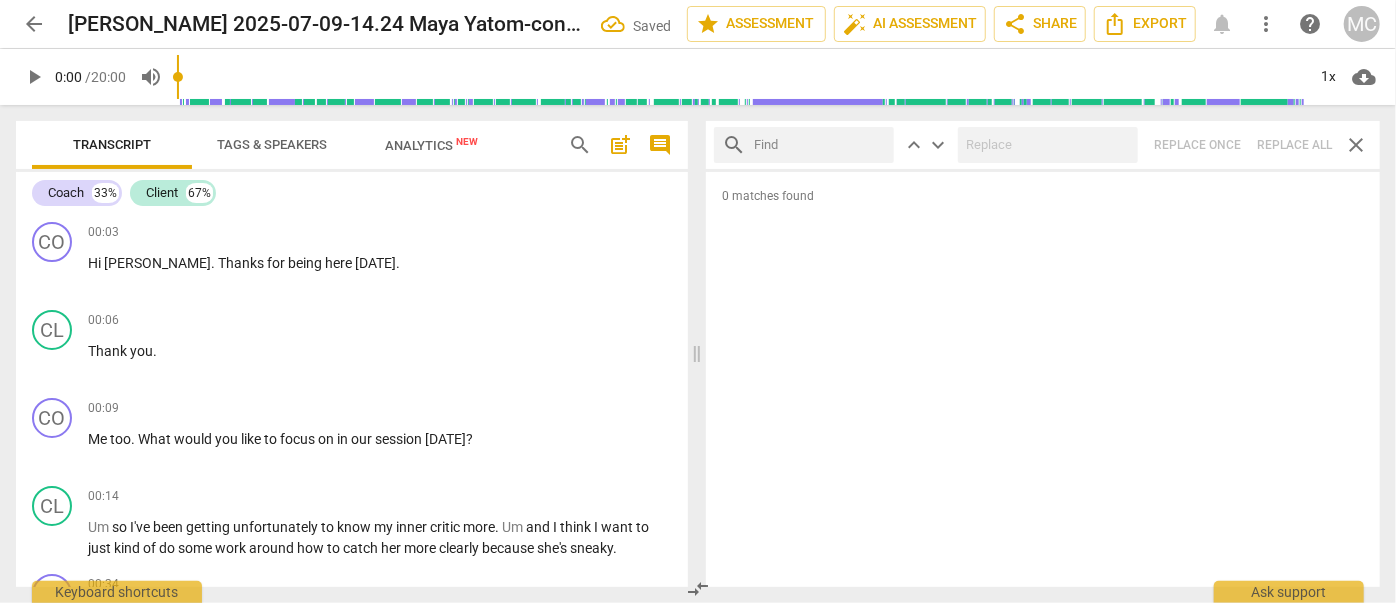 click at bounding box center [820, 145] 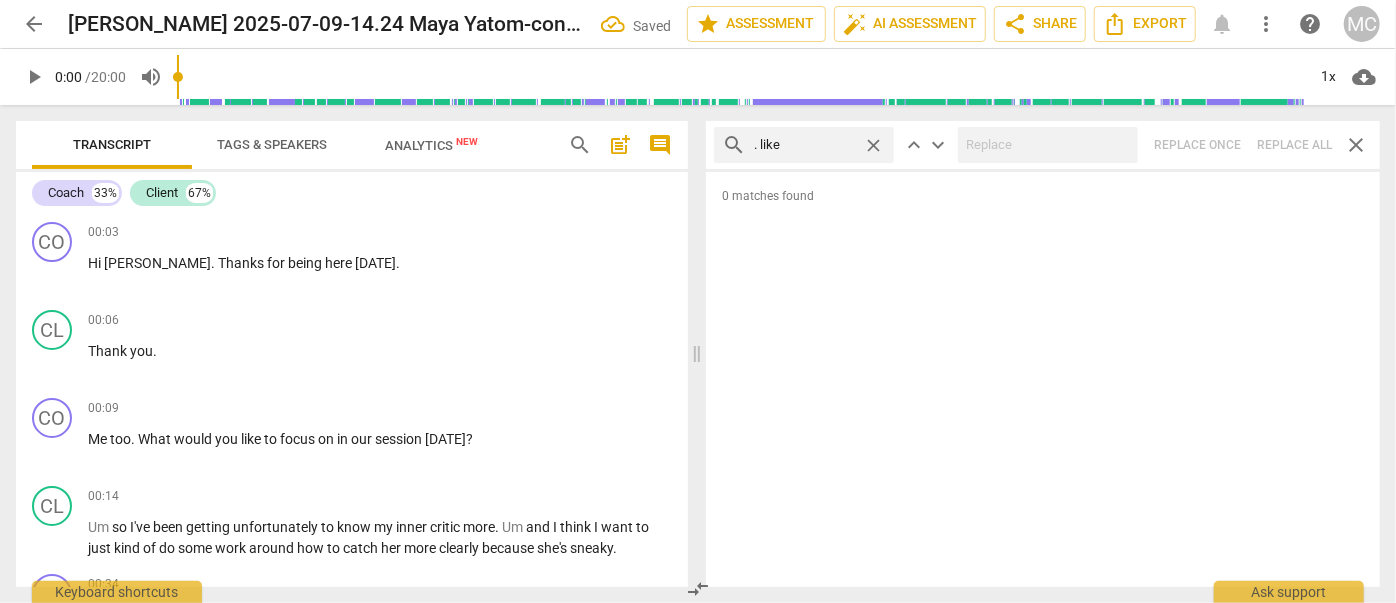type on ". like" 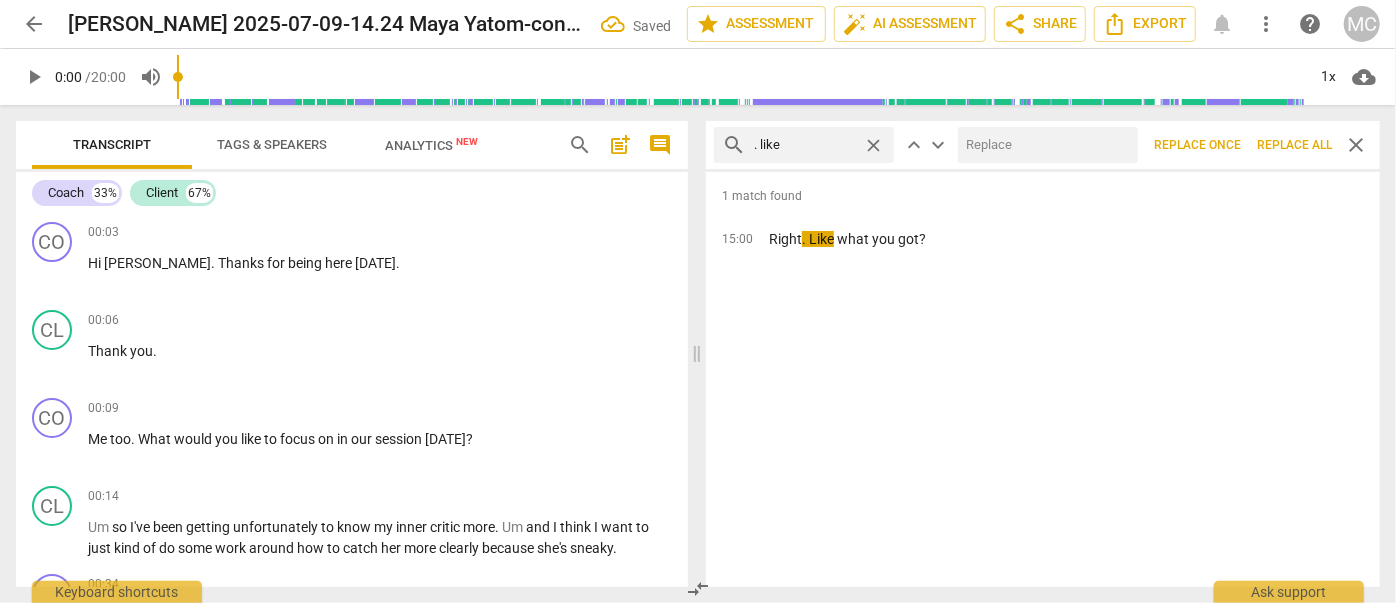 click at bounding box center (1044, 145) 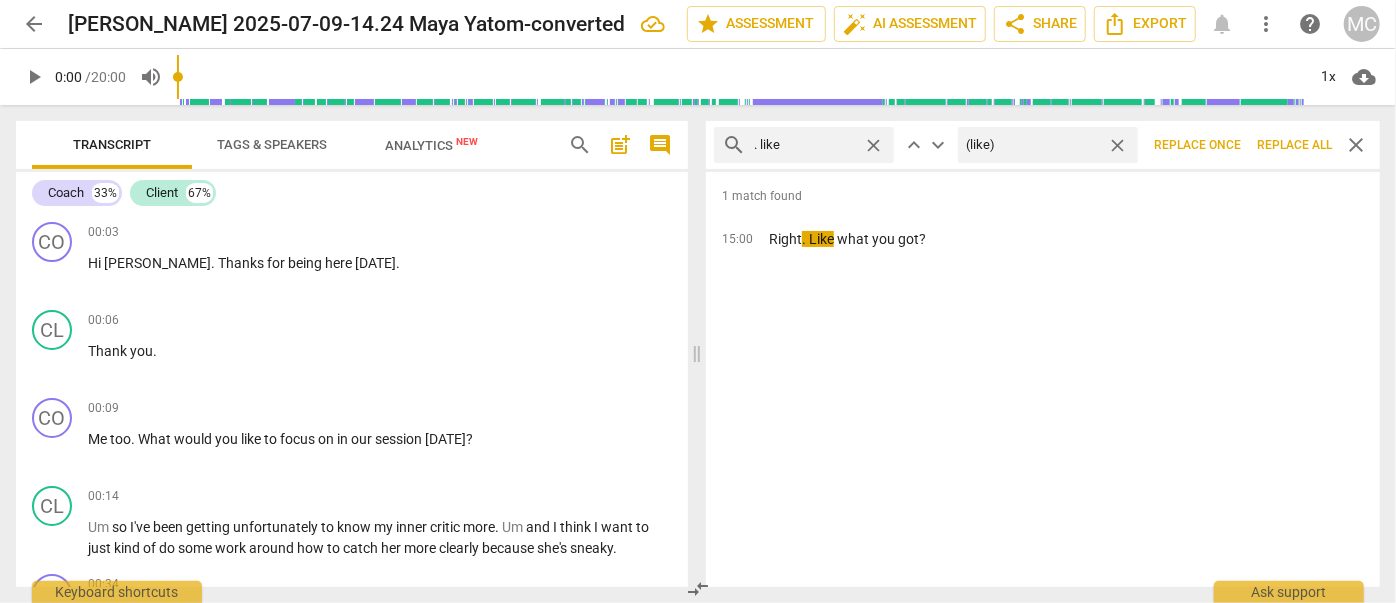 type on "(like)" 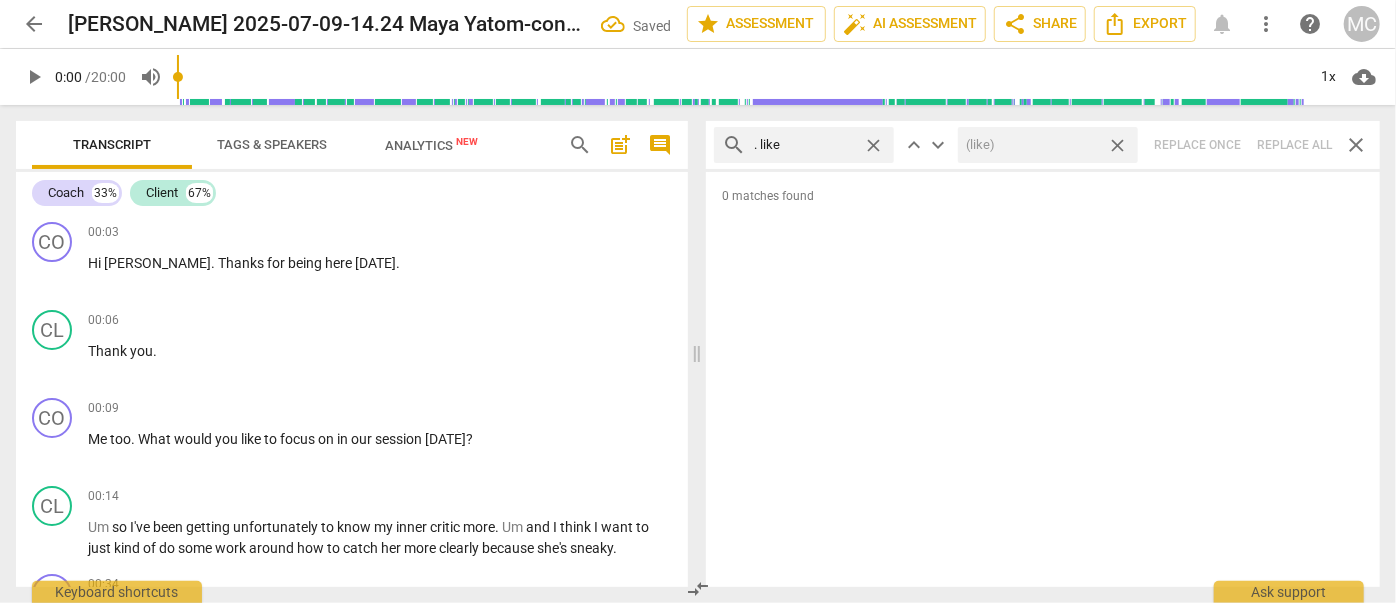 click on "close" at bounding box center [1117, 145] 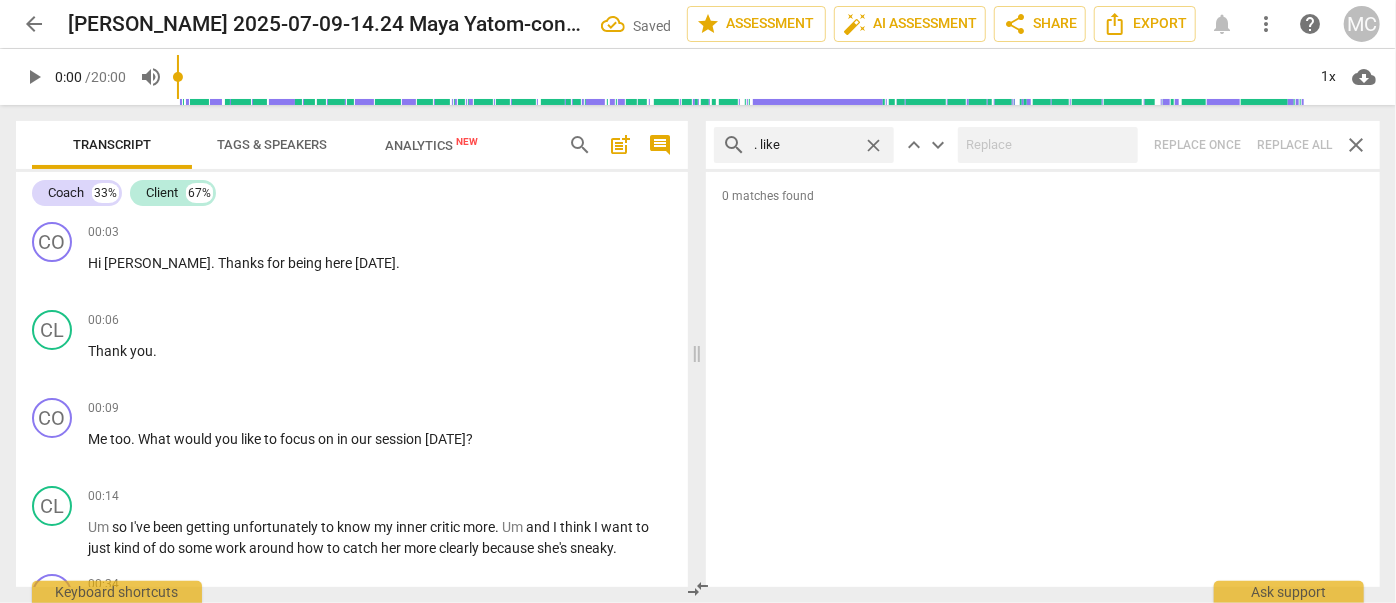 click on "close" at bounding box center (873, 145) 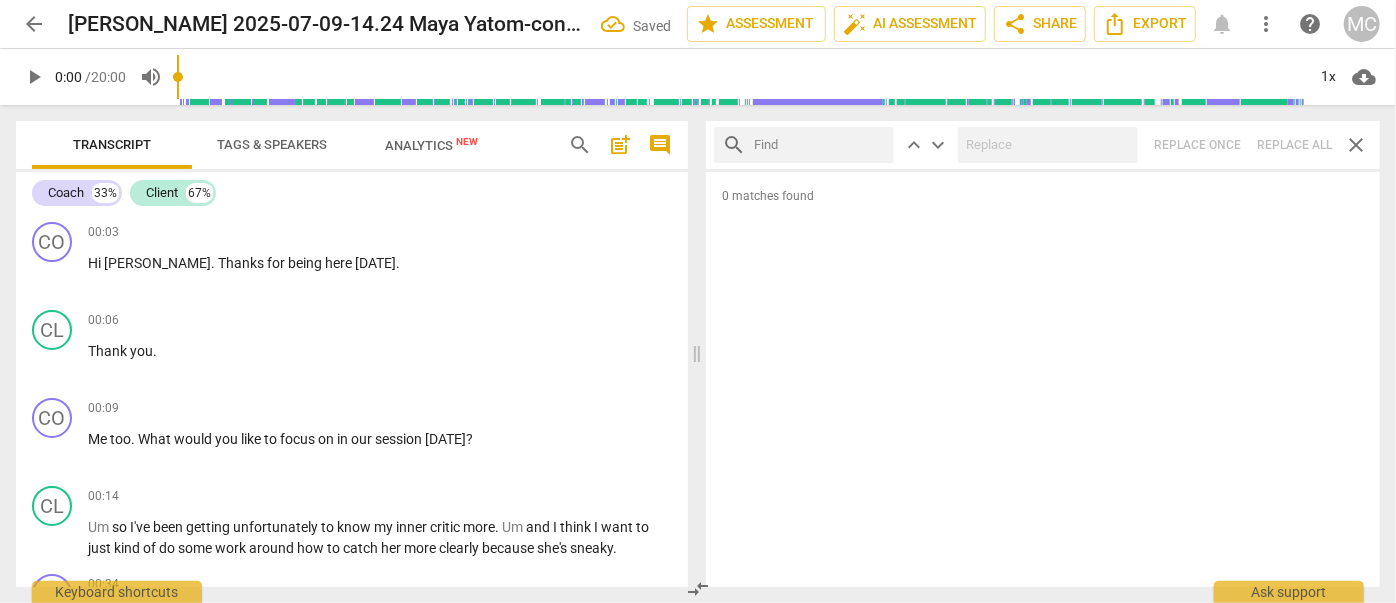 click at bounding box center [820, 145] 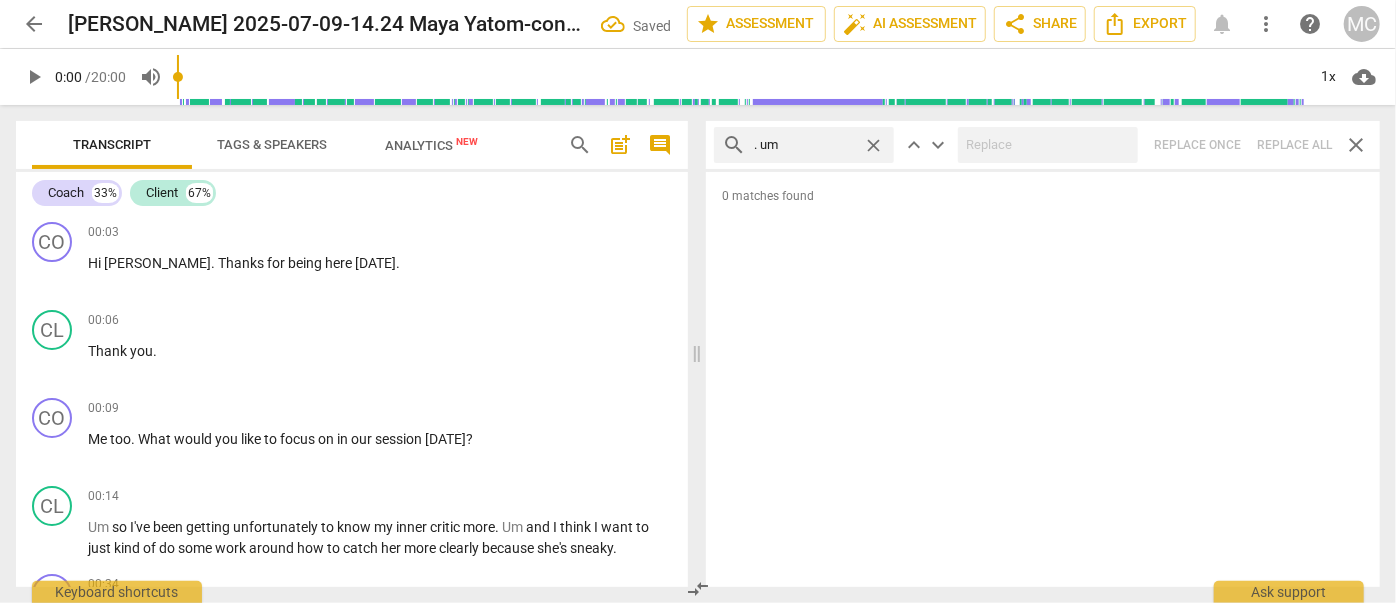 type on ". um" 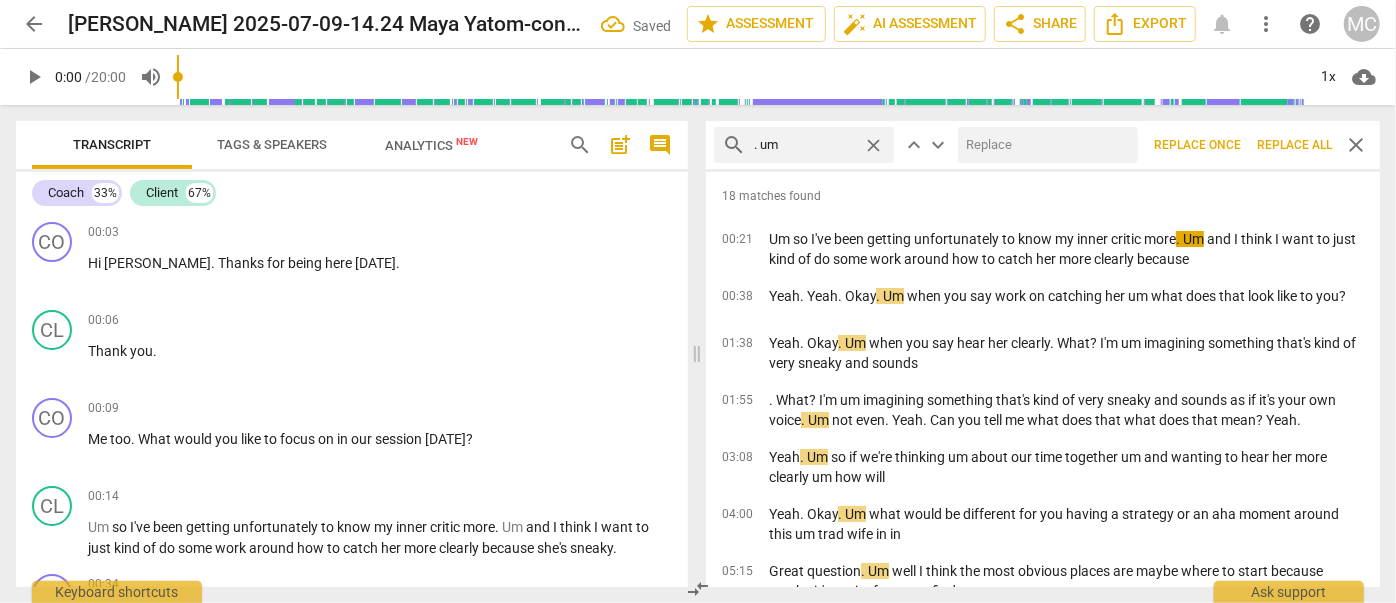 click at bounding box center (1044, 145) 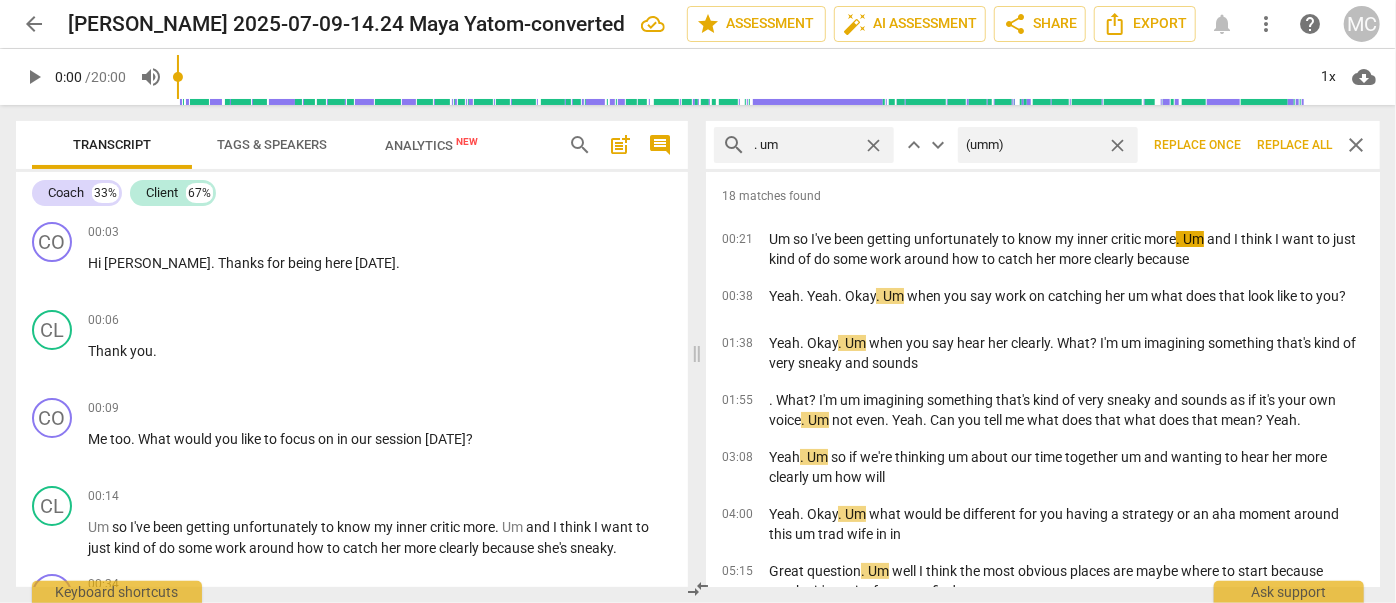 type on "(umm)" 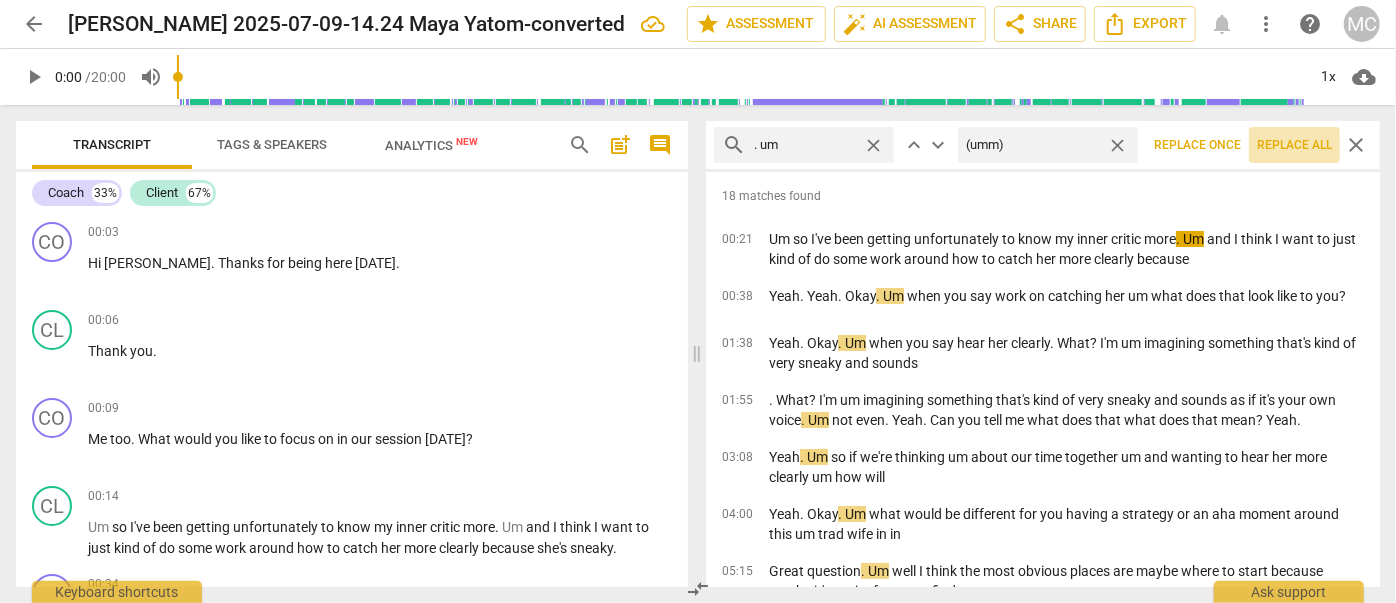 click on "Replace all" at bounding box center (1294, 145) 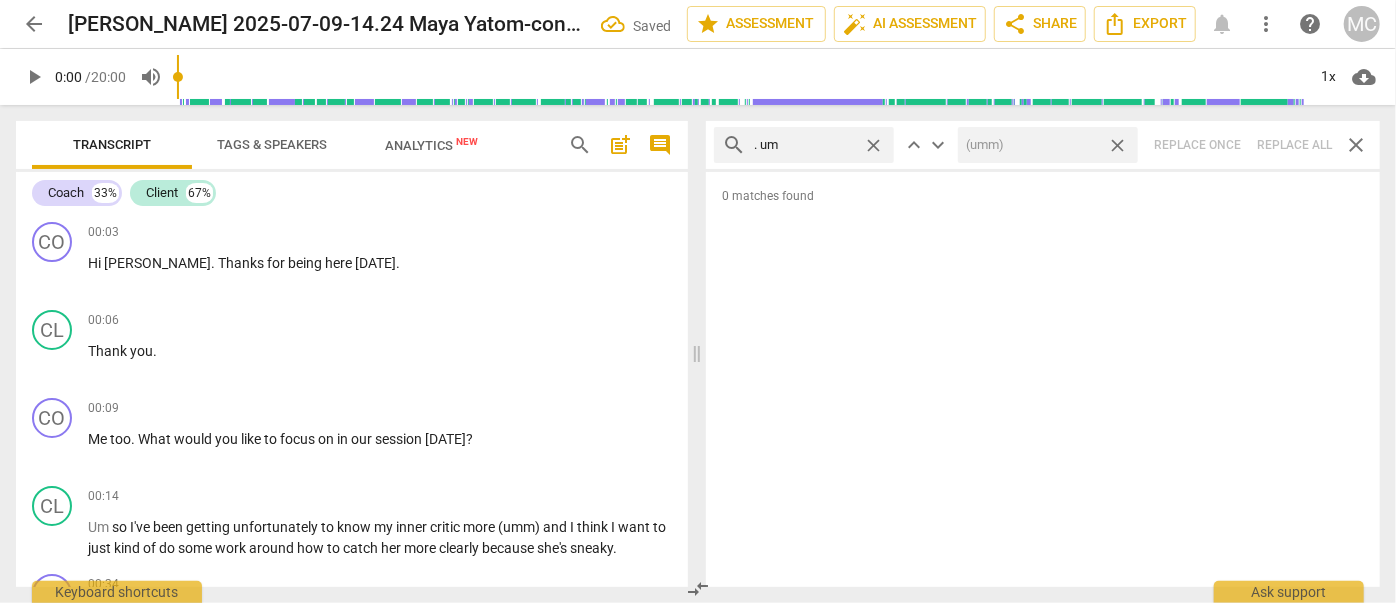 click on "close" at bounding box center [1117, 145] 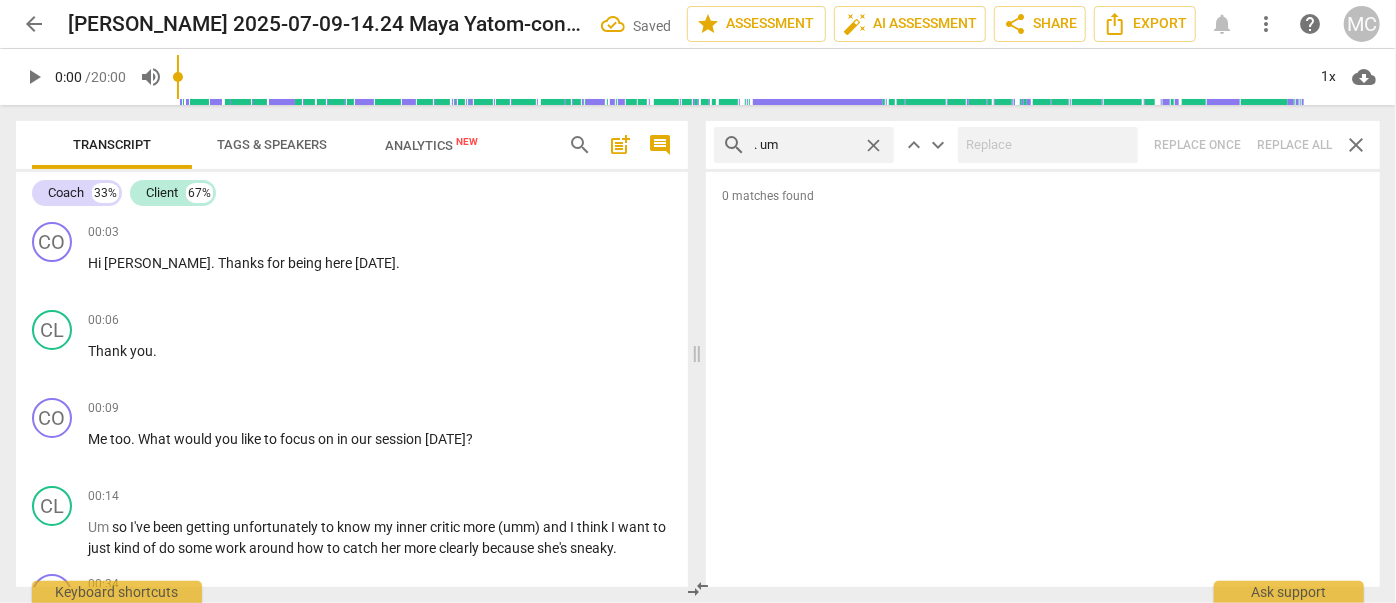 click on "close" at bounding box center (873, 145) 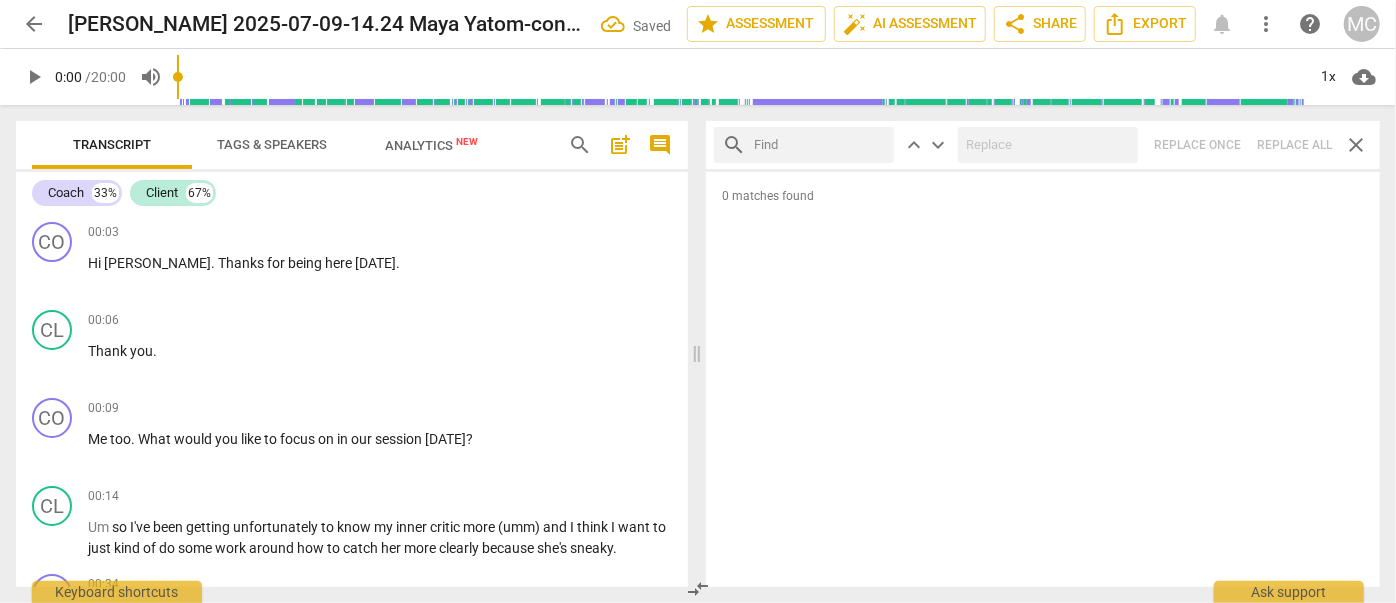 click at bounding box center (820, 145) 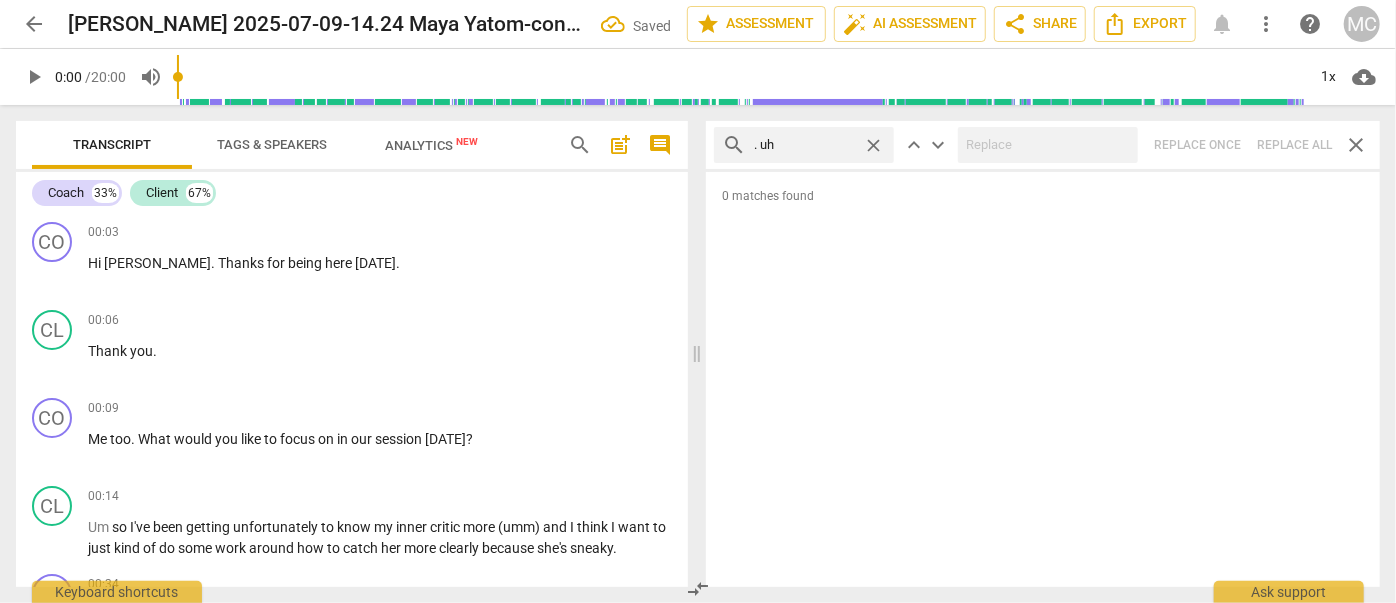 type on ". uh" 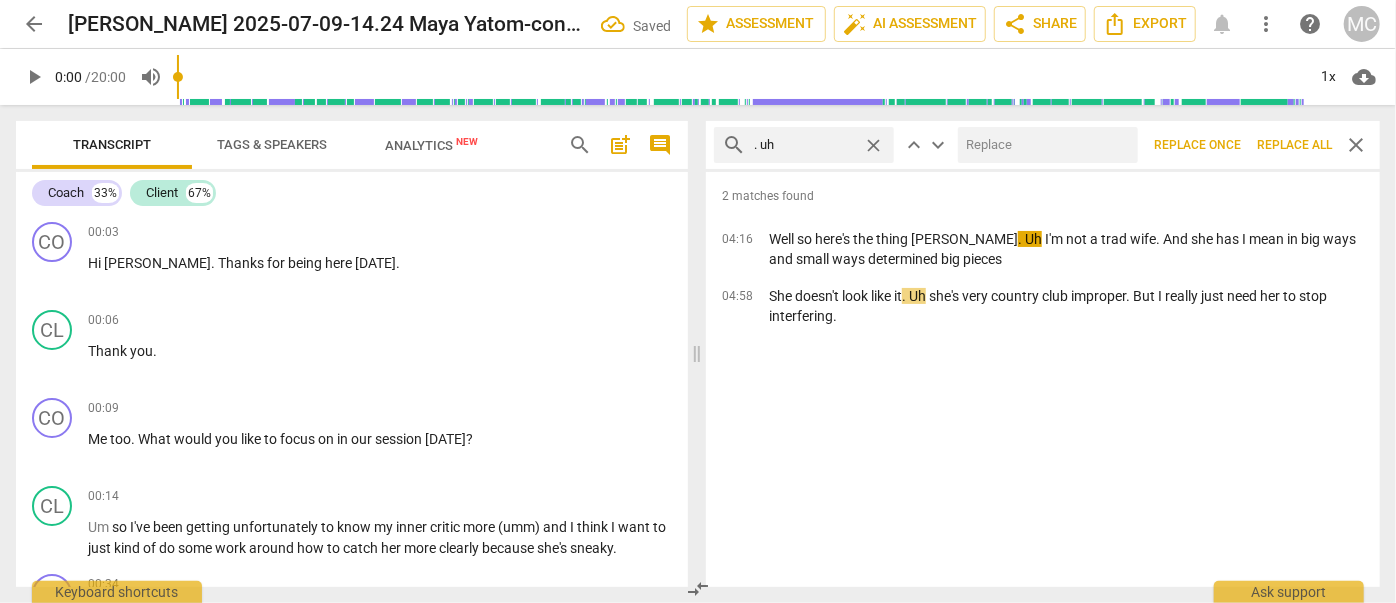 click at bounding box center [1044, 145] 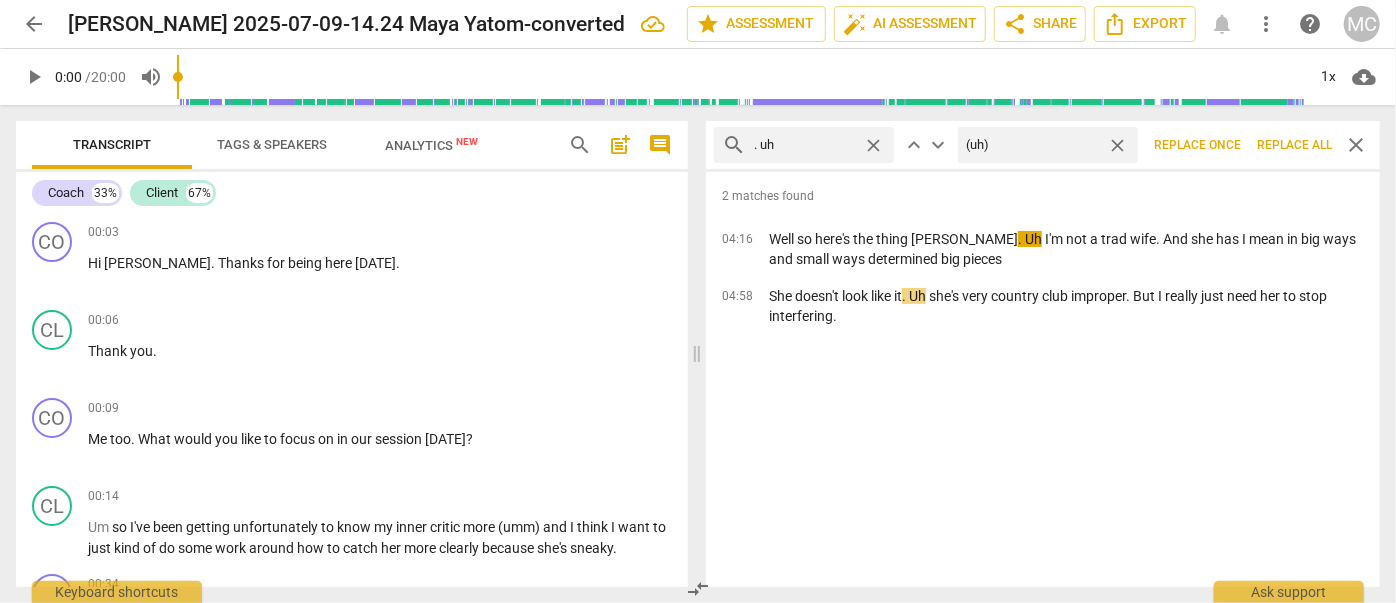 type on "(uh)" 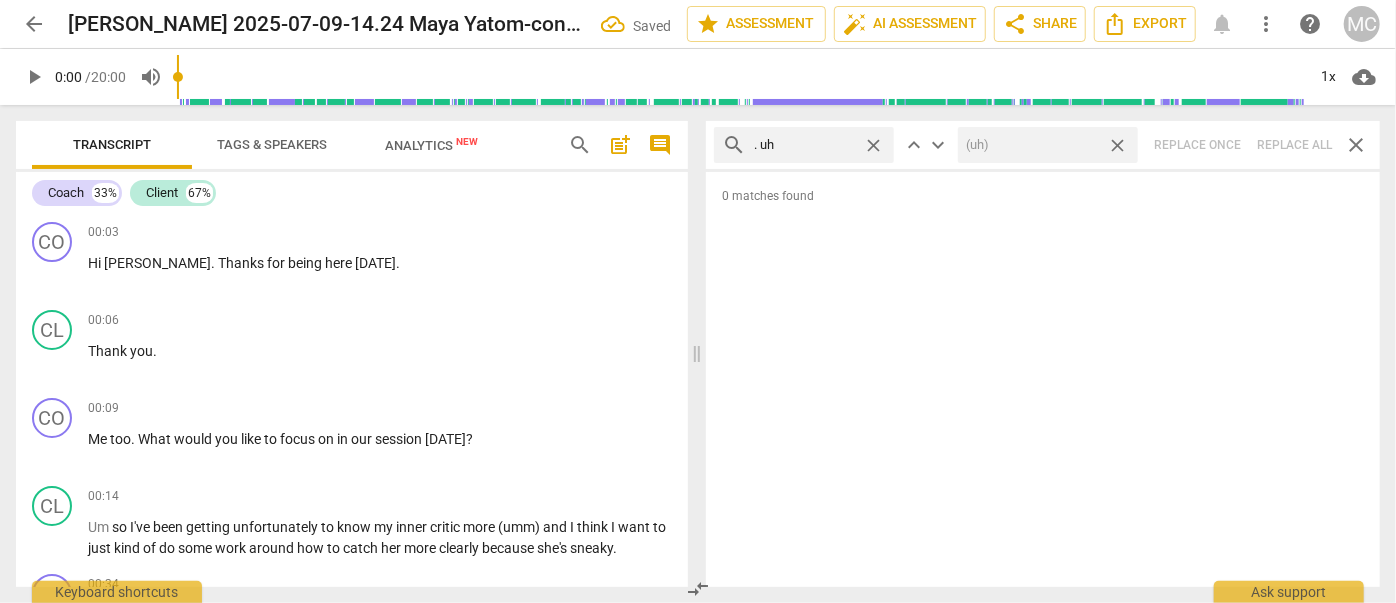 click on "close" at bounding box center (1117, 145) 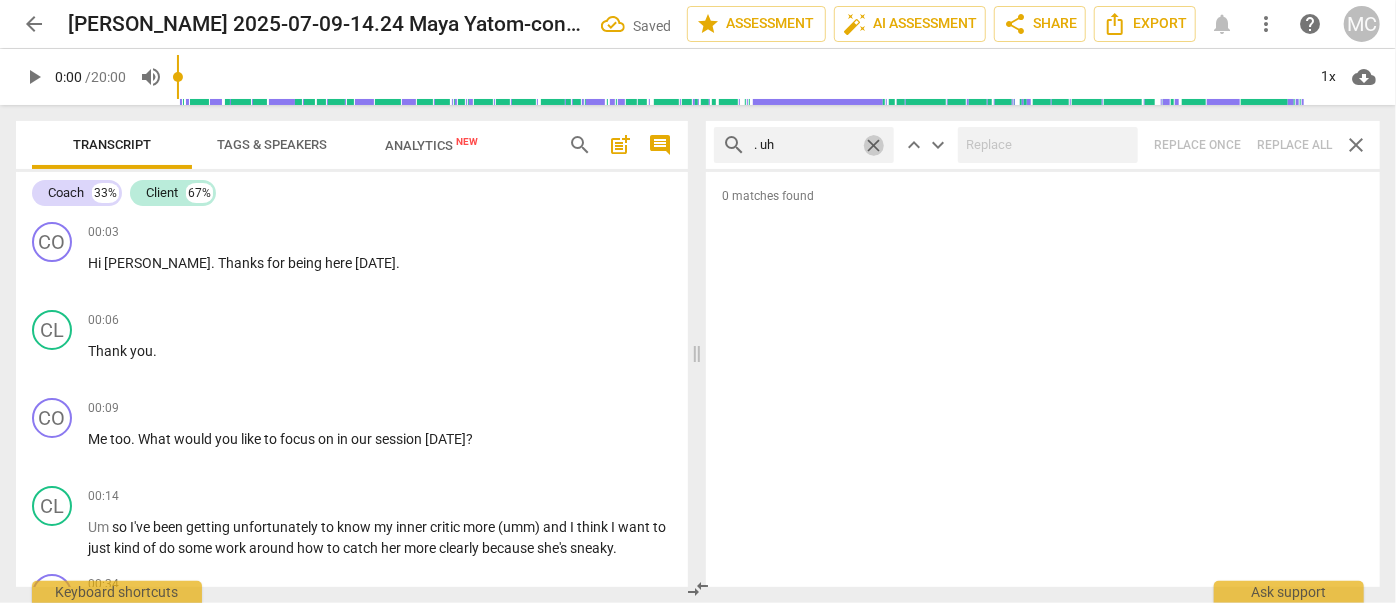 click on "close" at bounding box center [873, 145] 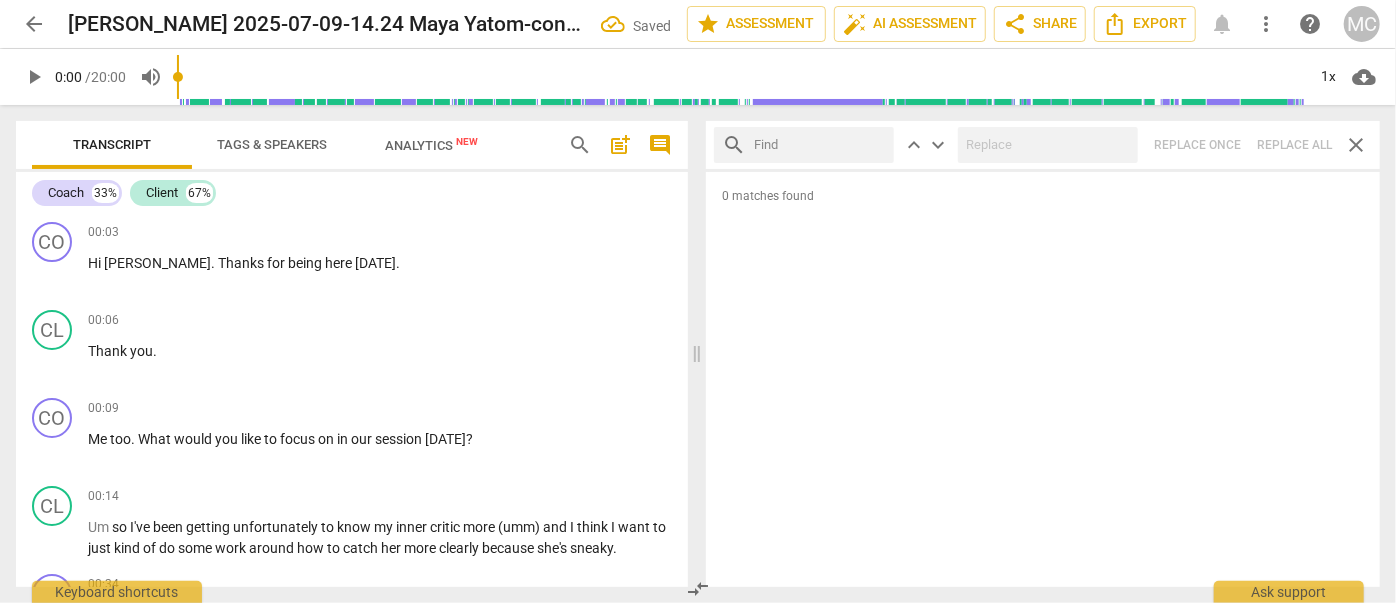 click at bounding box center [820, 145] 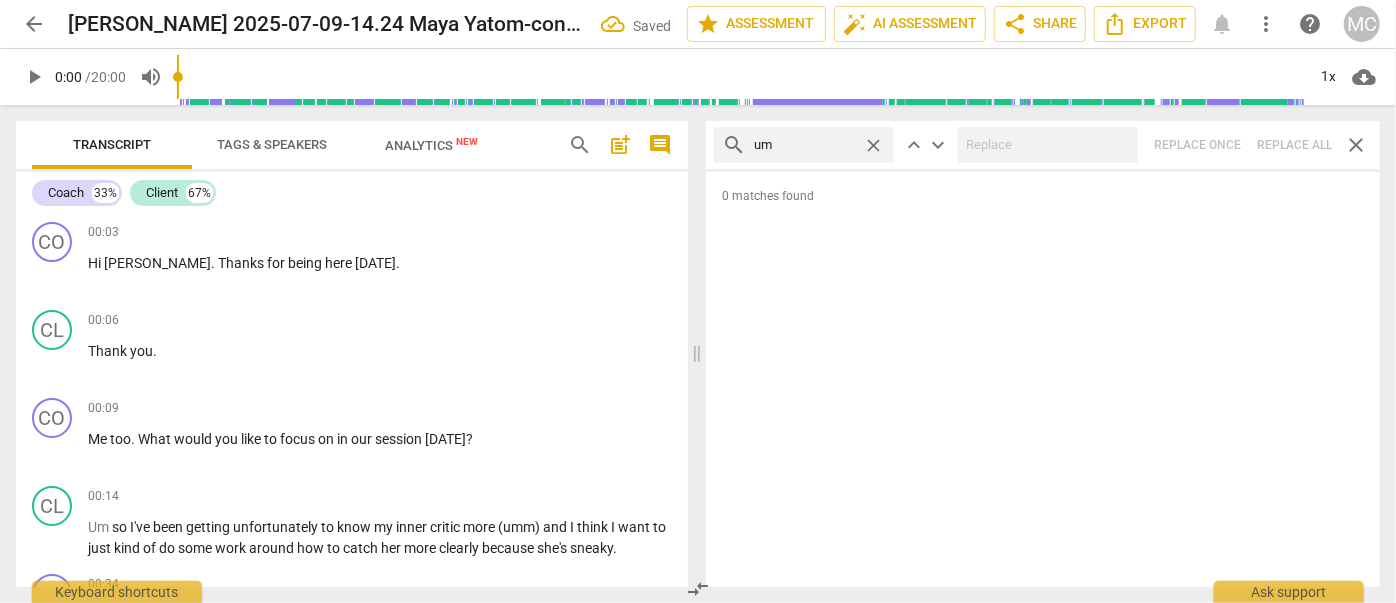 type on "um" 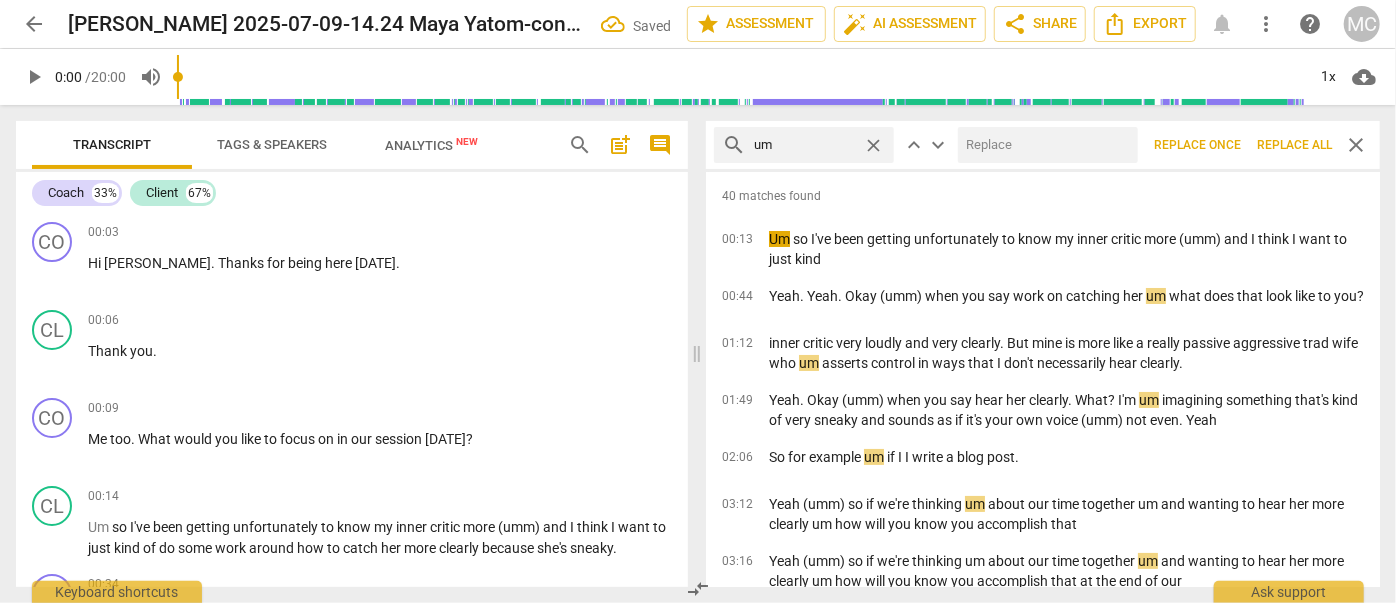 click at bounding box center [1044, 145] 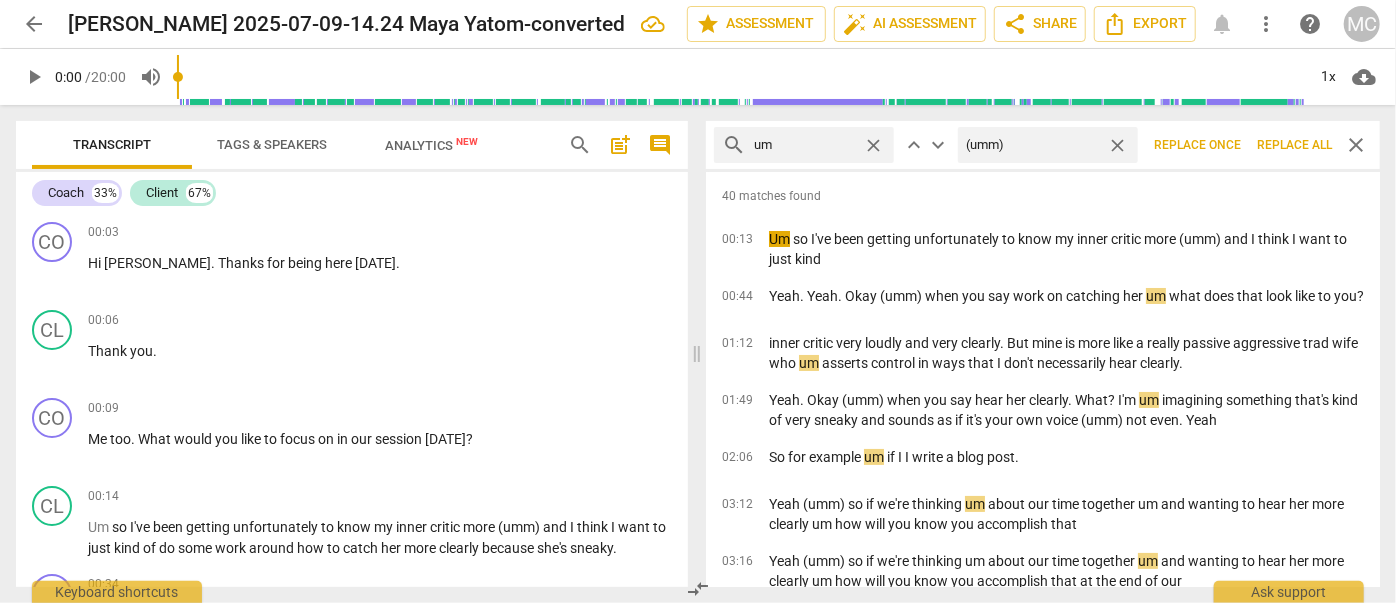 type on "(umm)" 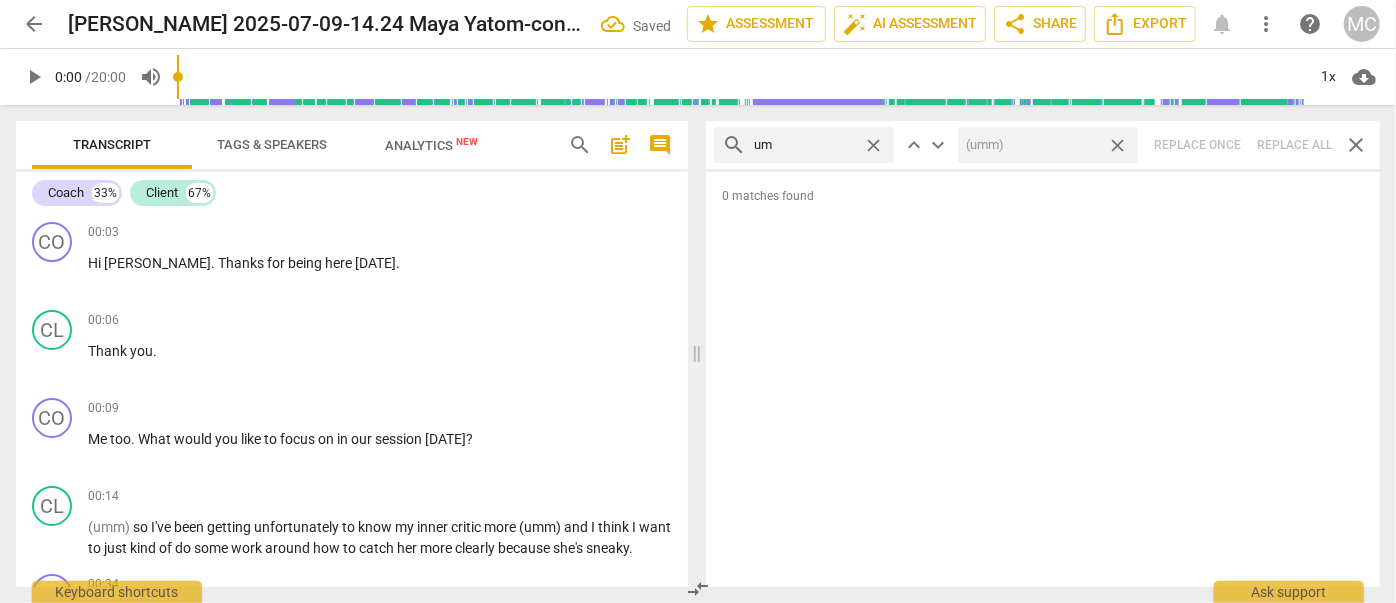 click on "close" at bounding box center [1117, 145] 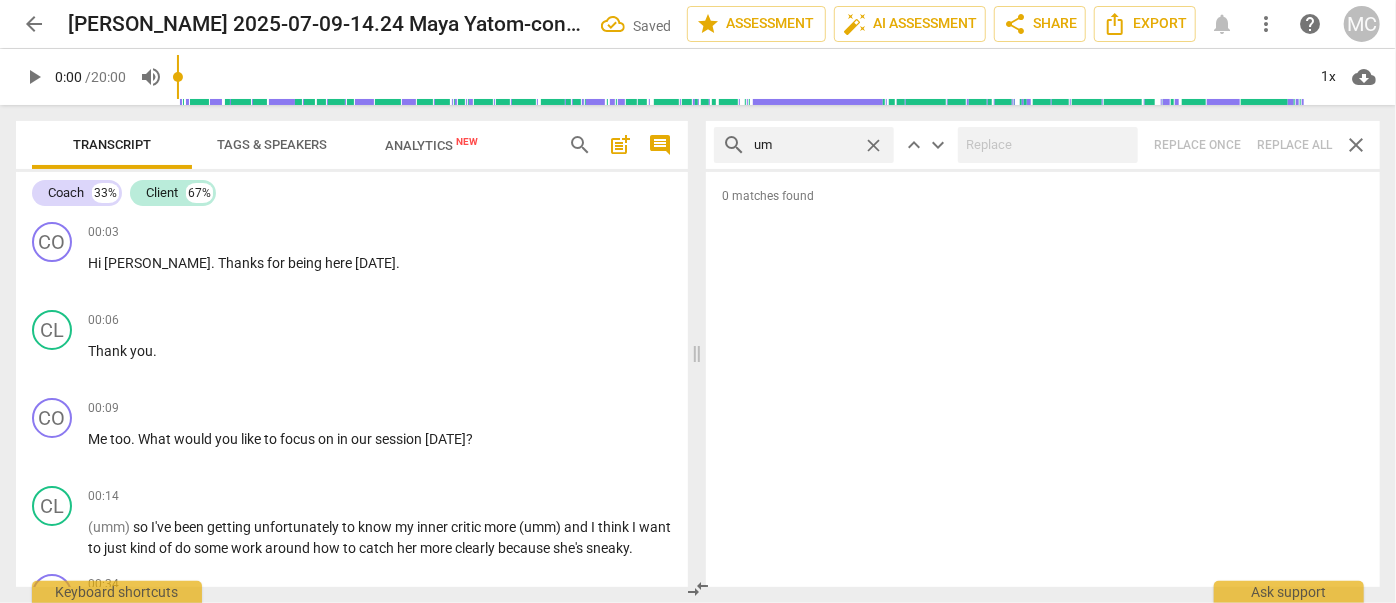 click on "close" at bounding box center (873, 145) 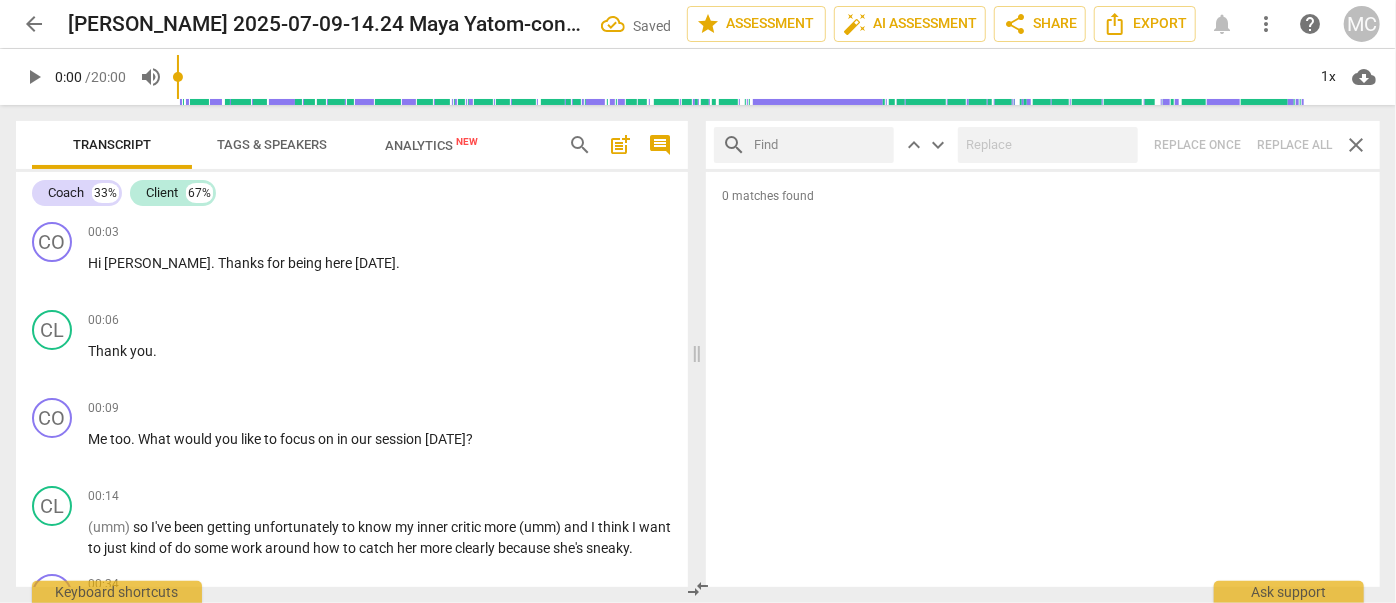 click at bounding box center [820, 145] 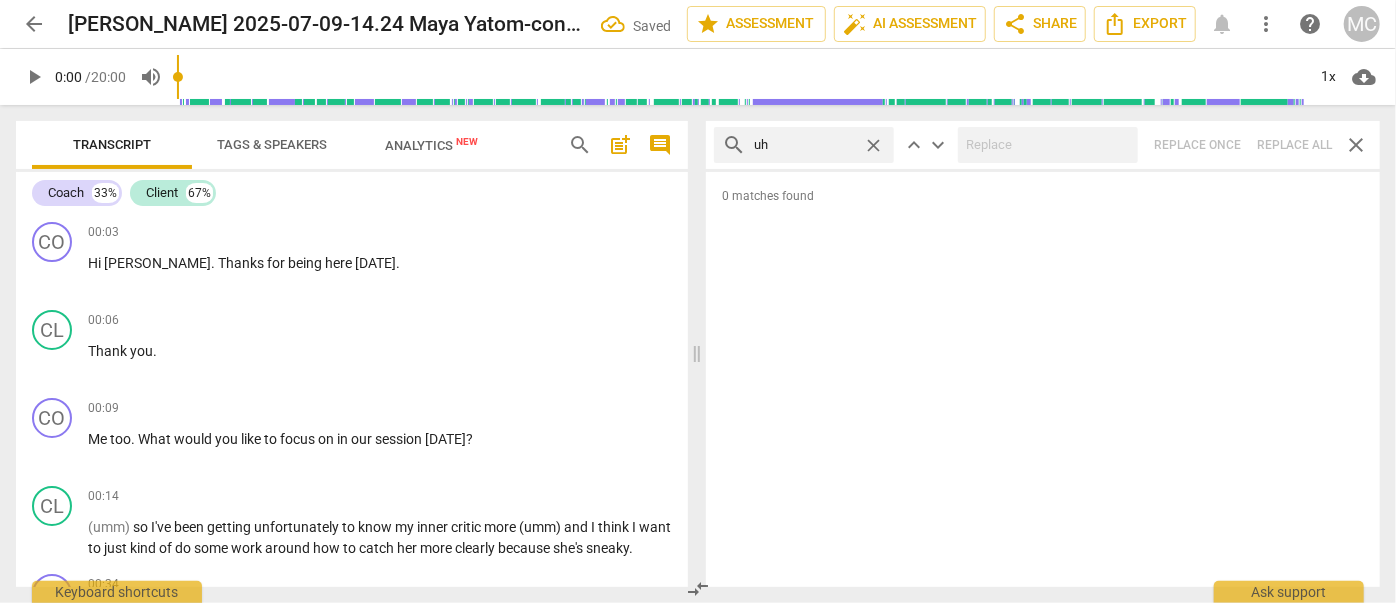 type on "uh" 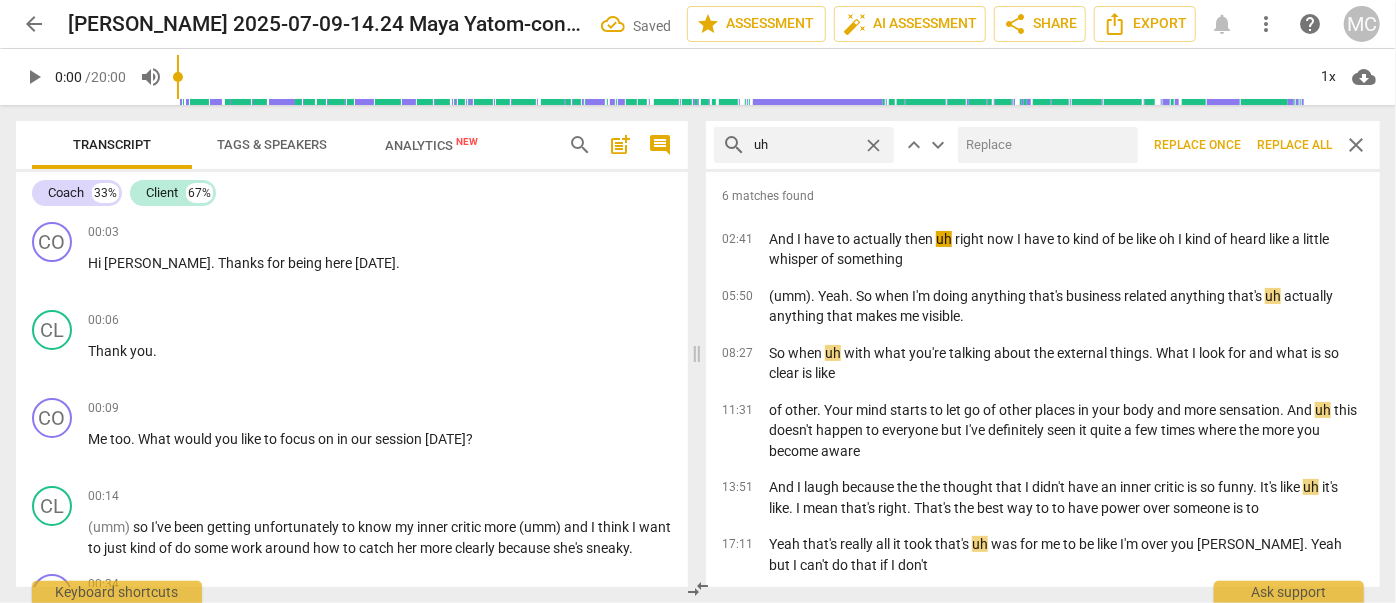 click at bounding box center (1044, 145) 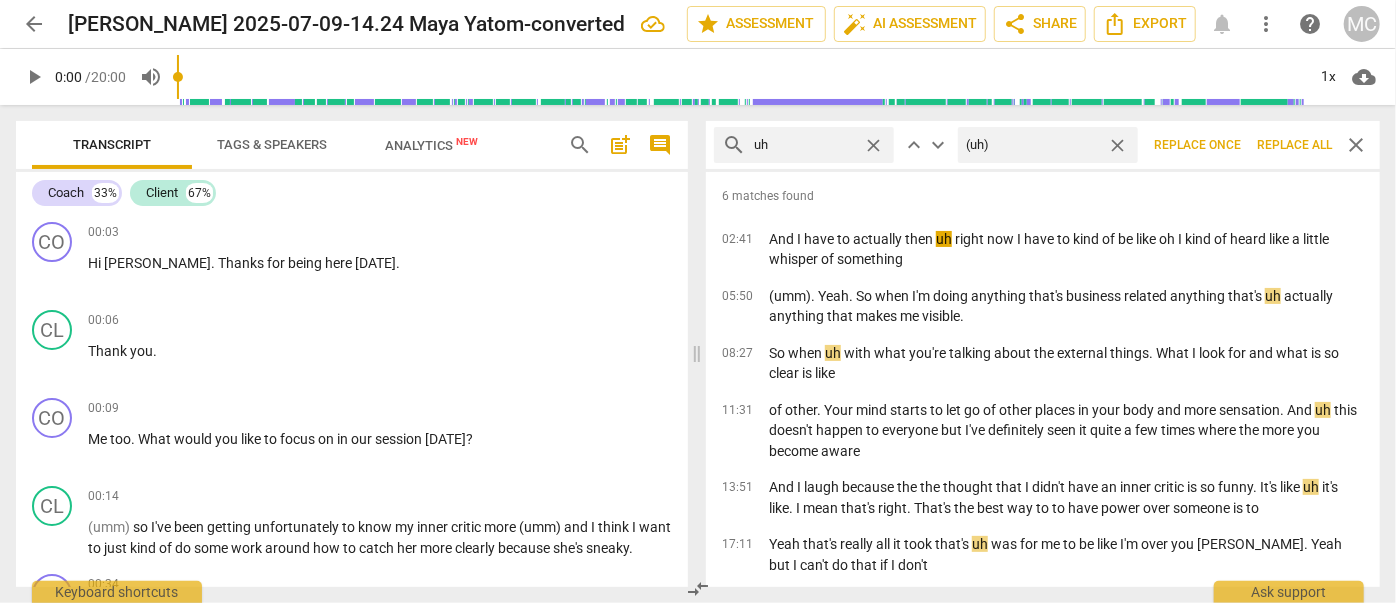 type on "(uh)" 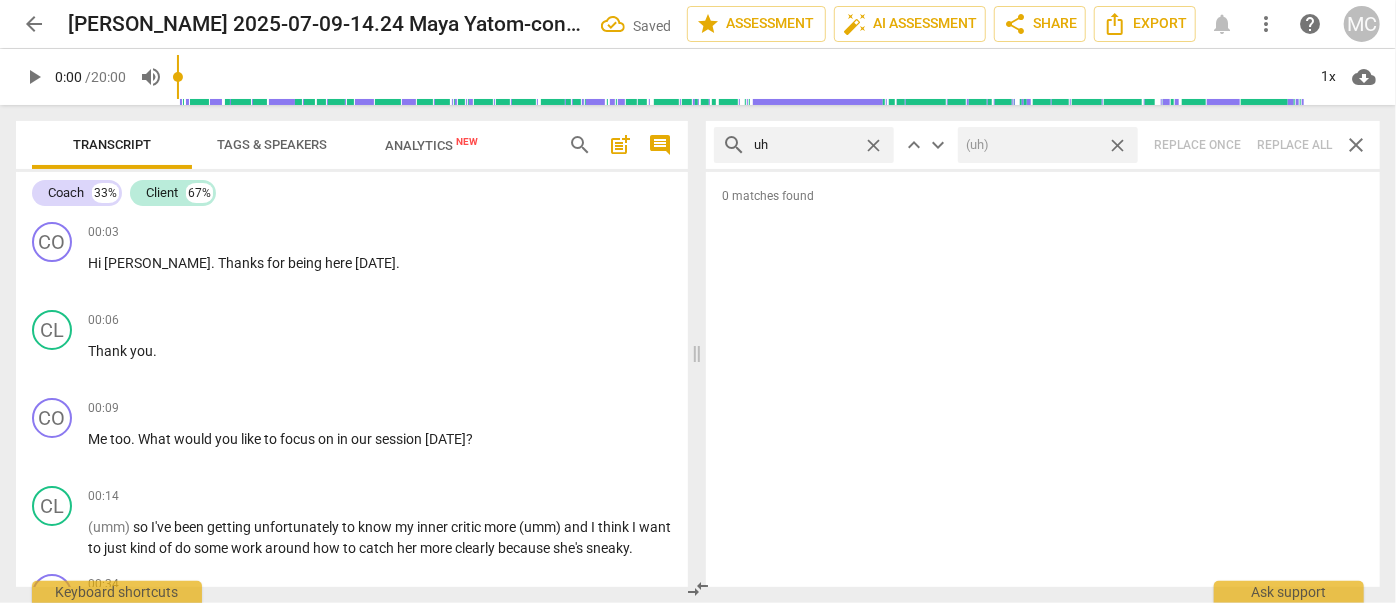 click on "close" at bounding box center (1117, 145) 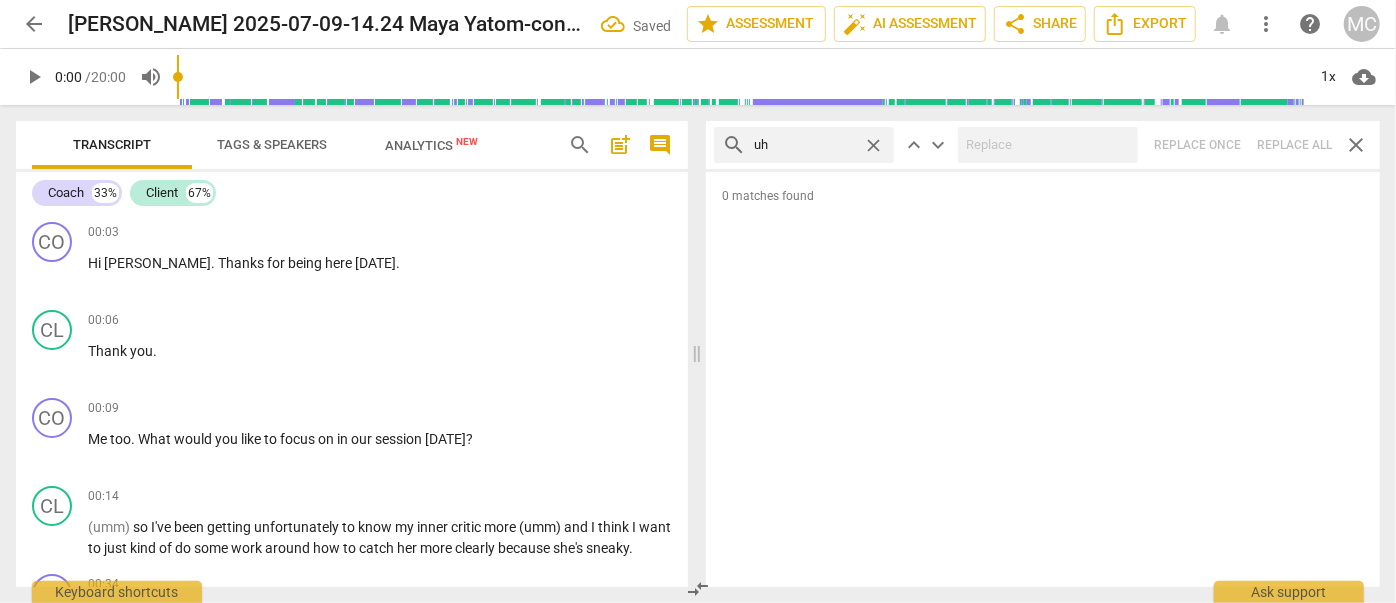 click on "close" at bounding box center (873, 145) 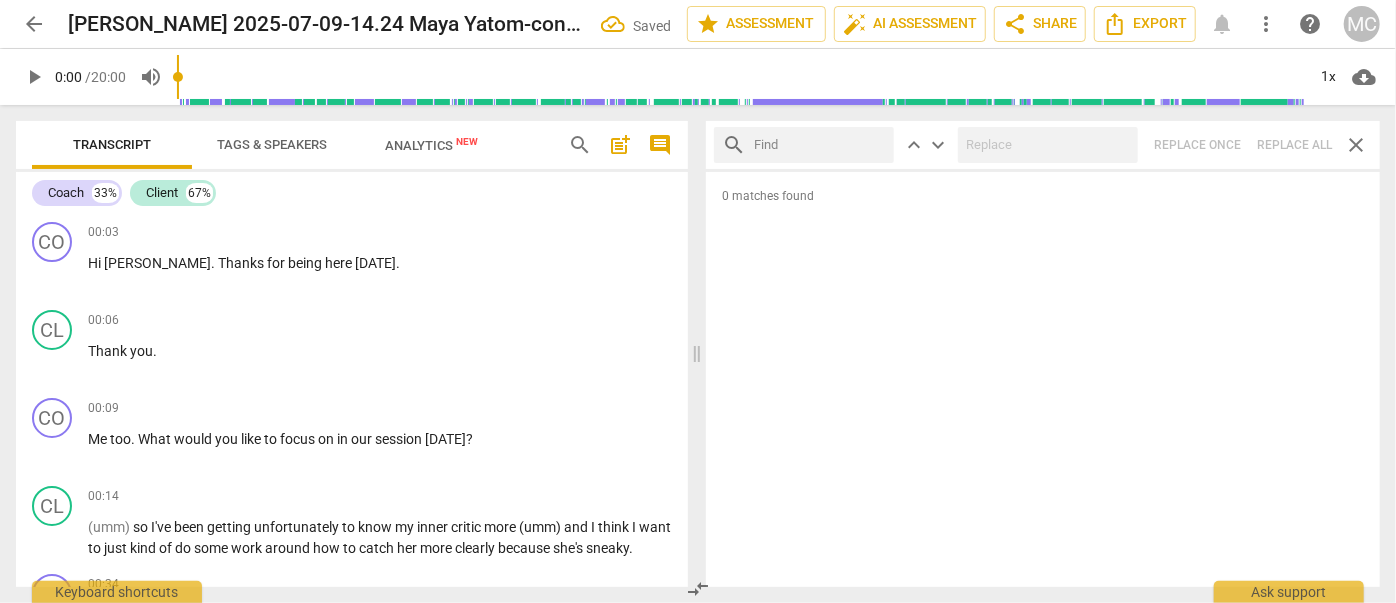 click at bounding box center (820, 145) 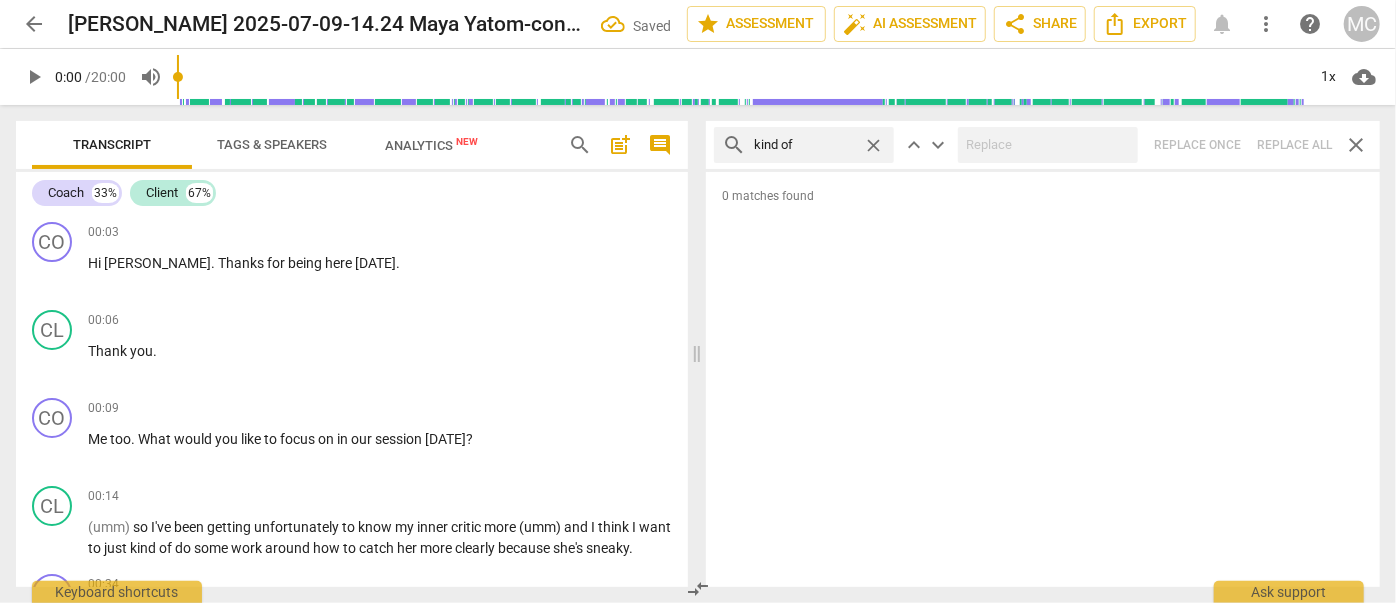 type on "kind of" 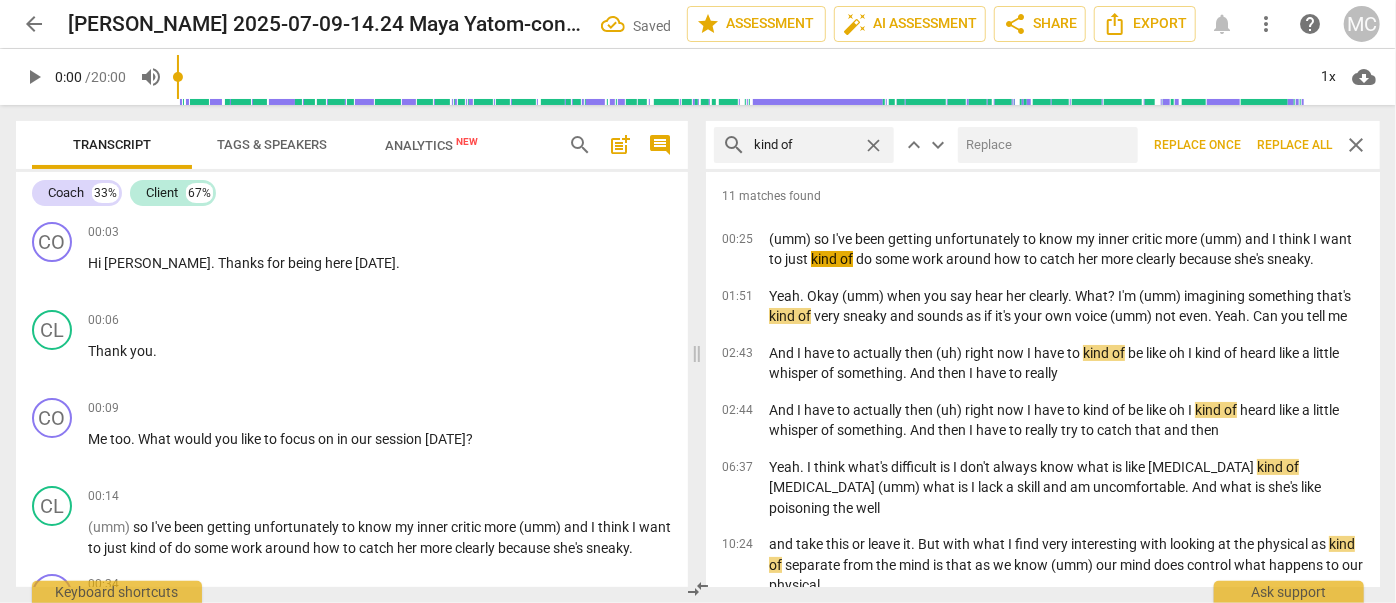 click at bounding box center [1044, 145] 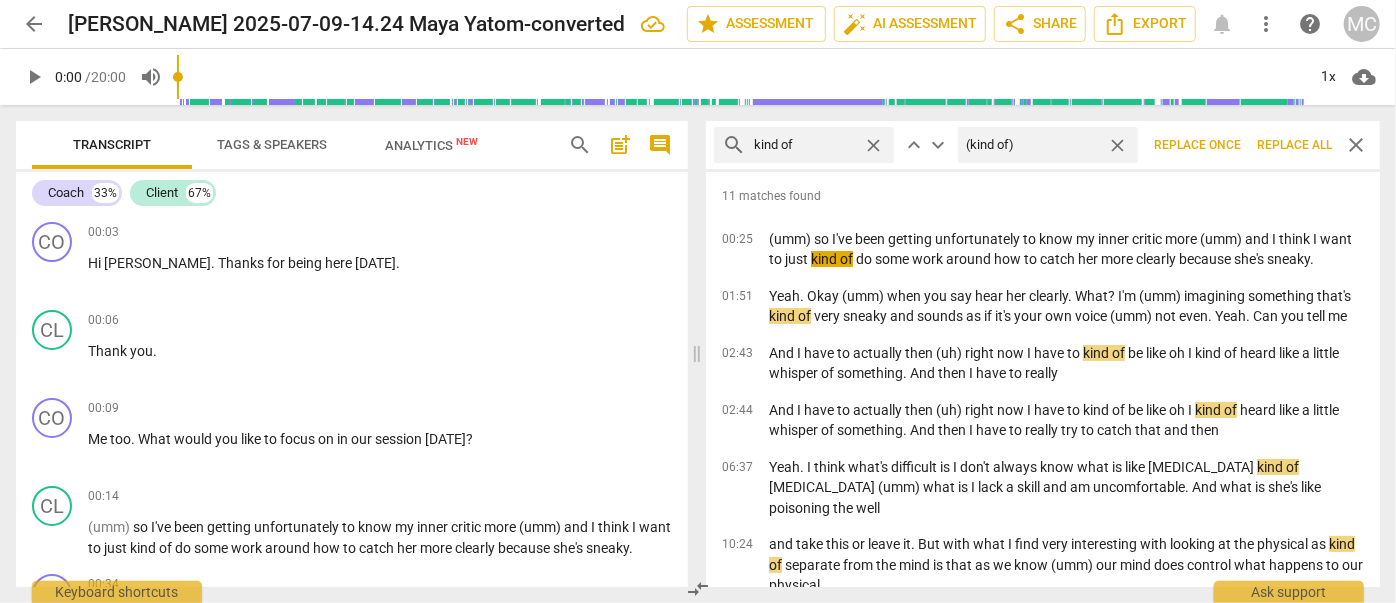 type on "(kind of)" 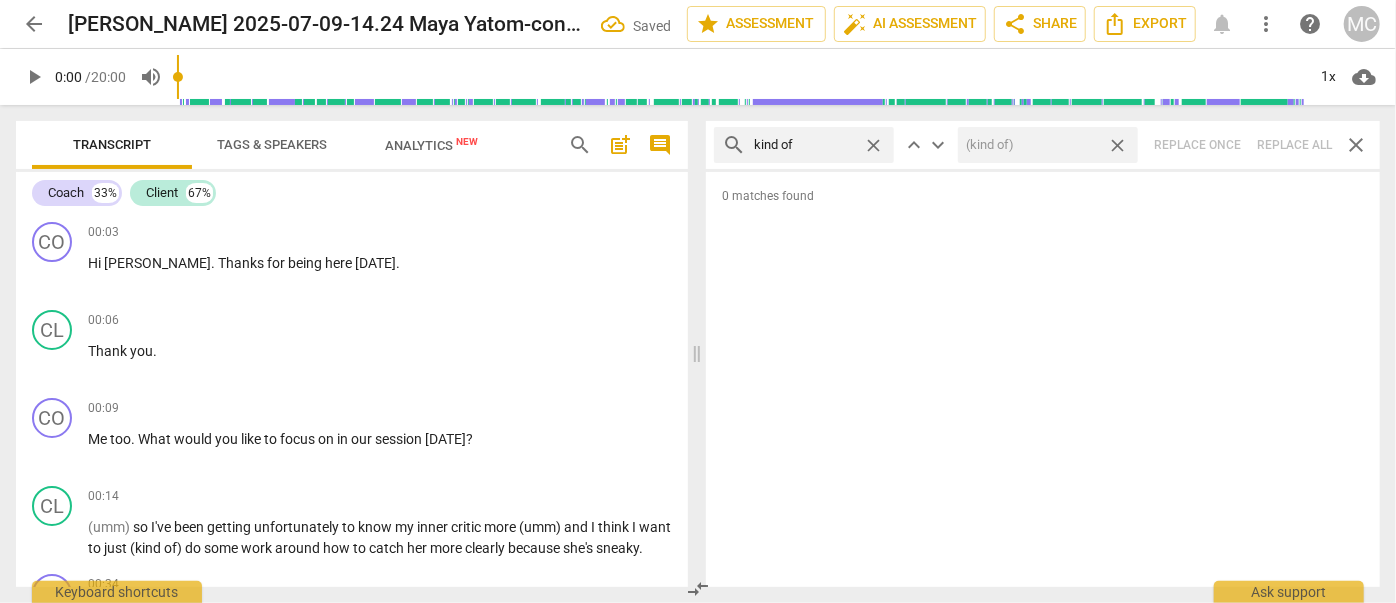 click on "close" at bounding box center (1117, 145) 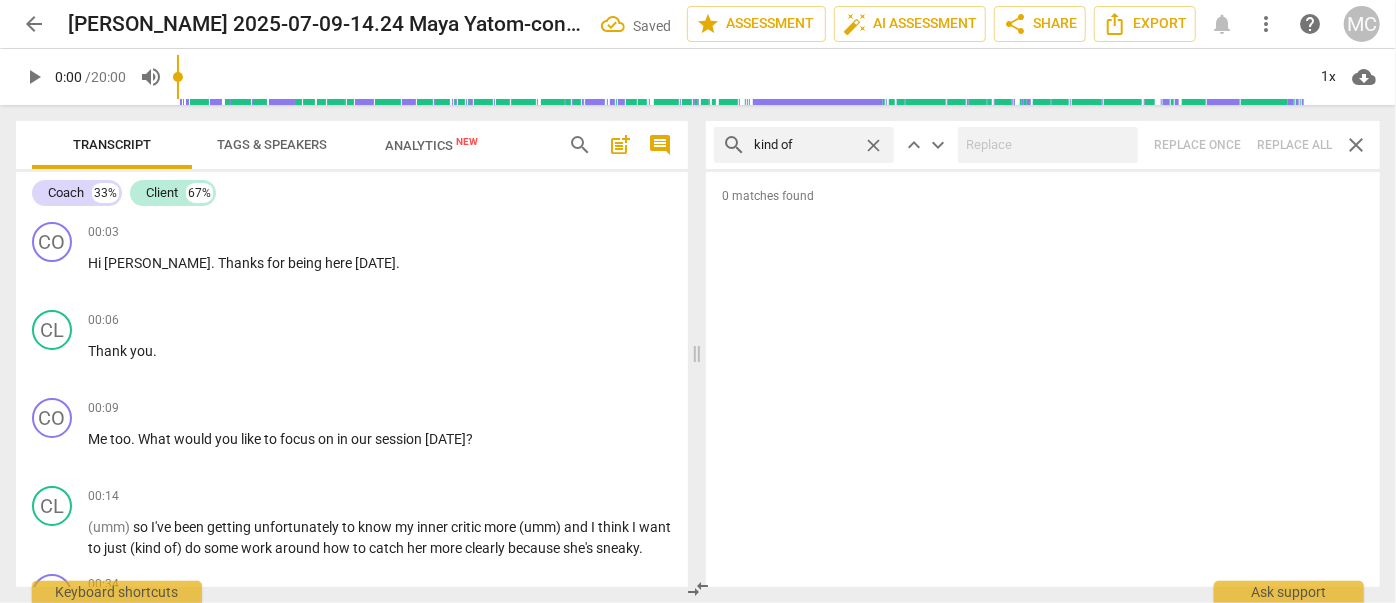 click on "close" at bounding box center (873, 145) 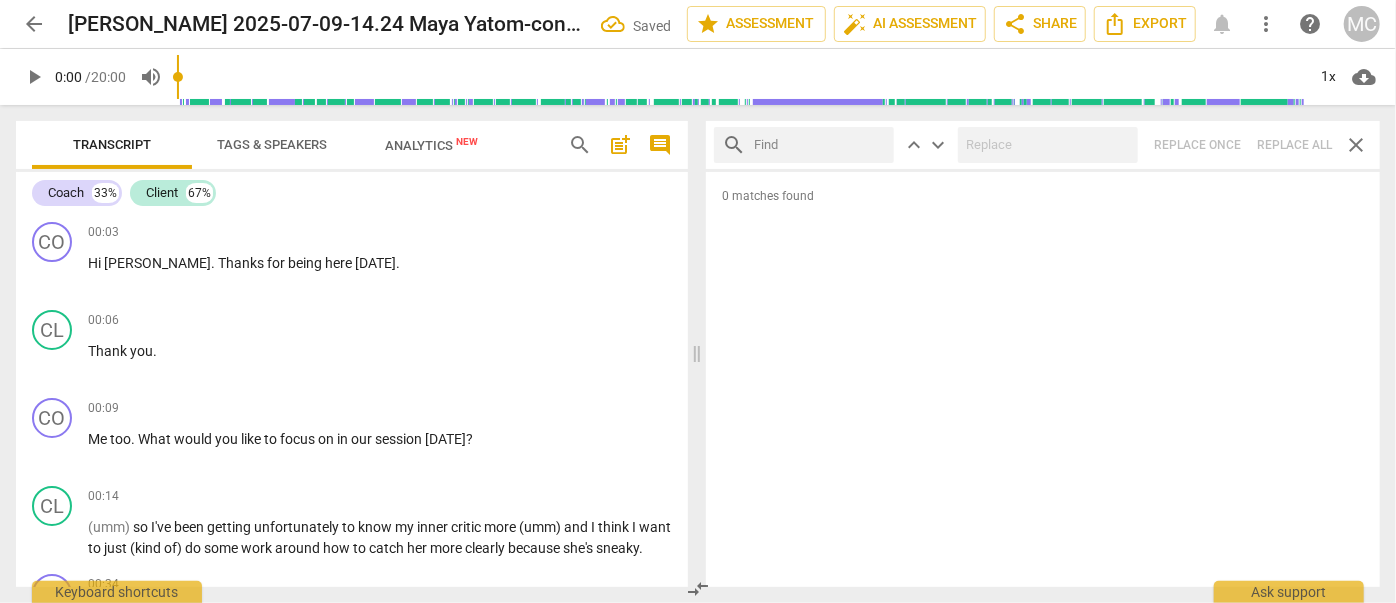 click at bounding box center (820, 145) 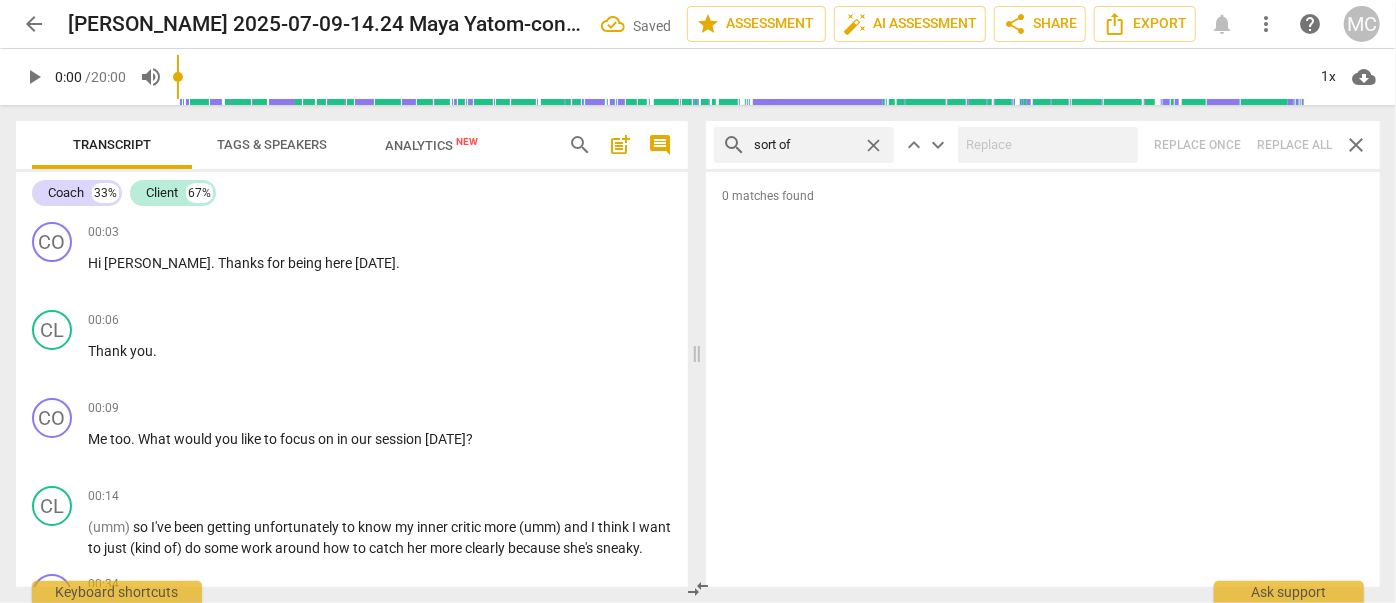 type on "sort of" 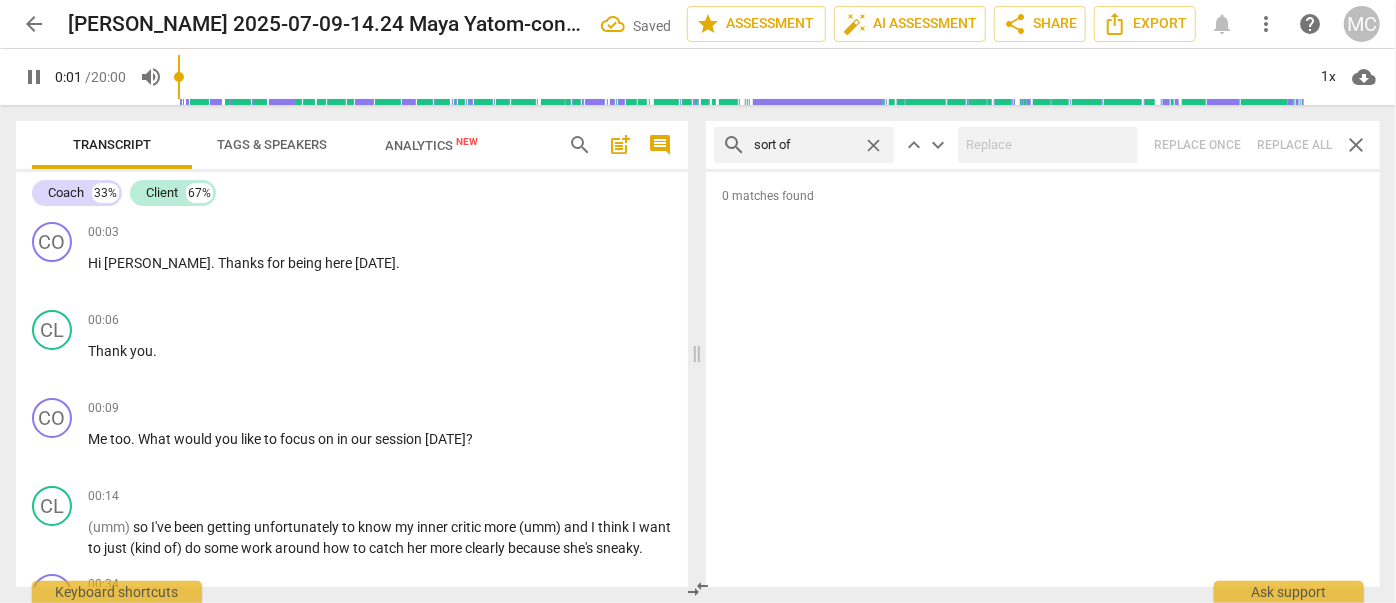 click on "search sort of close keyboard_arrow_up keyboard_arrow_down Replace once Replace all close" at bounding box center (1043, 145) 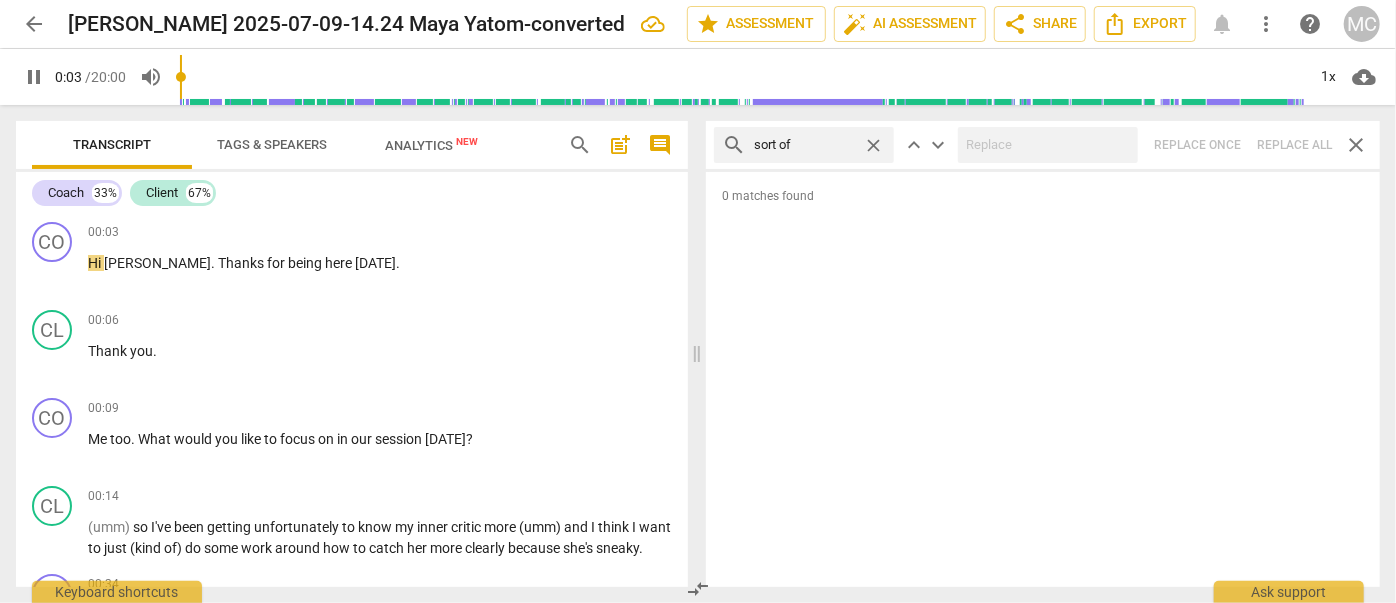 type on "4" 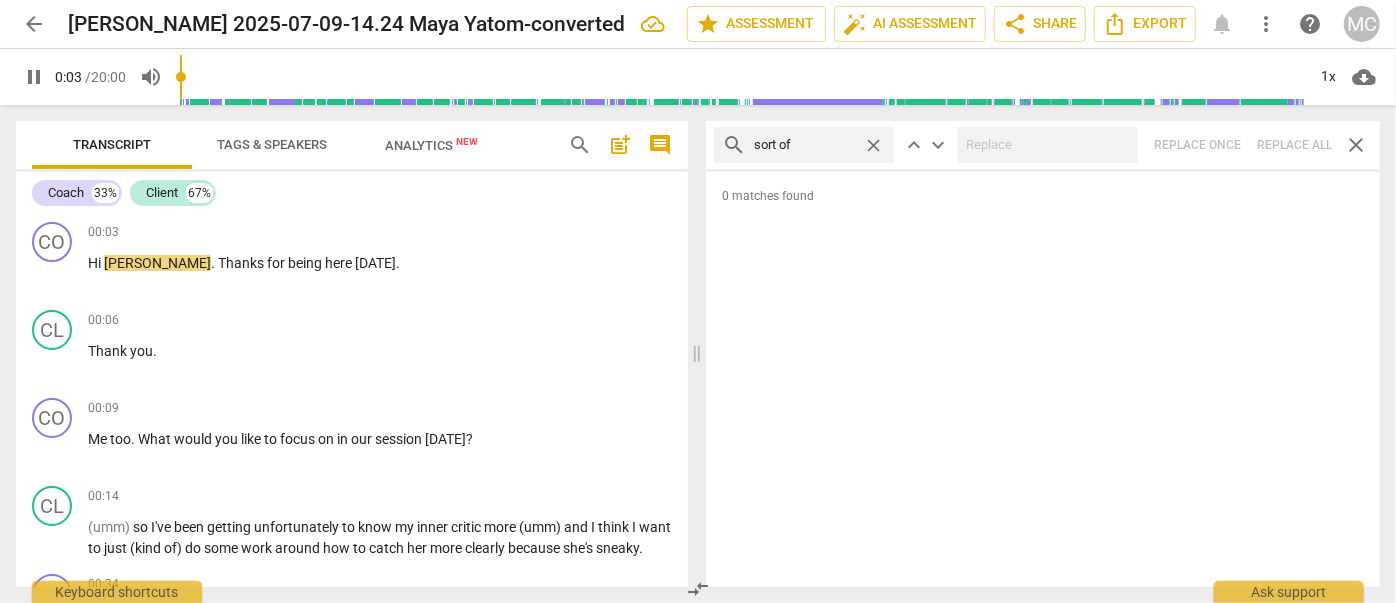click on "close" at bounding box center [873, 145] 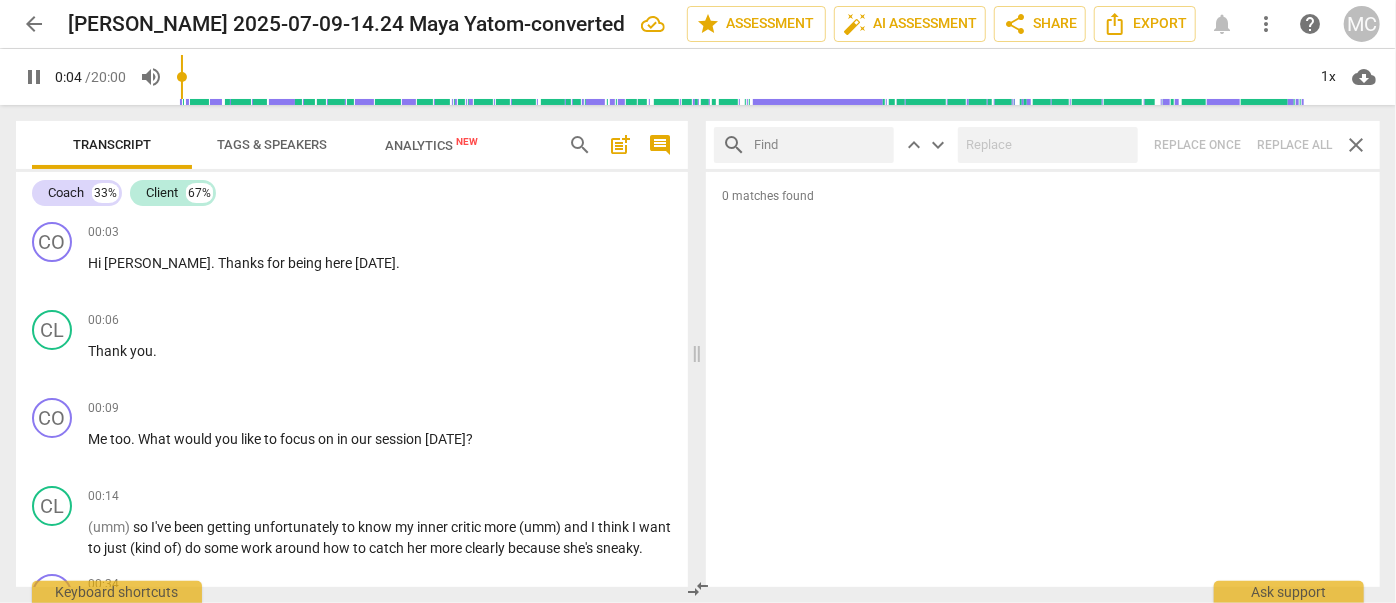 click at bounding box center [820, 145] 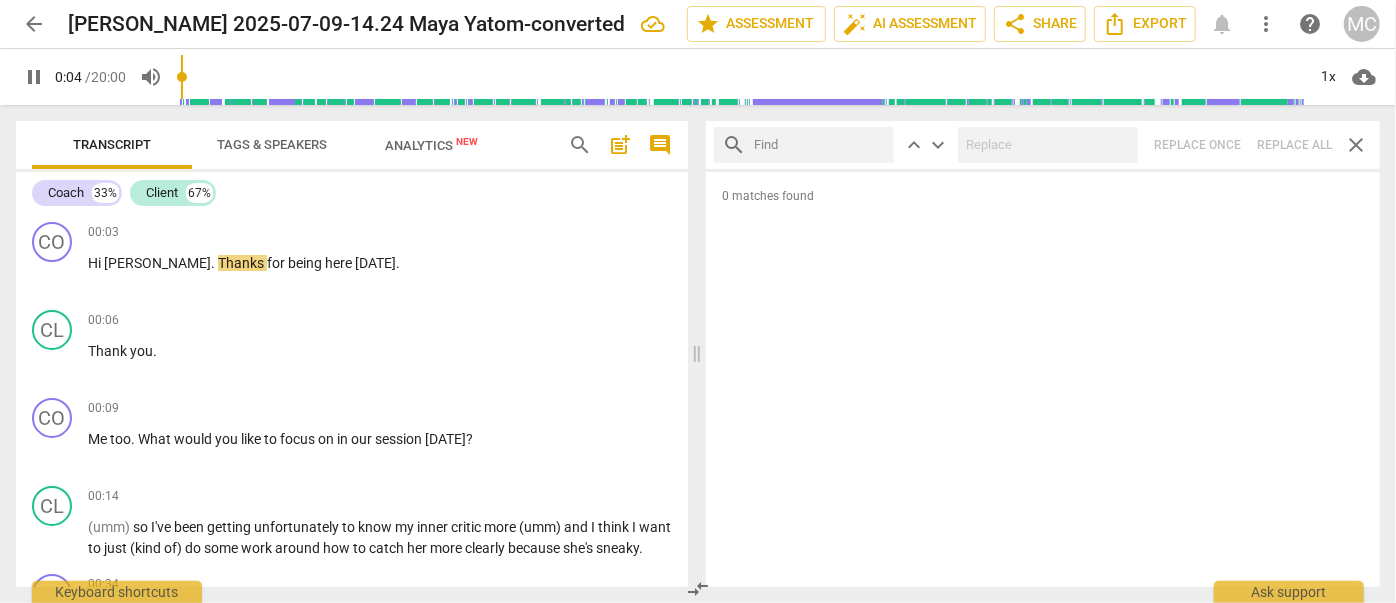 type on "5" 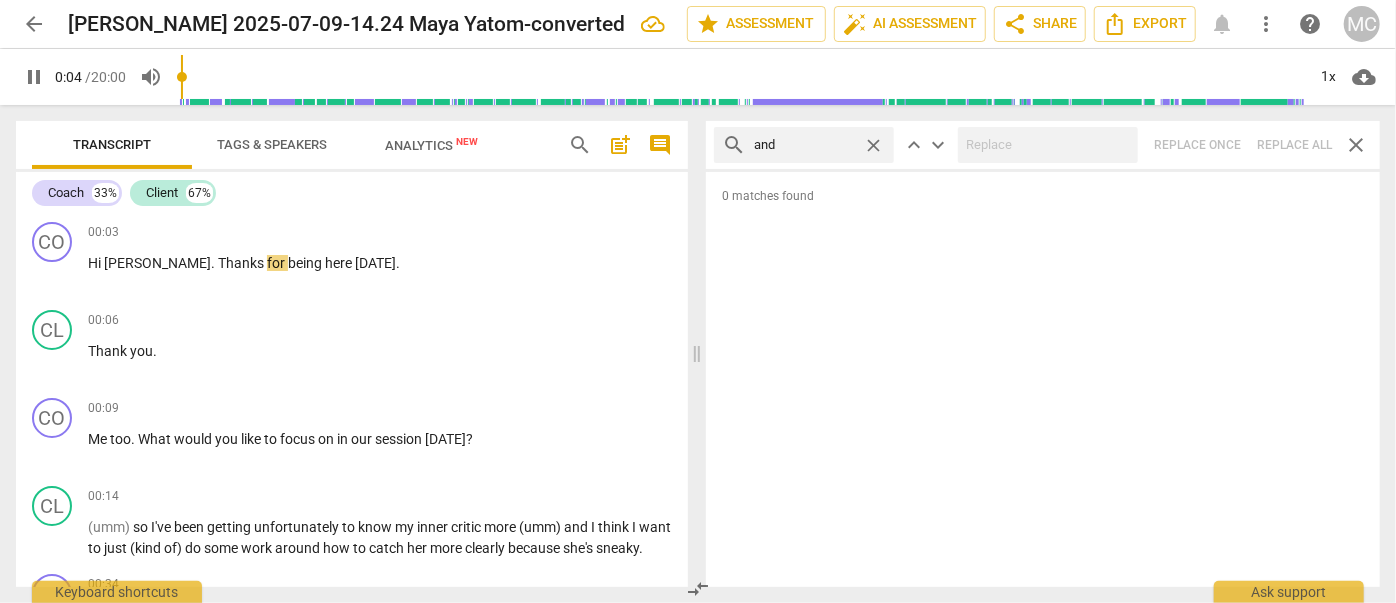 type on "and t" 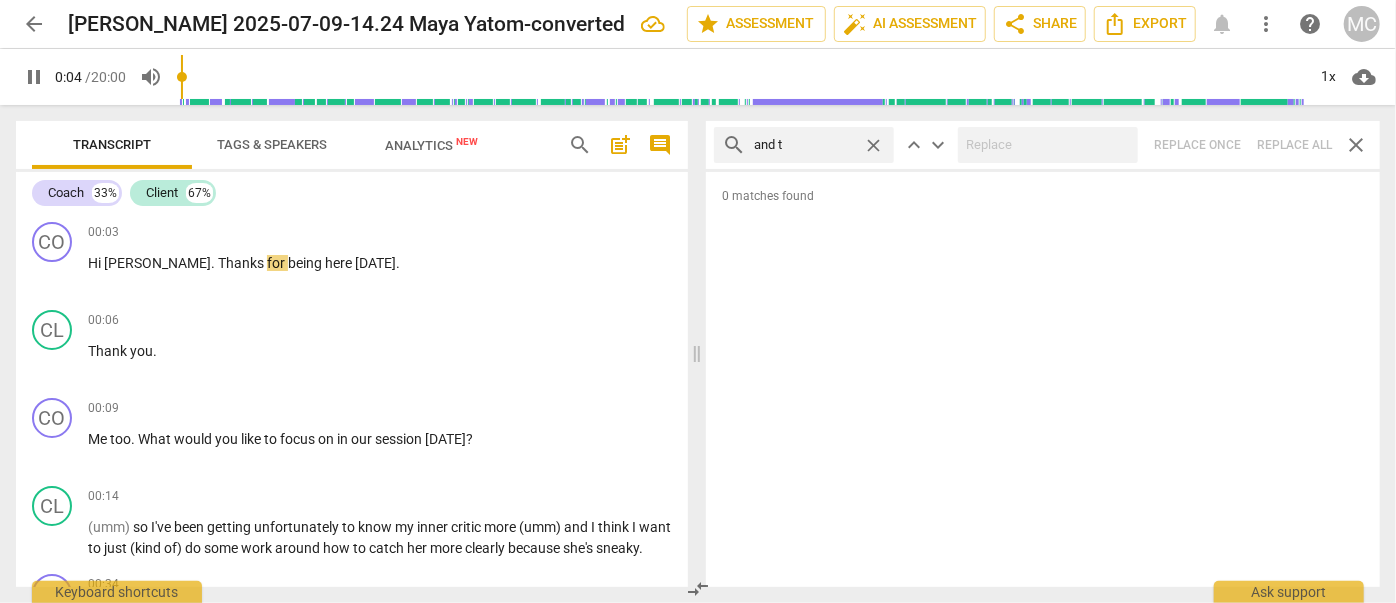 type on "5" 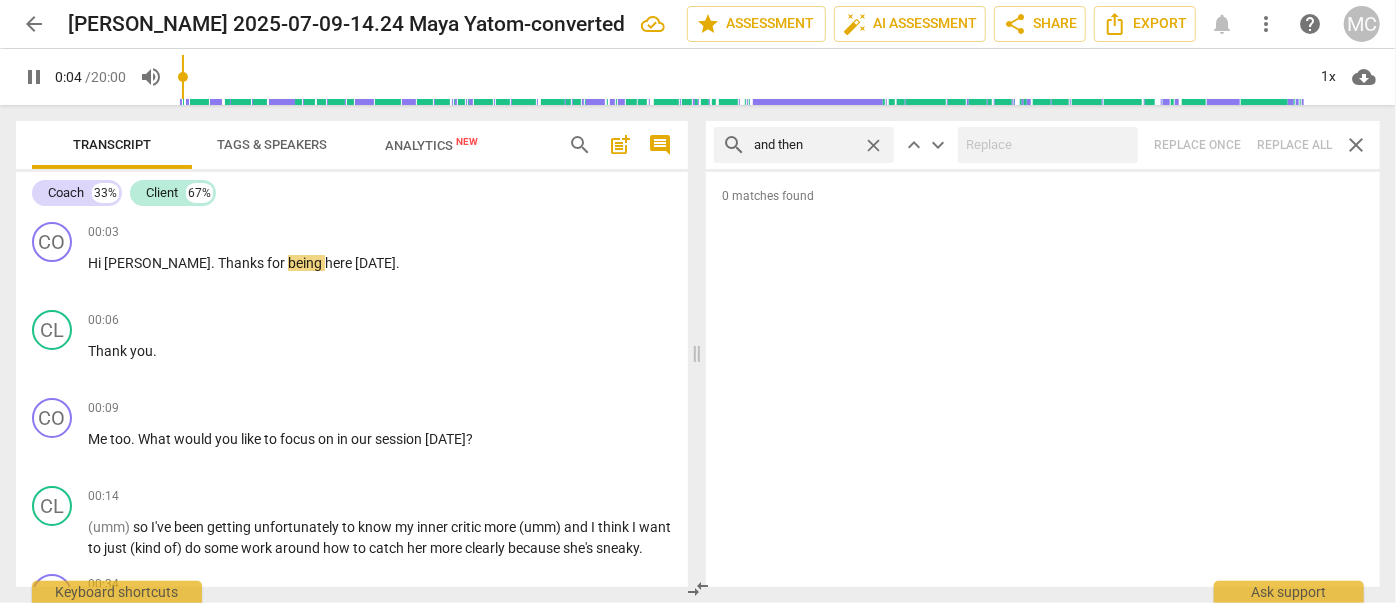 type on "and then" 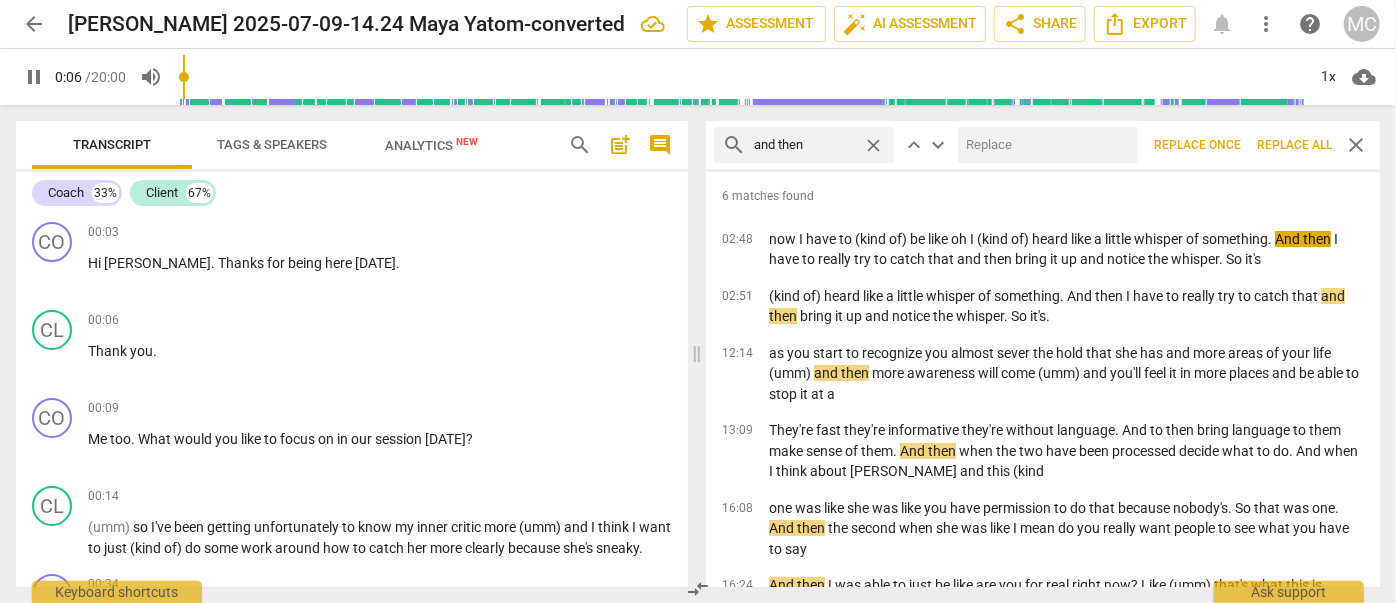 click at bounding box center [1044, 145] 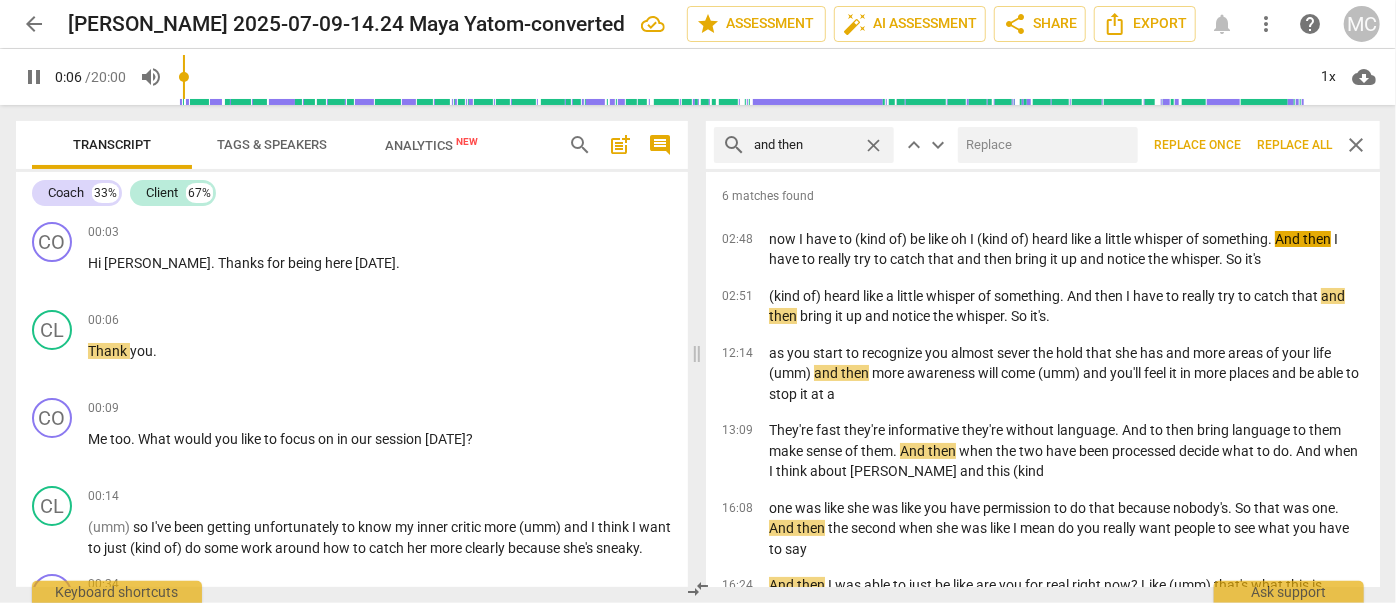 type on "7" 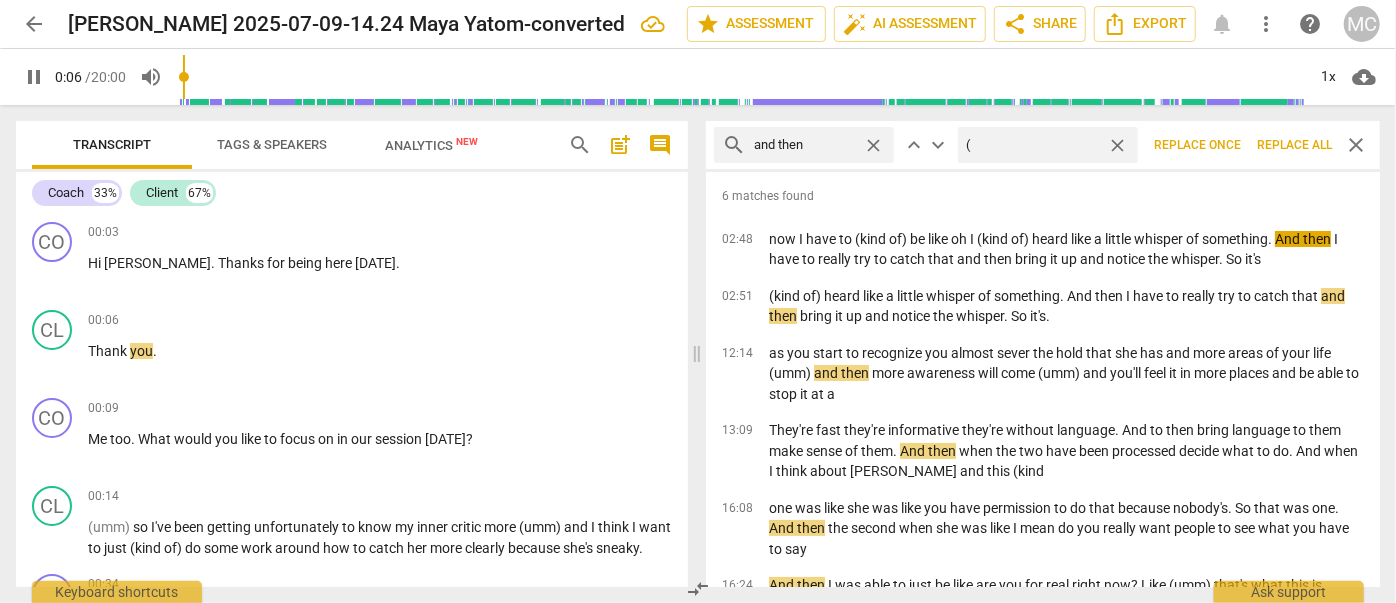type on "7" 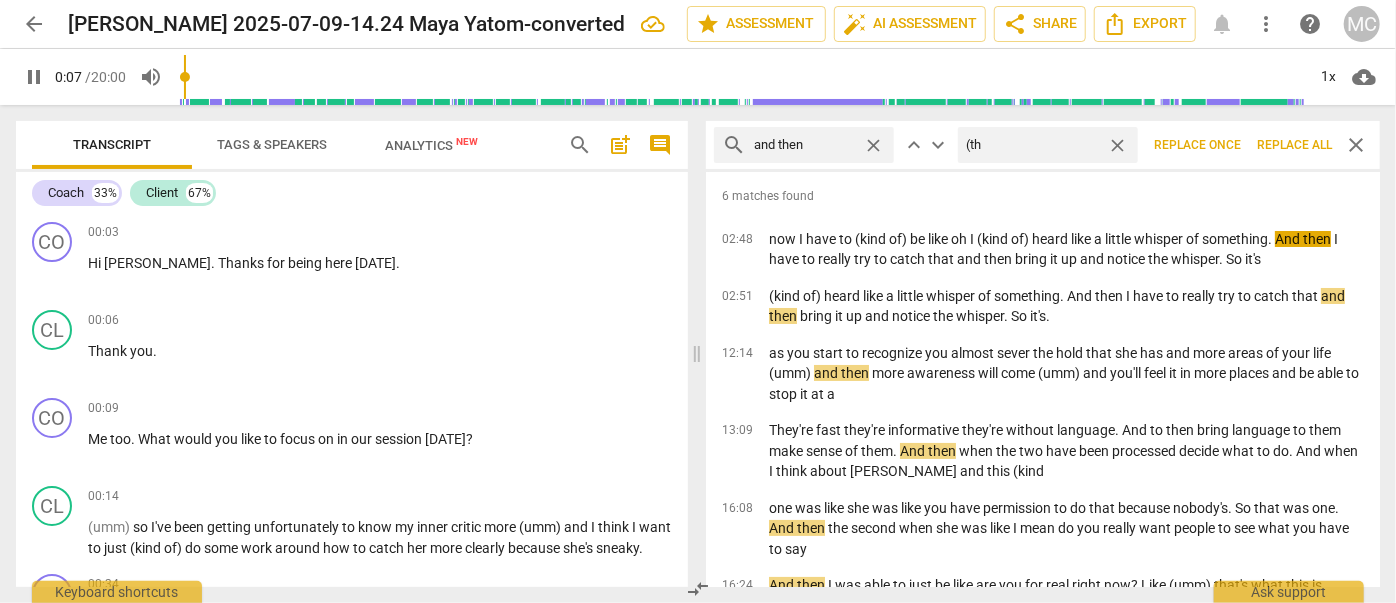 type on "(the" 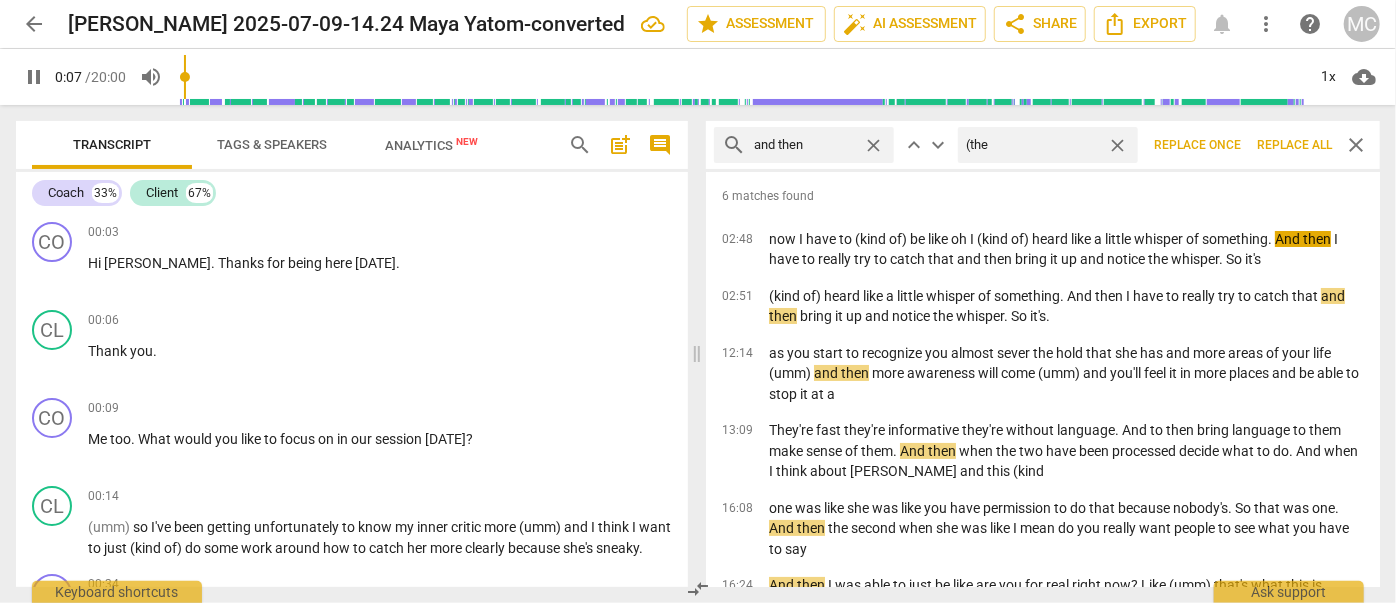 type on "7" 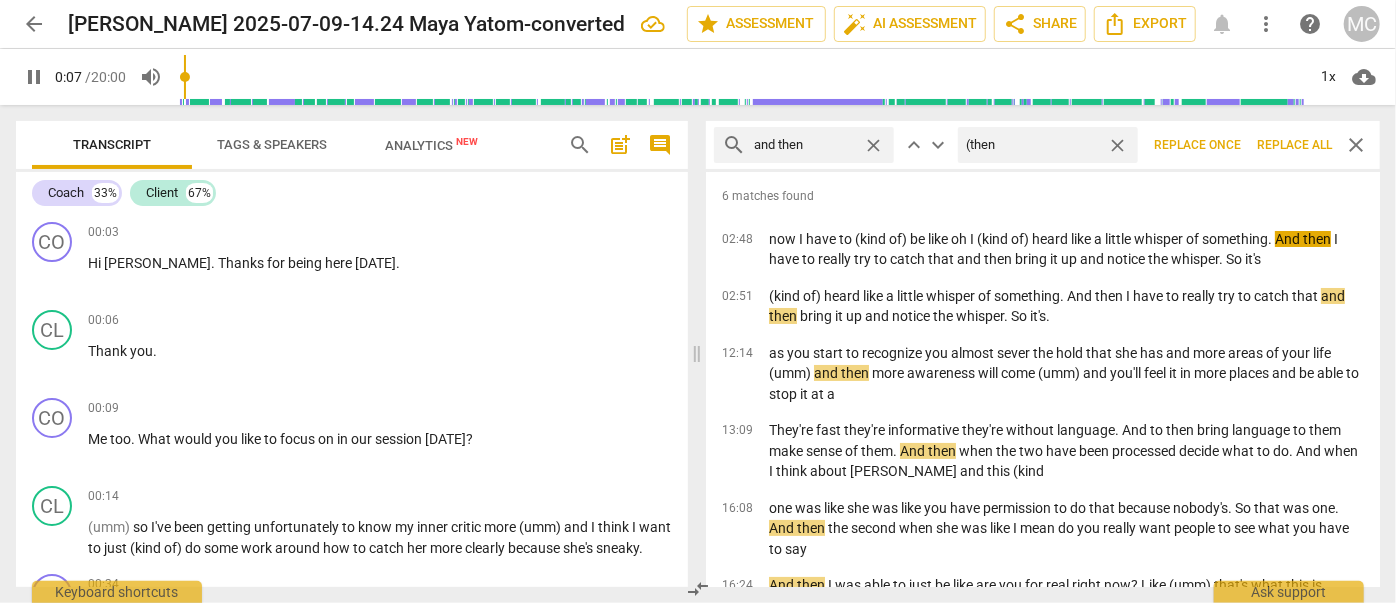 type on "(then)" 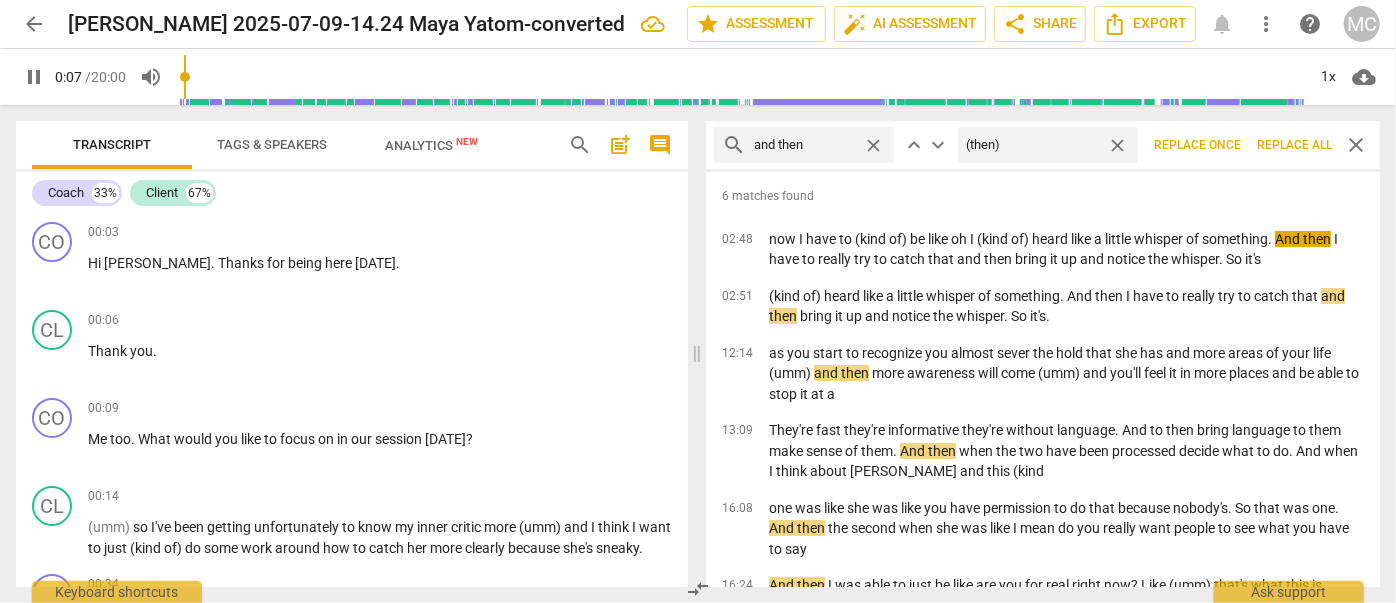 type on "8" 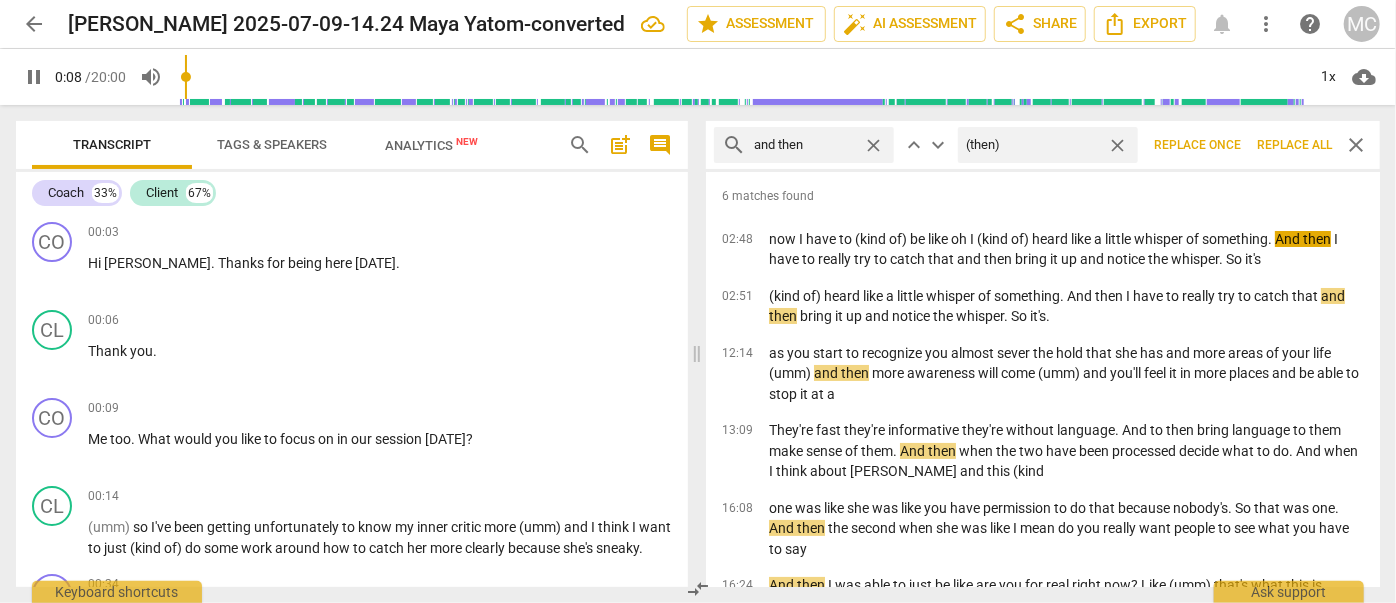 type on "(then)" 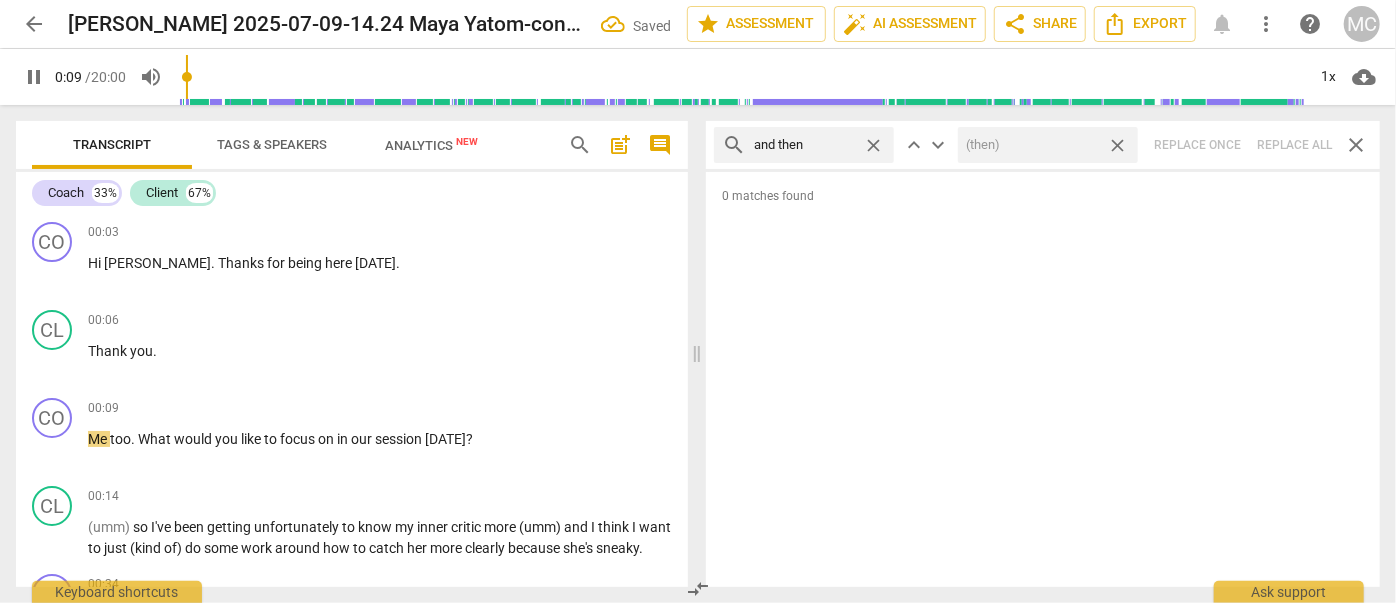 type on "10" 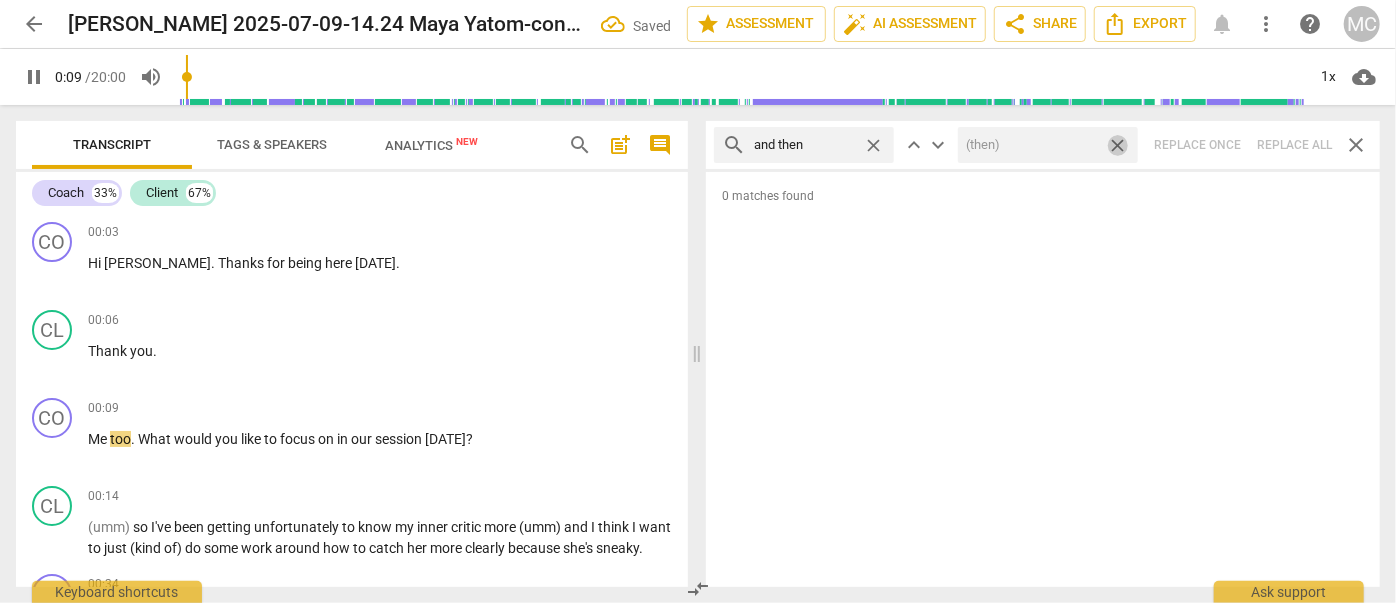 click on "close" at bounding box center [1117, 145] 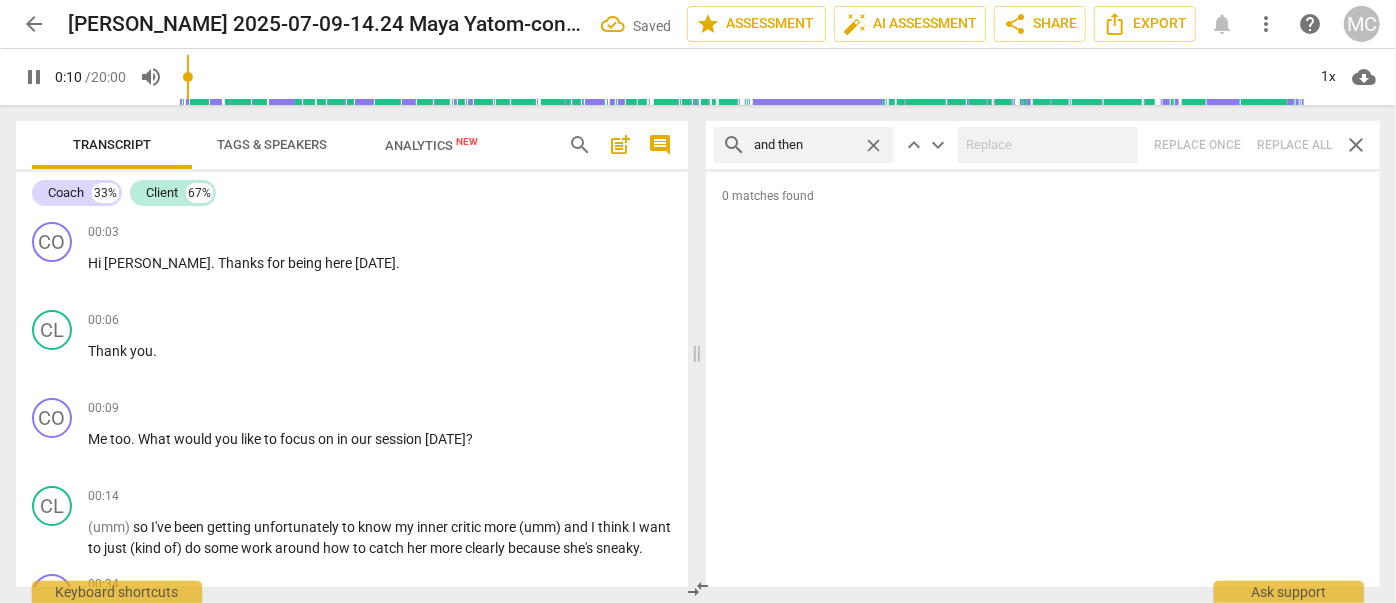 click on "close" at bounding box center (873, 145) 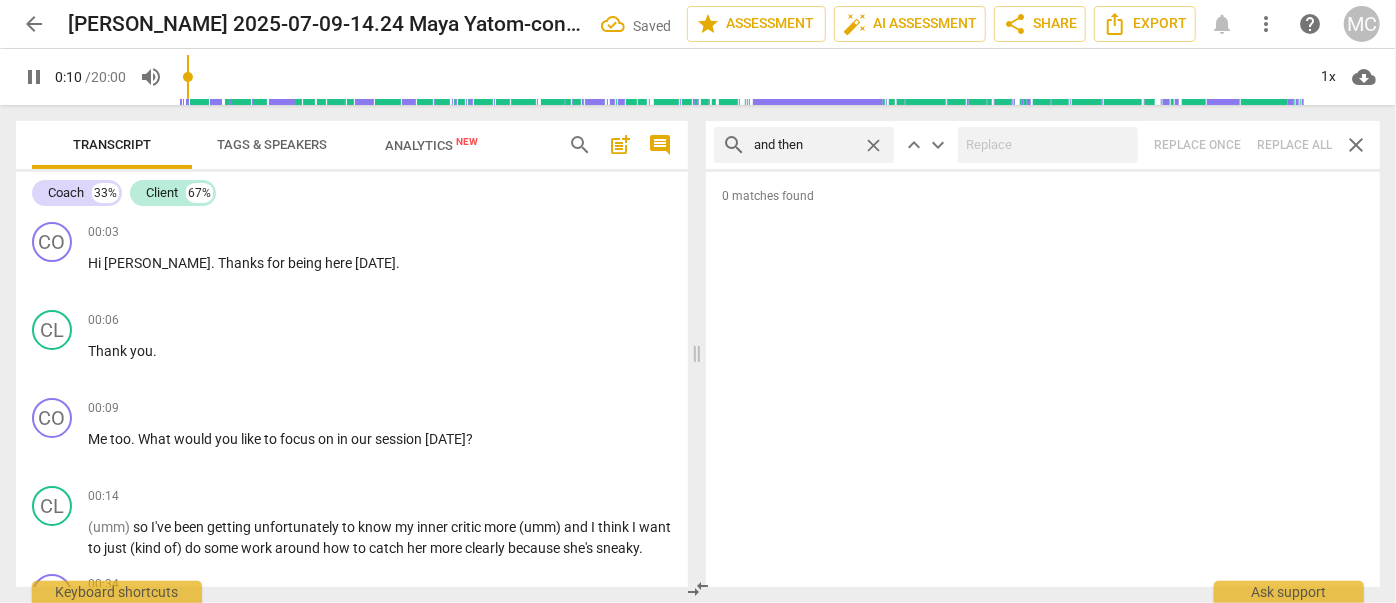 type on "11" 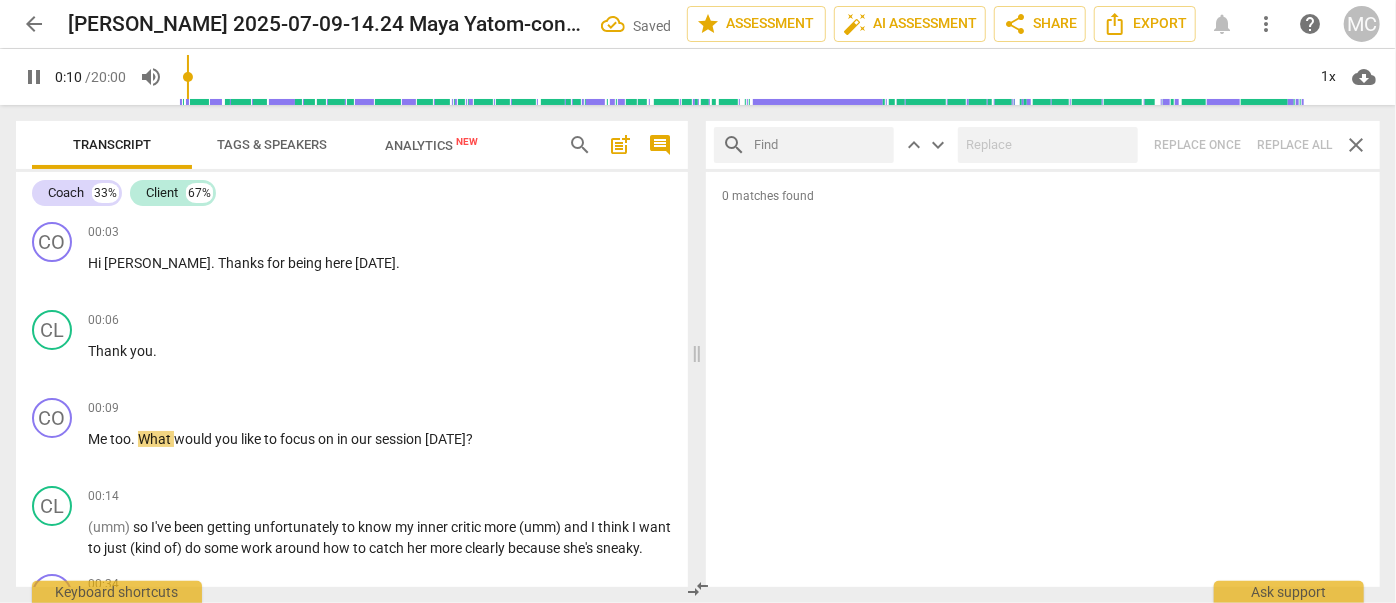 click at bounding box center [820, 145] 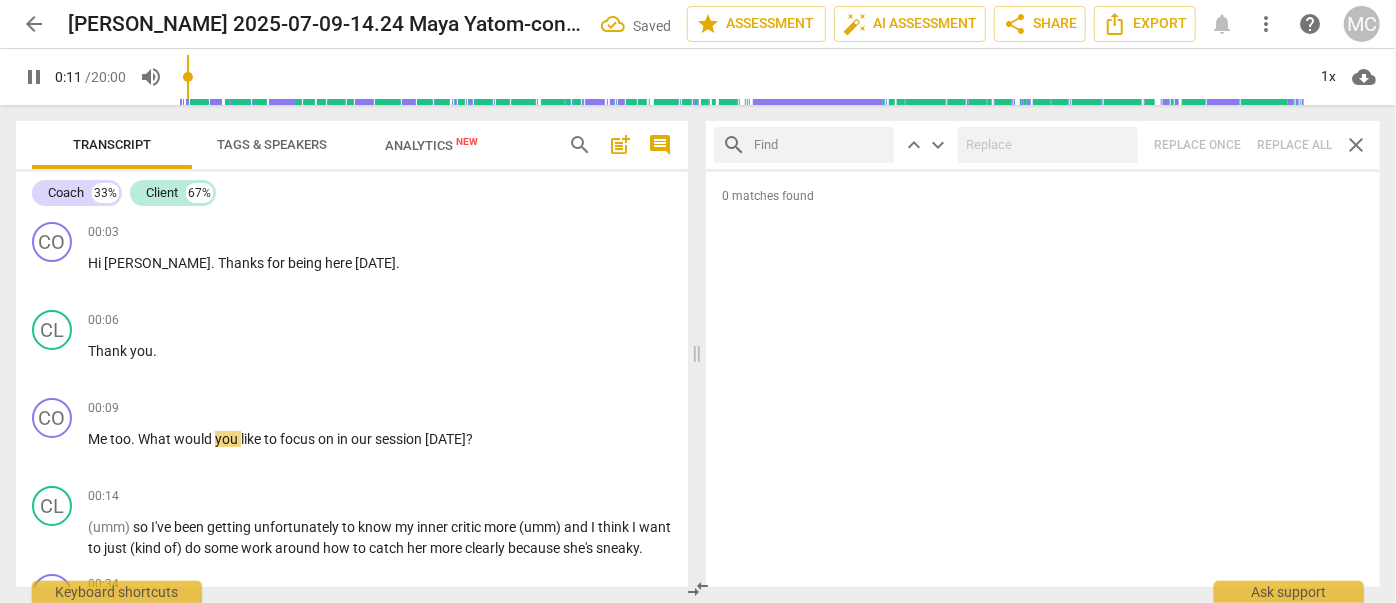 type on "11" 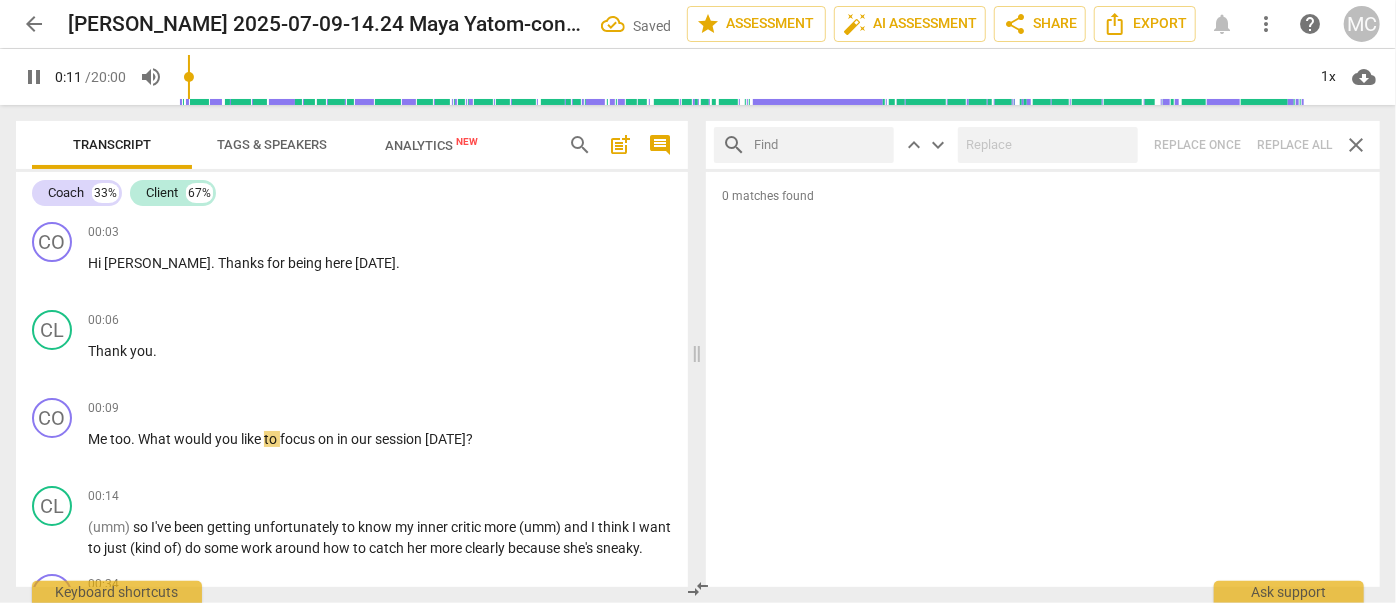 type on "l" 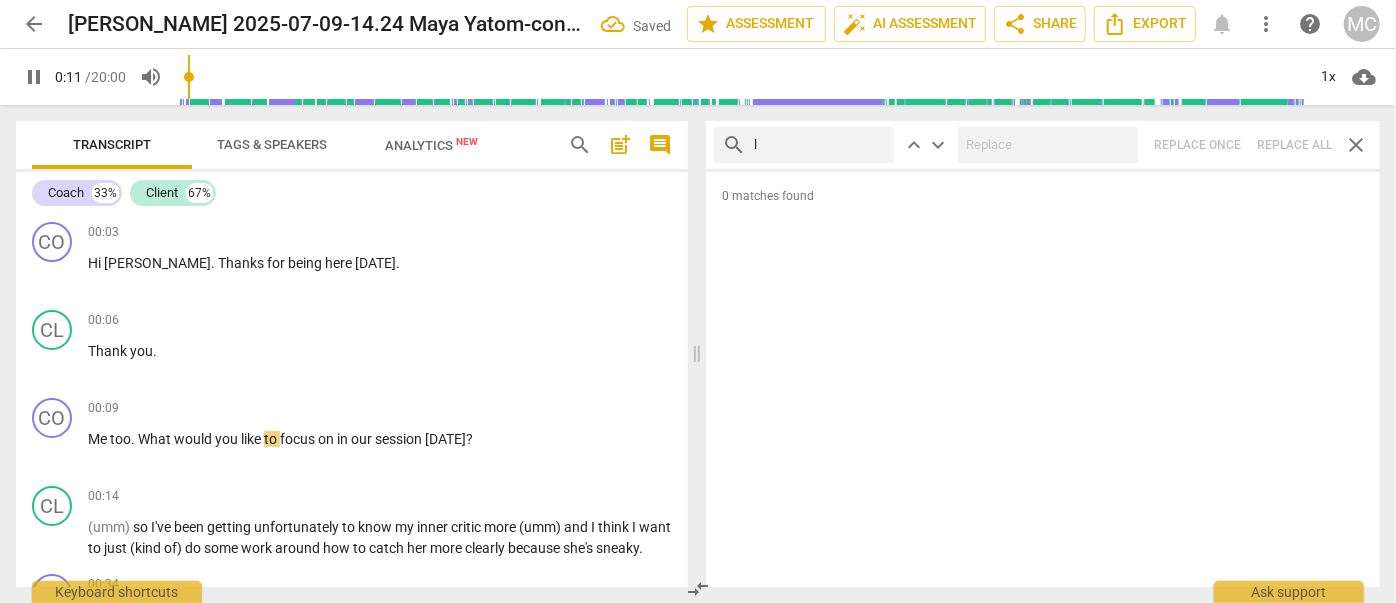 type on "12" 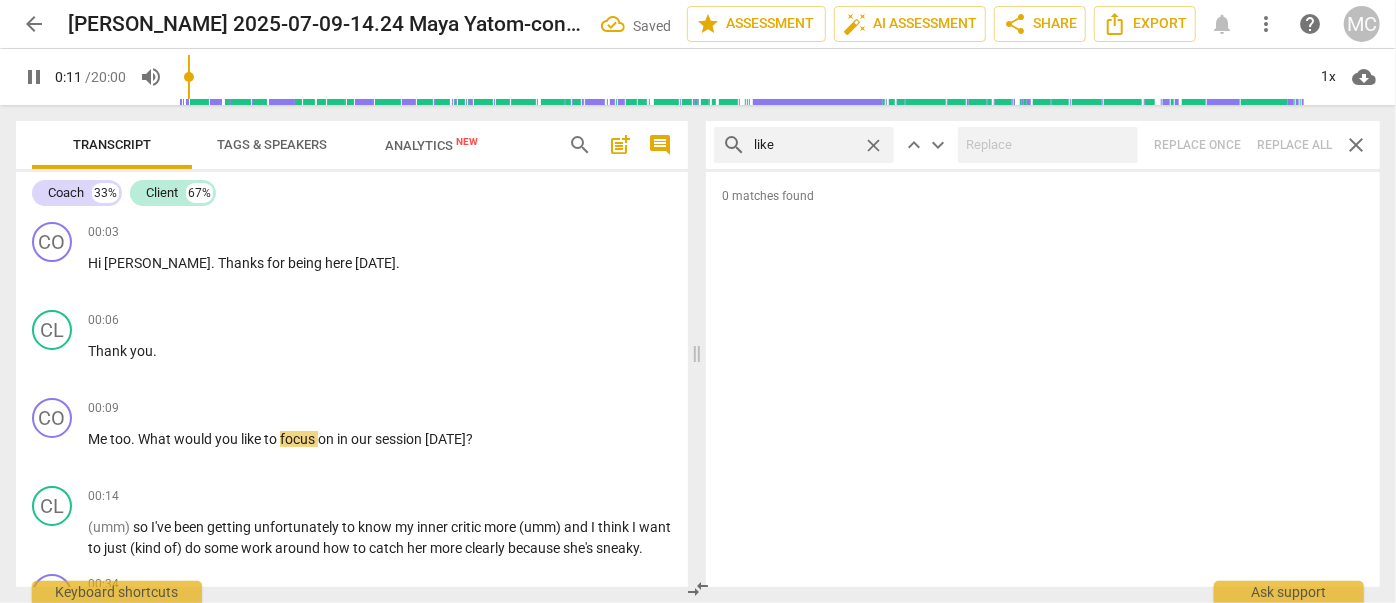 type on "like" 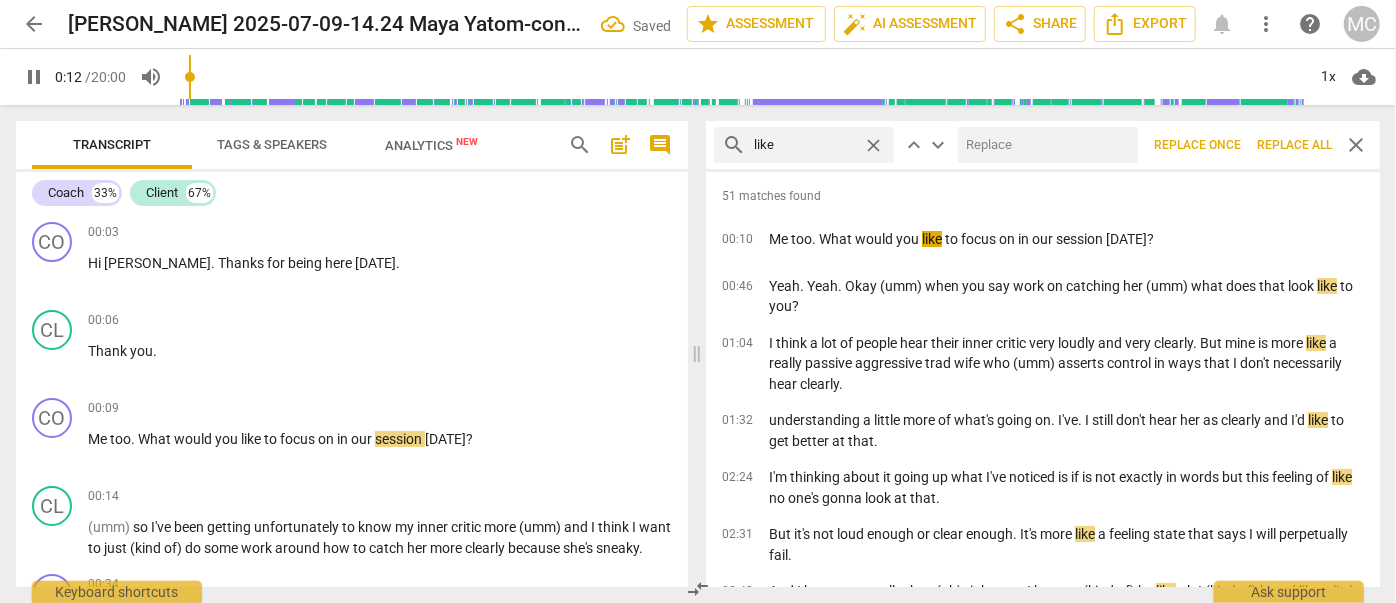 click at bounding box center [1044, 145] 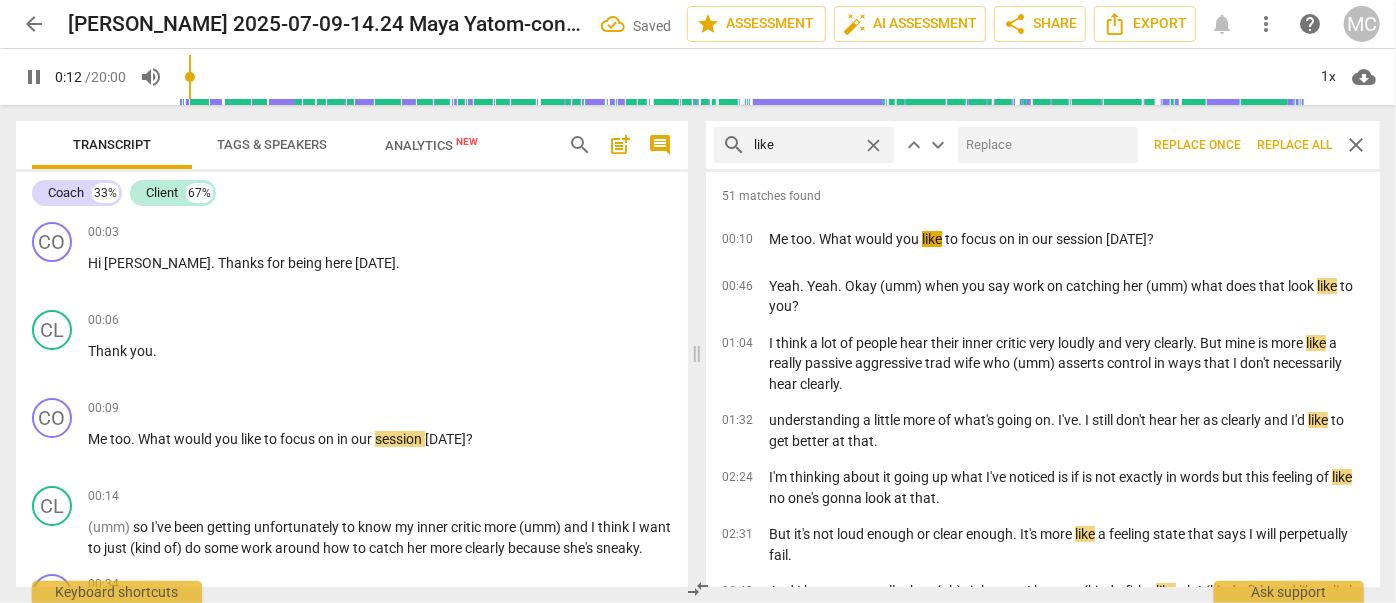 type on "13" 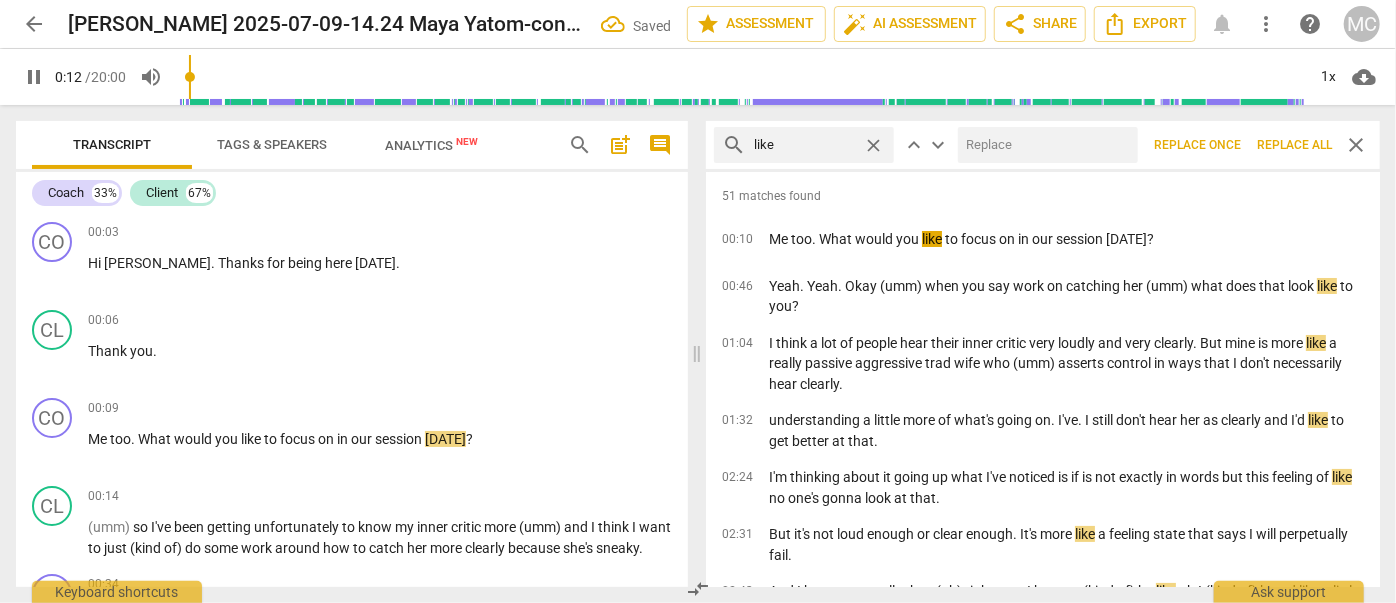 type on "(" 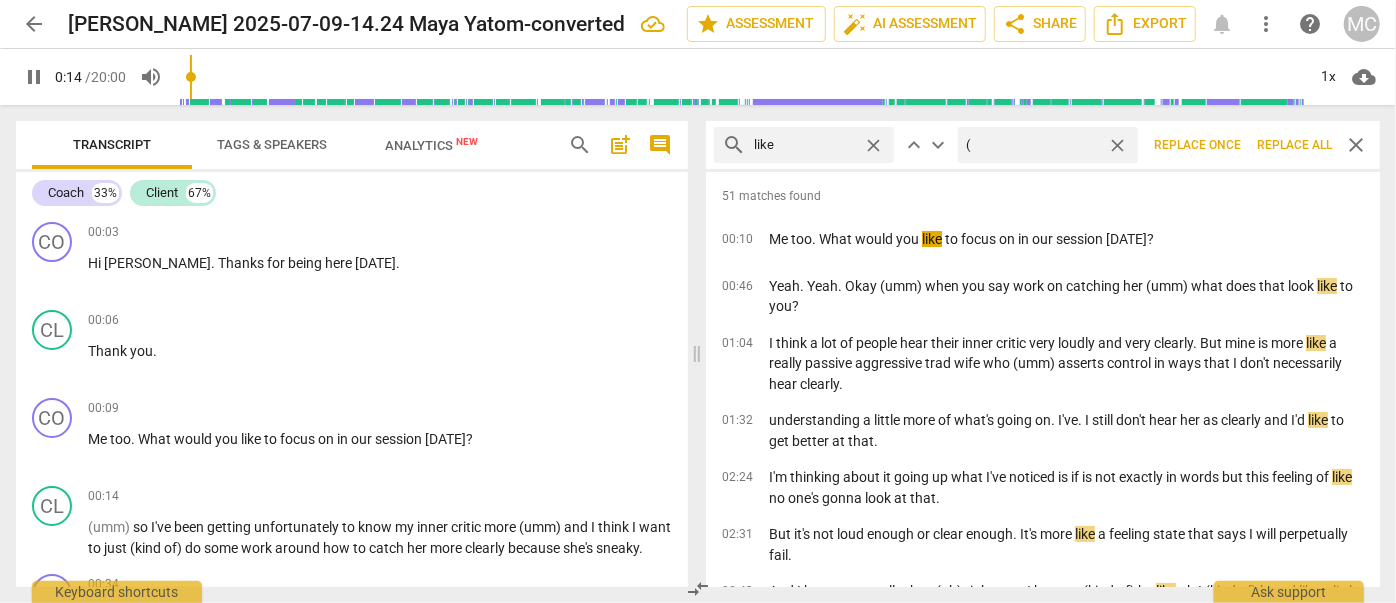 type on "14" 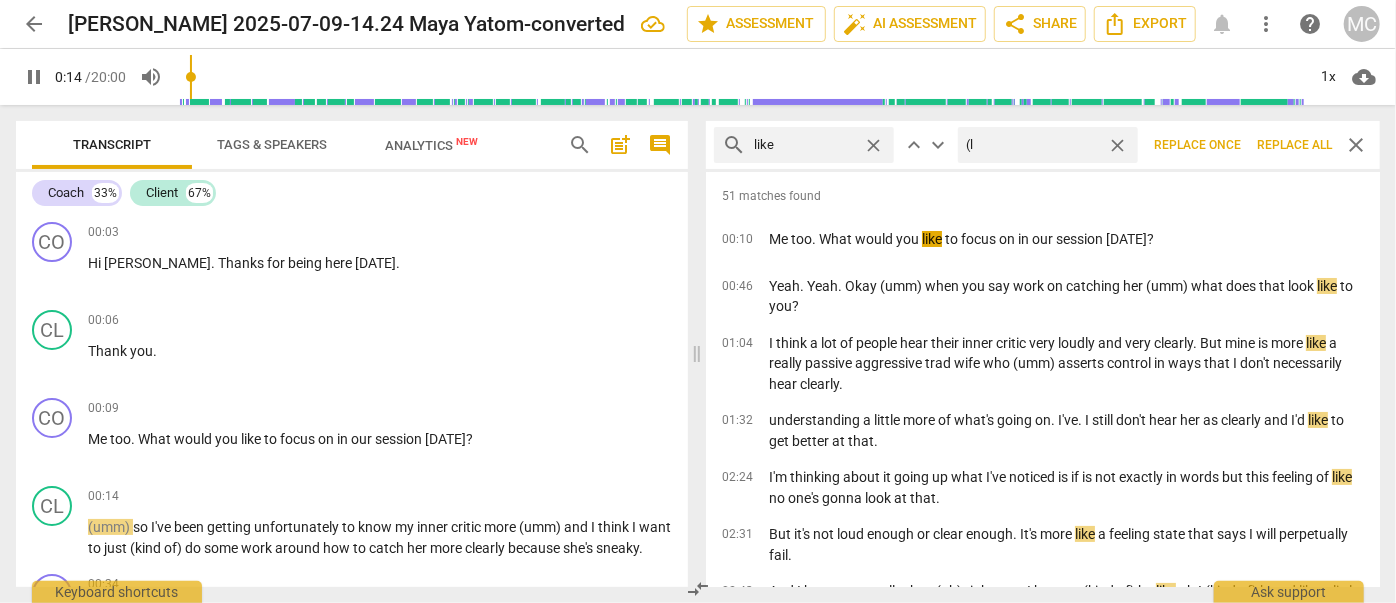 type on "15" 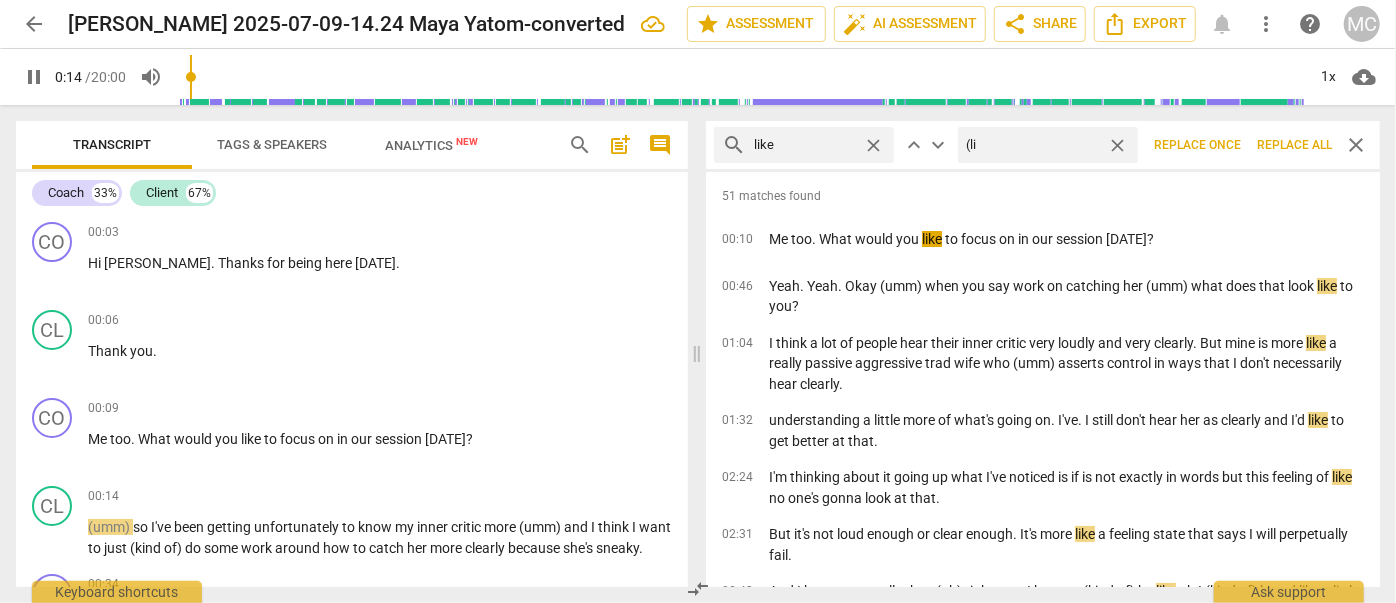 type on "(lik" 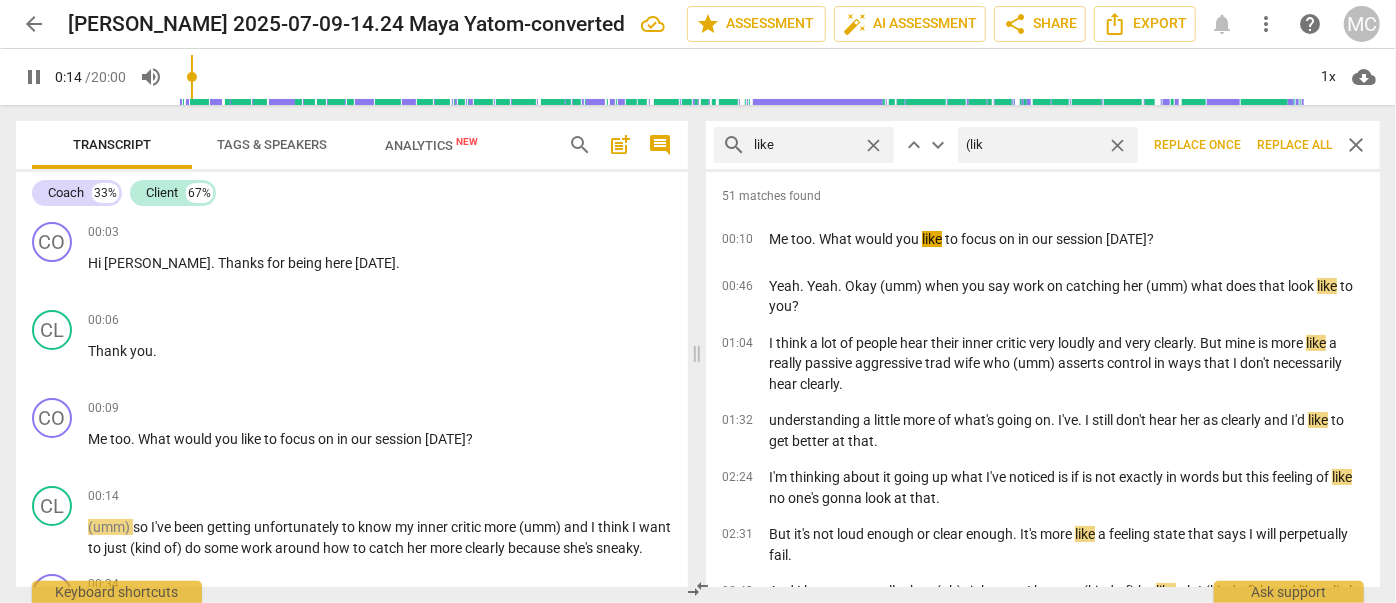 type on "15" 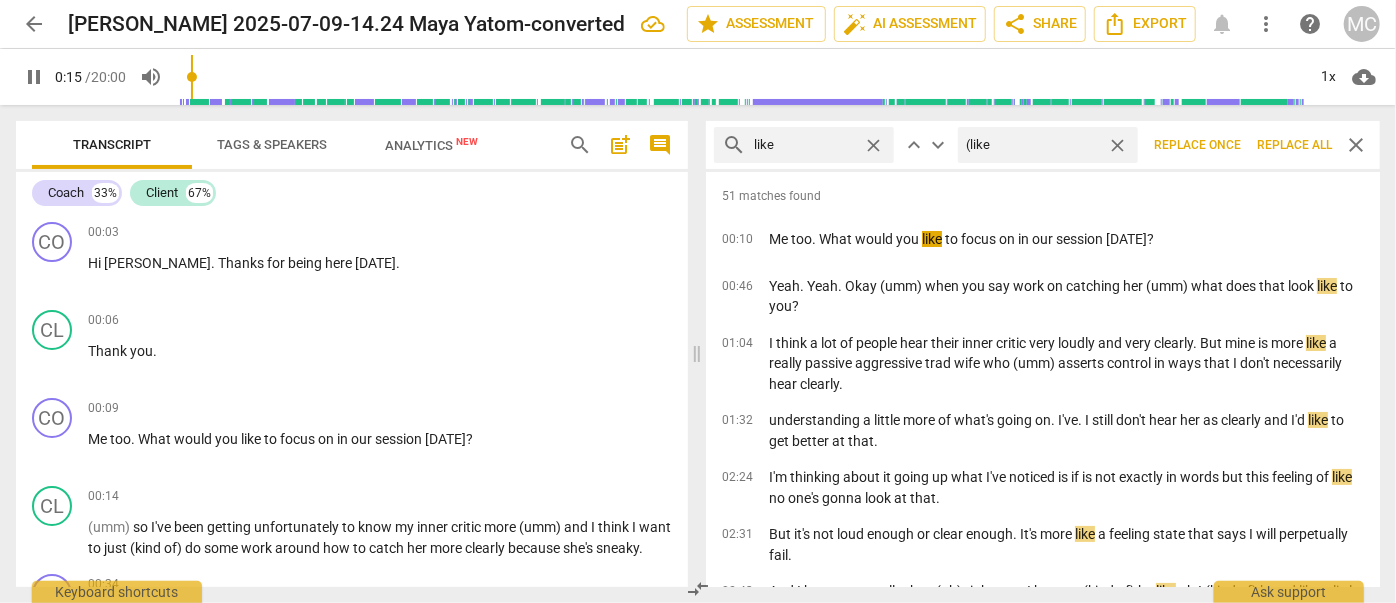 type on "15" 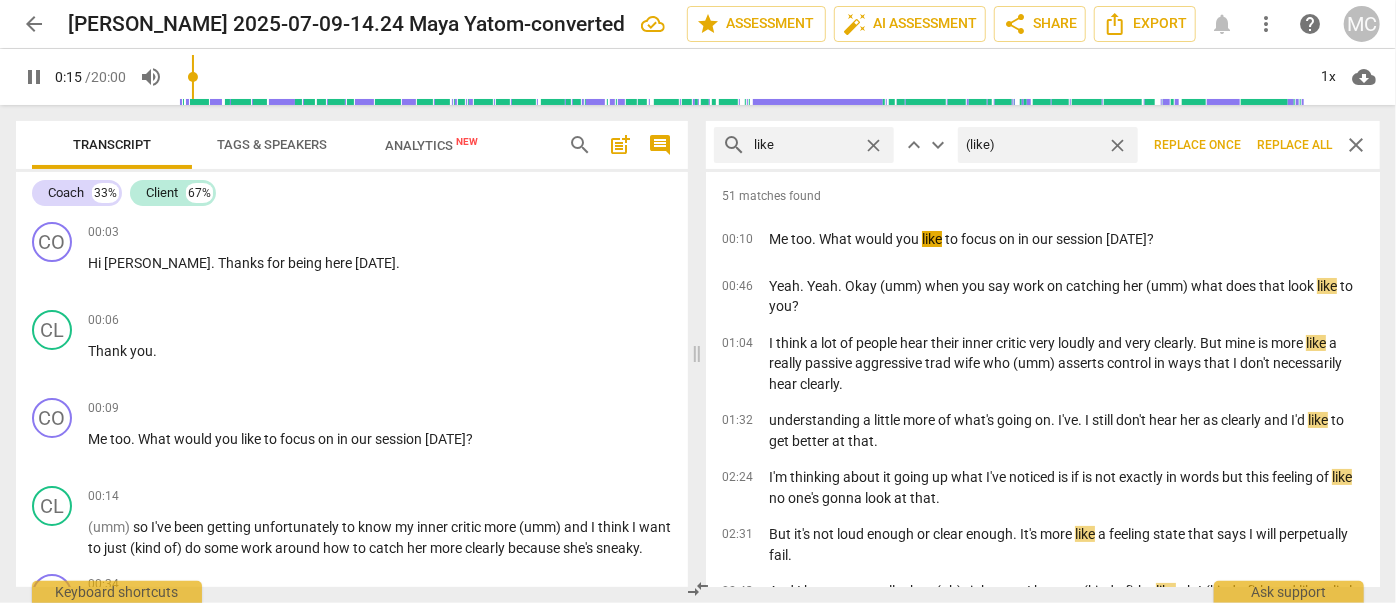 type on "16" 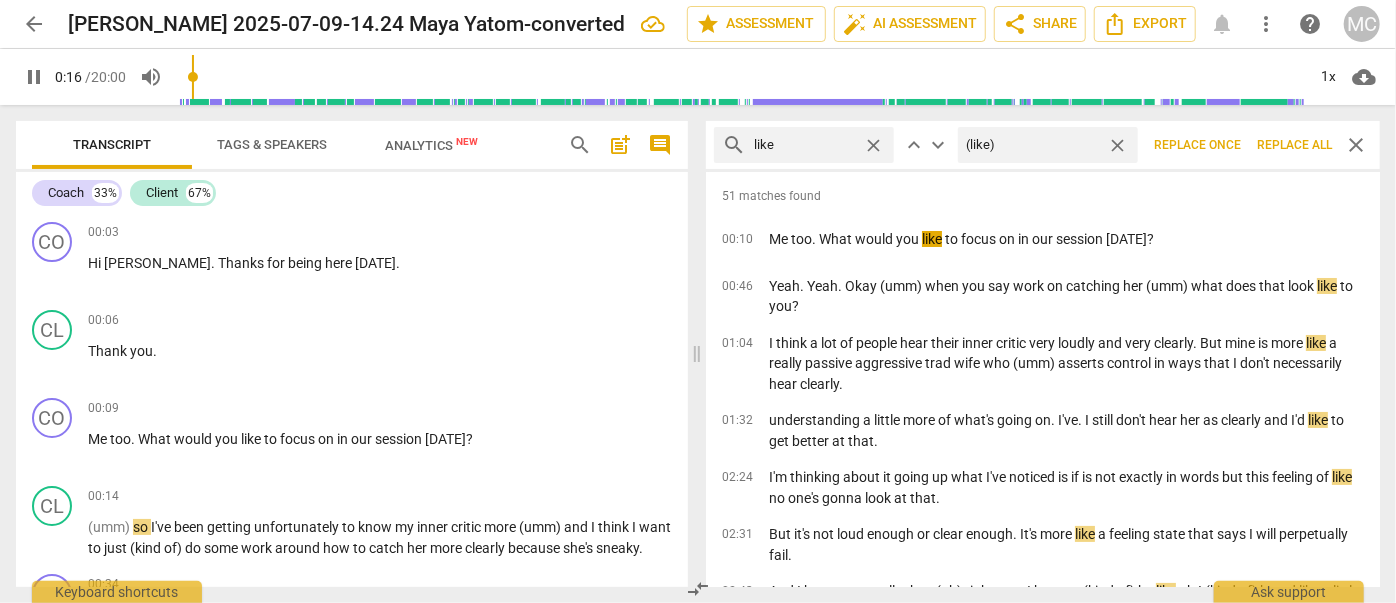 type on "16" 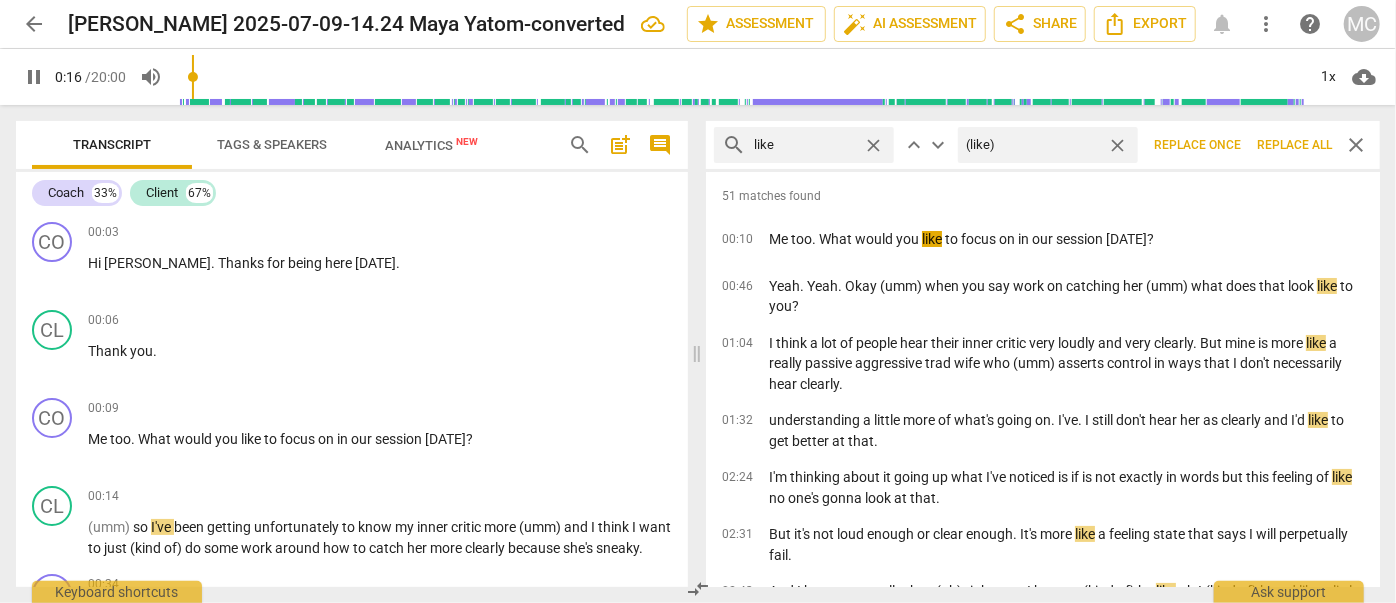 type on "(like)" 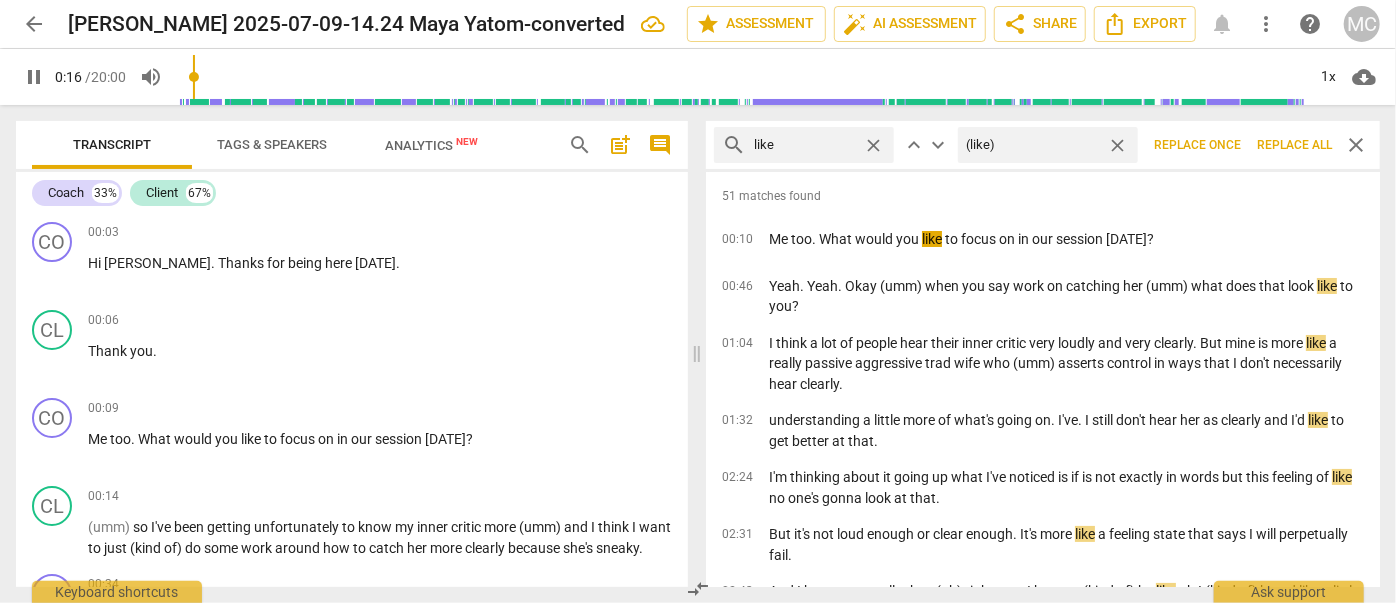 type on "17" 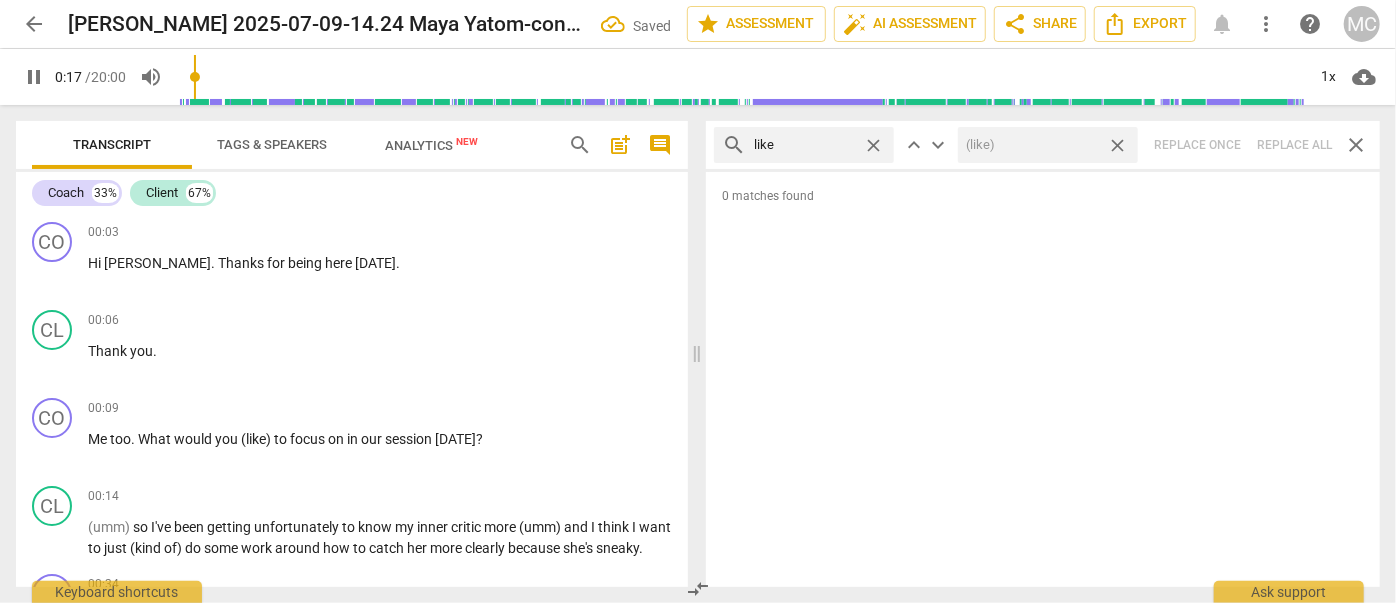 type on "18" 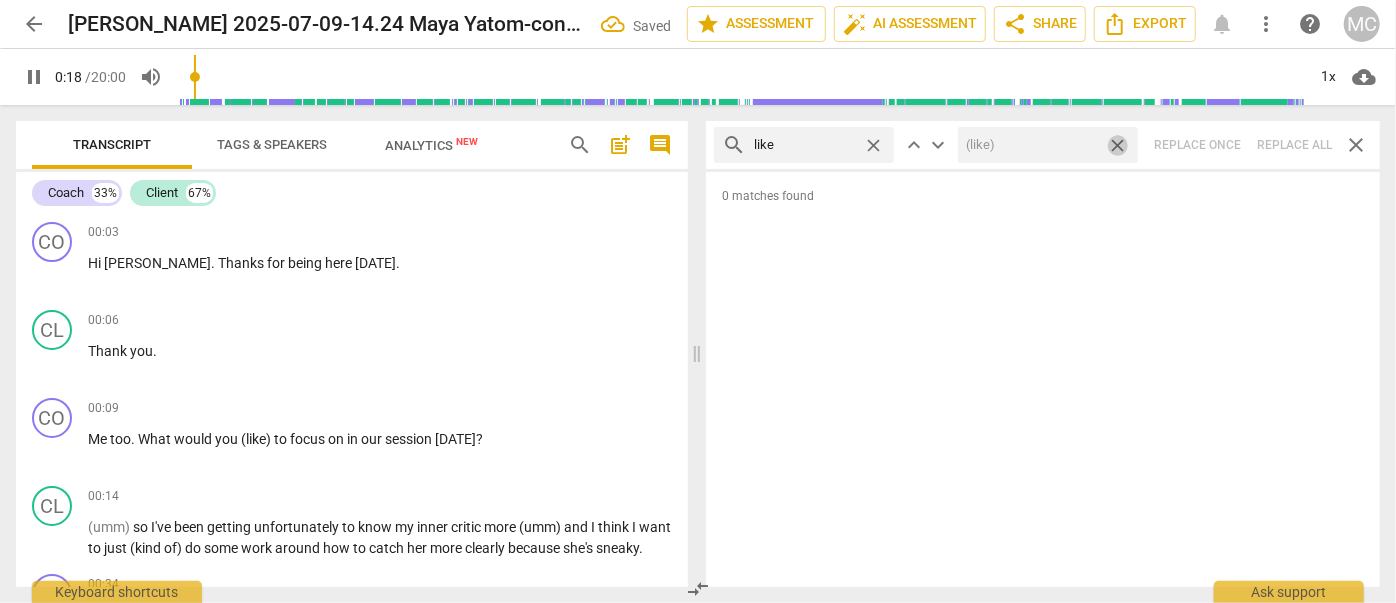 click on "close" at bounding box center [1117, 145] 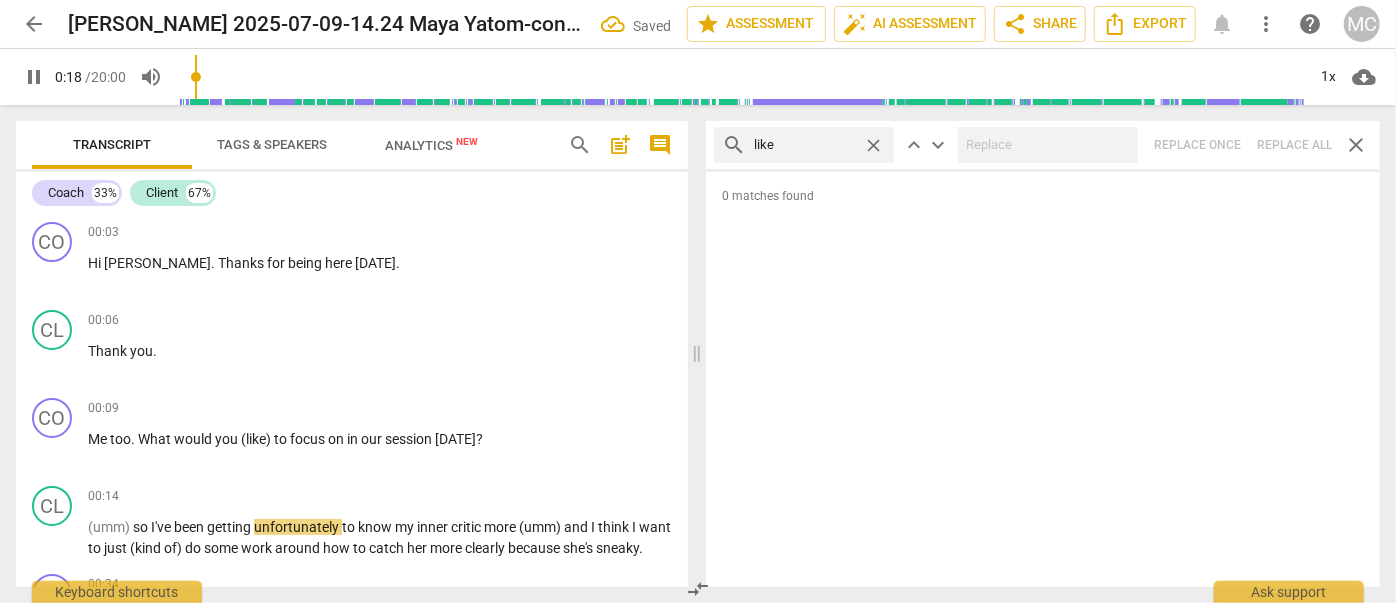 type on "19" 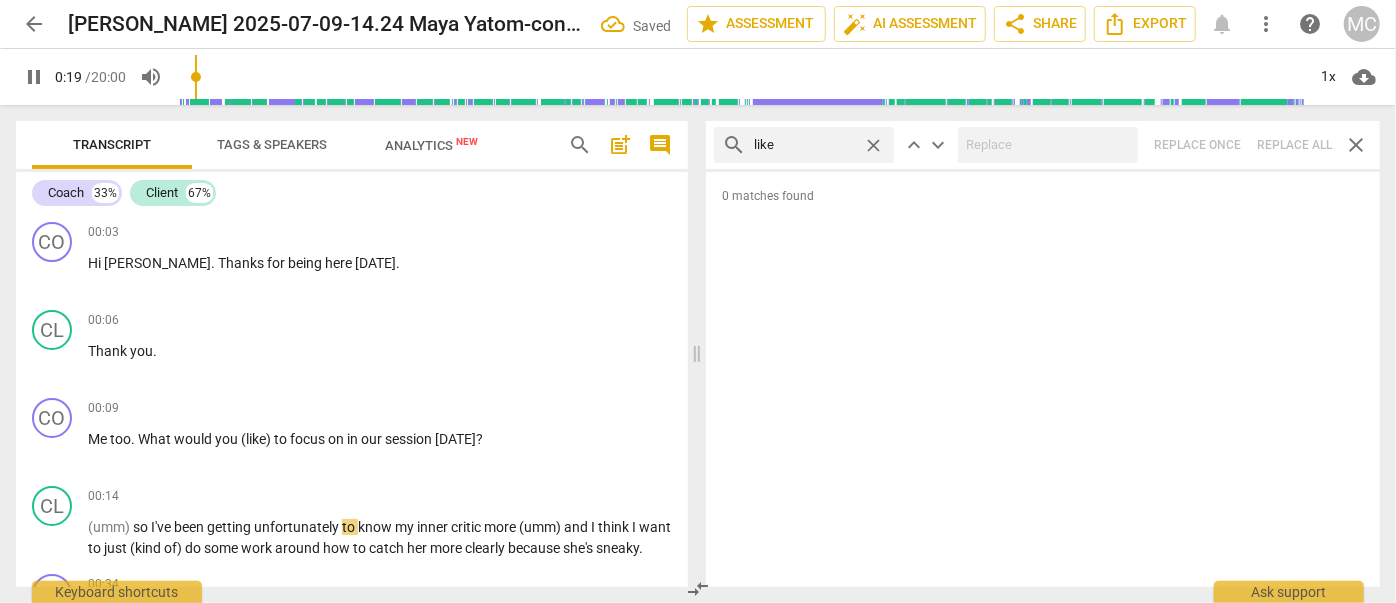 click on "close" at bounding box center [873, 145] 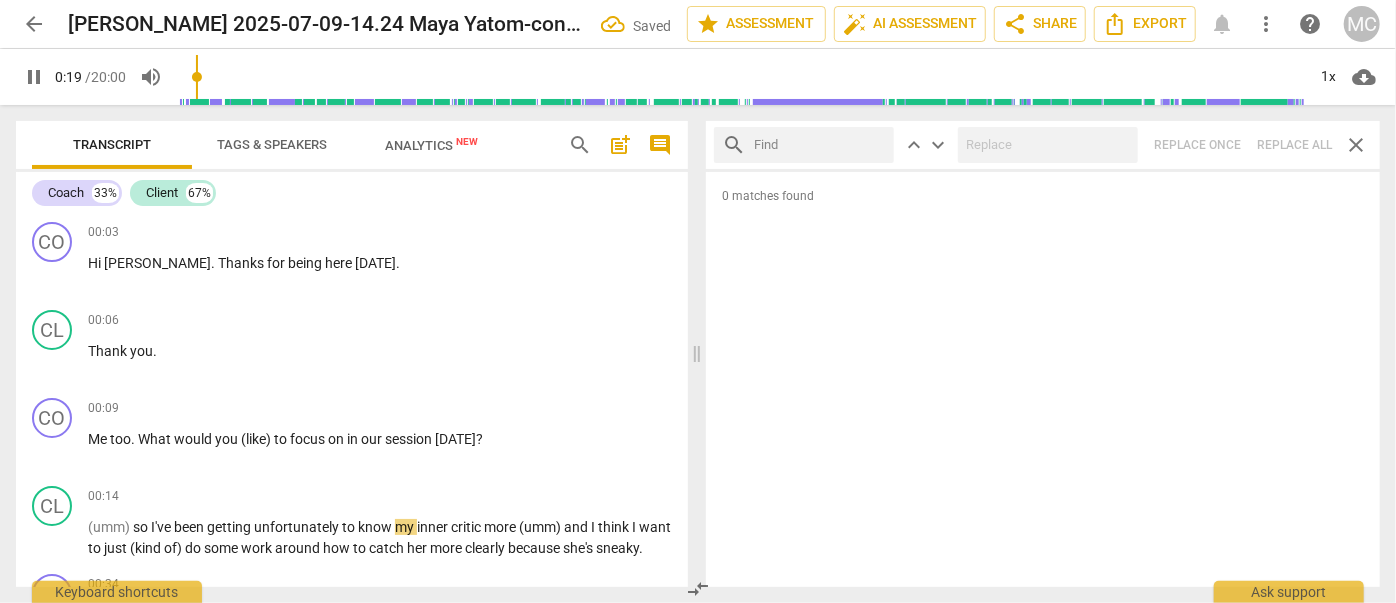 click at bounding box center (820, 145) 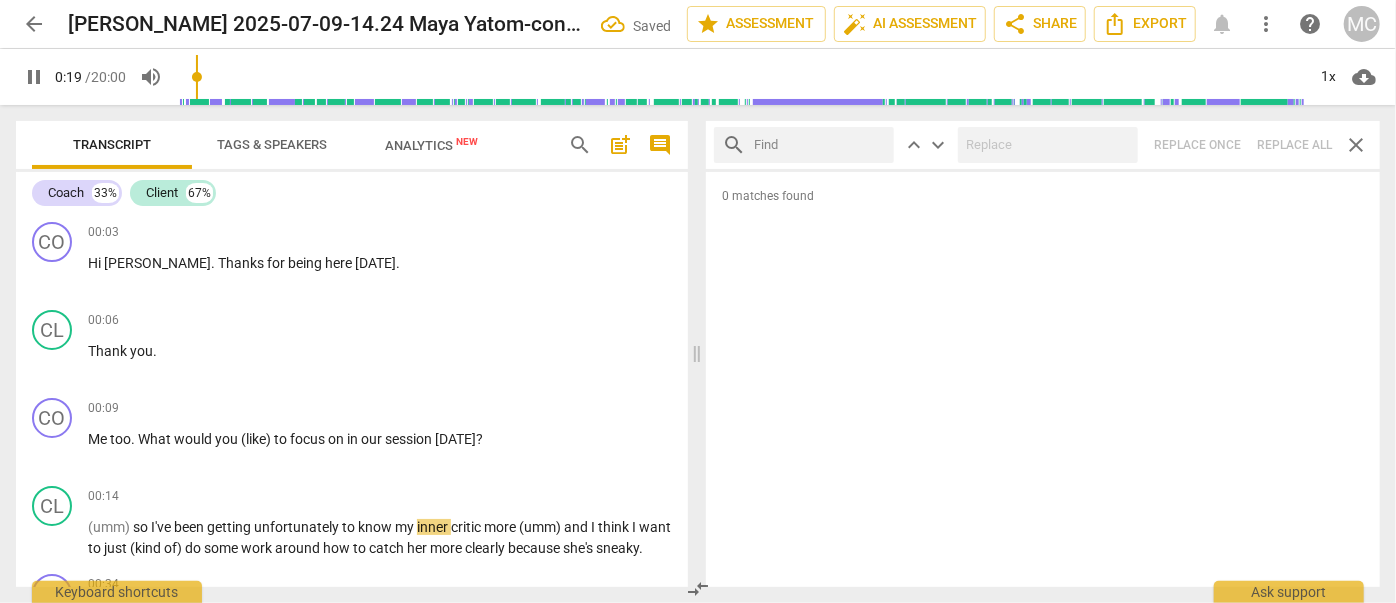 type on "20" 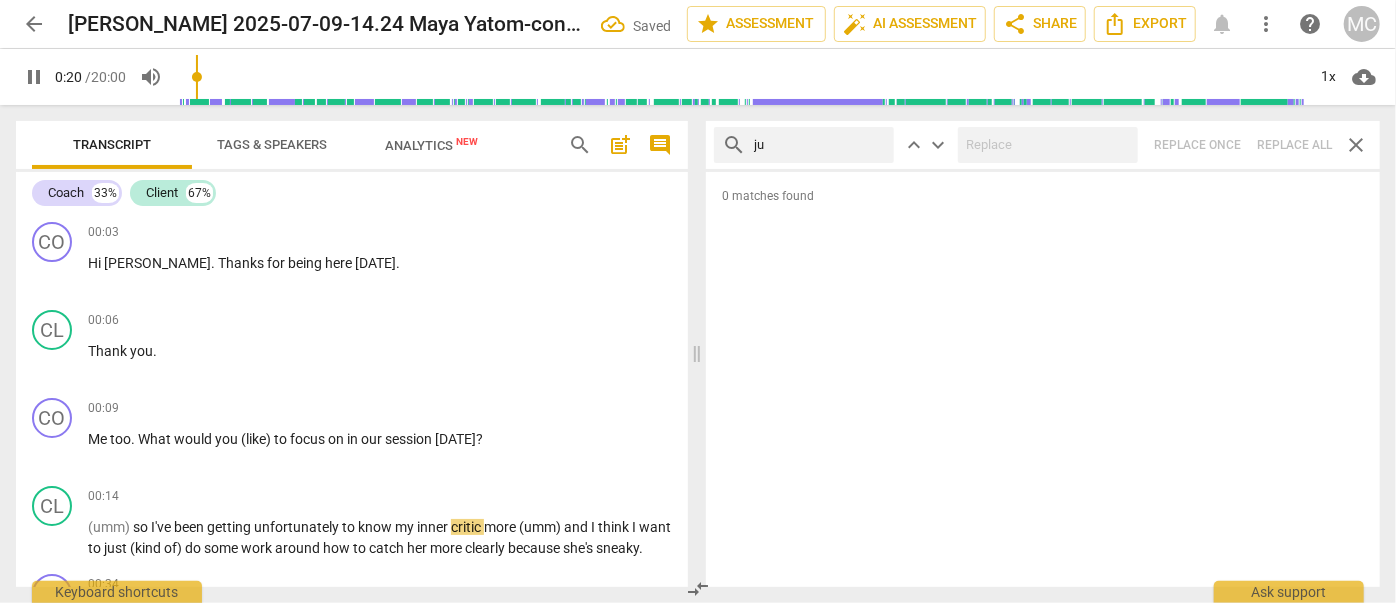 type on "jus" 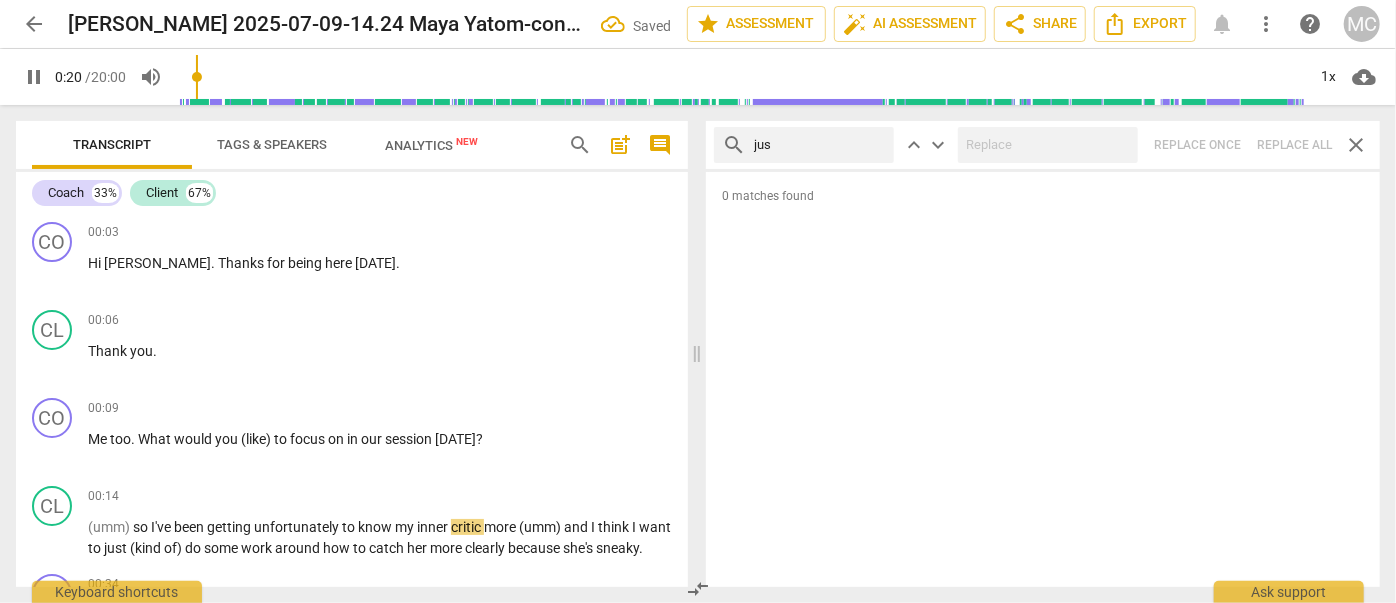 type on "21" 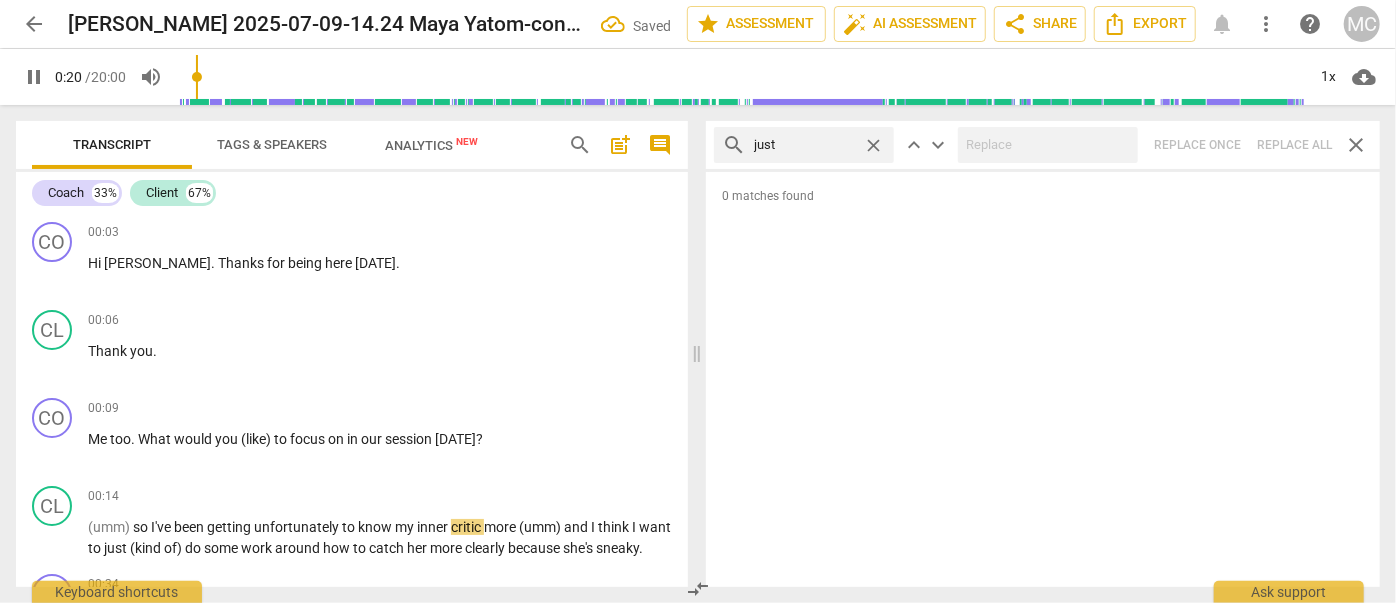 type on "just" 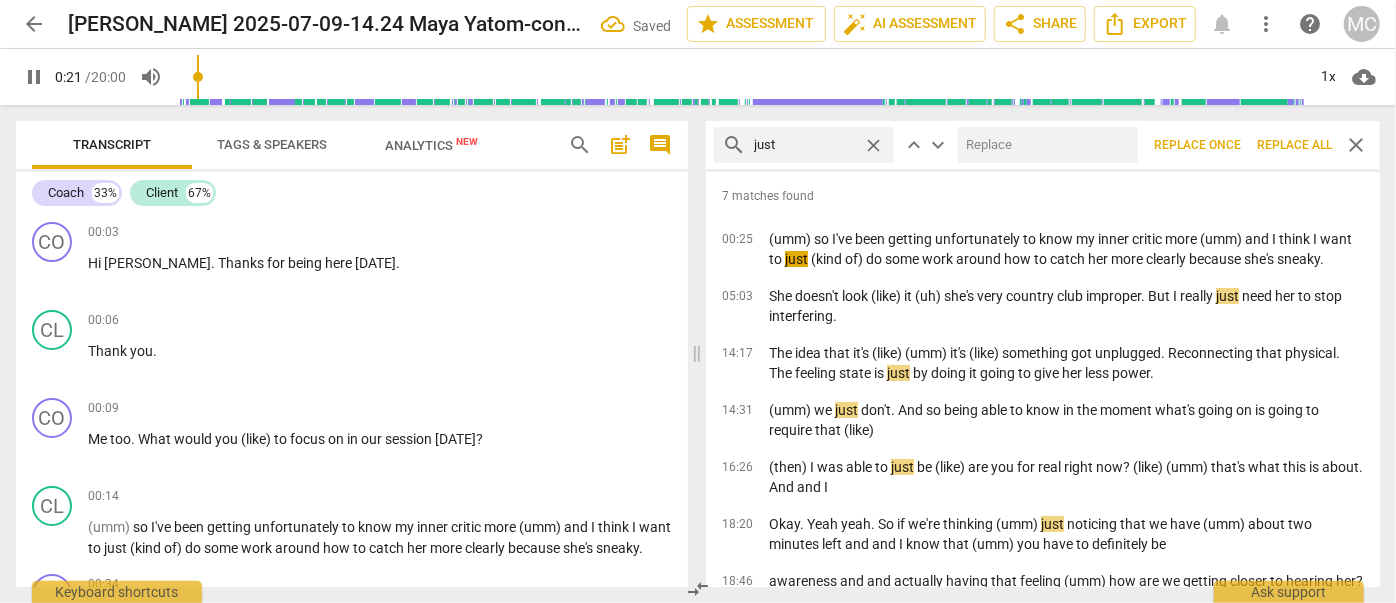 click at bounding box center (1044, 145) 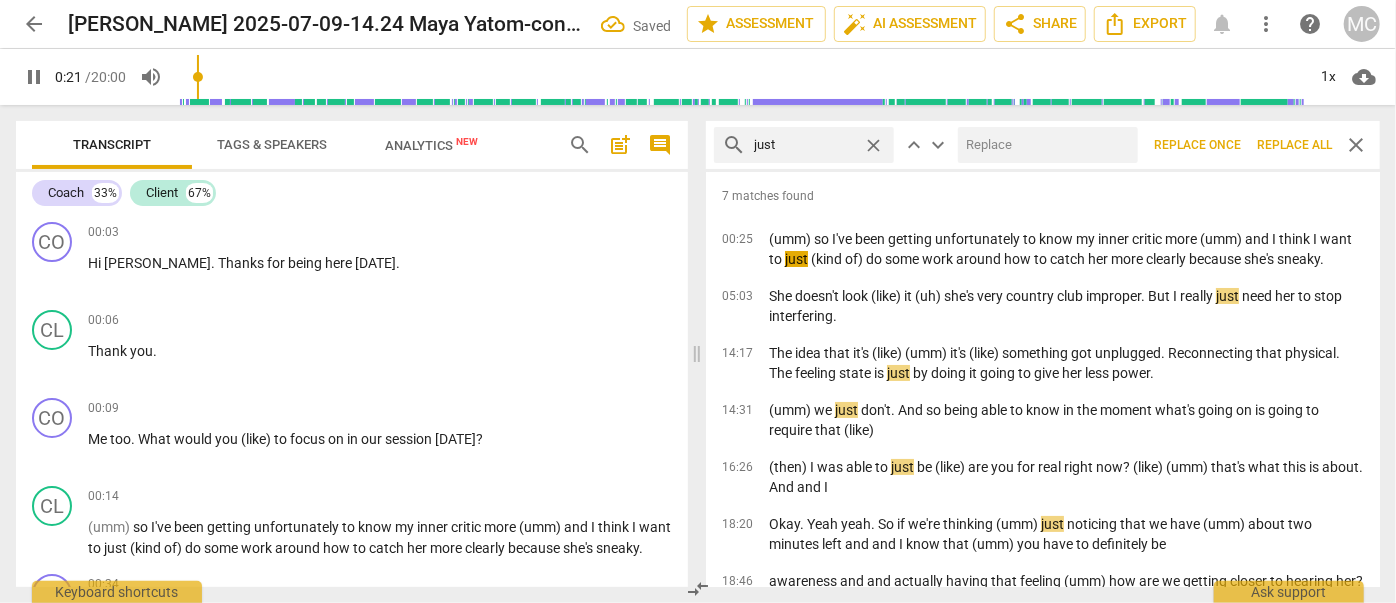 type on "22" 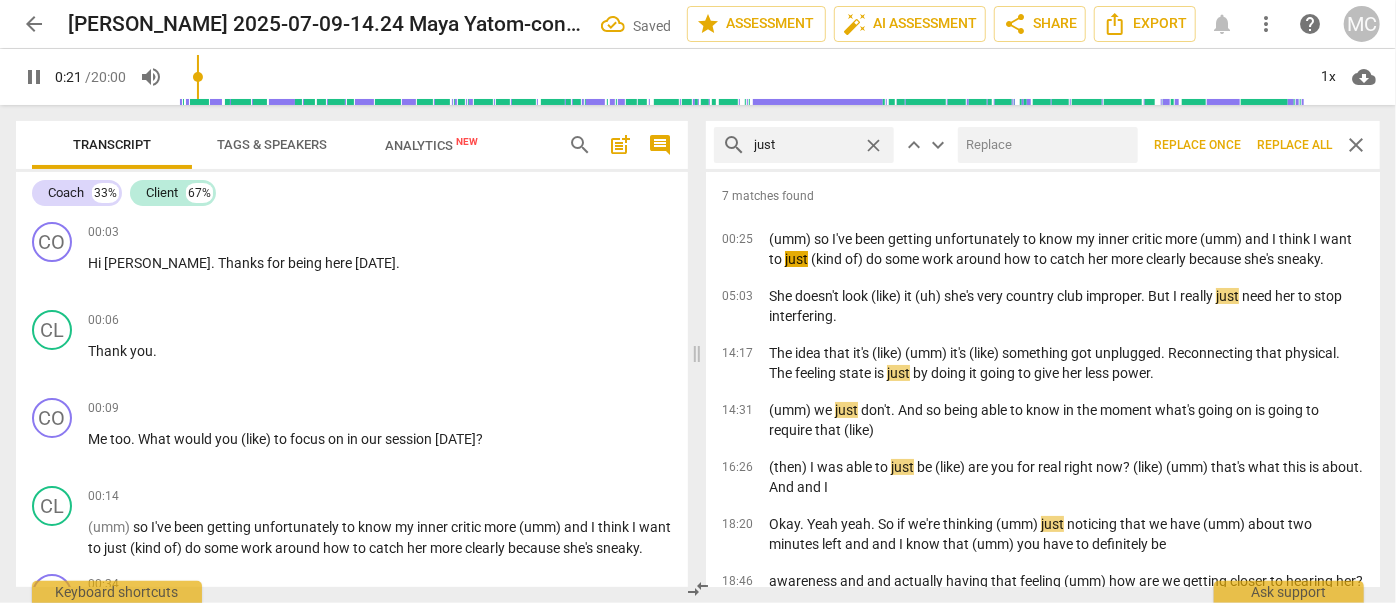 type on "(" 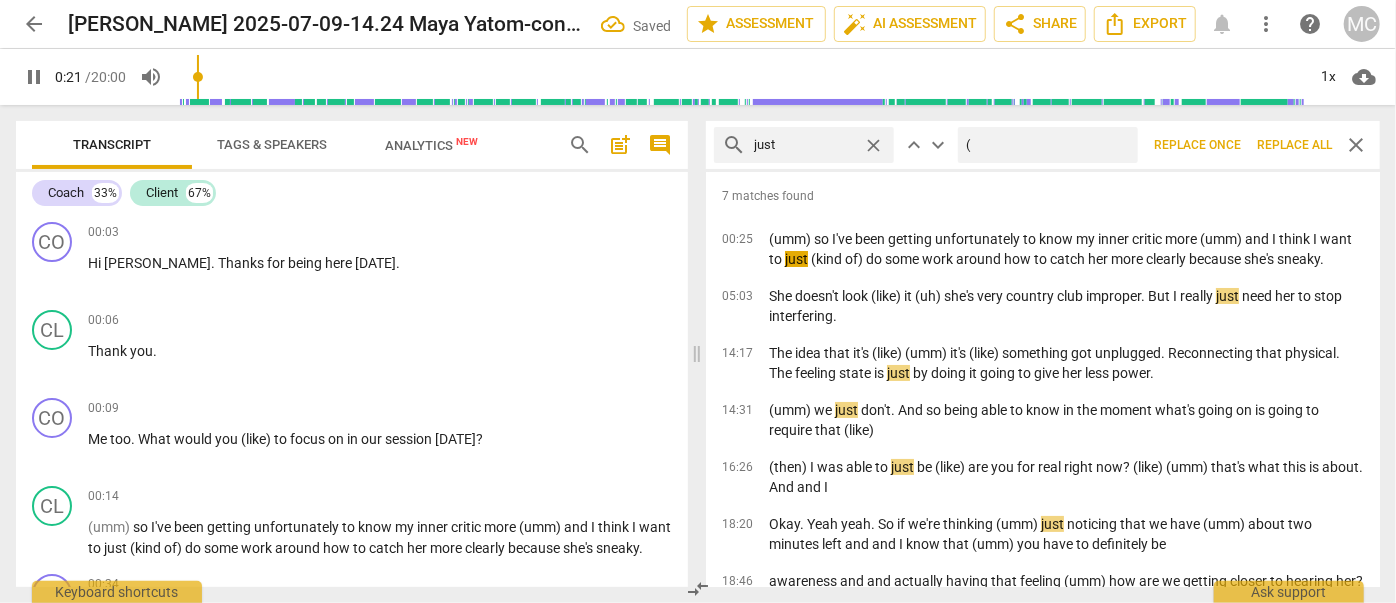 type on "22" 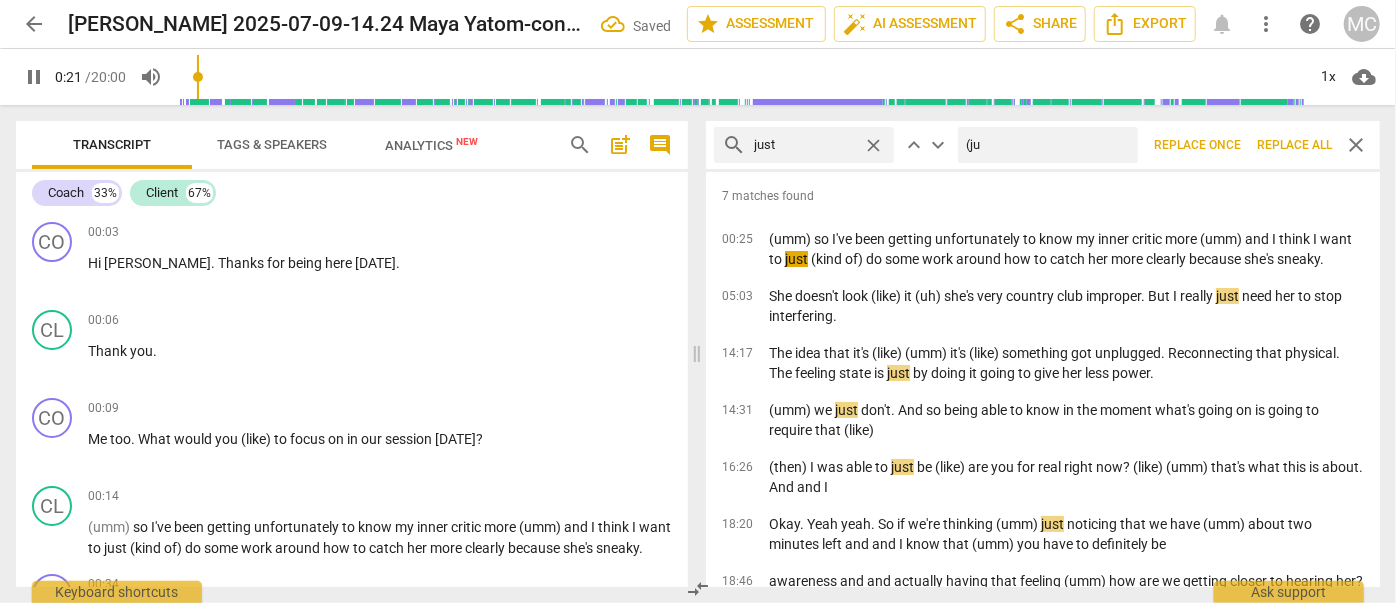 type on "(jus" 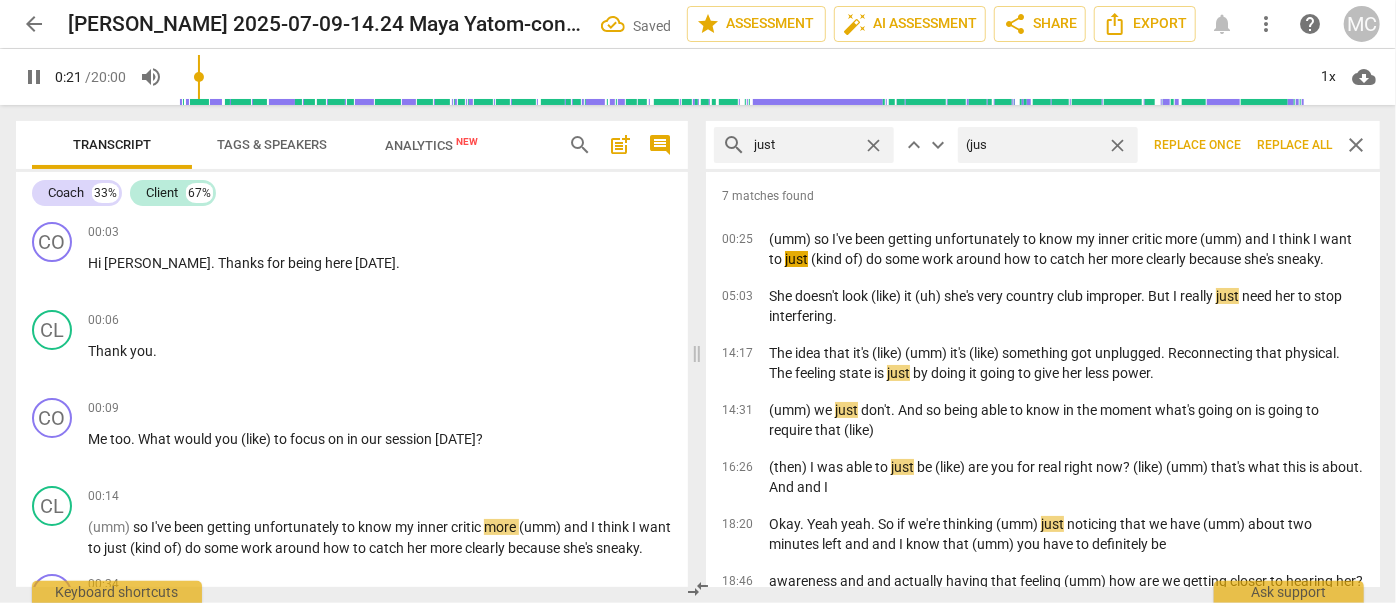 type on "22" 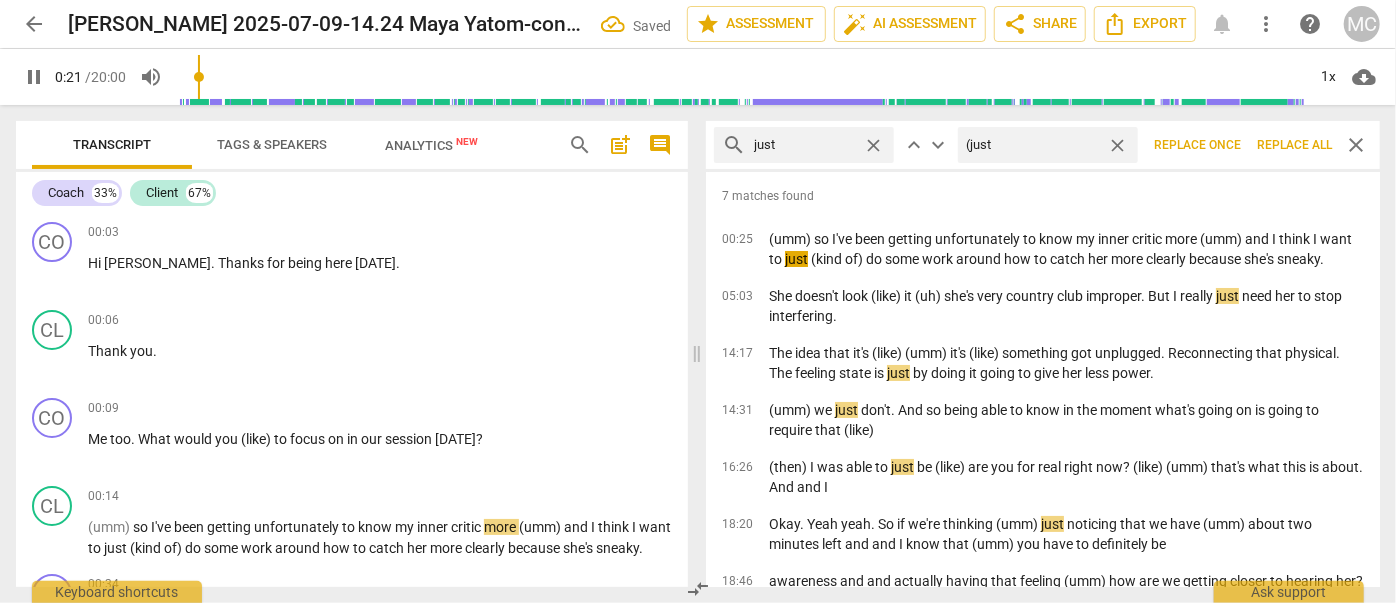 type on "(just)" 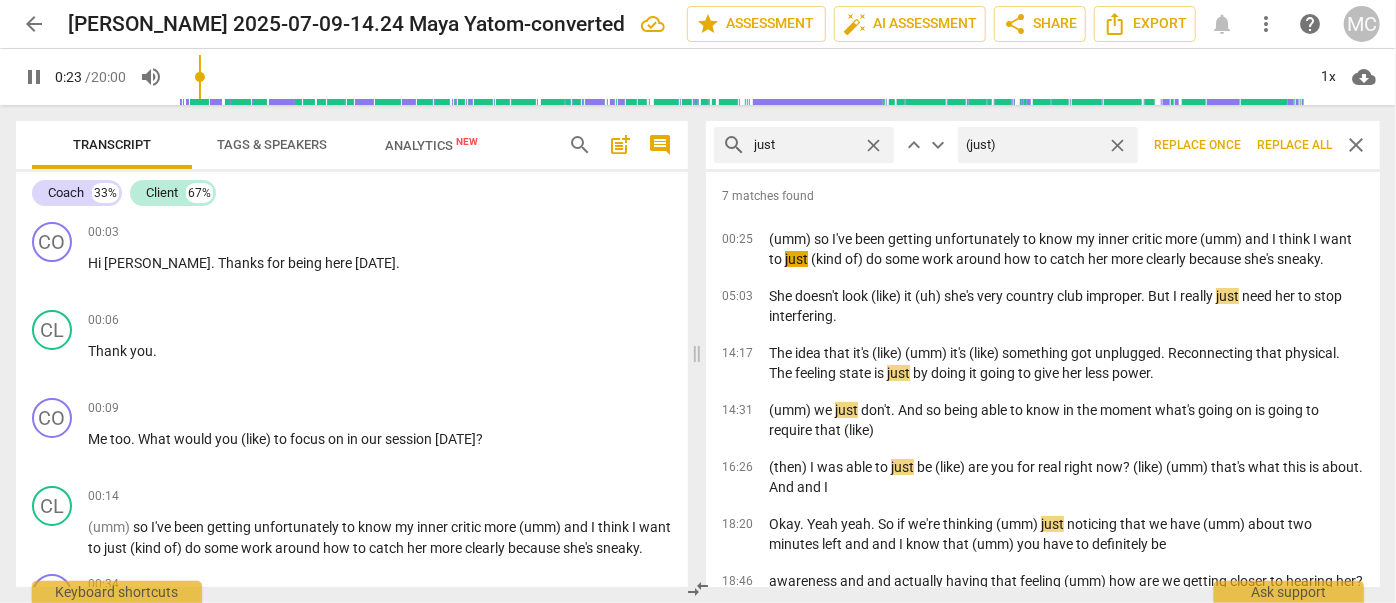 type on "24" 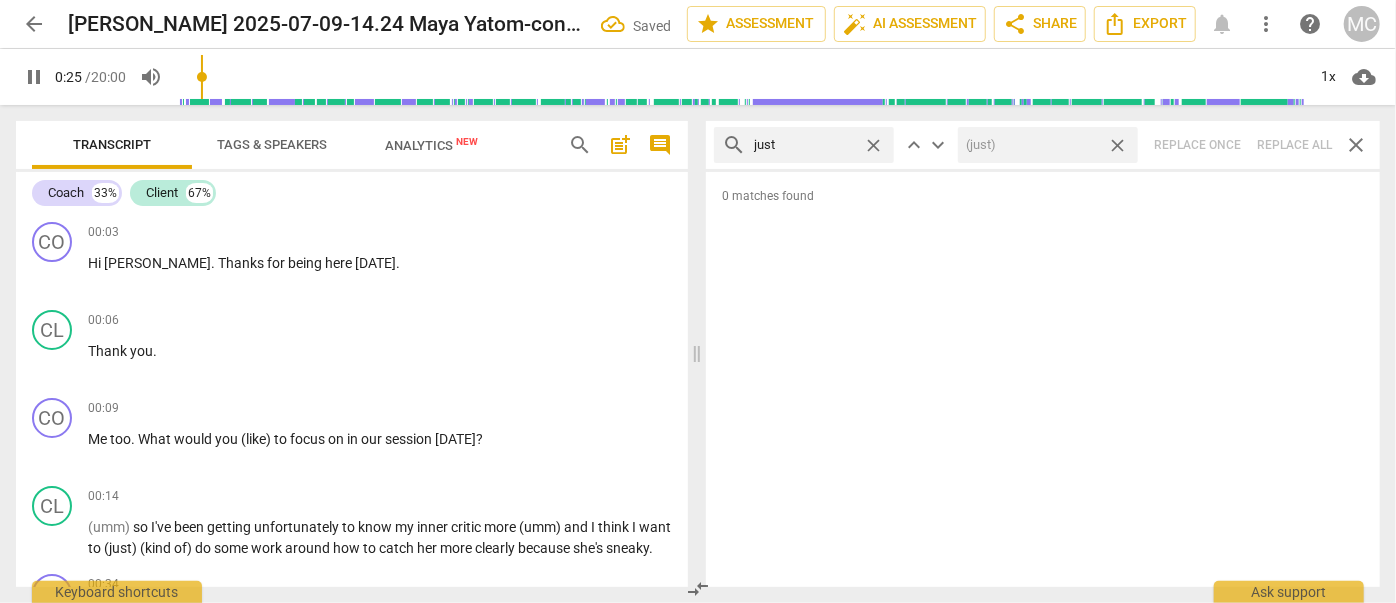 type on "25" 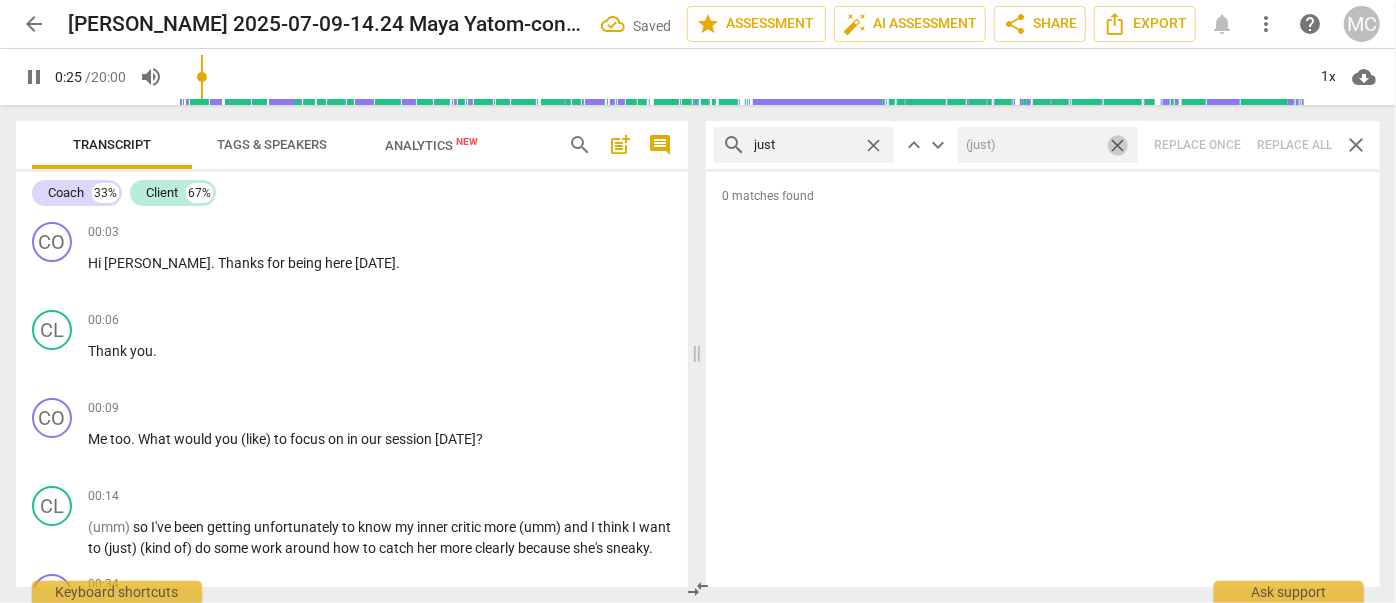 click on "close" at bounding box center (1117, 145) 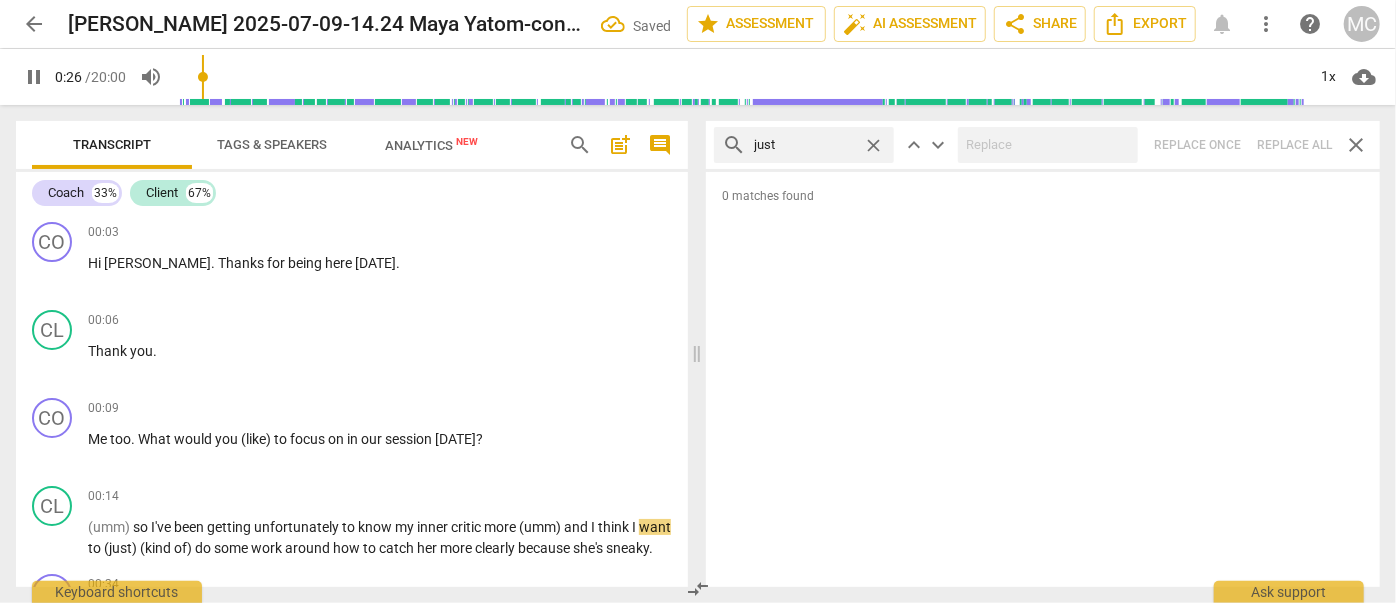type on "27" 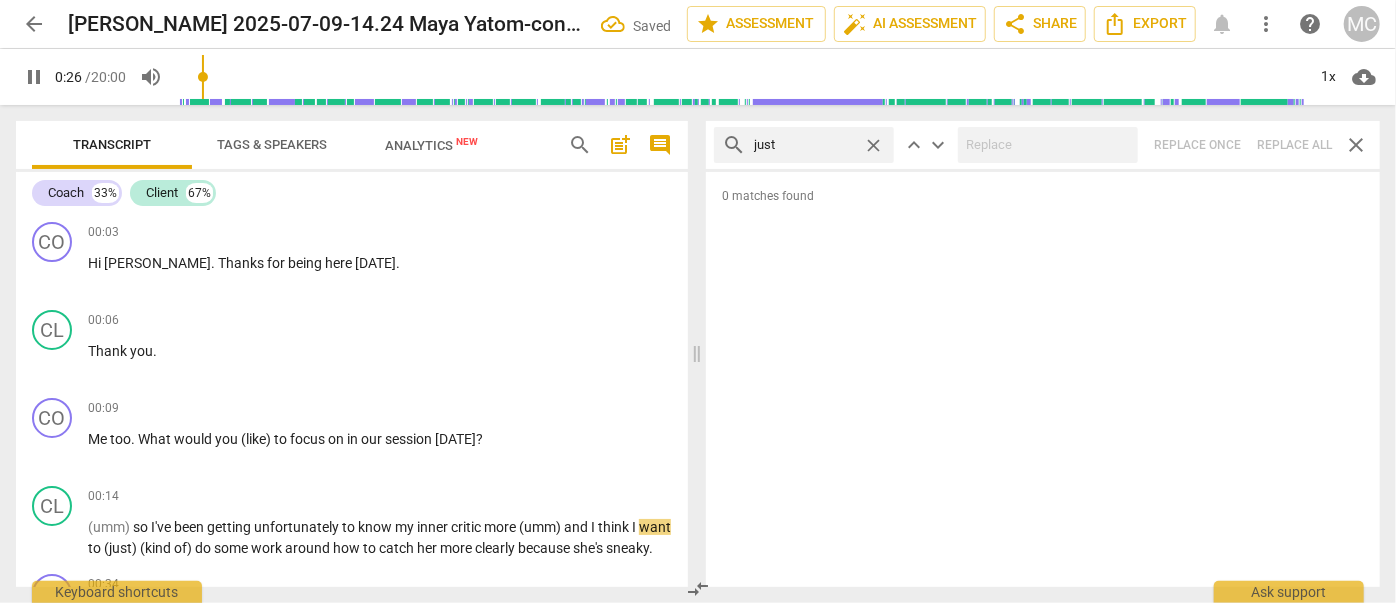 type 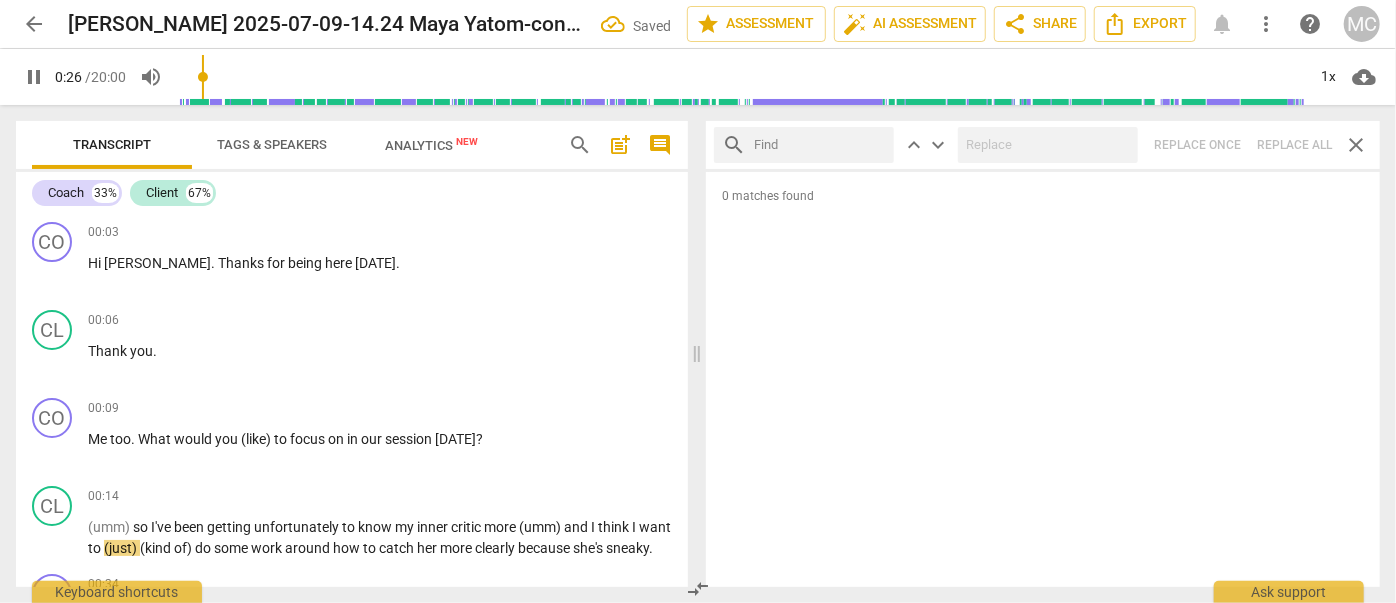 click at bounding box center (820, 145) 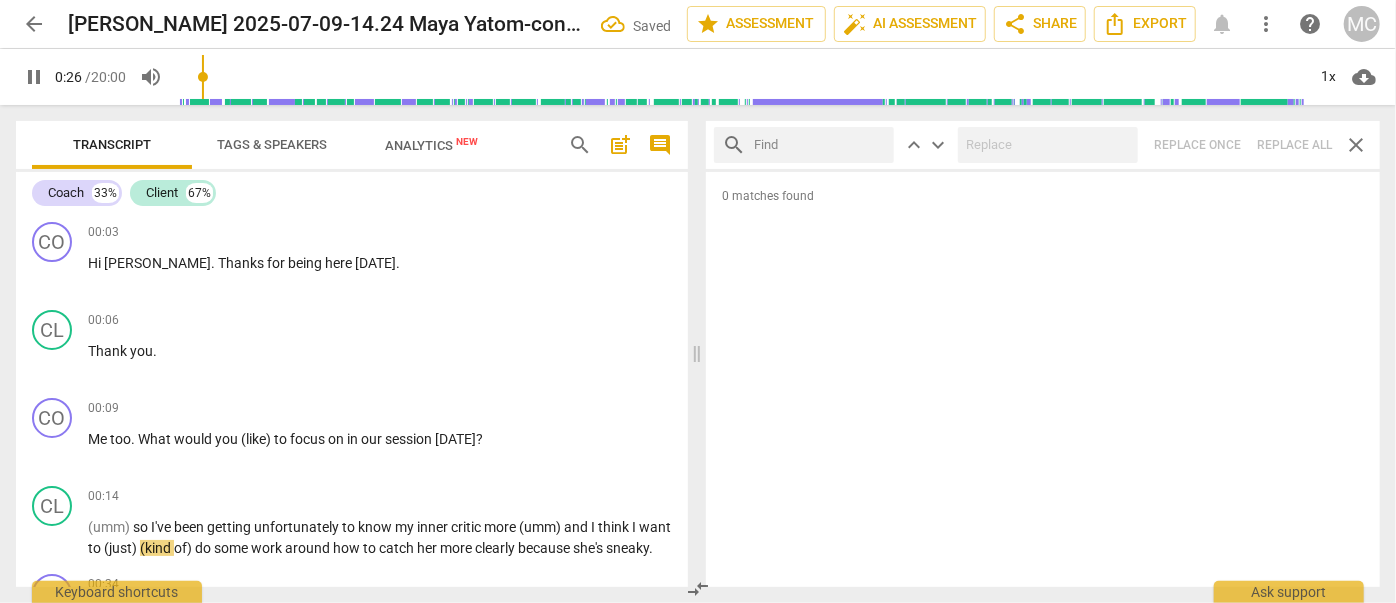 type on "27" 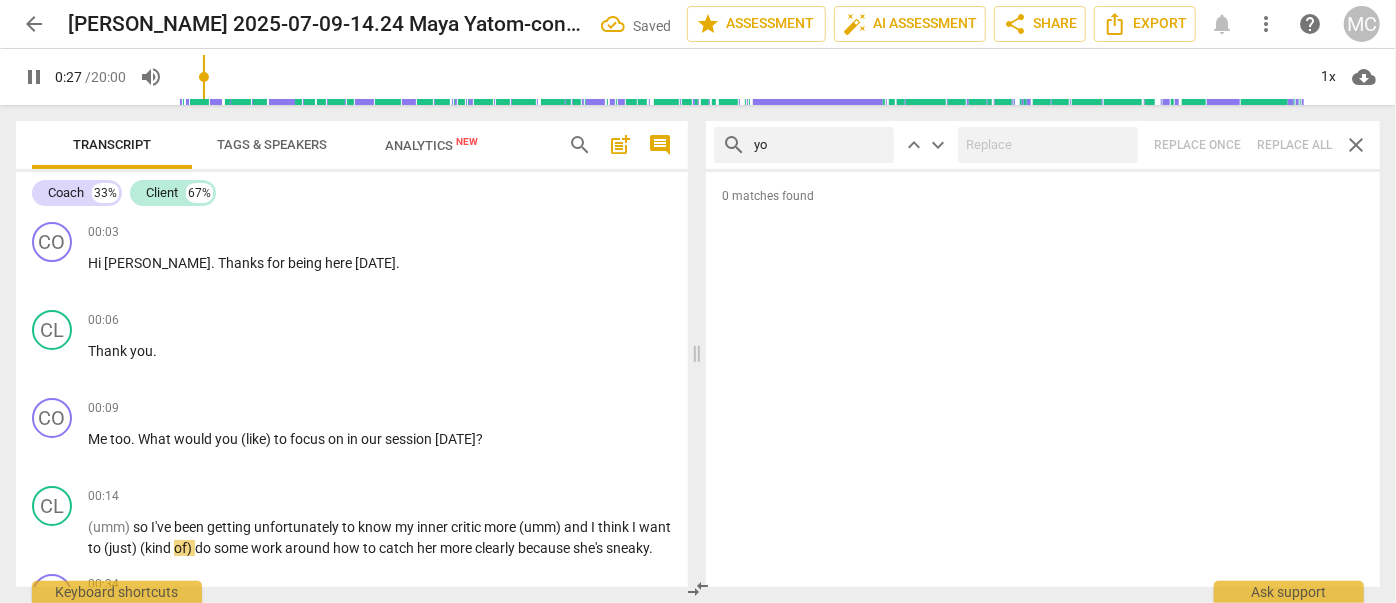 type on "you" 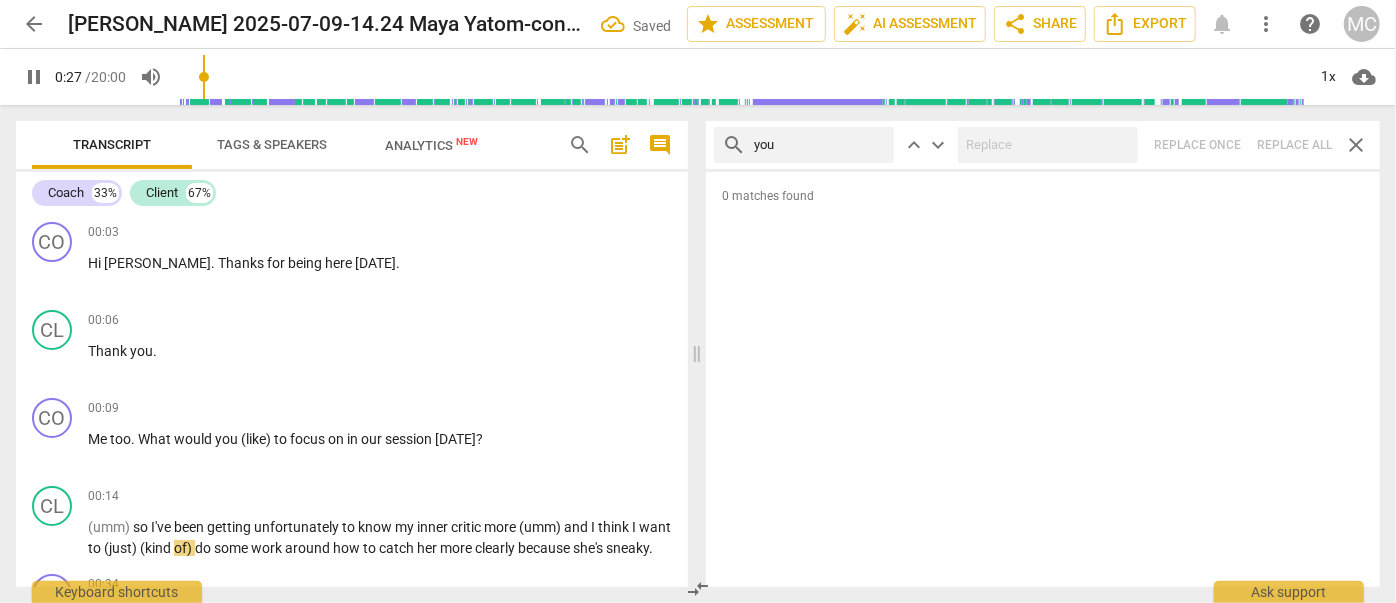 type on "27" 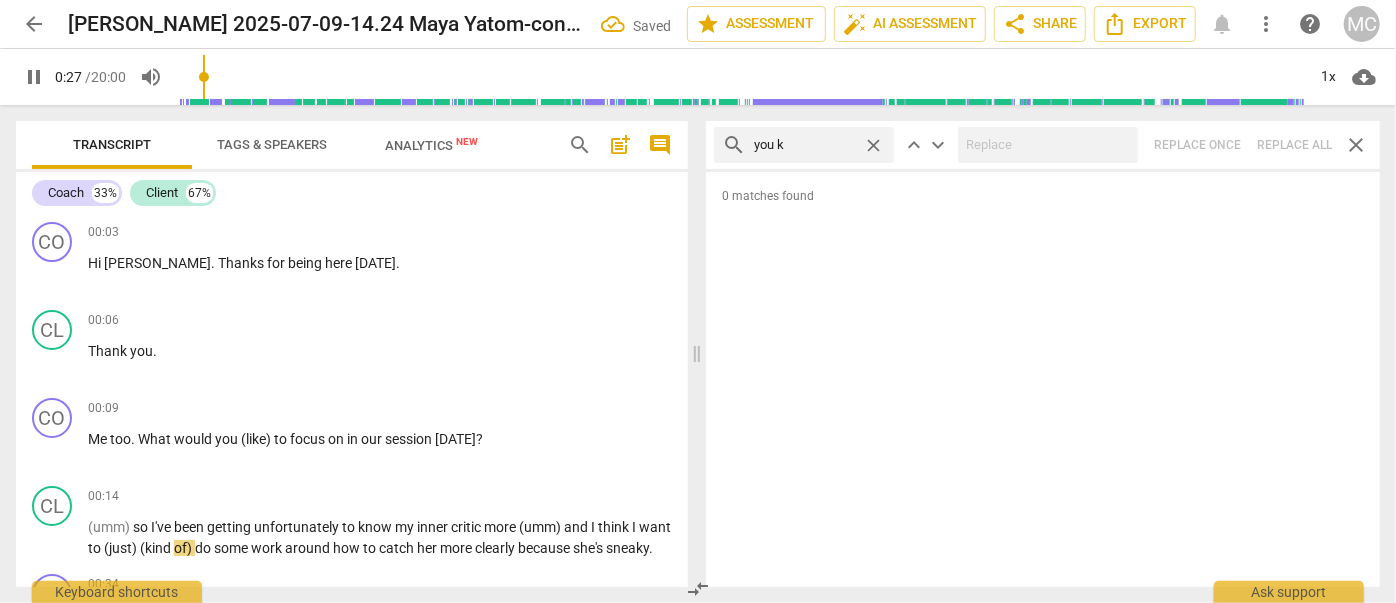 type on "you kn" 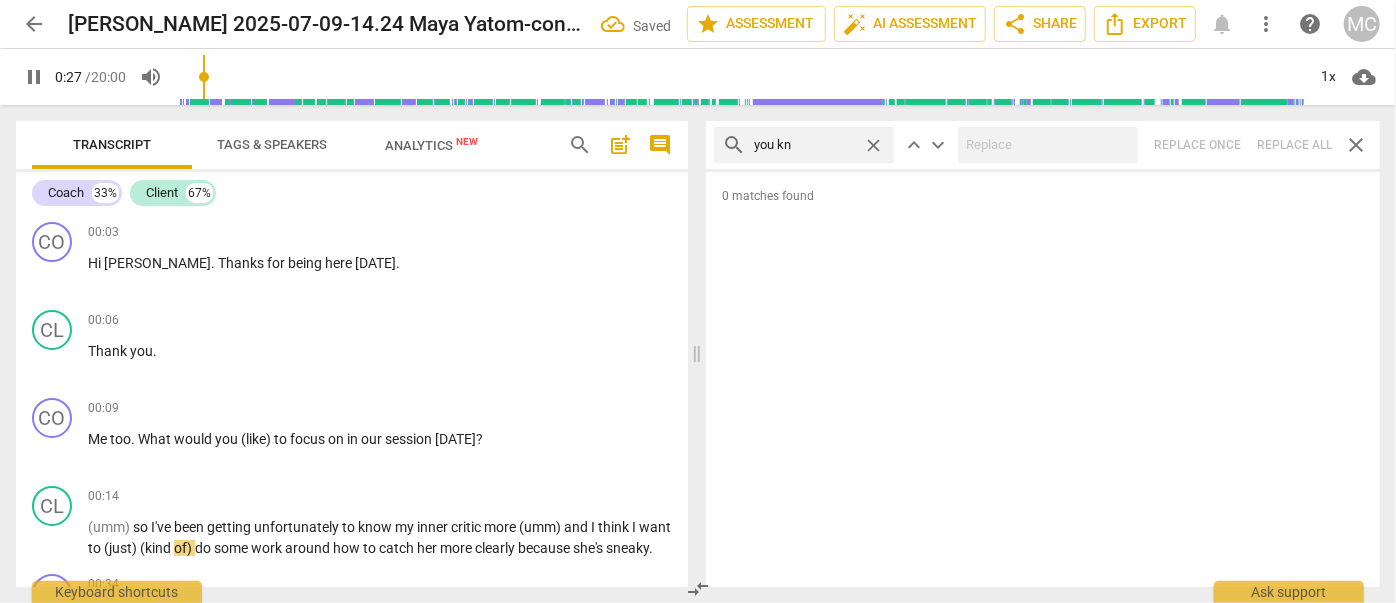 type on "28" 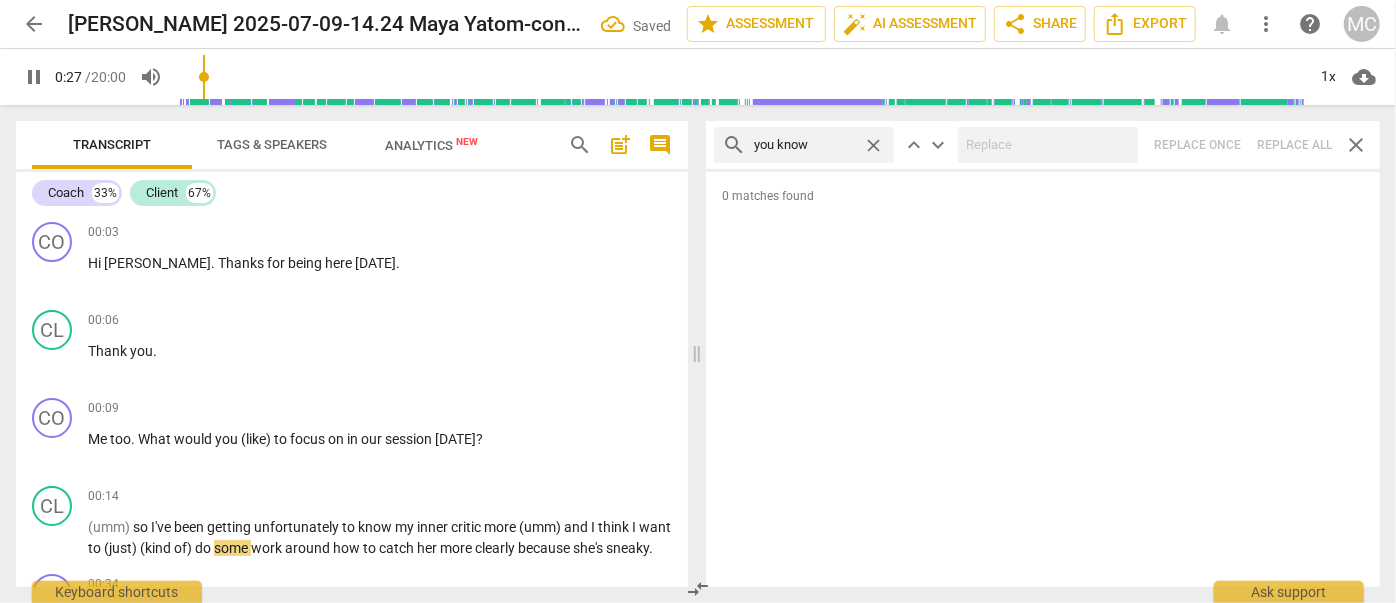 type on "you know" 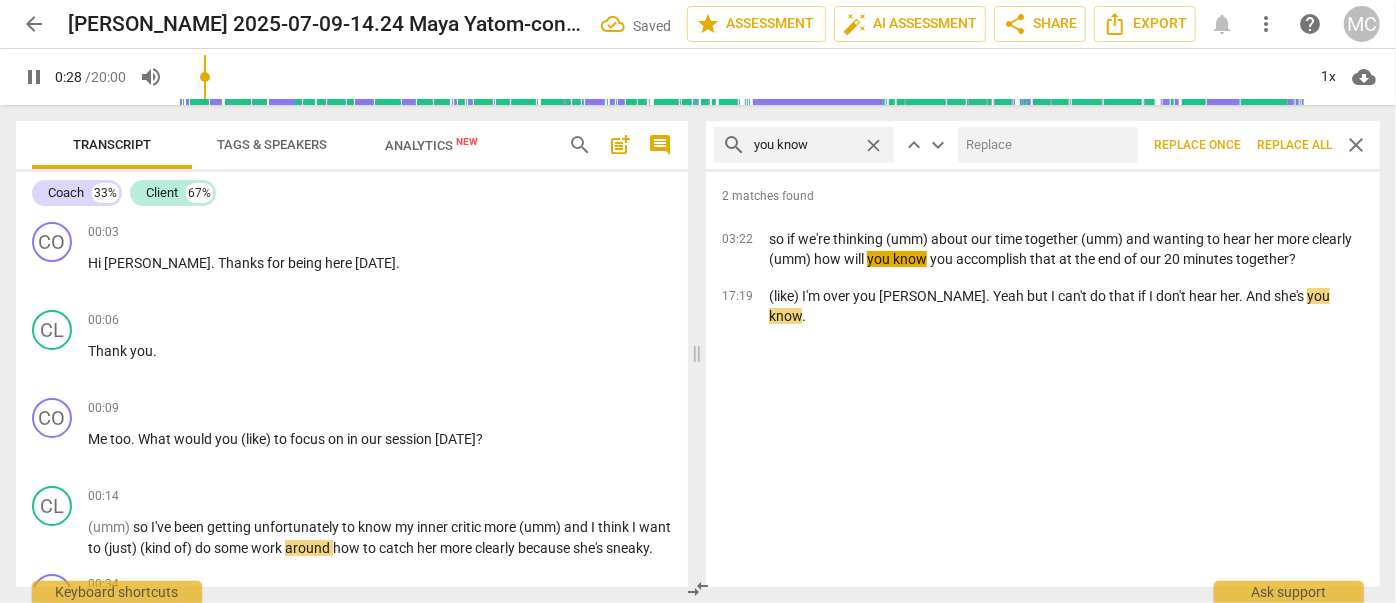 click at bounding box center (1044, 145) 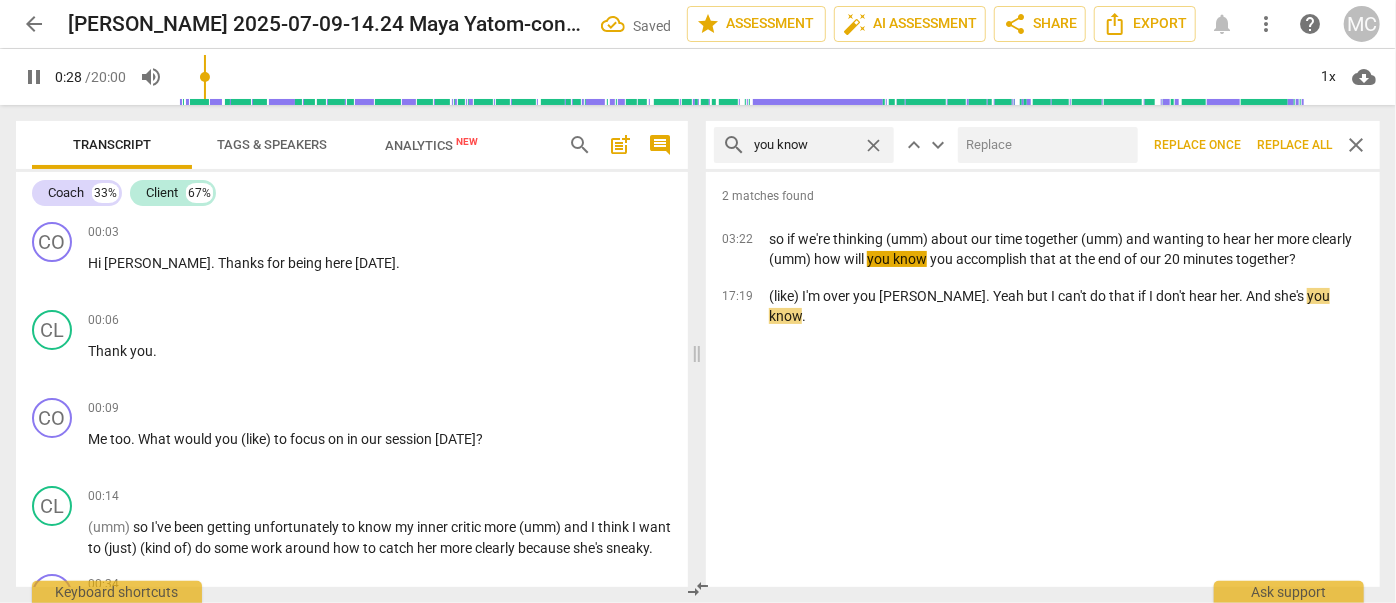 type on "29" 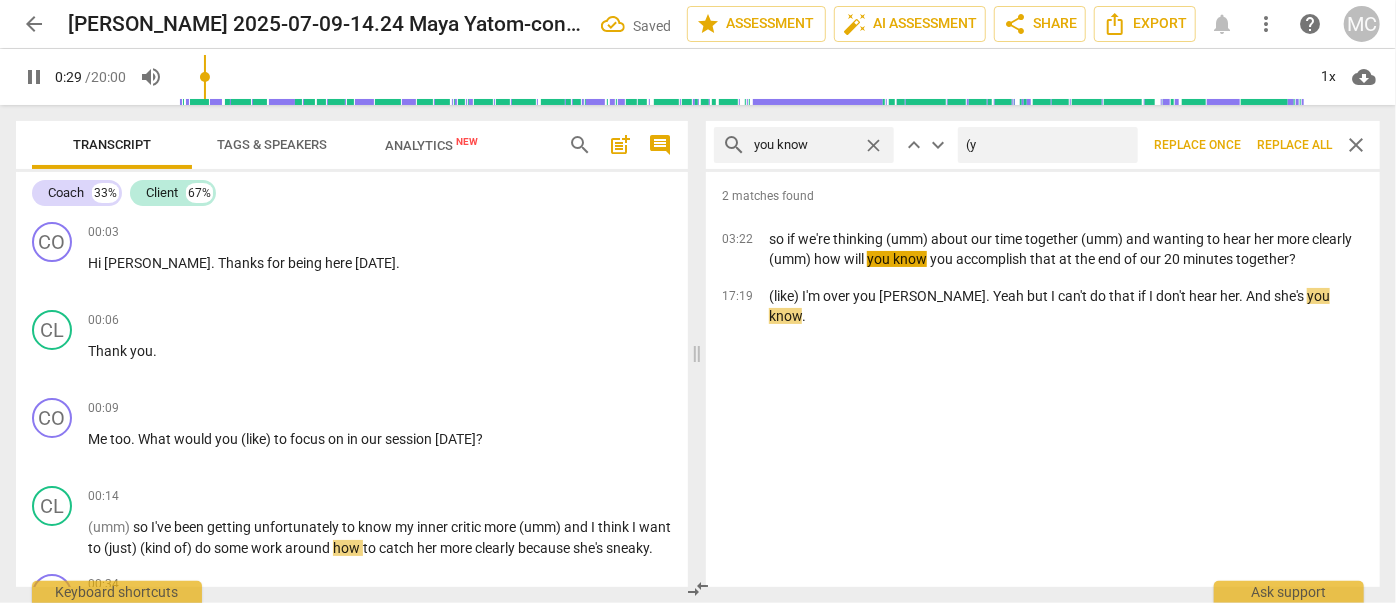 type on "(yo" 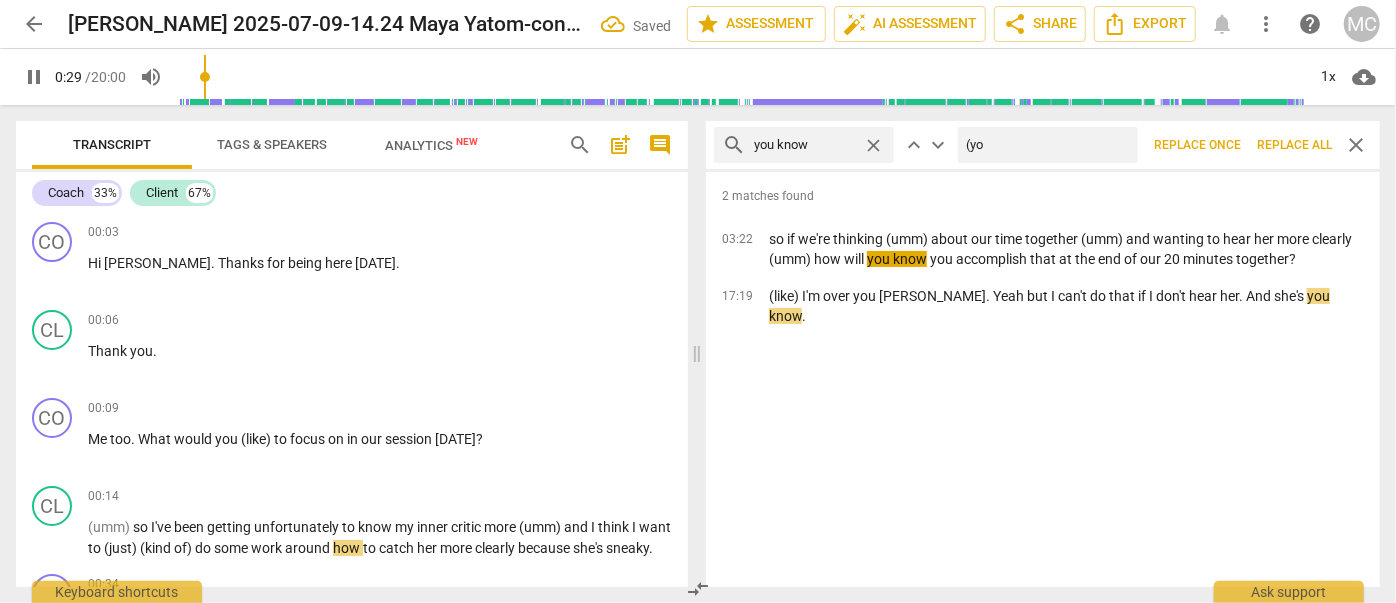 type on "29" 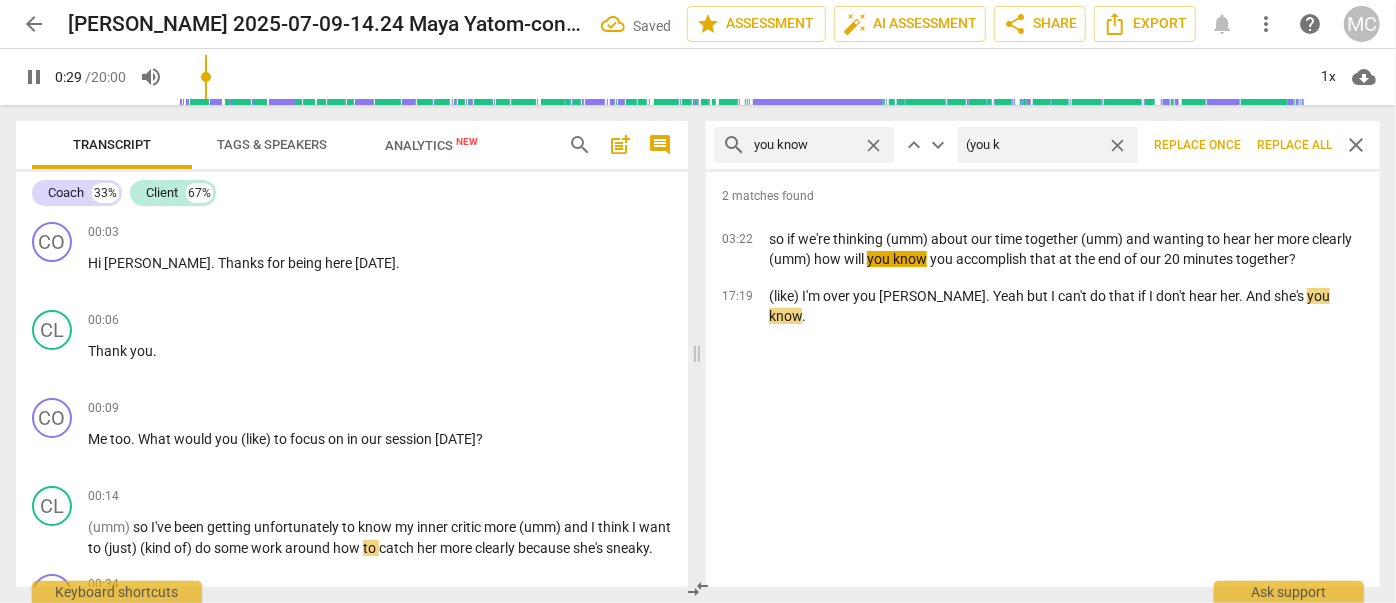 type on "(you kn" 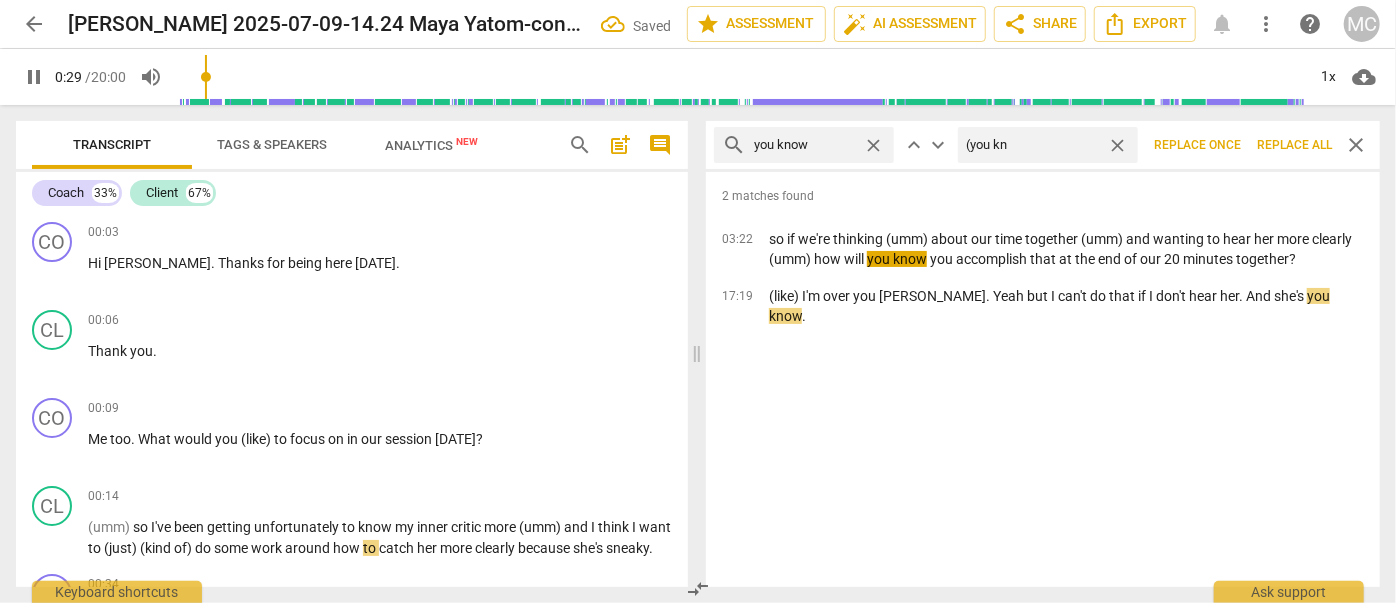 type on "30" 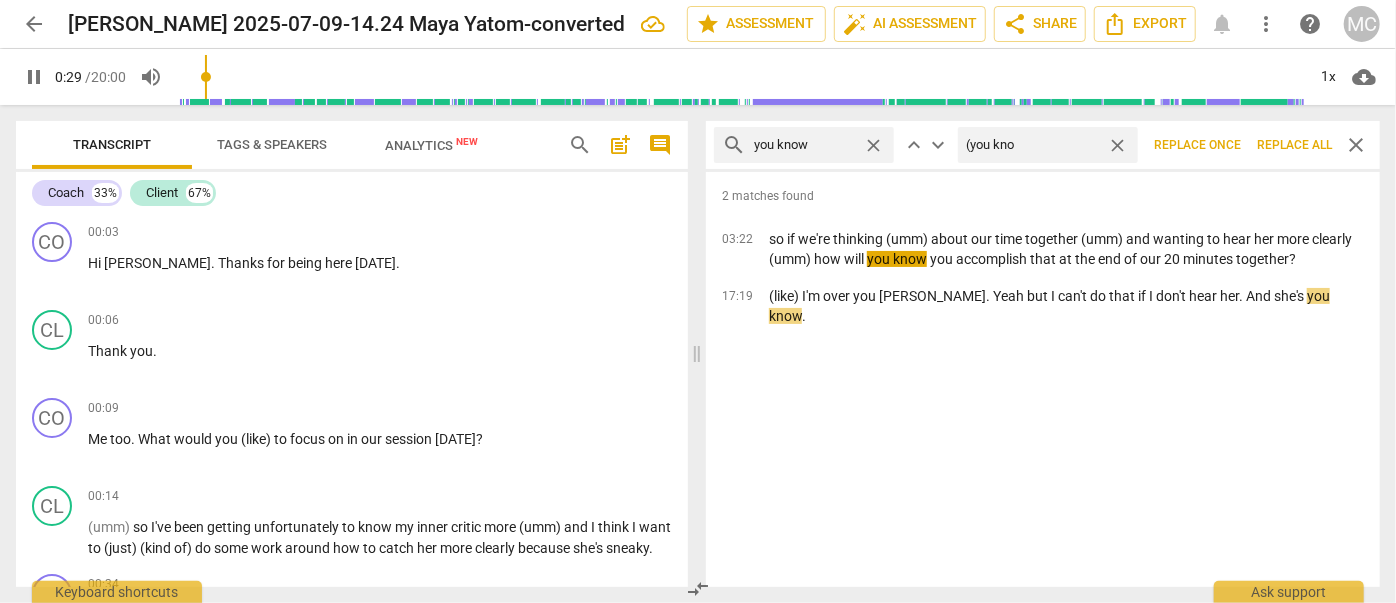 type on "(you know" 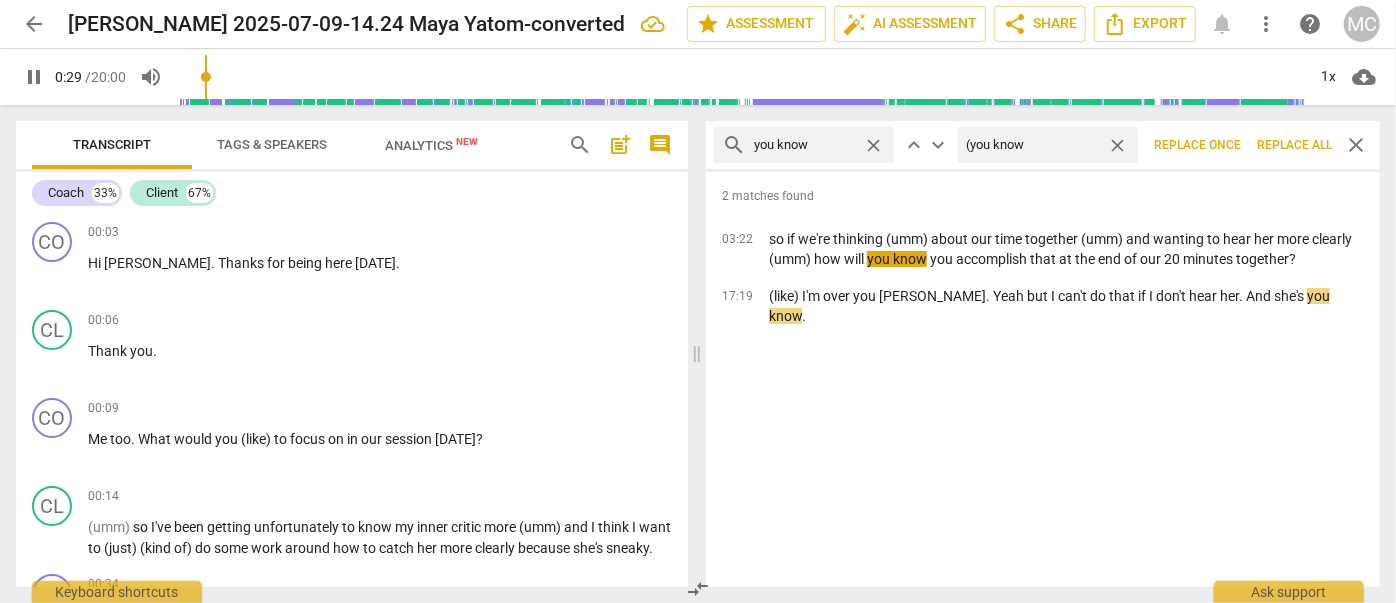 type on "30" 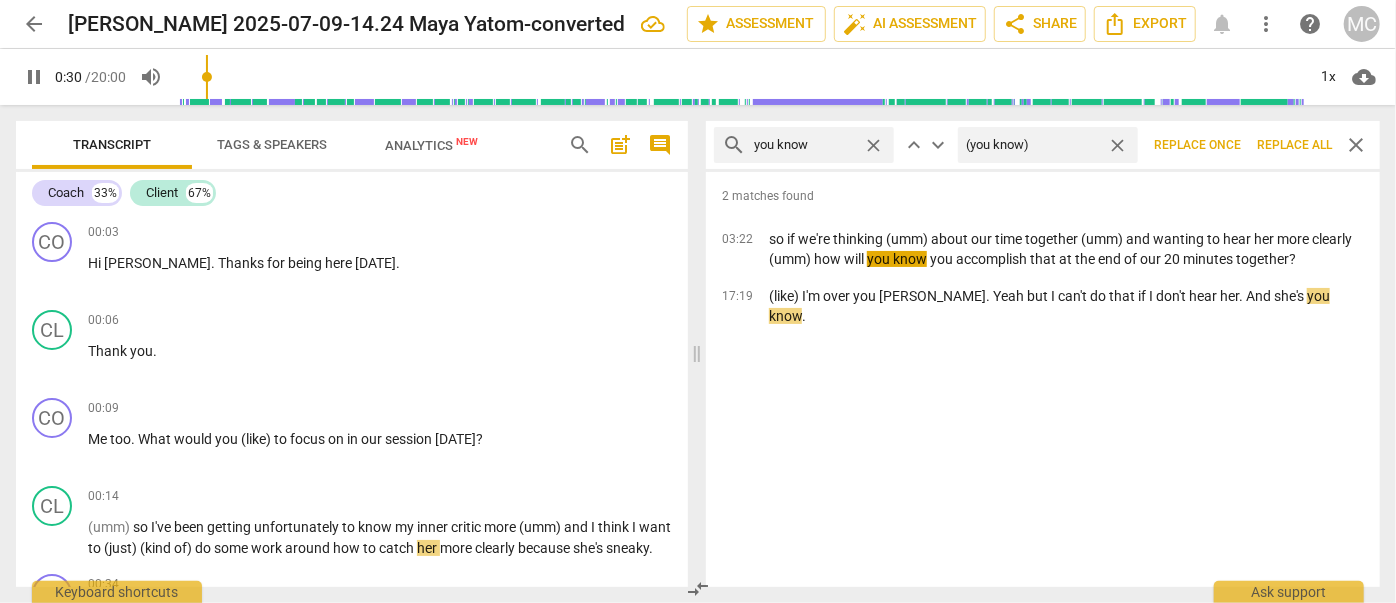 type on "31" 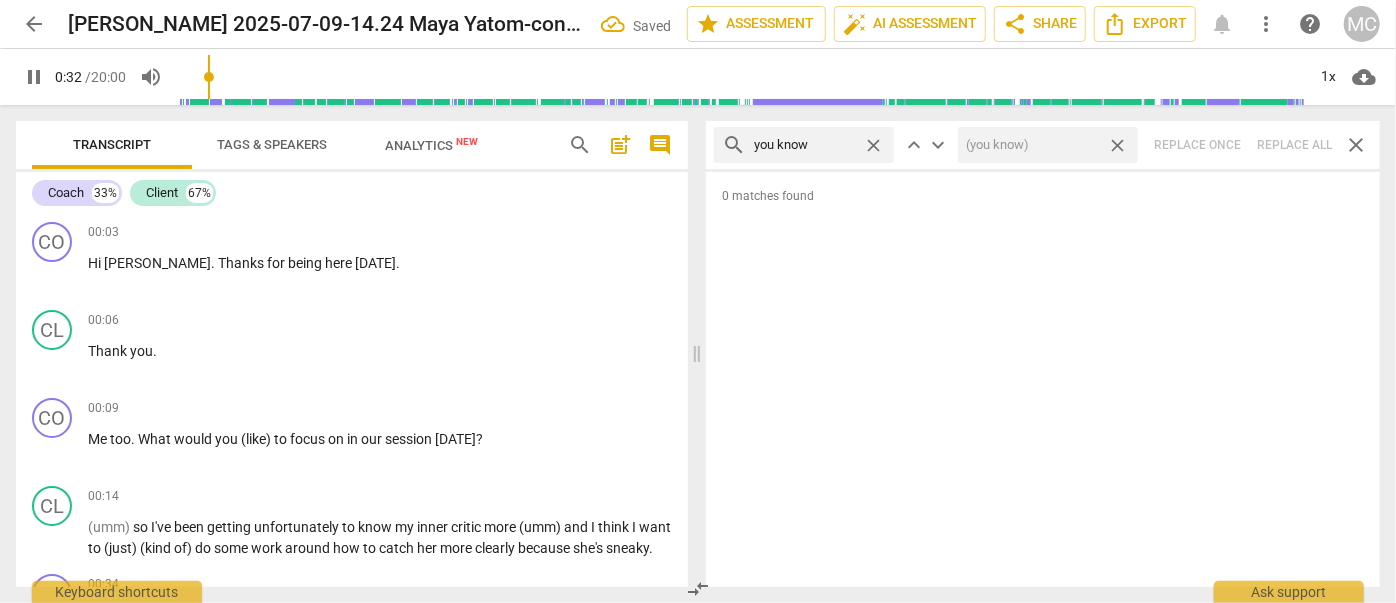 type on "33" 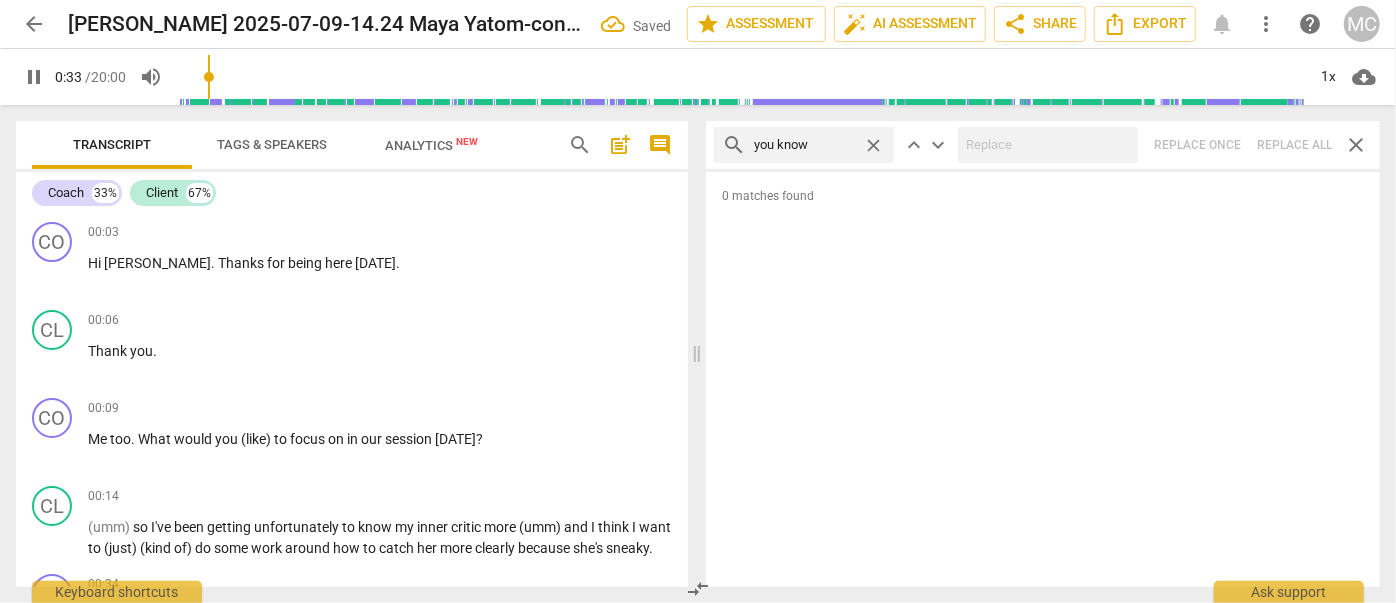 type on "33" 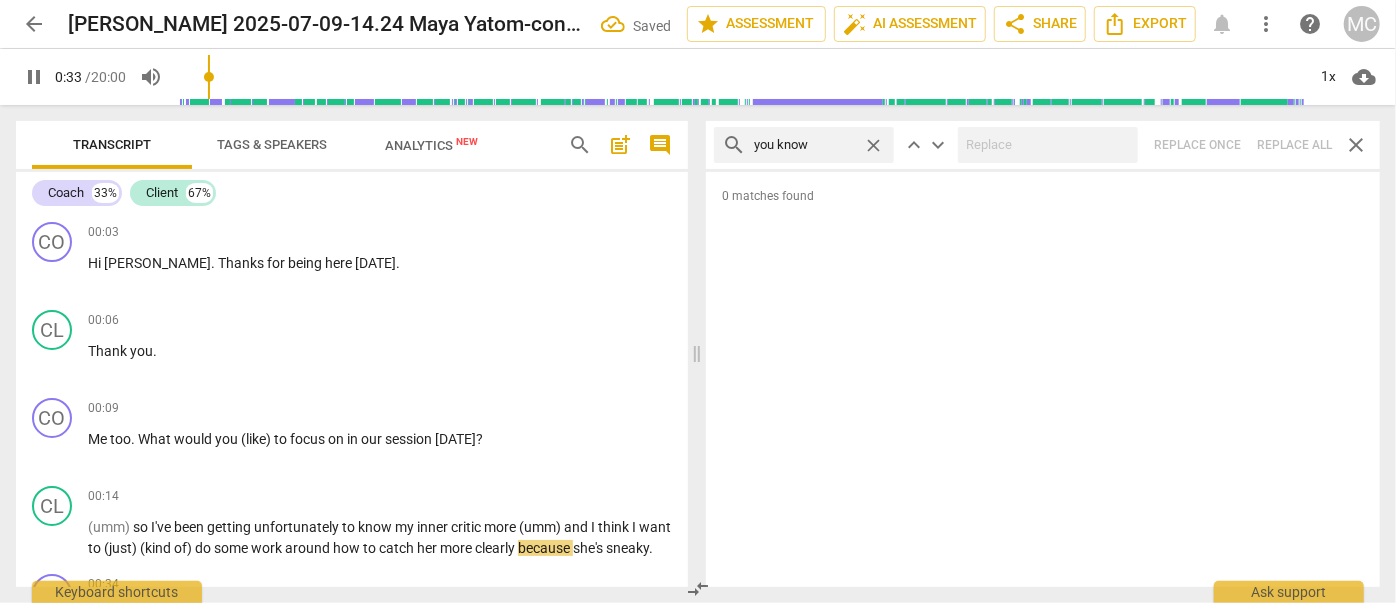 click on "close" at bounding box center [873, 145] 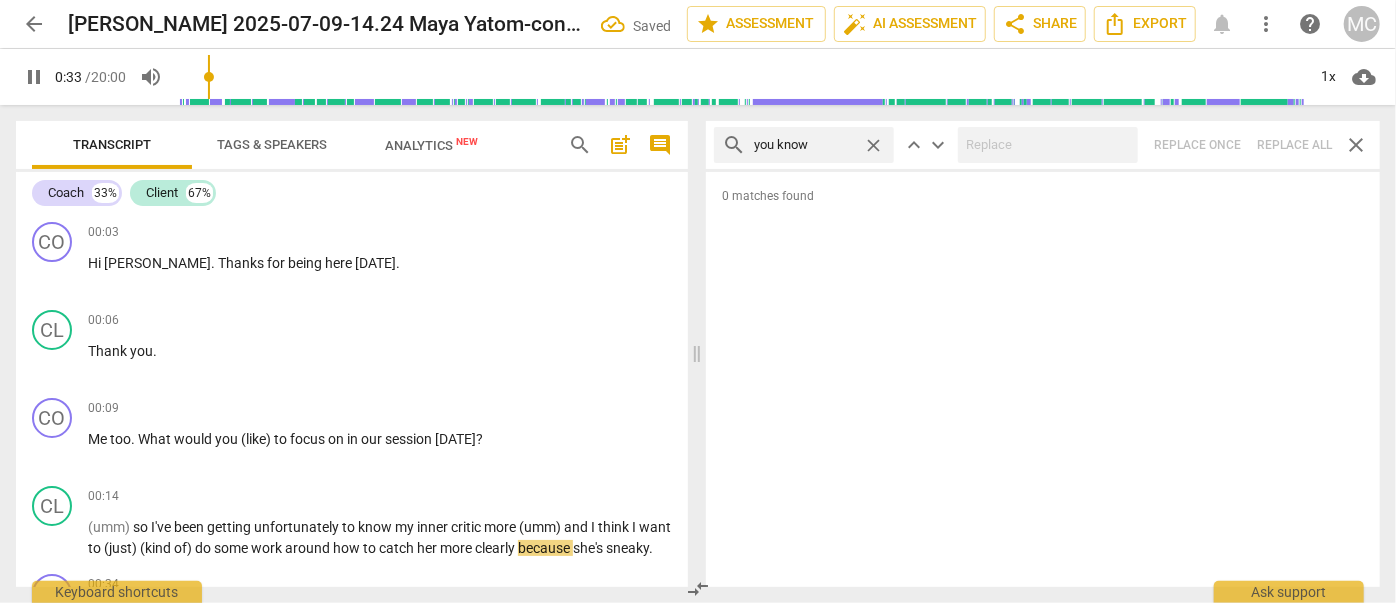 type 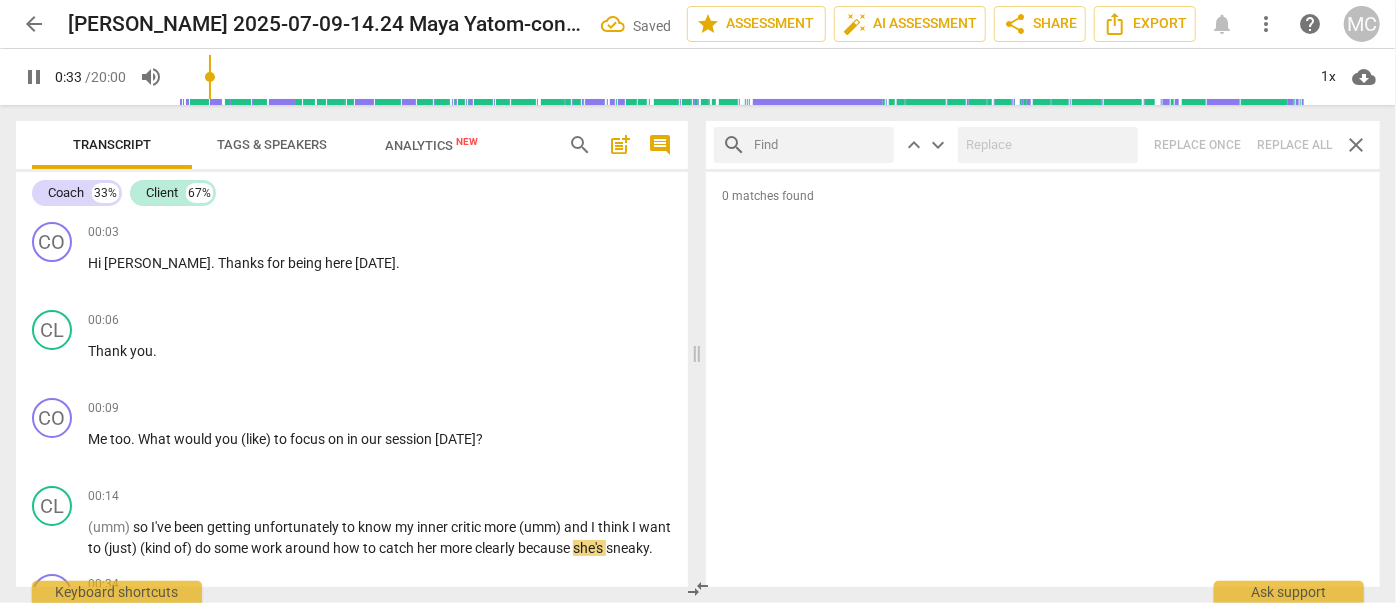 click at bounding box center (820, 145) 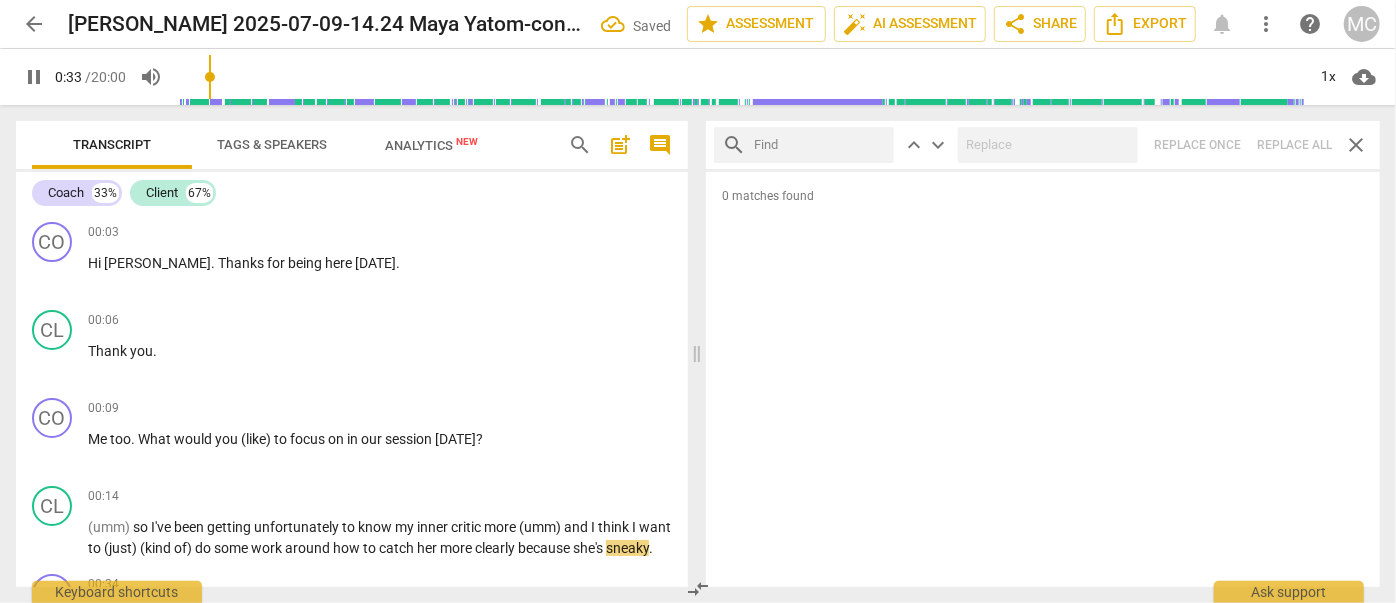 type on "34" 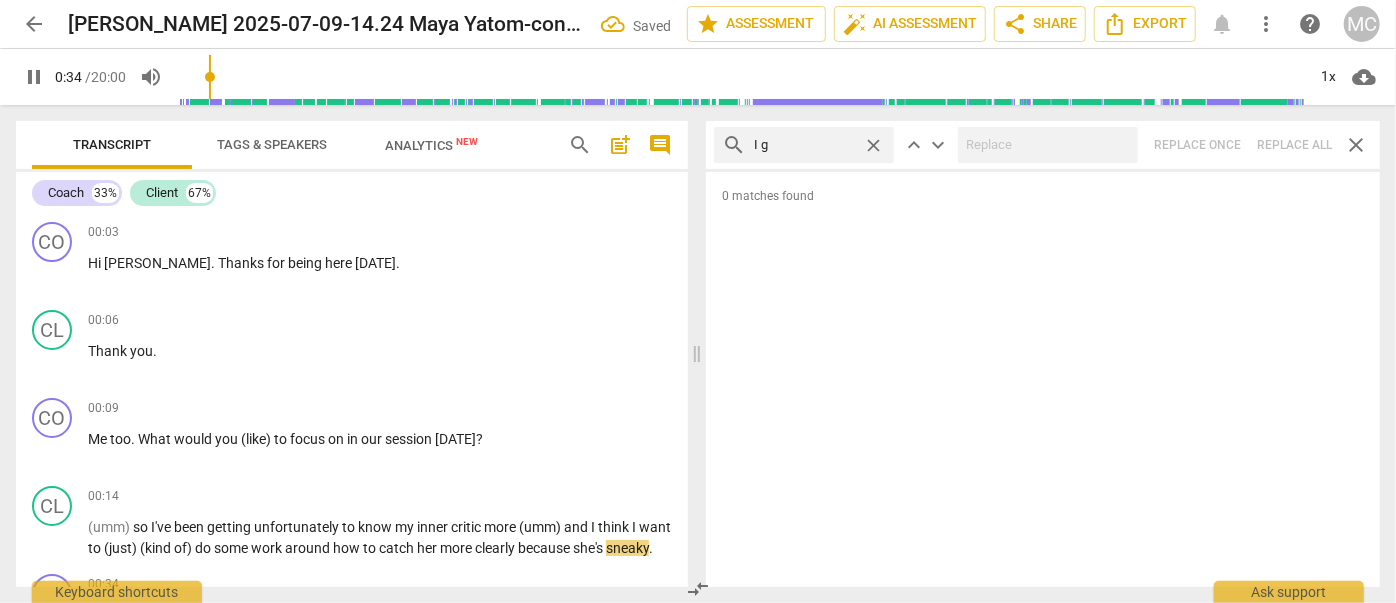 type on "I gu" 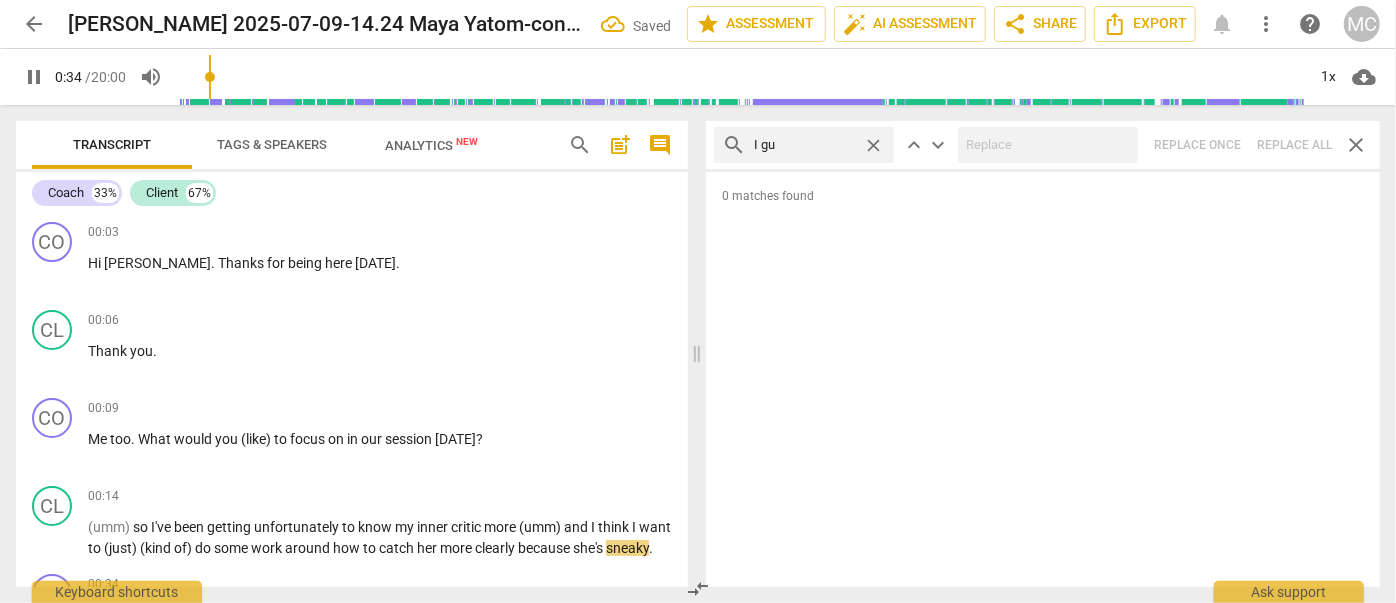 type on "34" 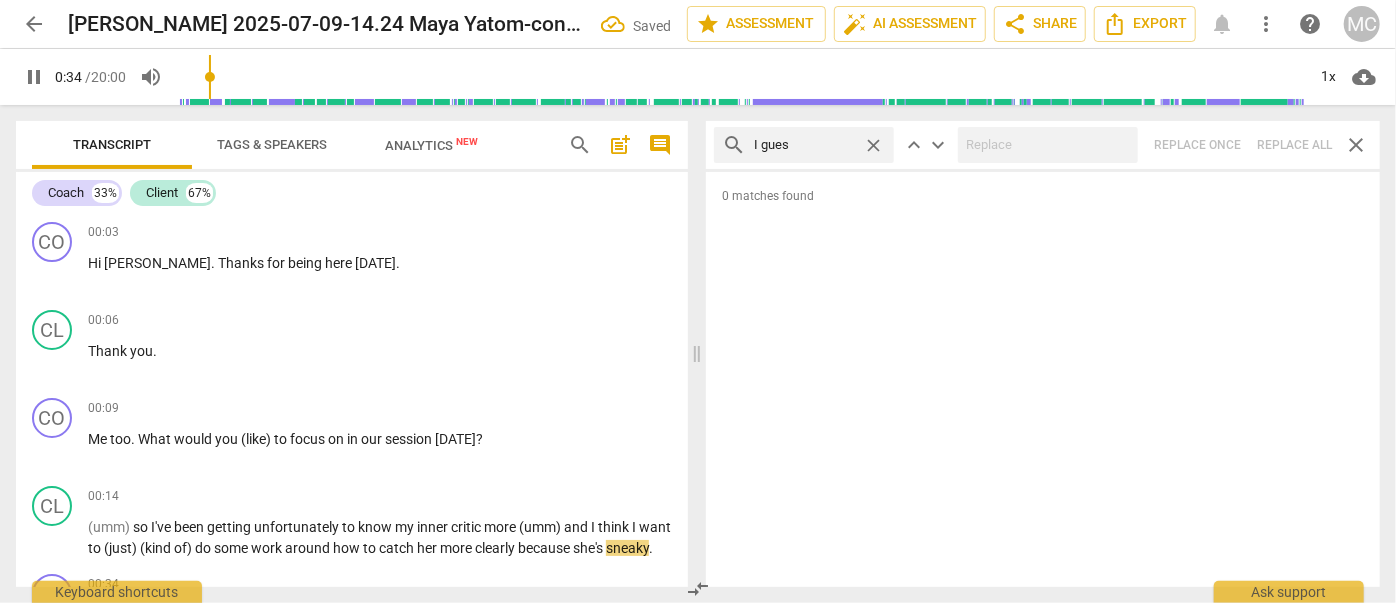 type on "I guess" 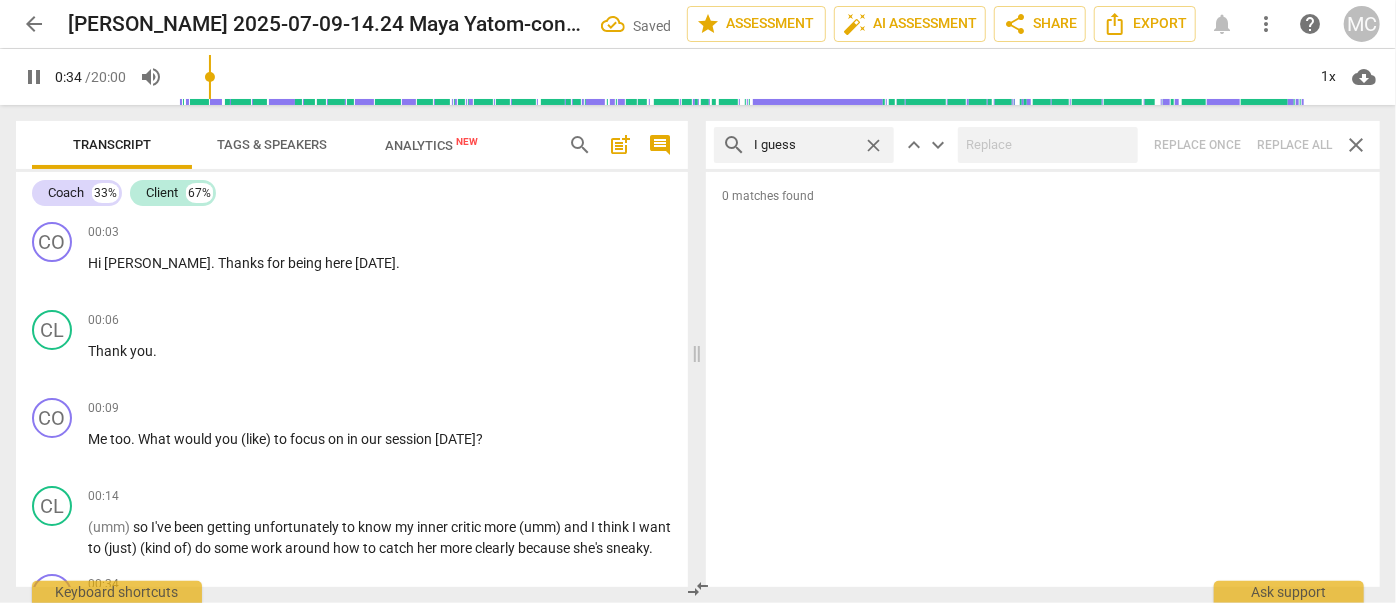 type on "35" 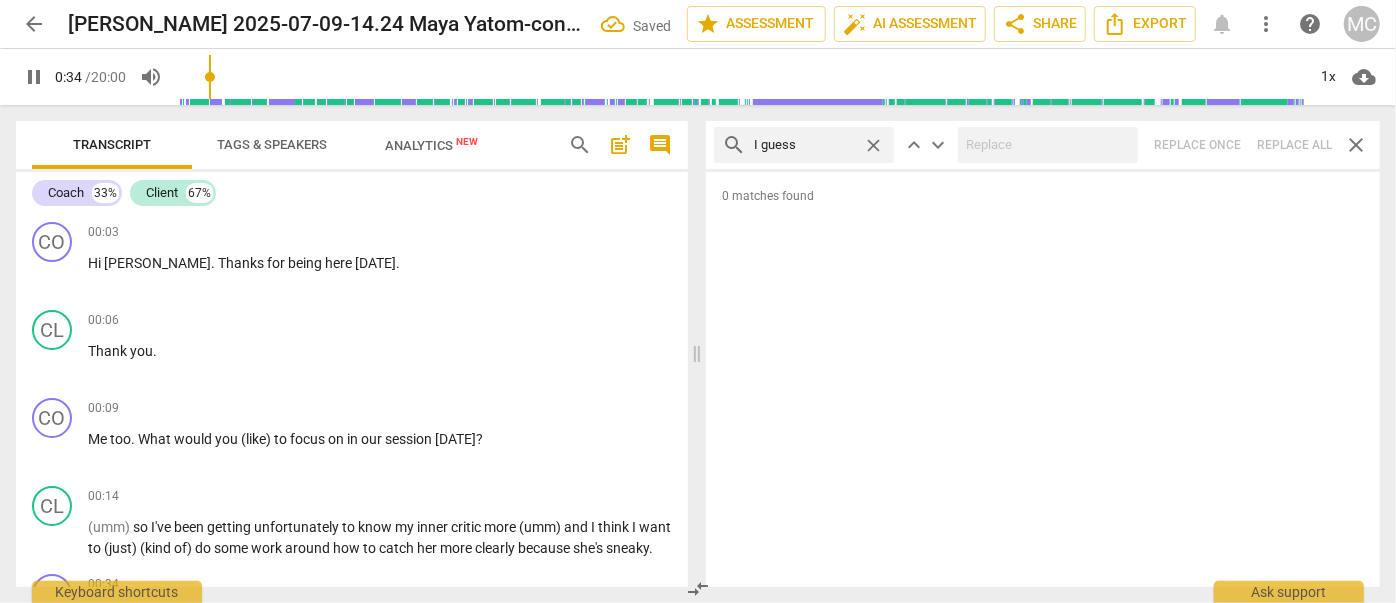 type on "I guess" 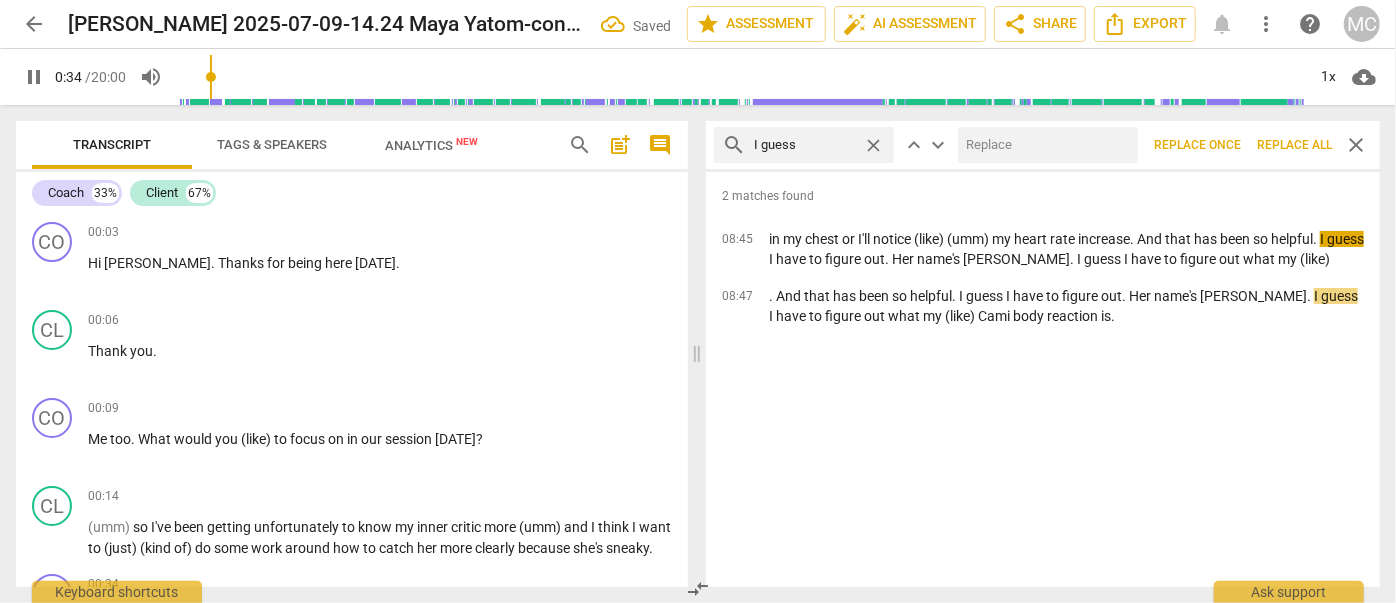 click at bounding box center [1044, 145] 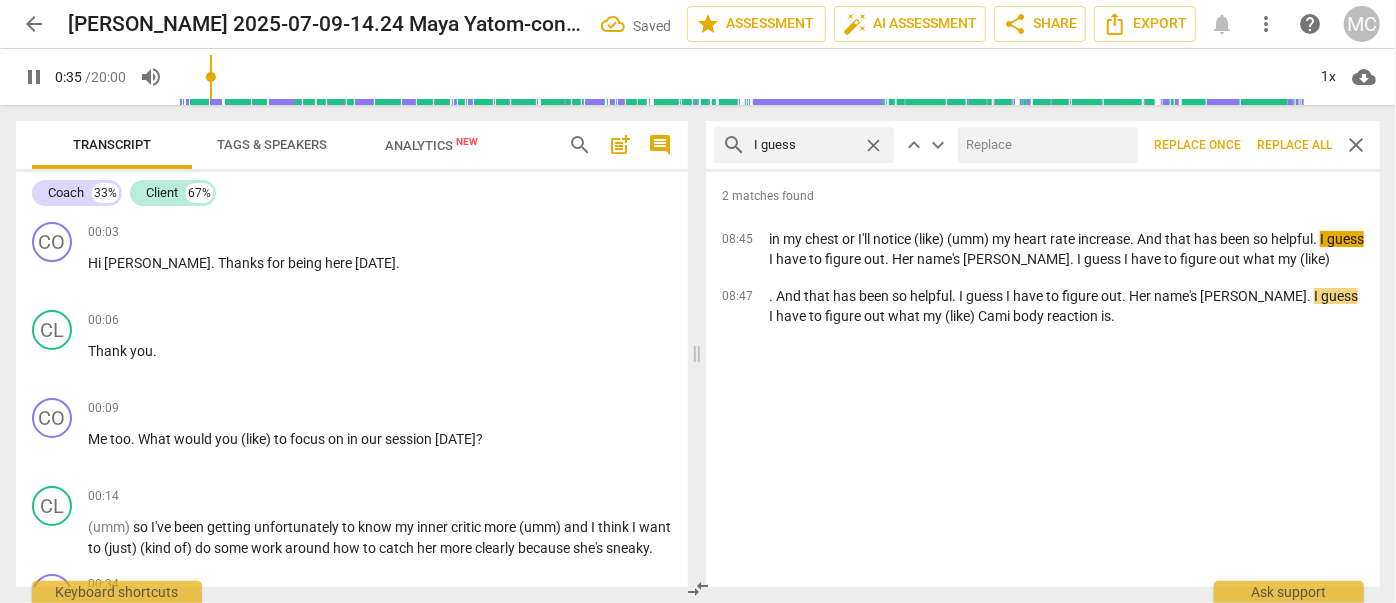 type on "35" 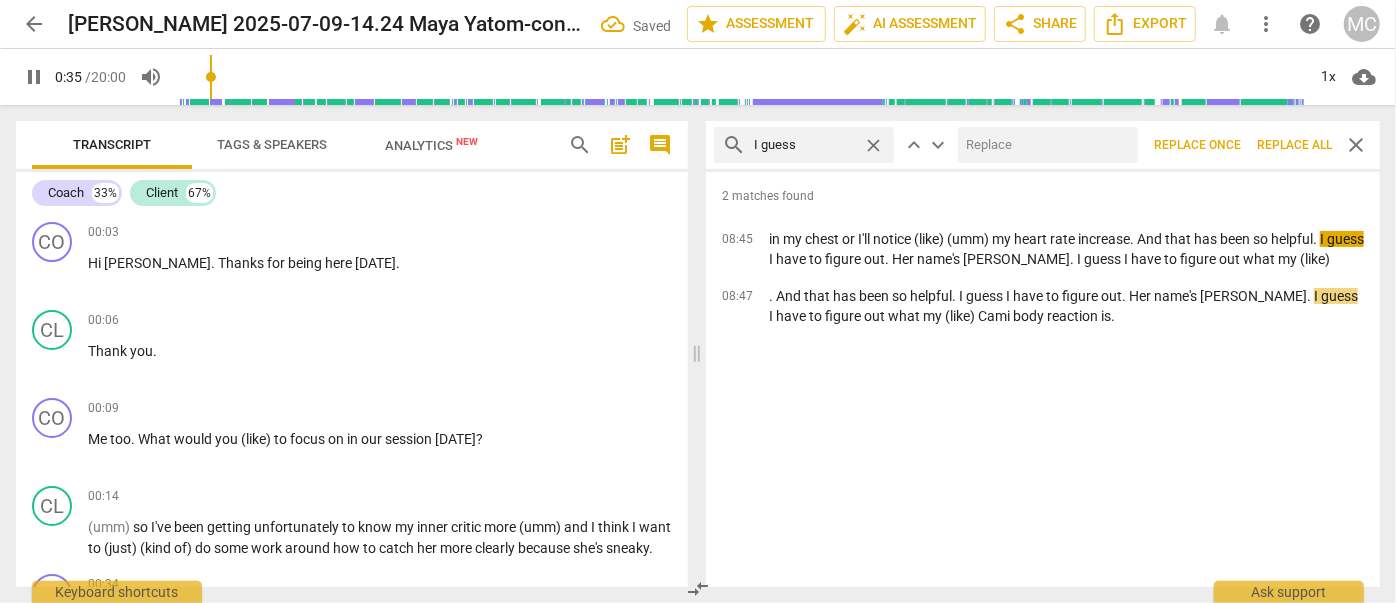 type on "(" 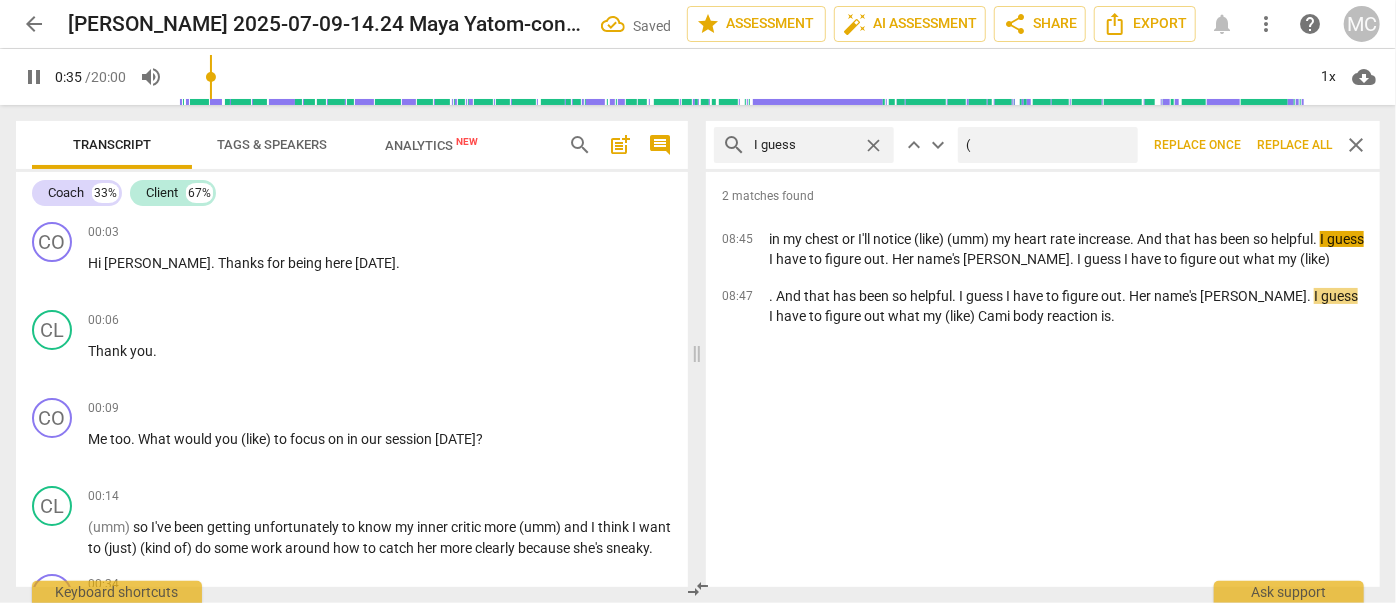 type on "36" 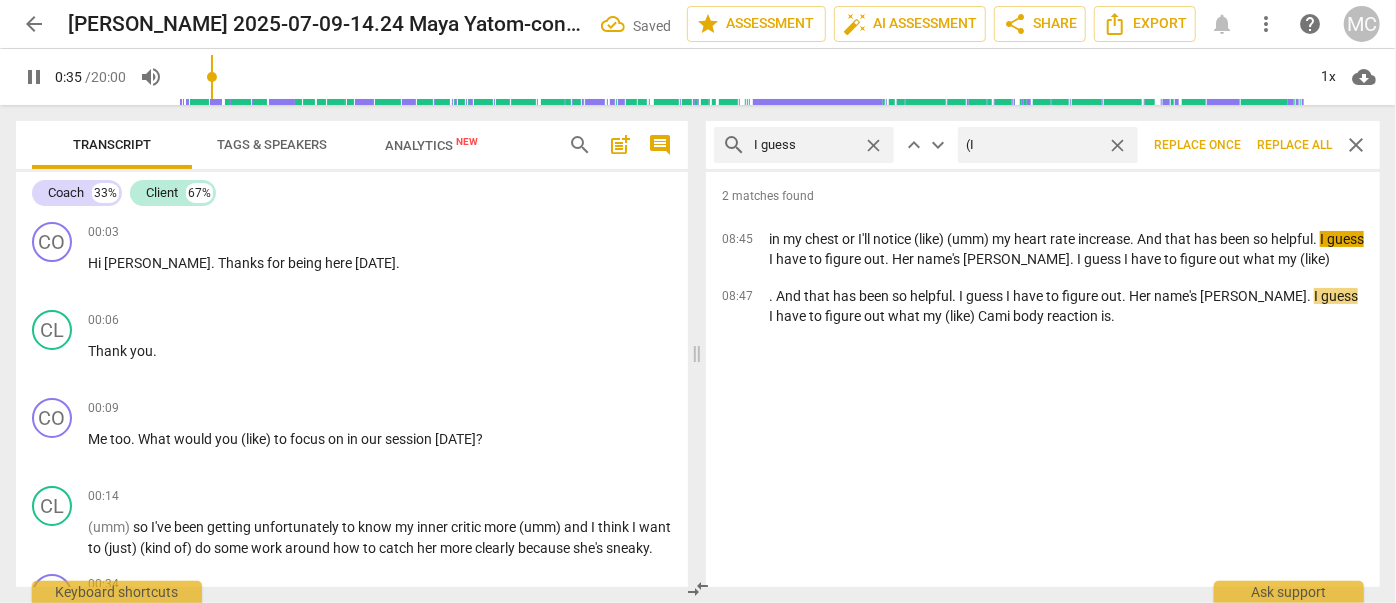 type on "(I g" 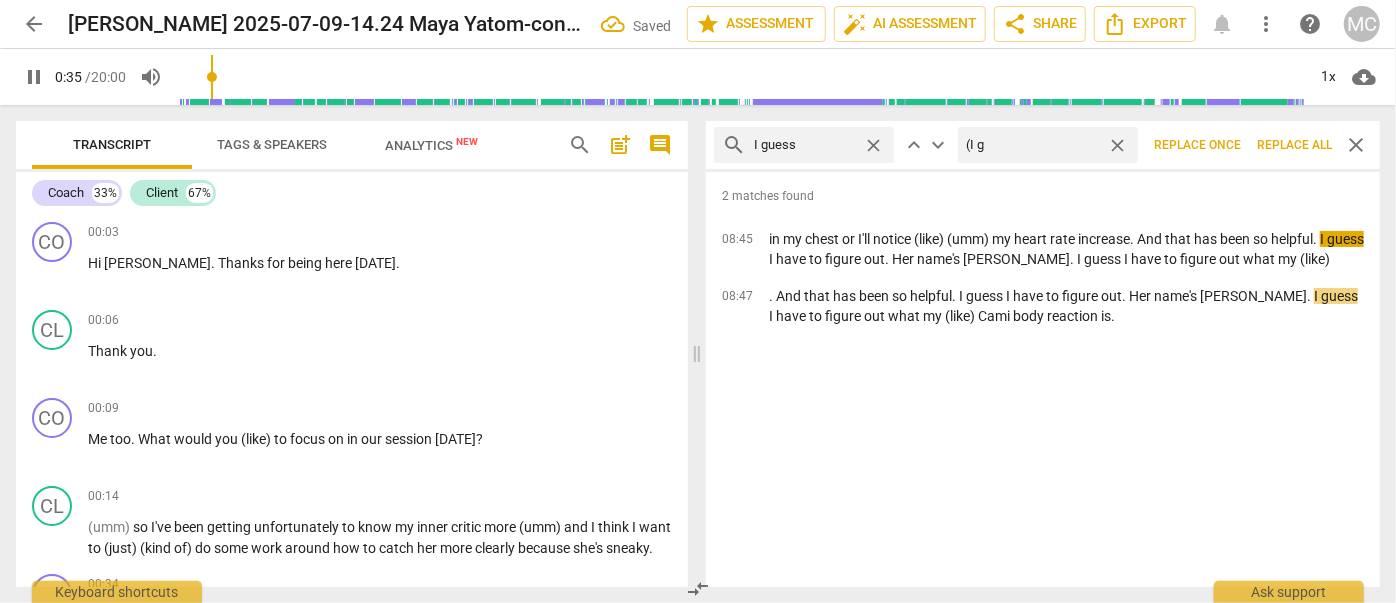 type on "36" 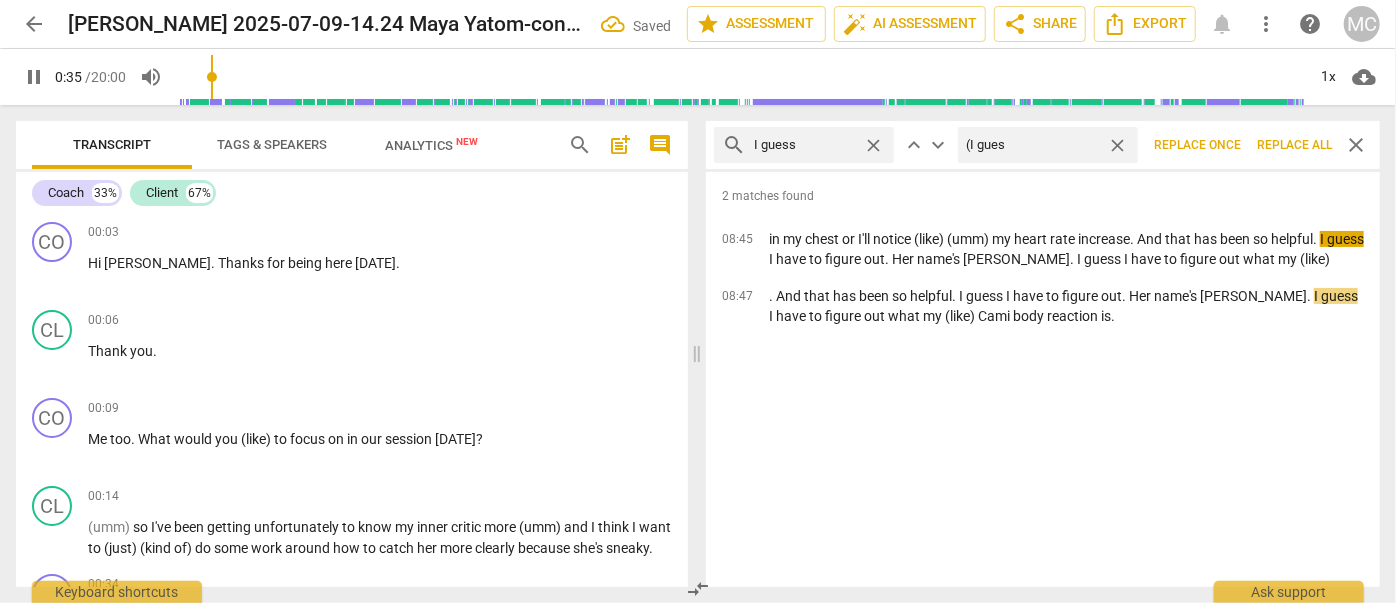 type on "(I guess" 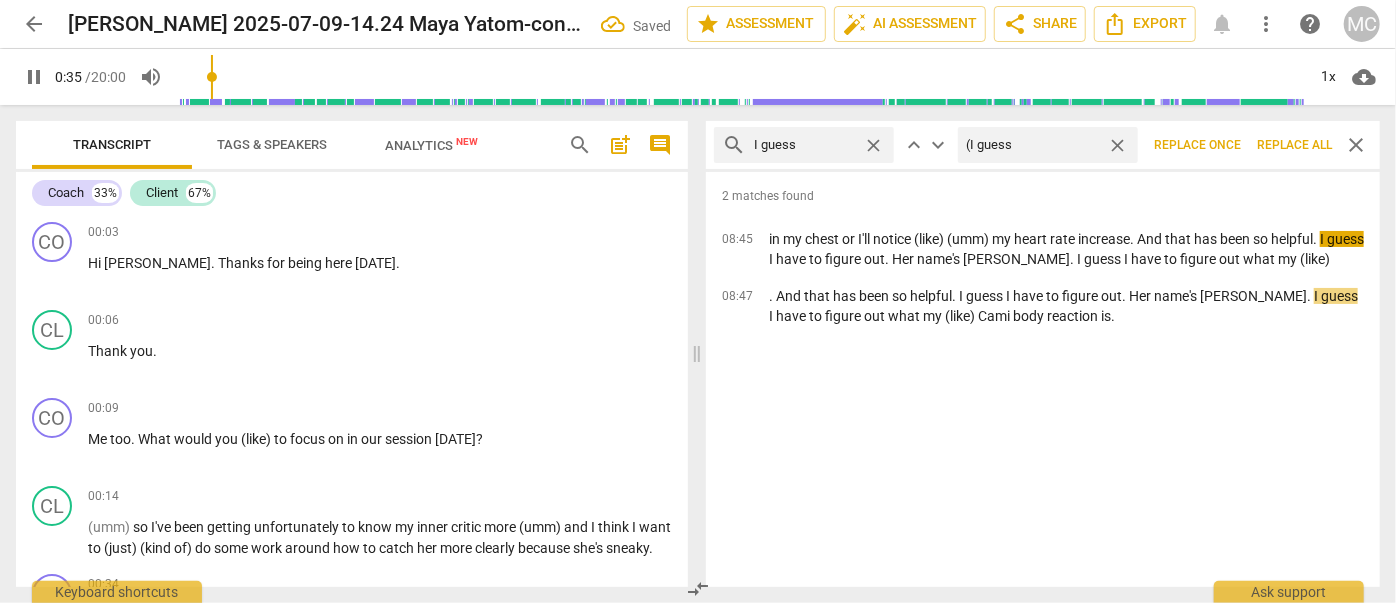 type on "36" 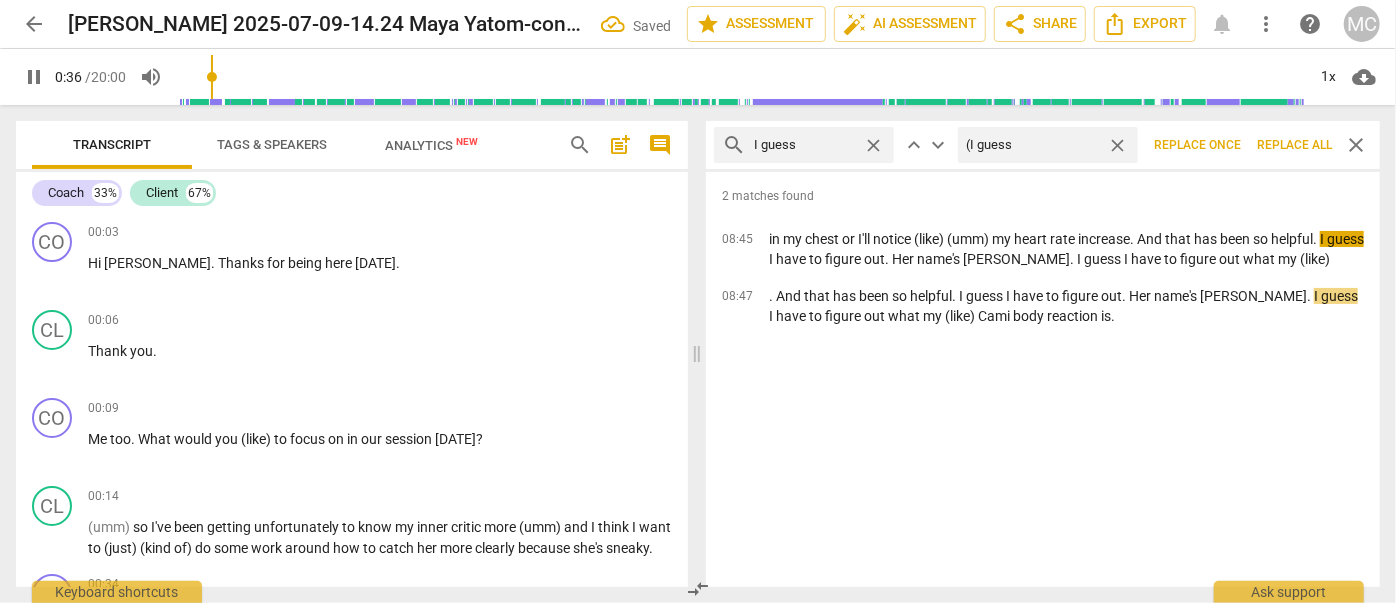 type on "(I guess)" 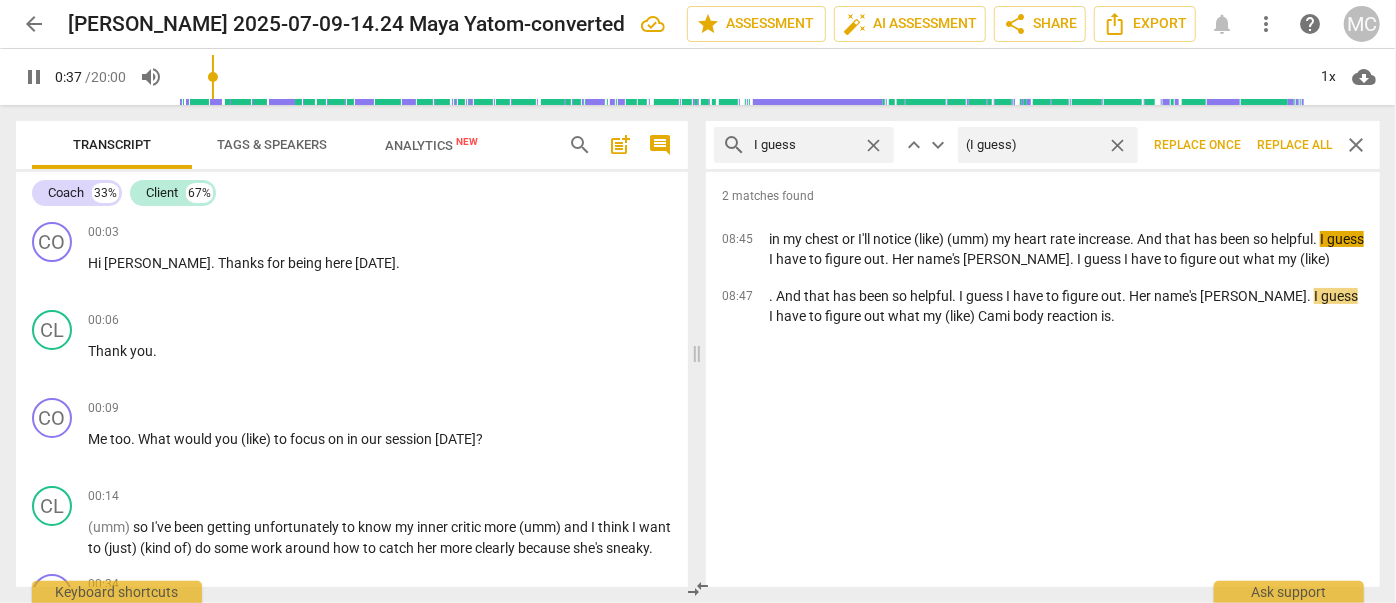 type on "38" 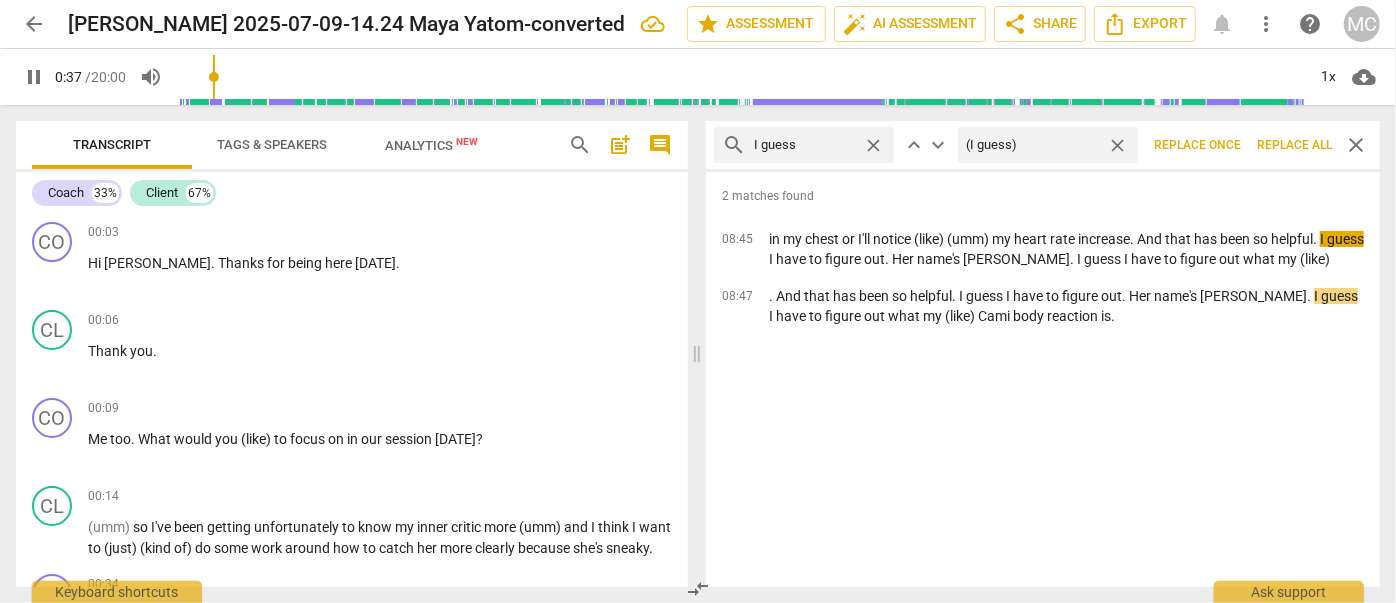 type on "(I guess)" 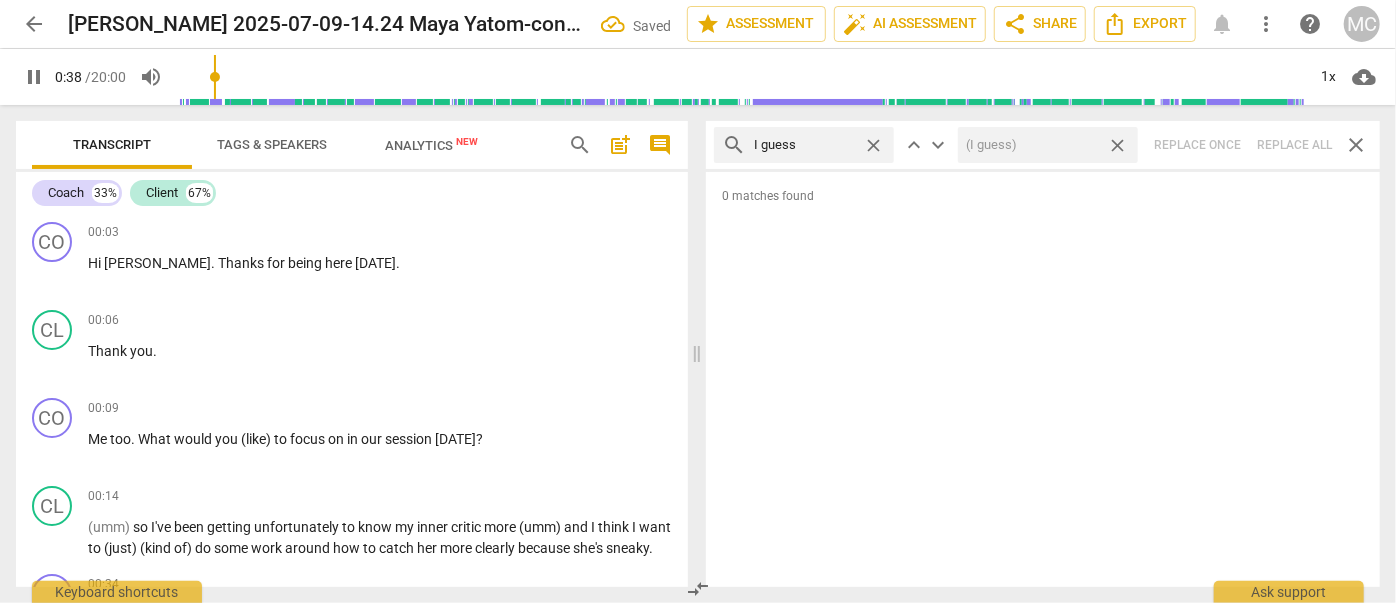type on "39" 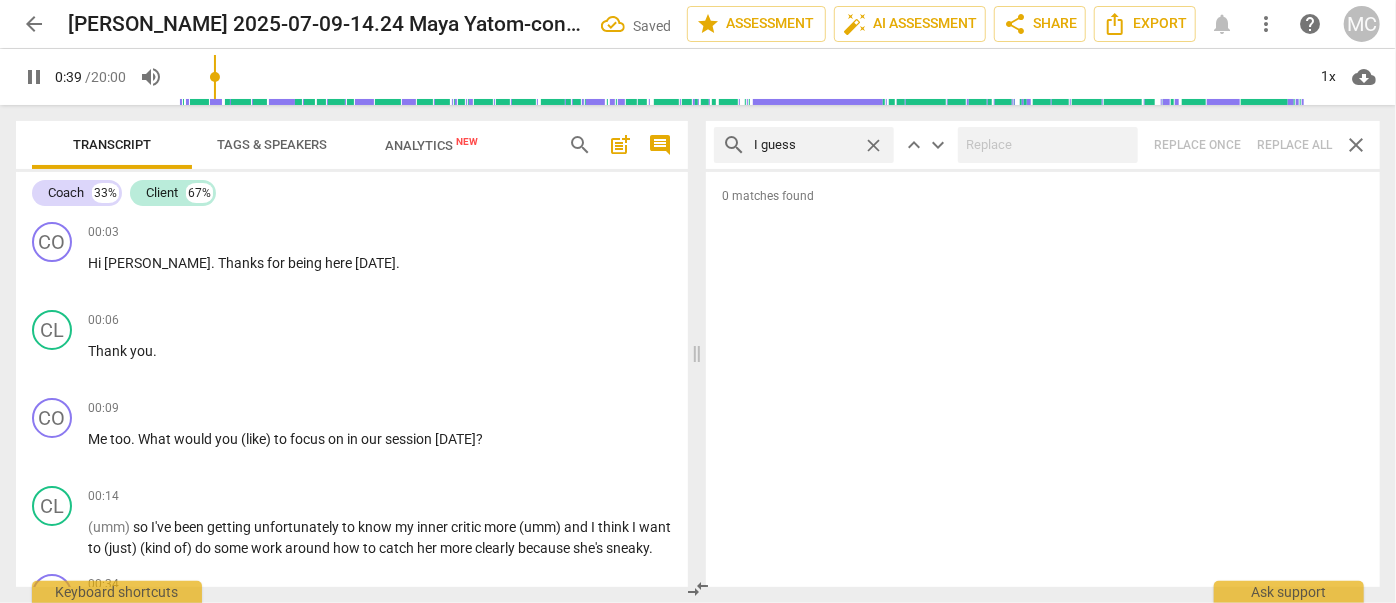 drag, startPoint x: 872, startPoint y: 141, endPoint x: 828, endPoint y: 140, distance: 44.011364 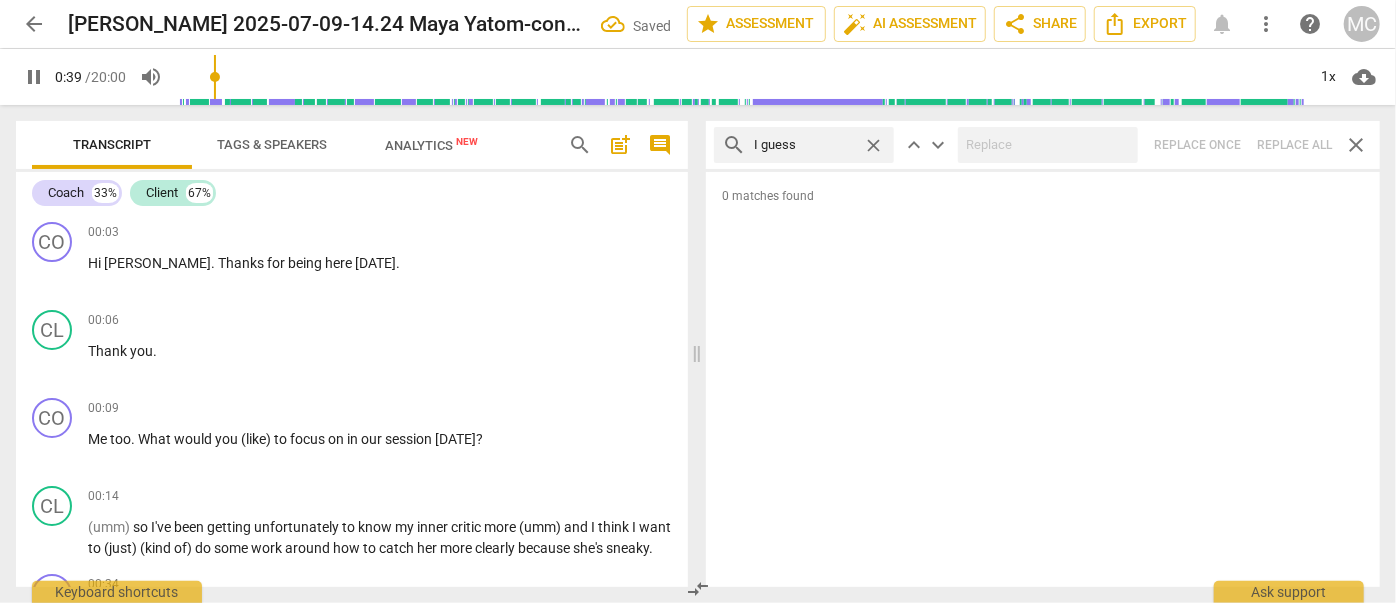 click on "close" at bounding box center [873, 145] 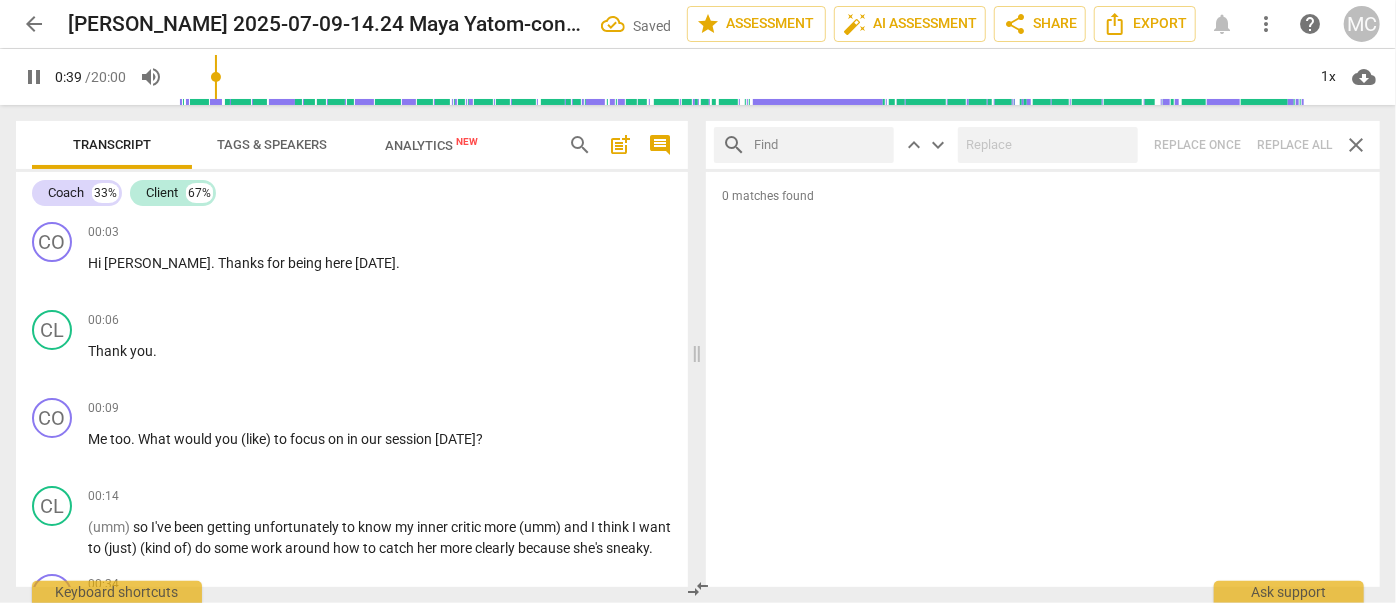 click at bounding box center [820, 145] 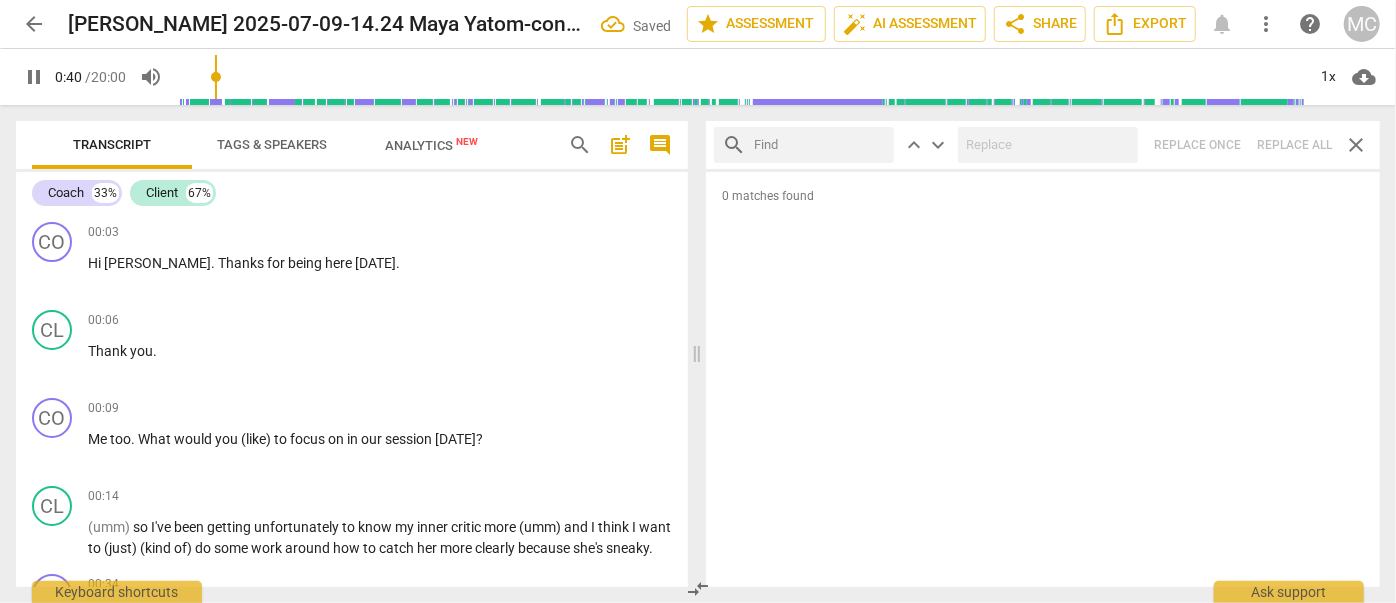 type on "41" 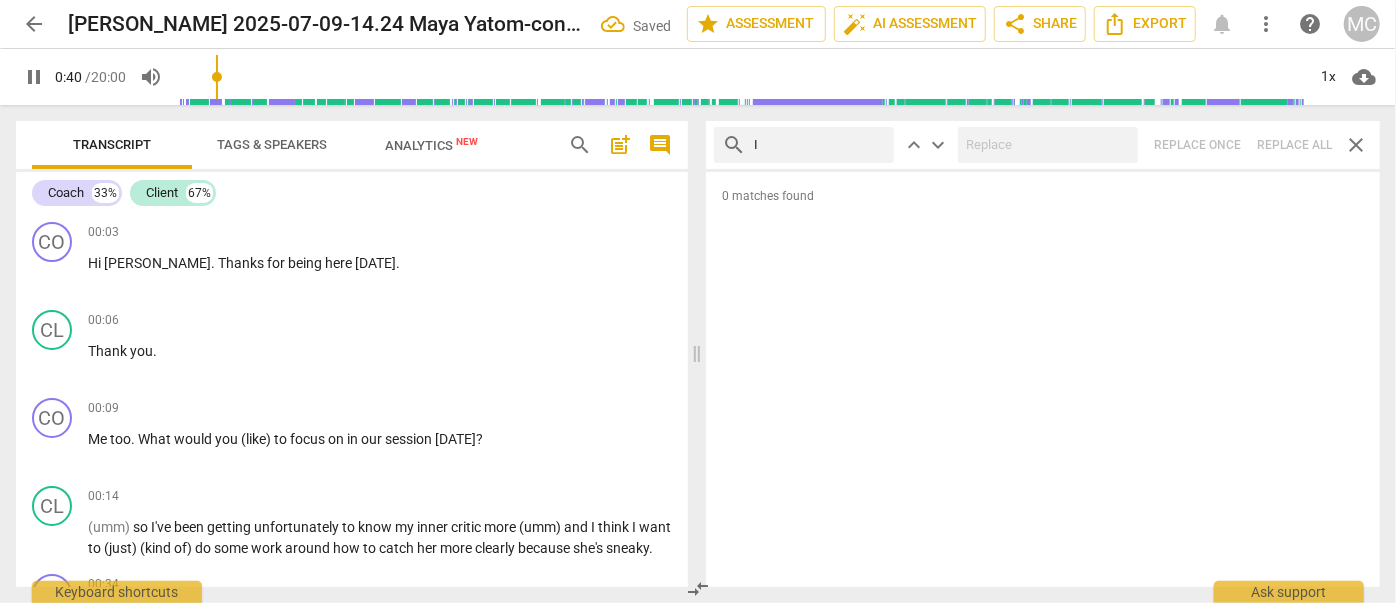 type on "I" 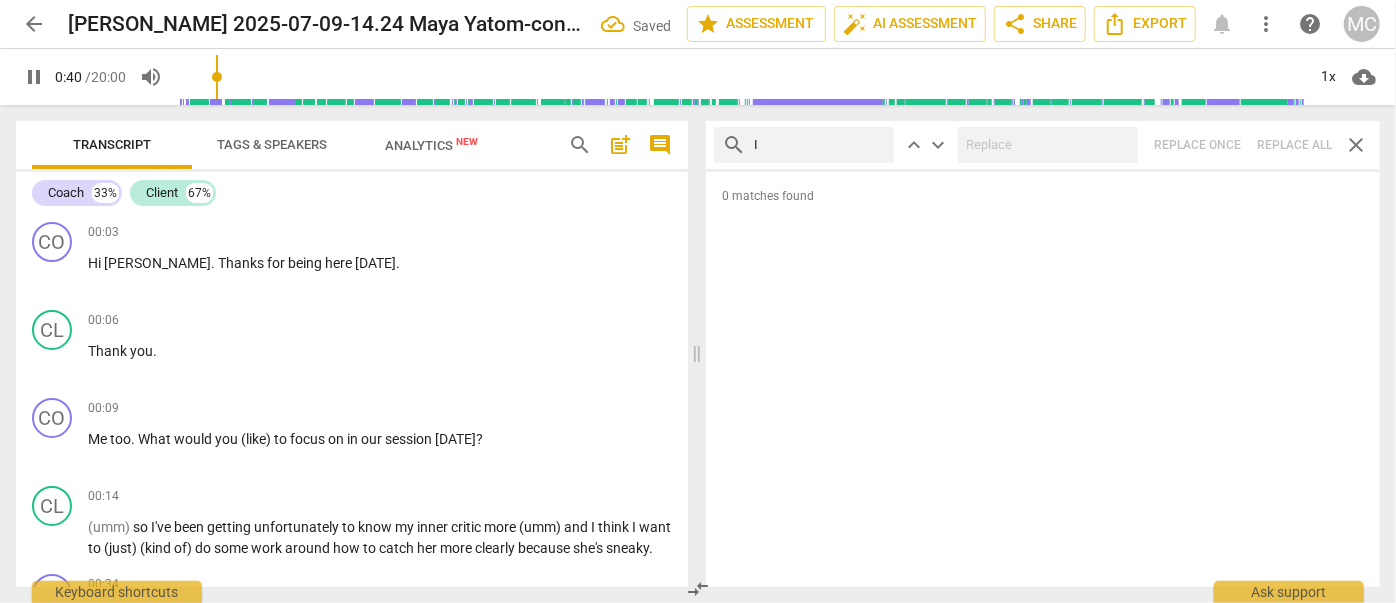 type on "41" 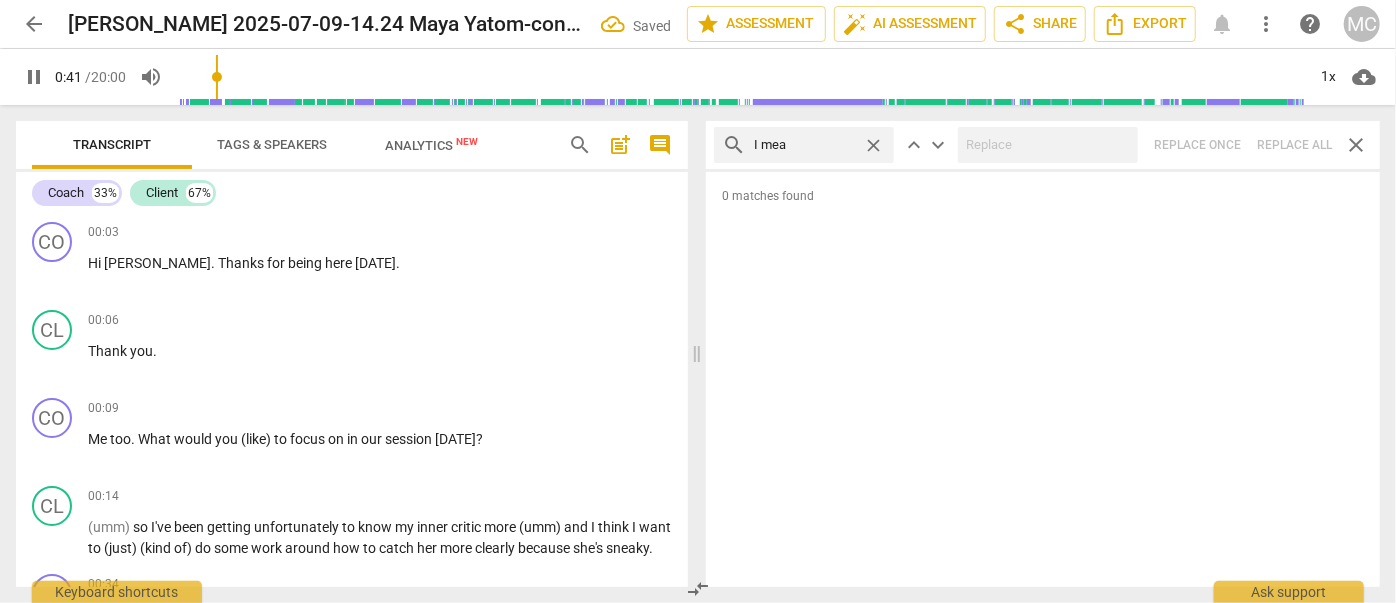 type on "I mean" 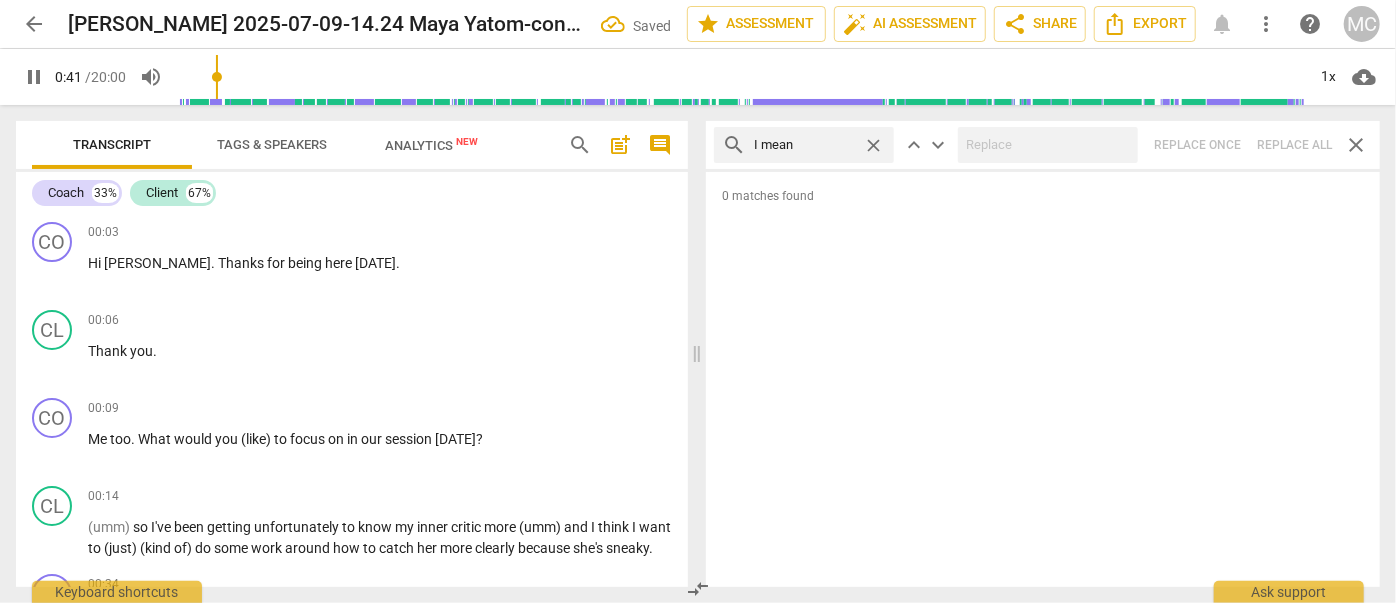 type on "42" 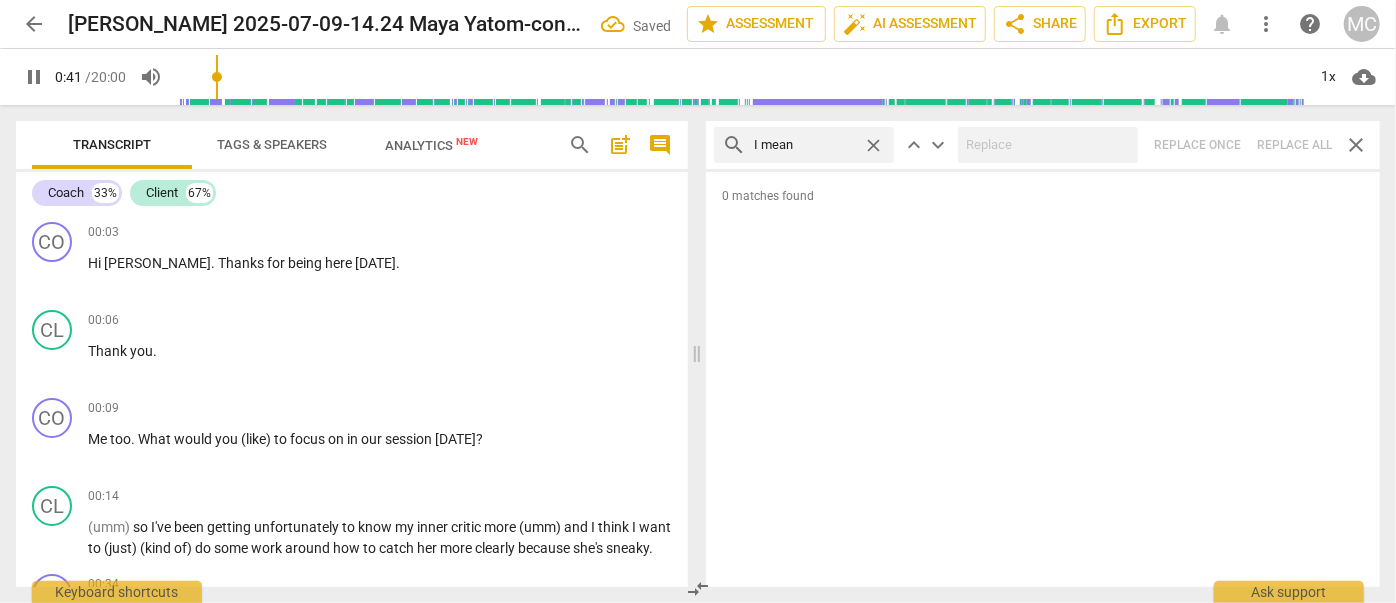 type on "I mean" 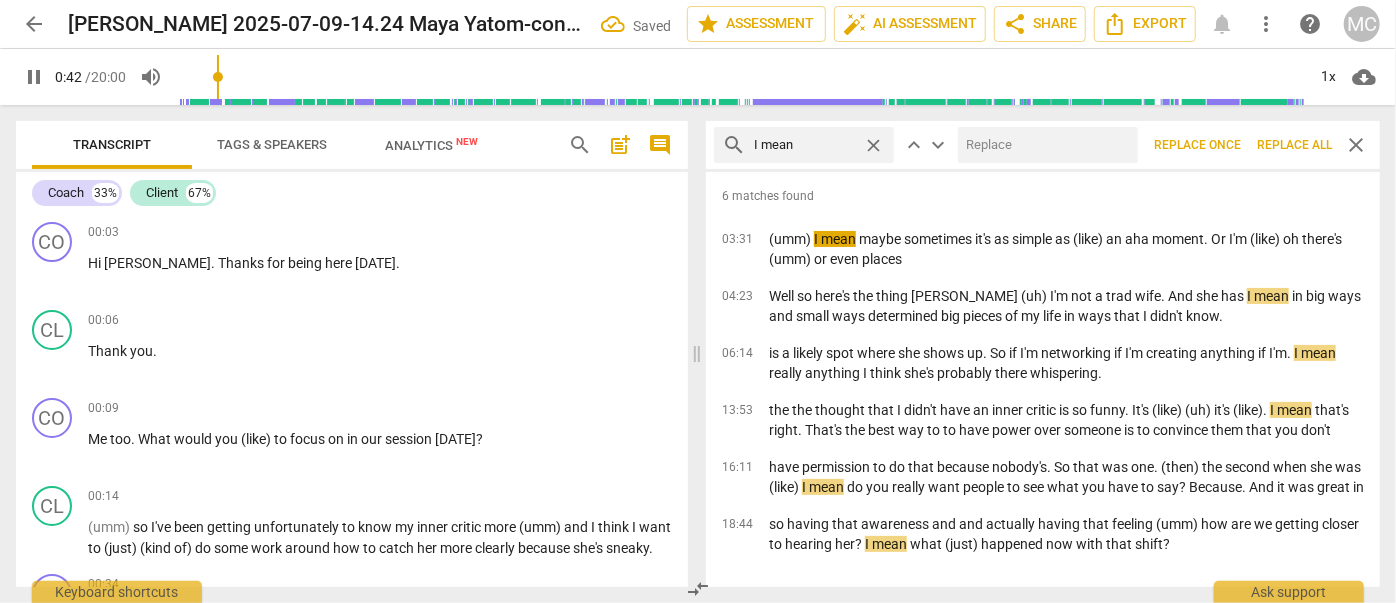 click at bounding box center (1044, 145) 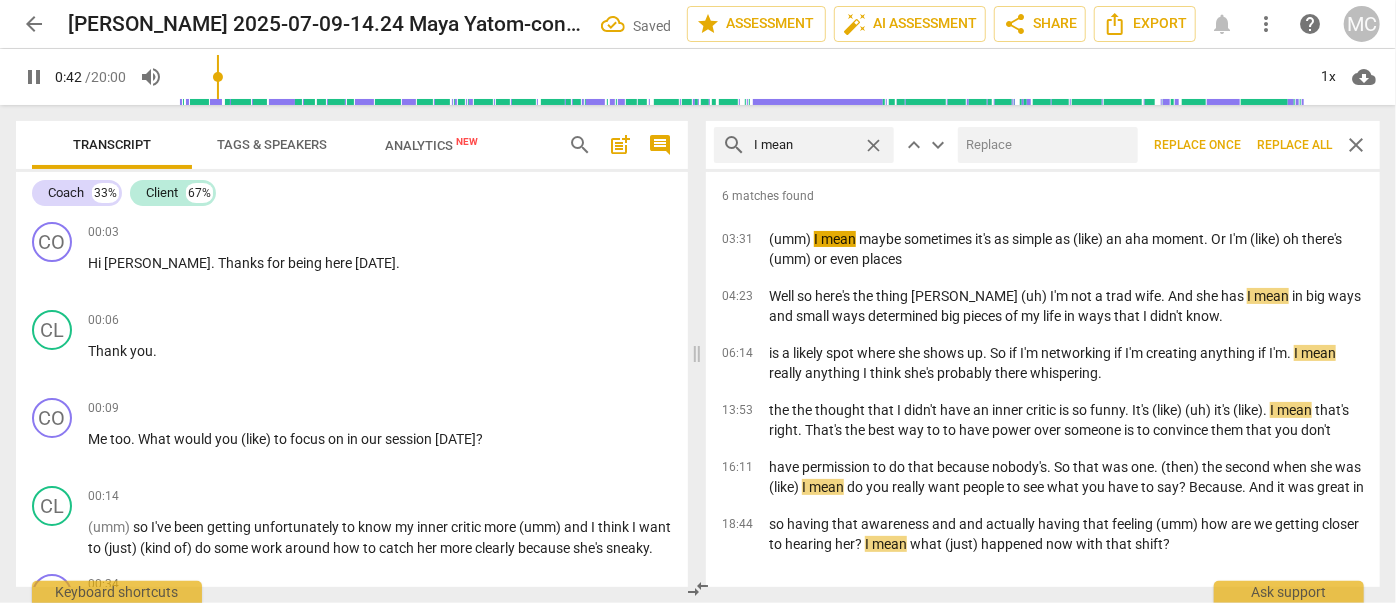 type on "43" 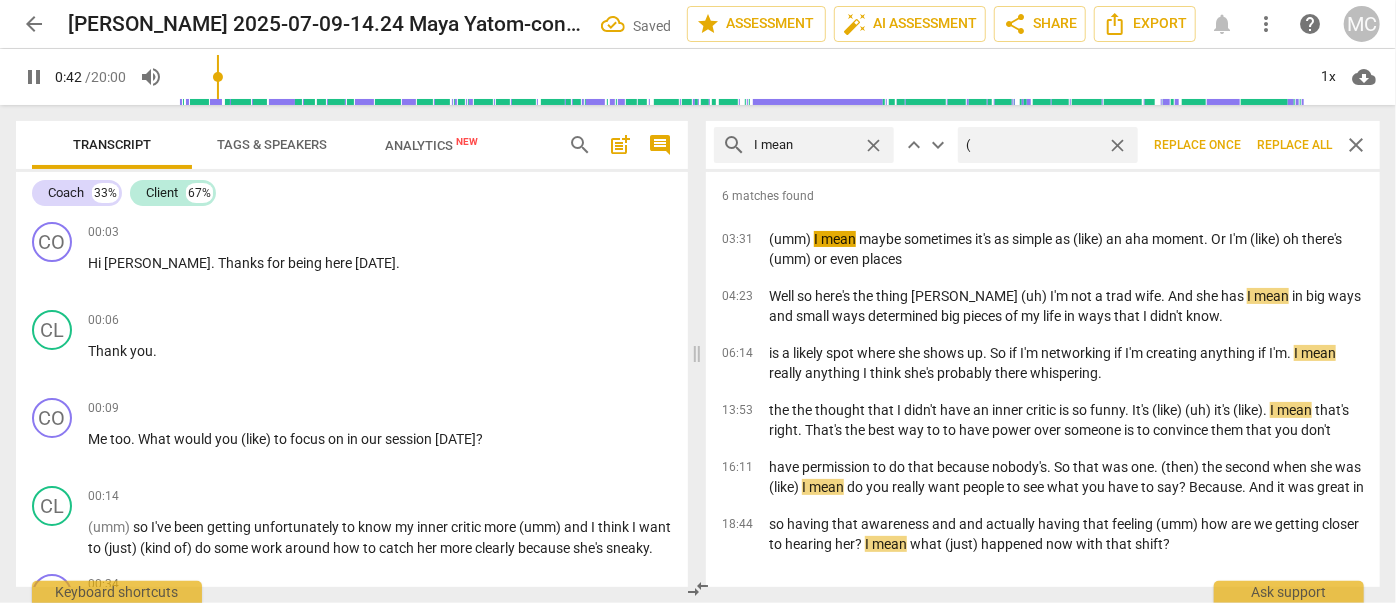 type on "(I" 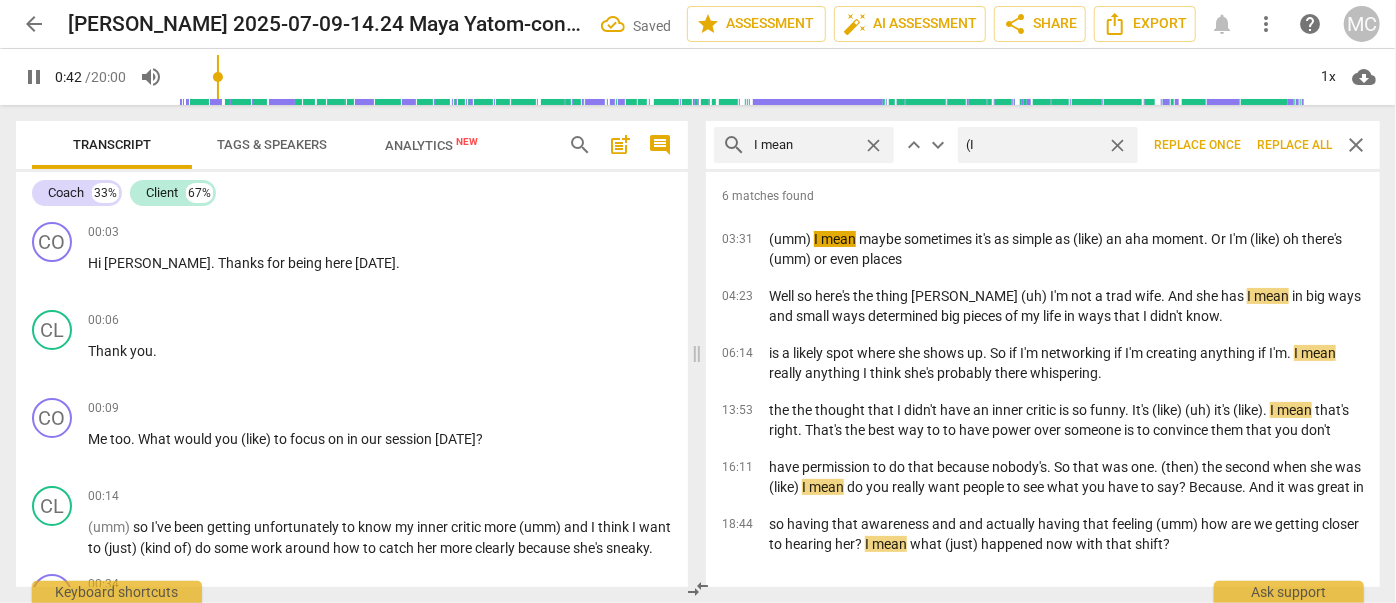 type on "43" 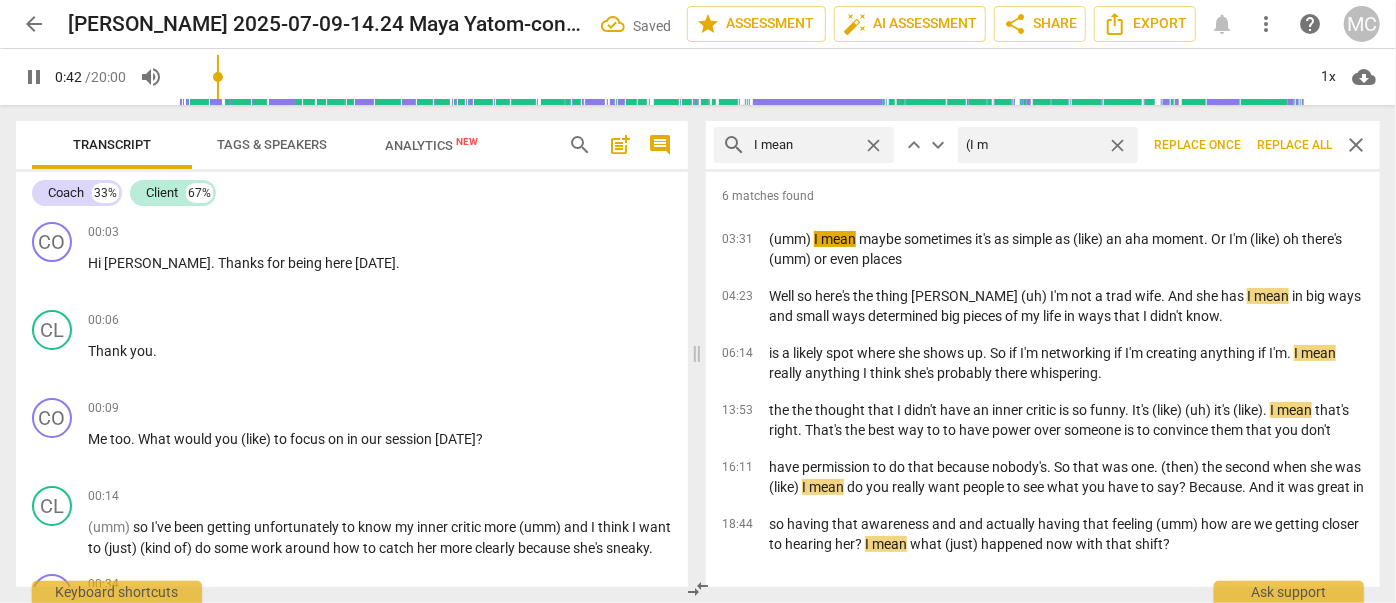 type on "(I me" 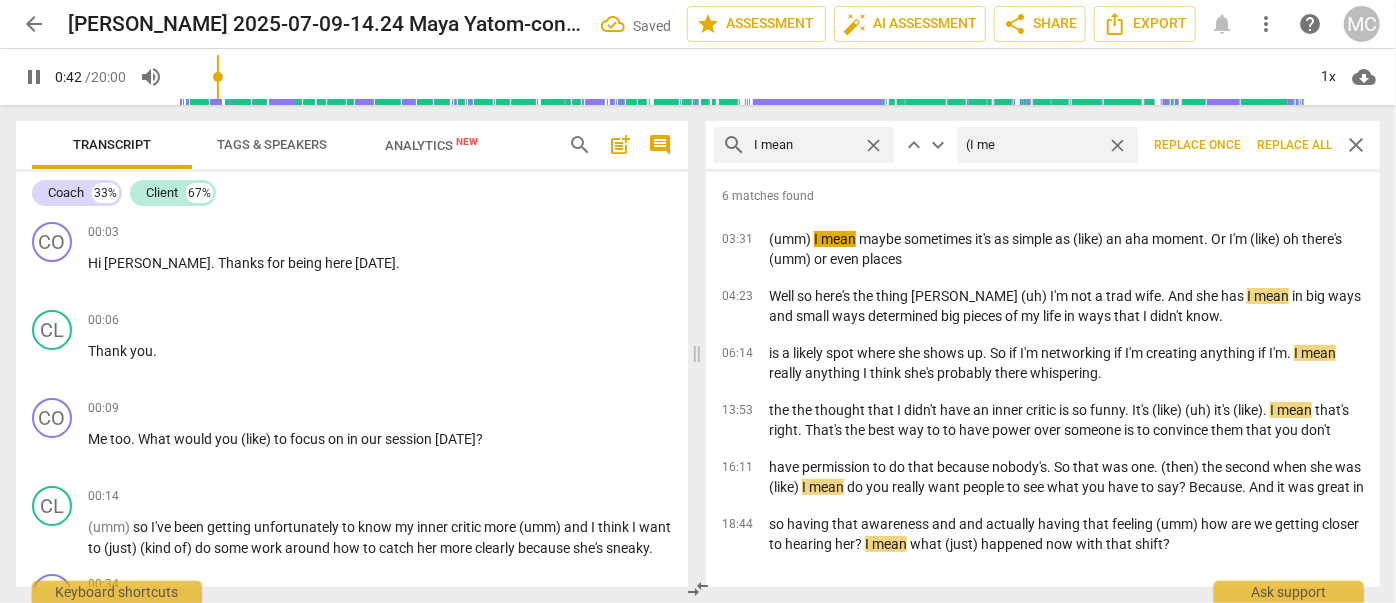type on "43" 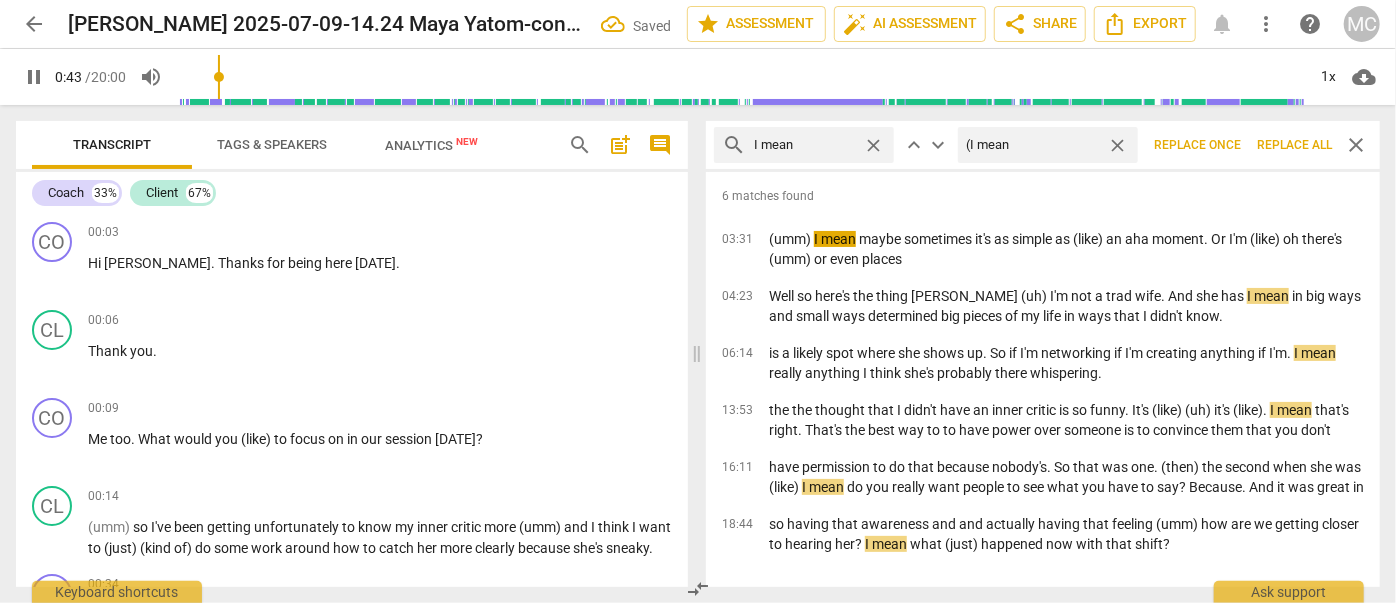 type on "(I mean)" 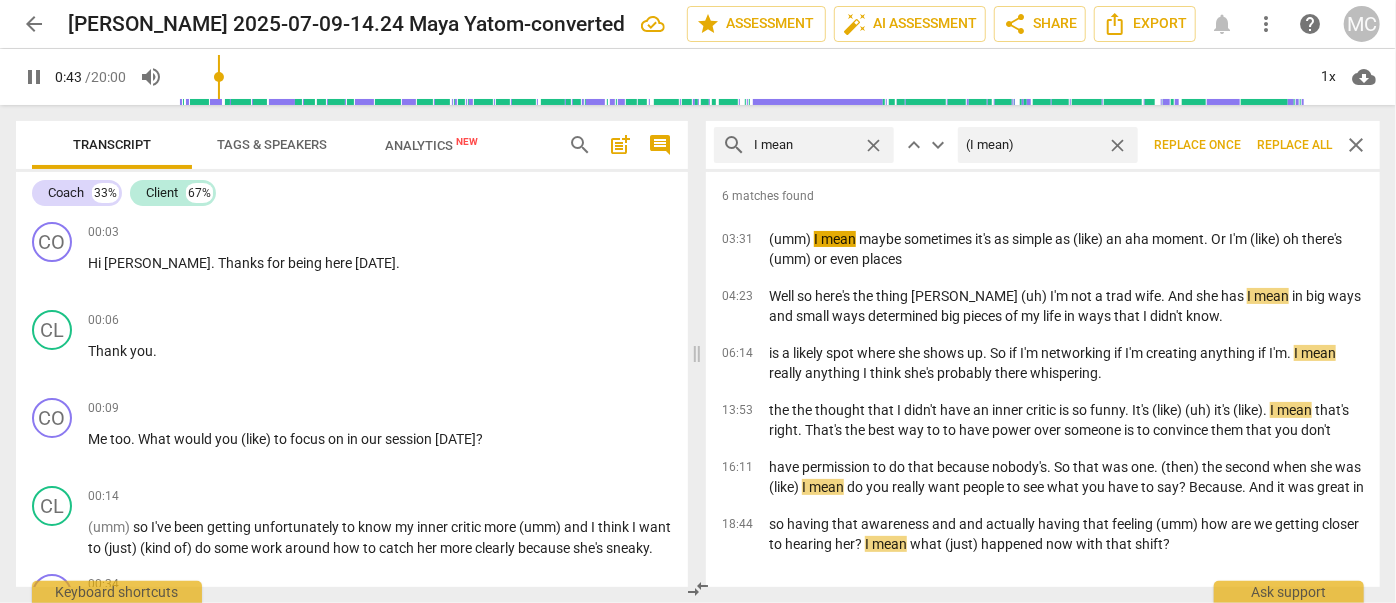 type on "44" 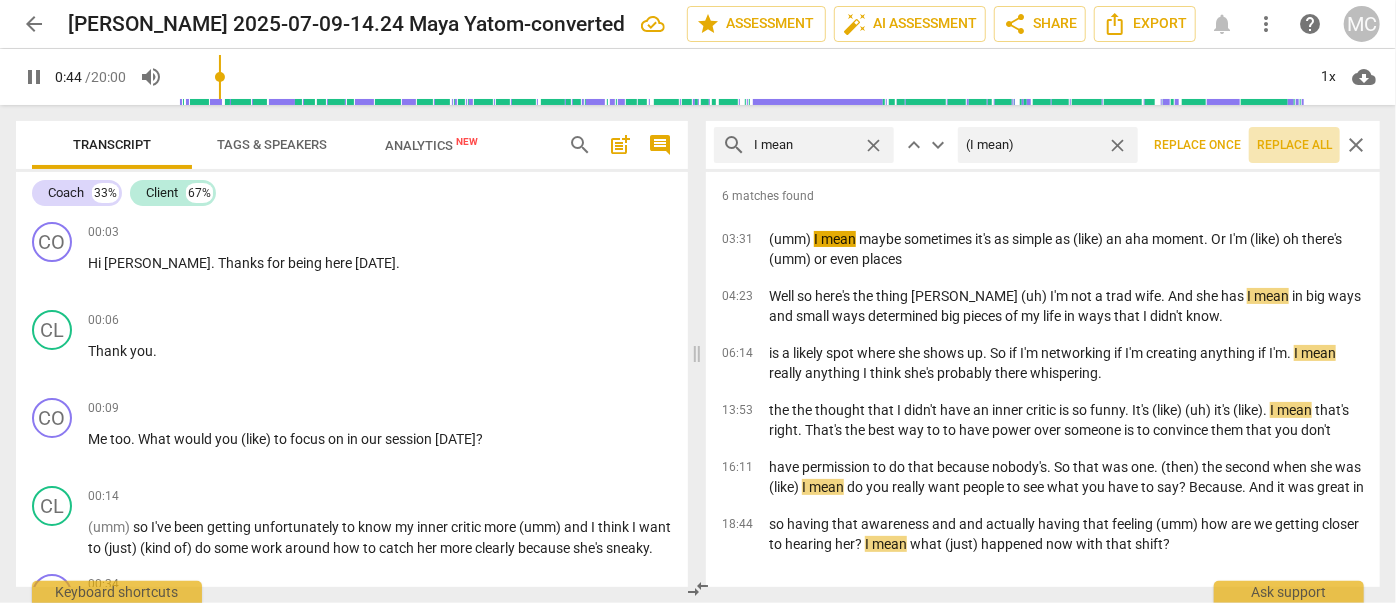 click on "Replace all" at bounding box center [1294, 145] 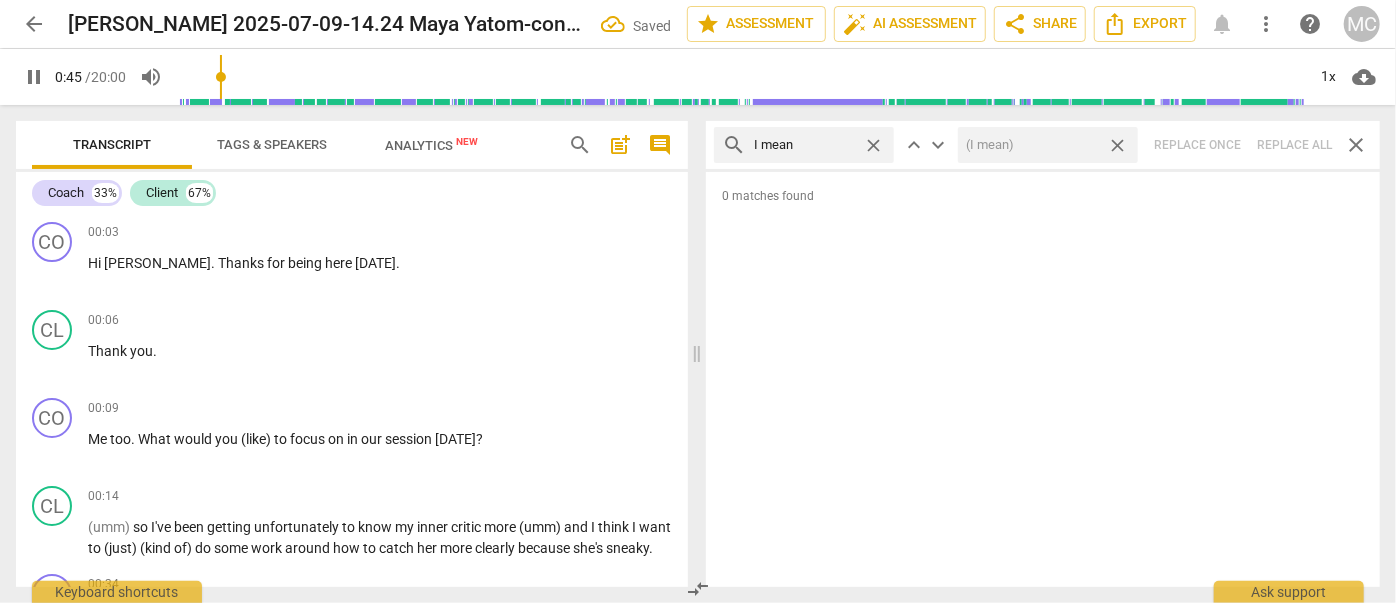 type on "46" 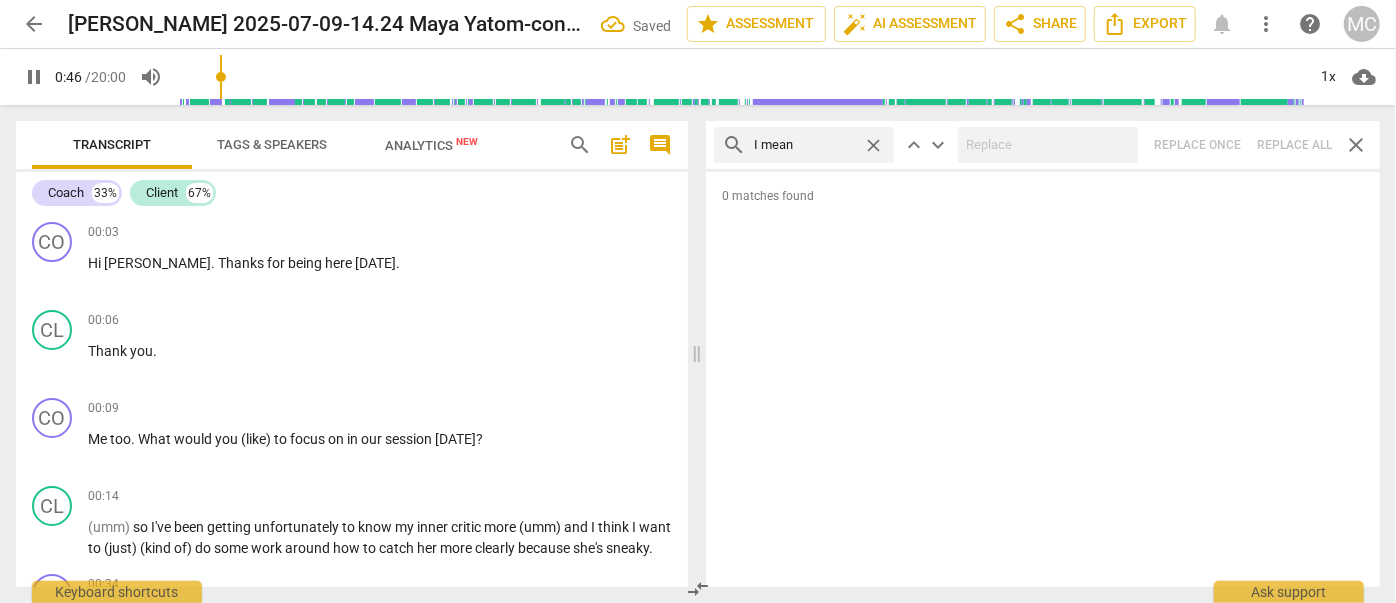 type on "46" 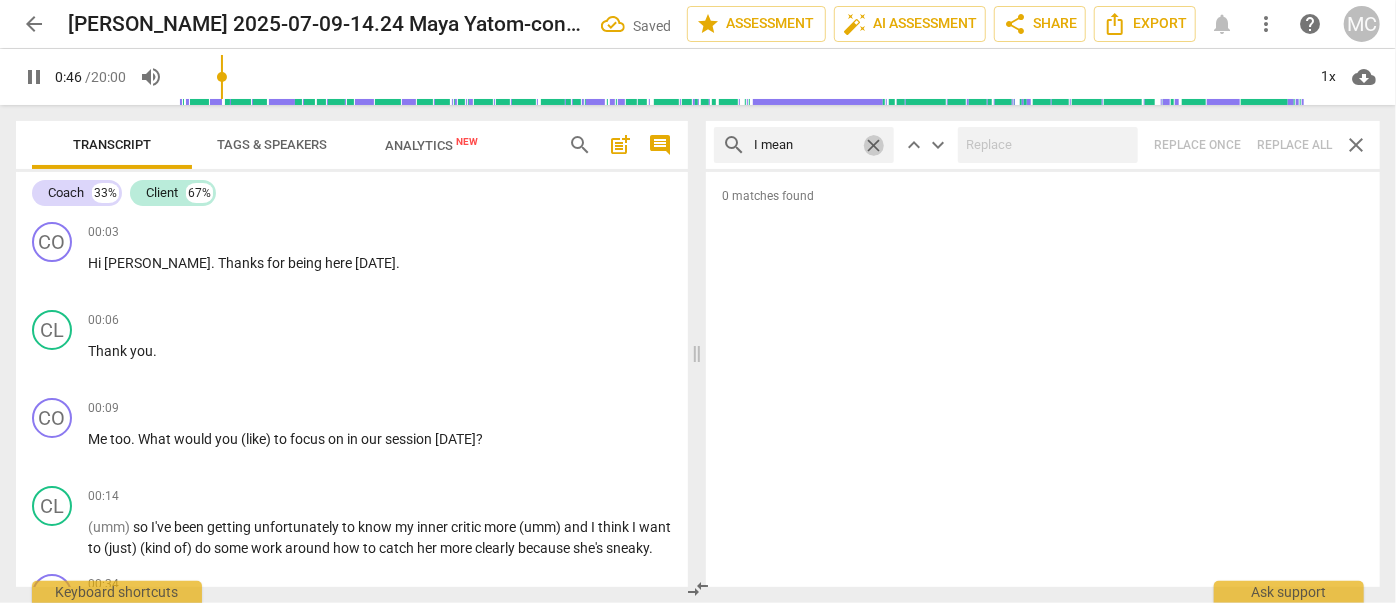 click on "close" at bounding box center (873, 145) 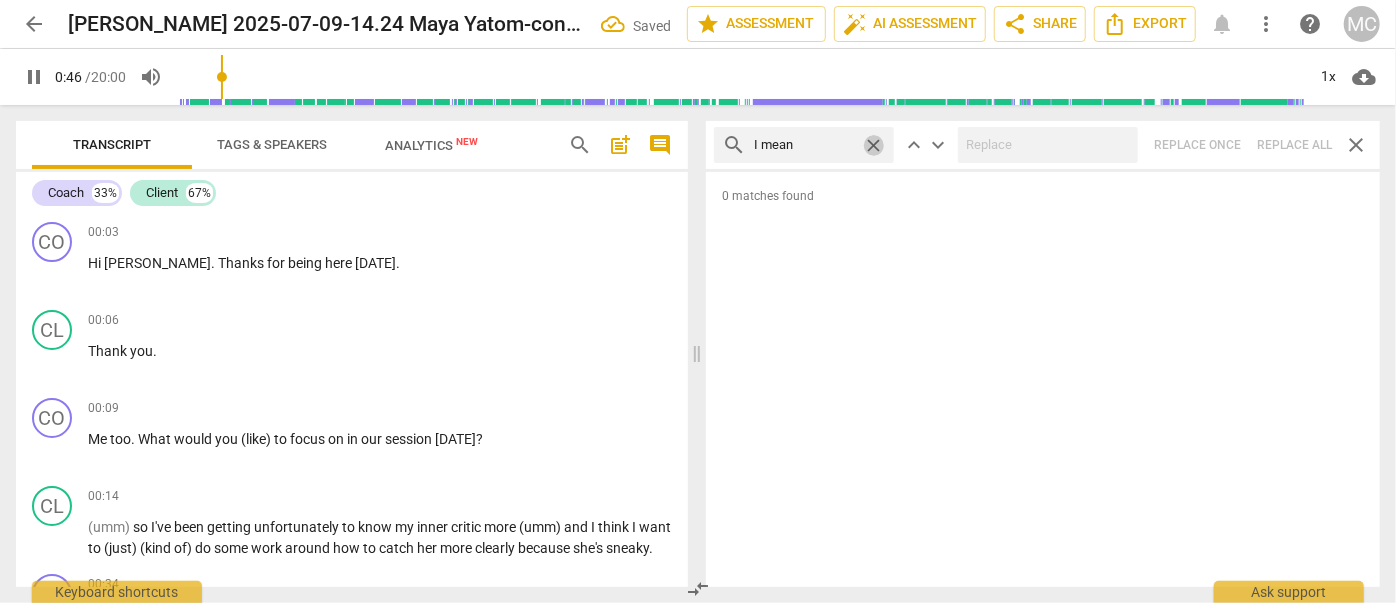 type 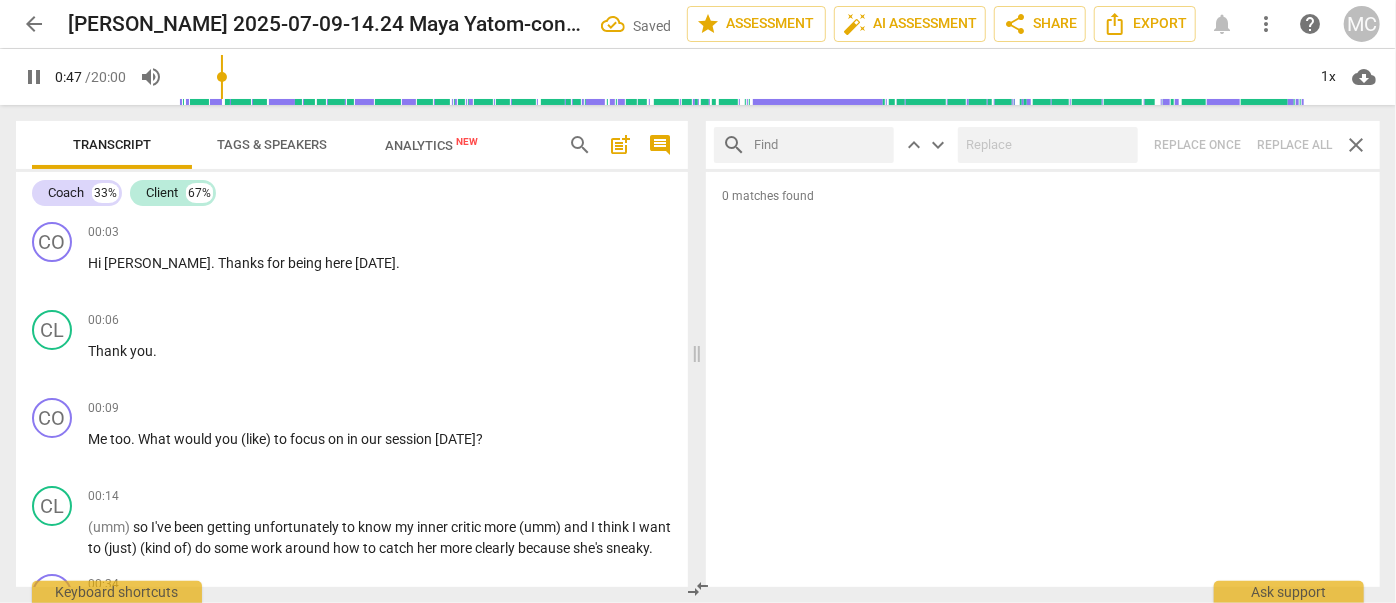 click at bounding box center (820, 145) 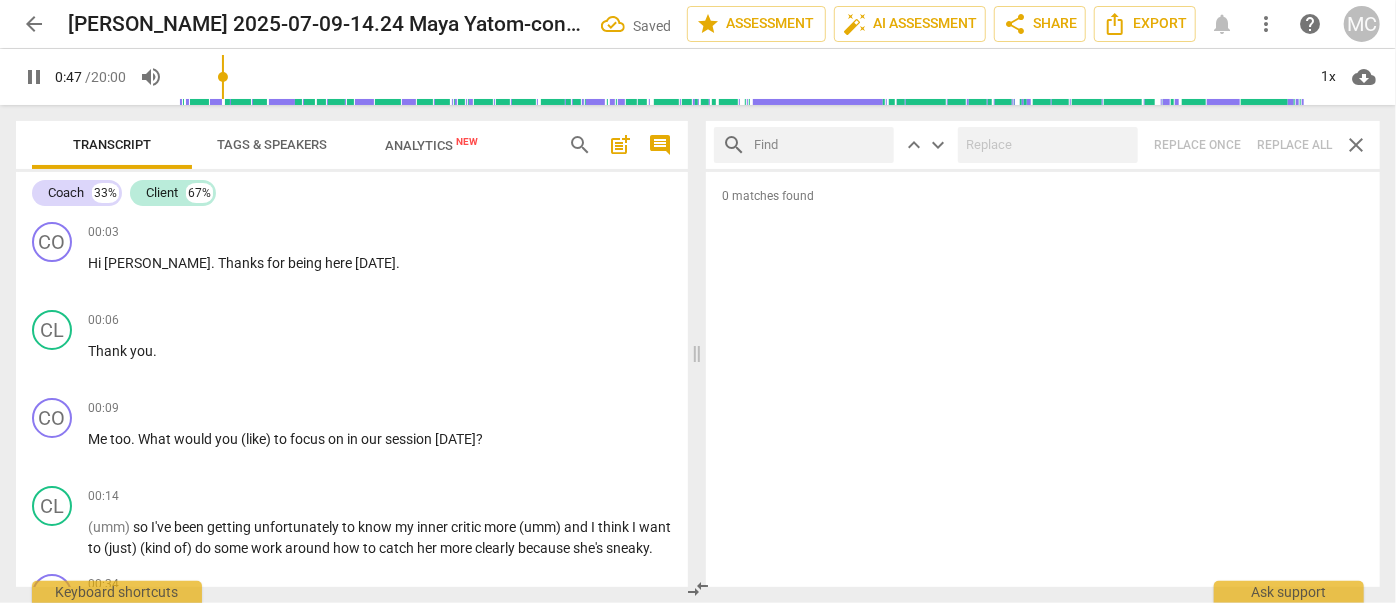 type on "48" 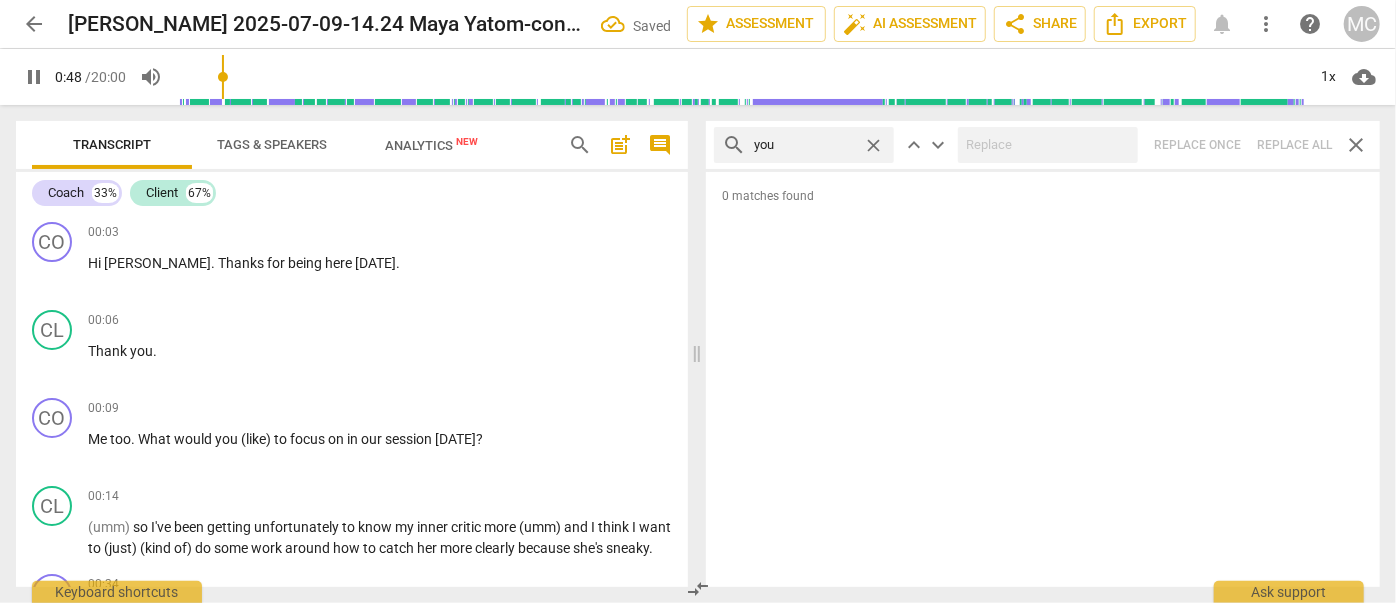 type on "you" 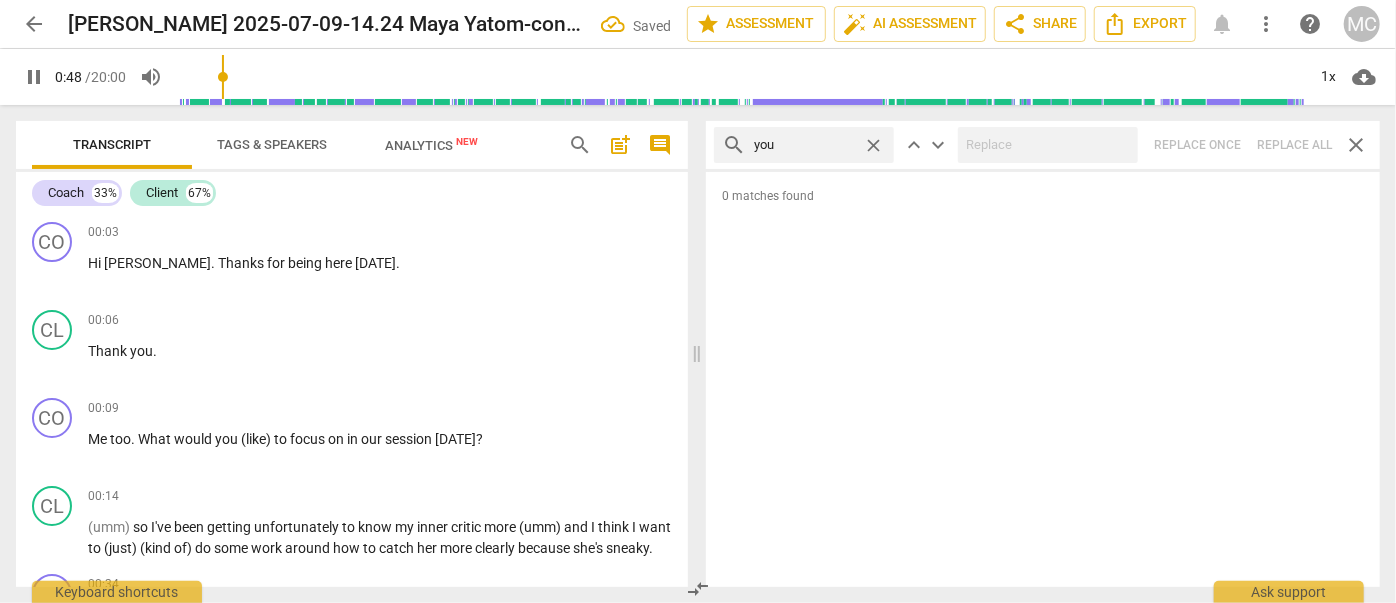 type on "48" 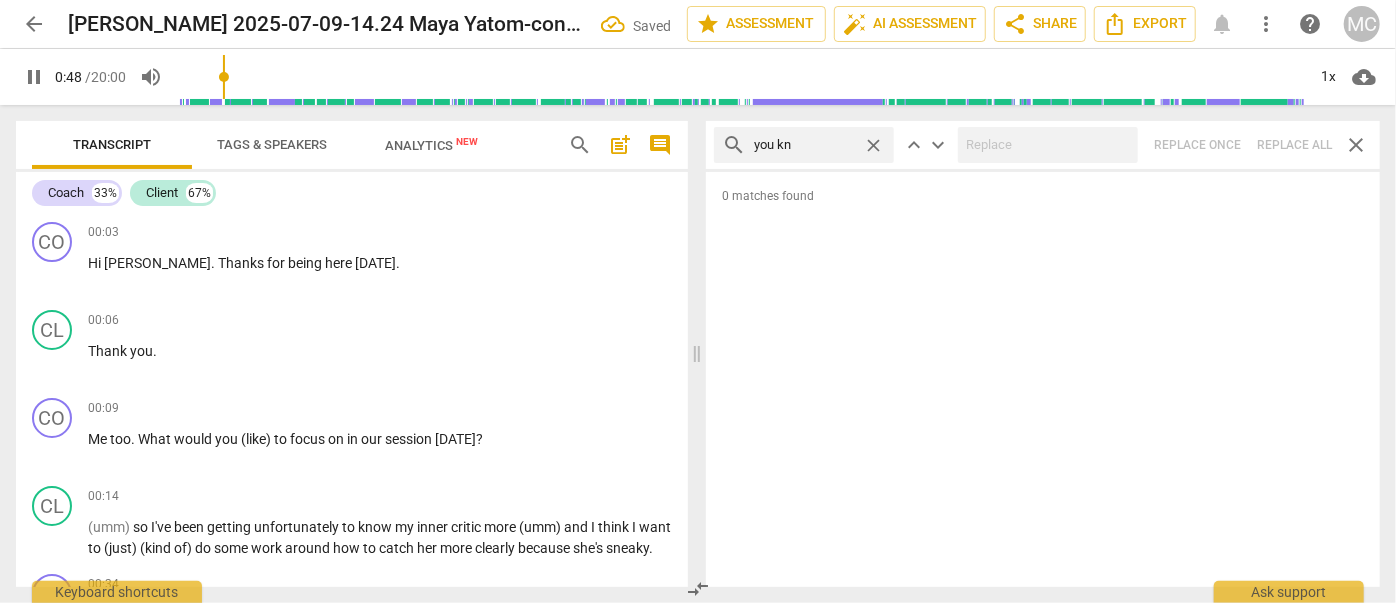 type on "you kno" 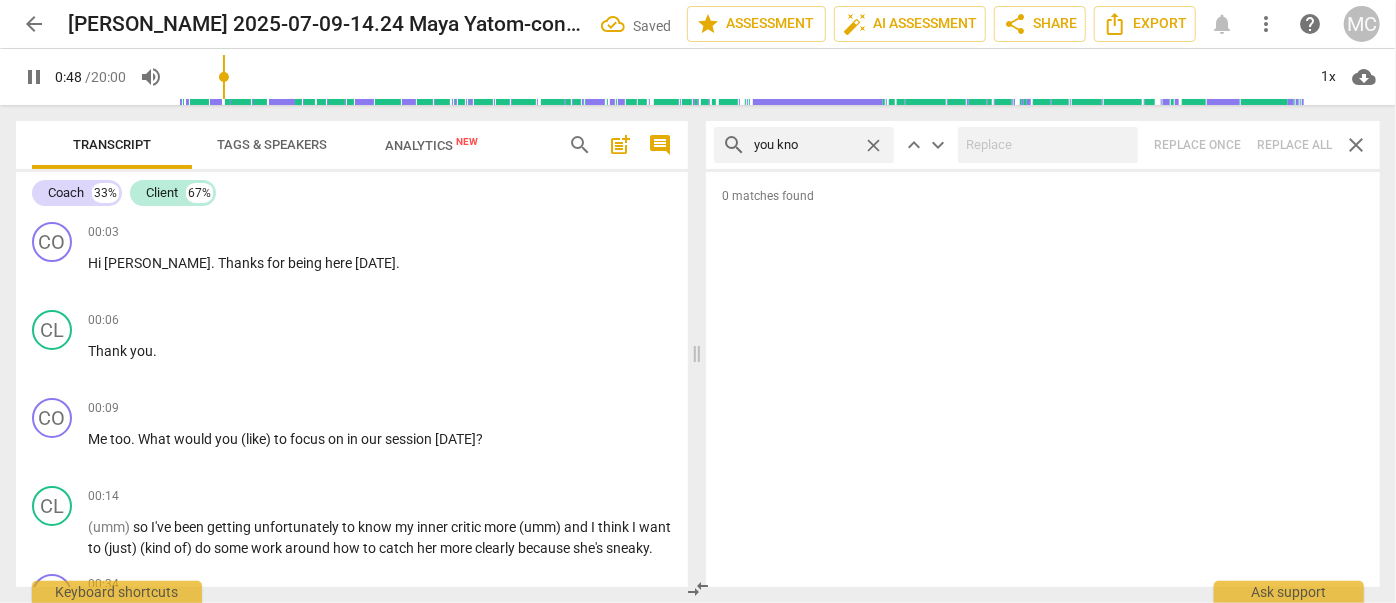 type on "49" 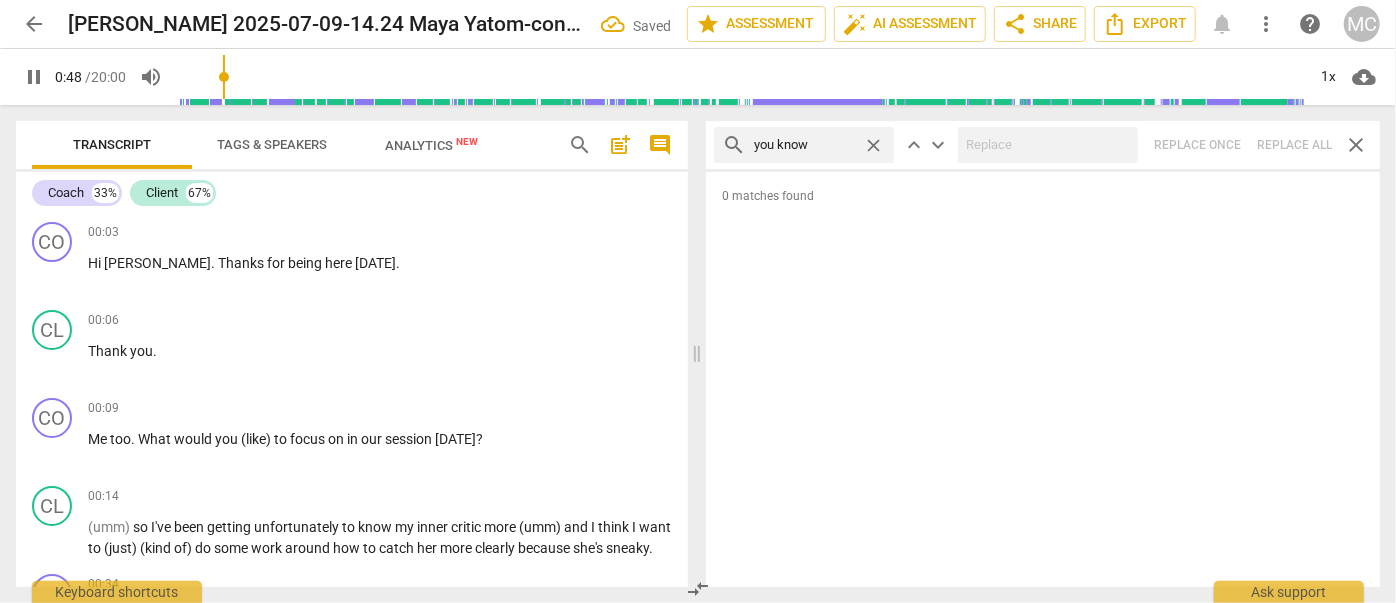 type on "you know" 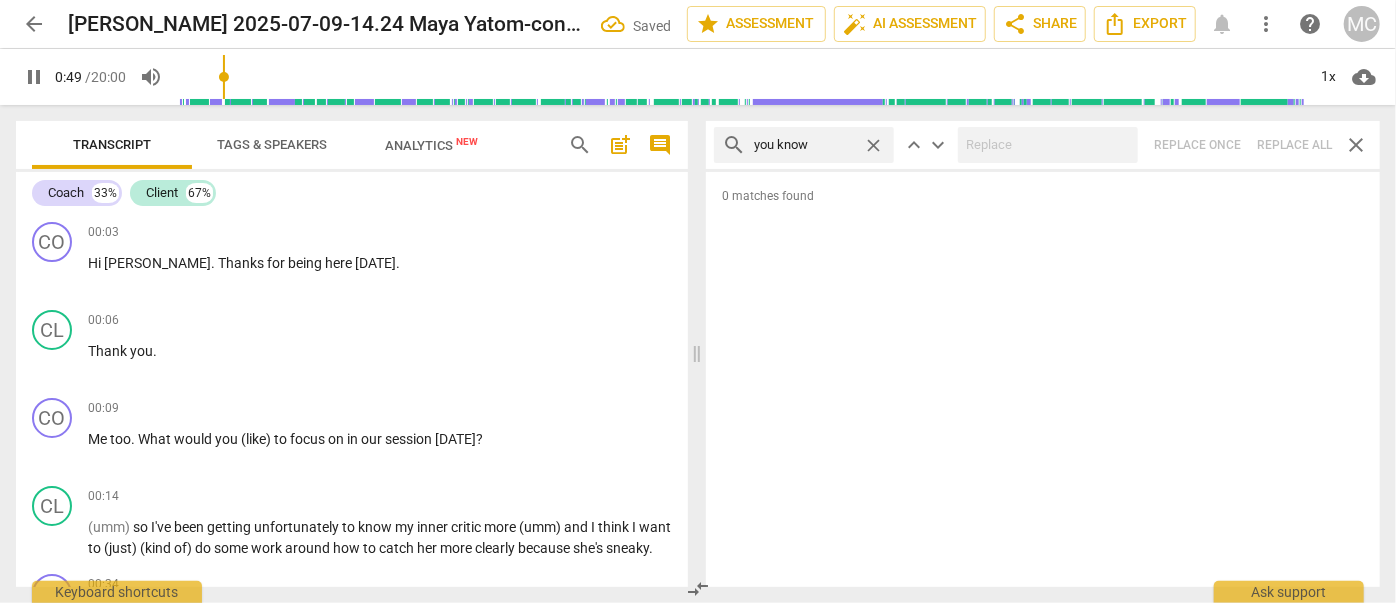 type on "49" 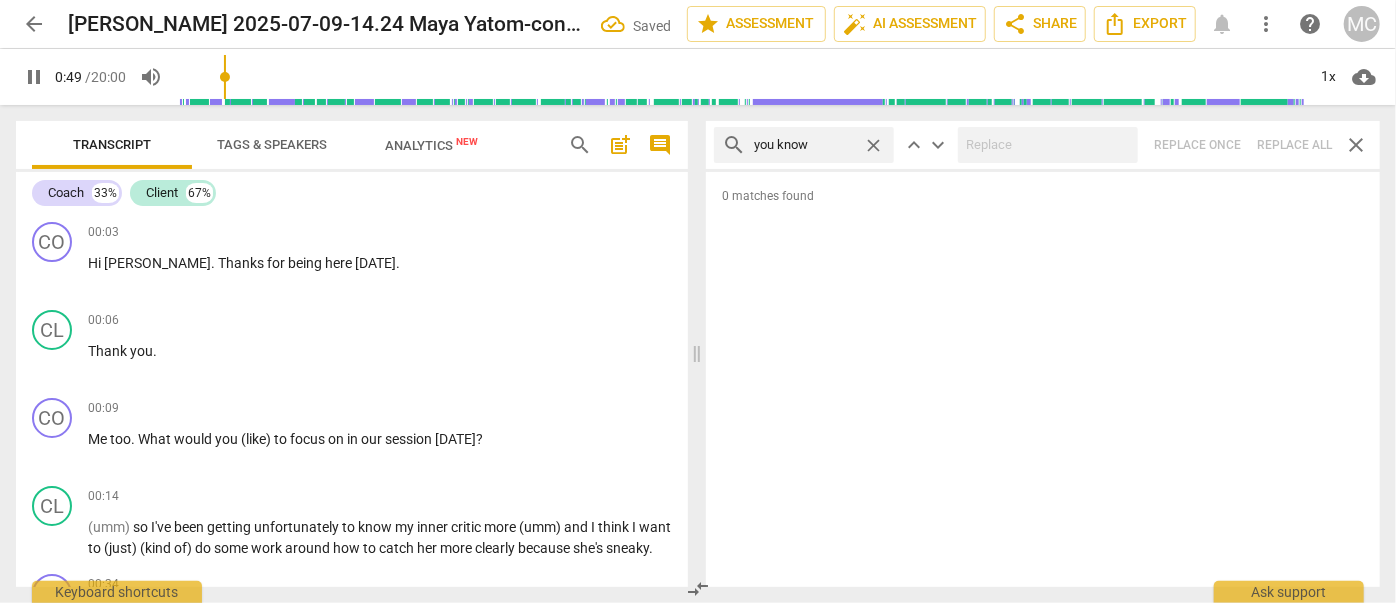 click on "close" at bounding box center (873, 145) 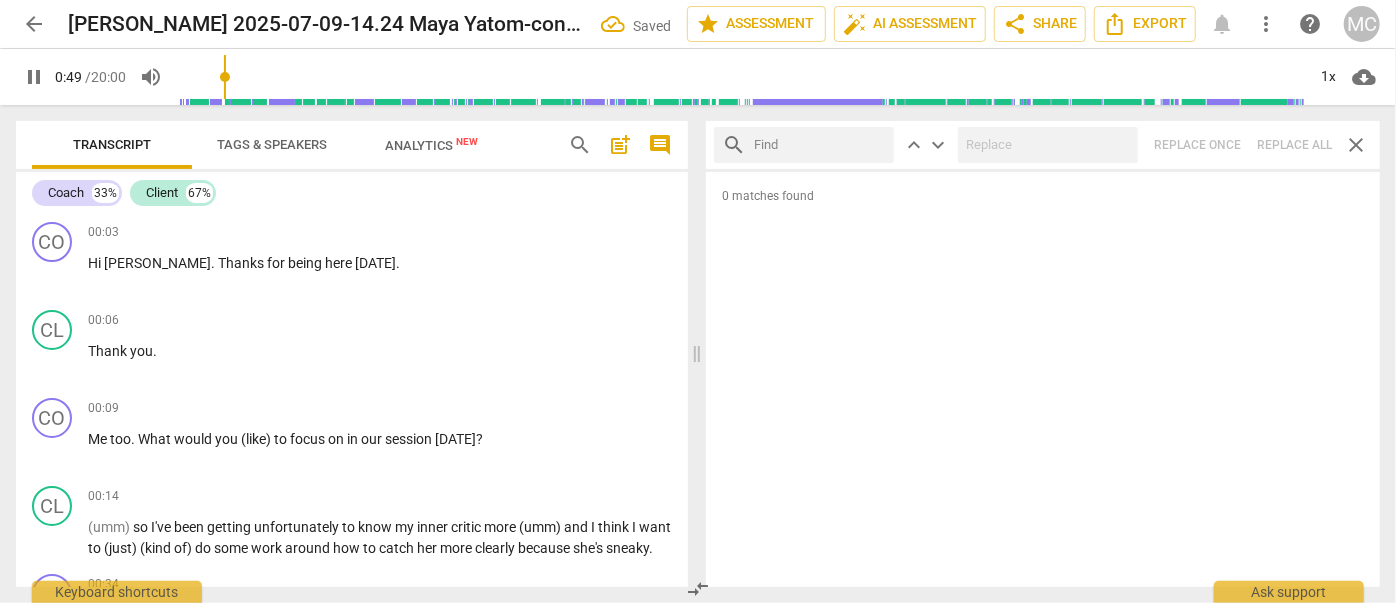 click at bounding box center [820, 145] 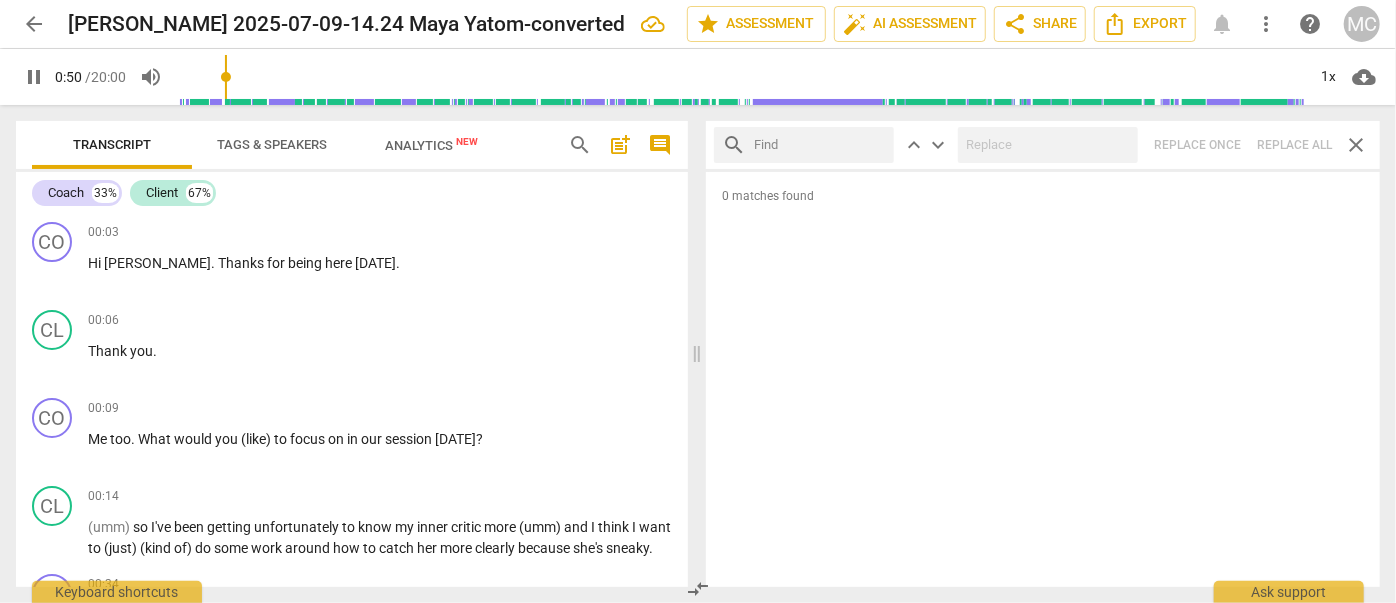 type on "51" 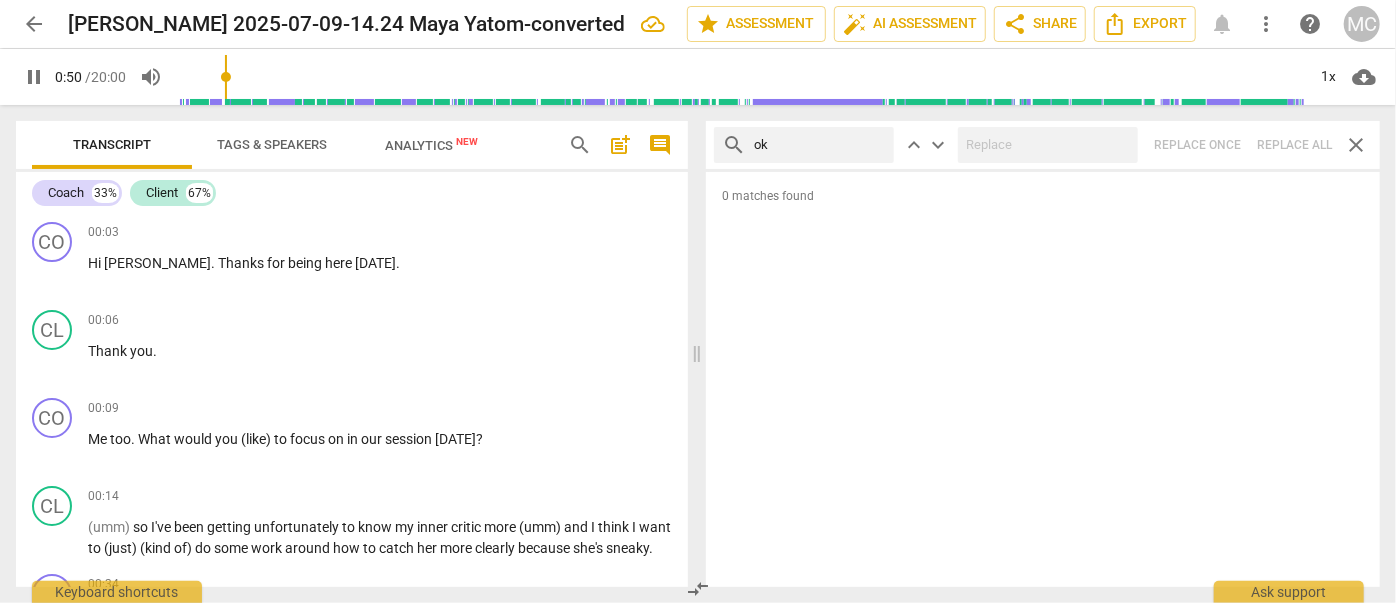 type on "oka" 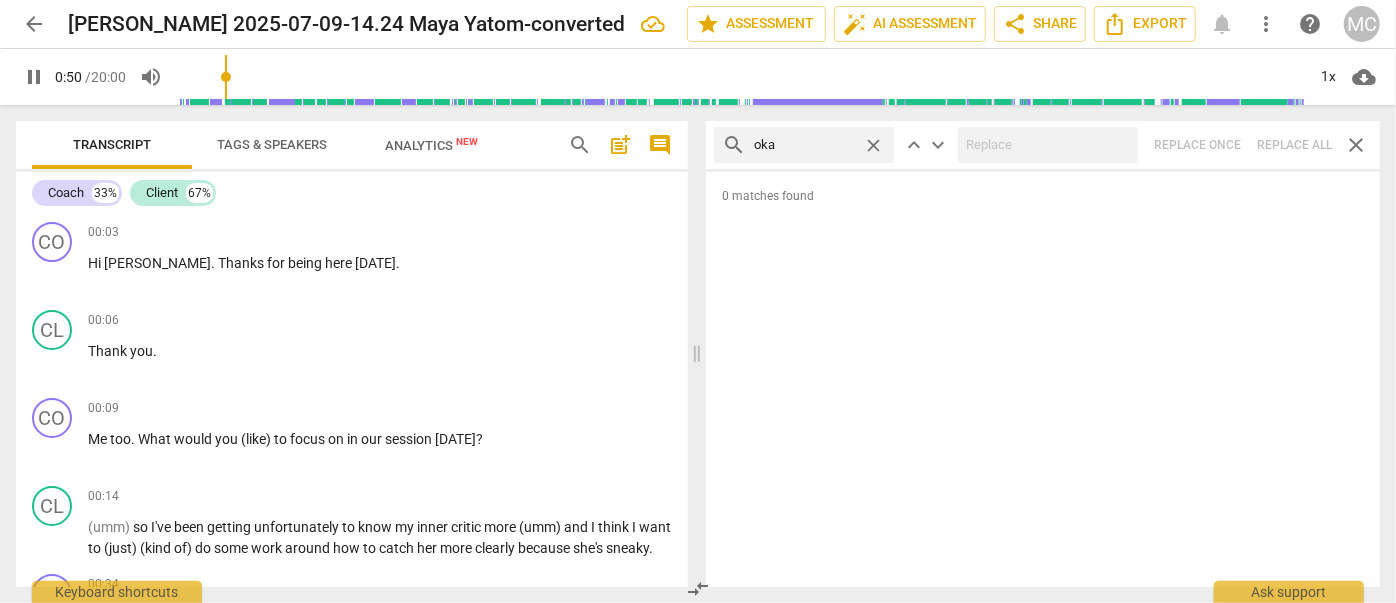 type on "51" 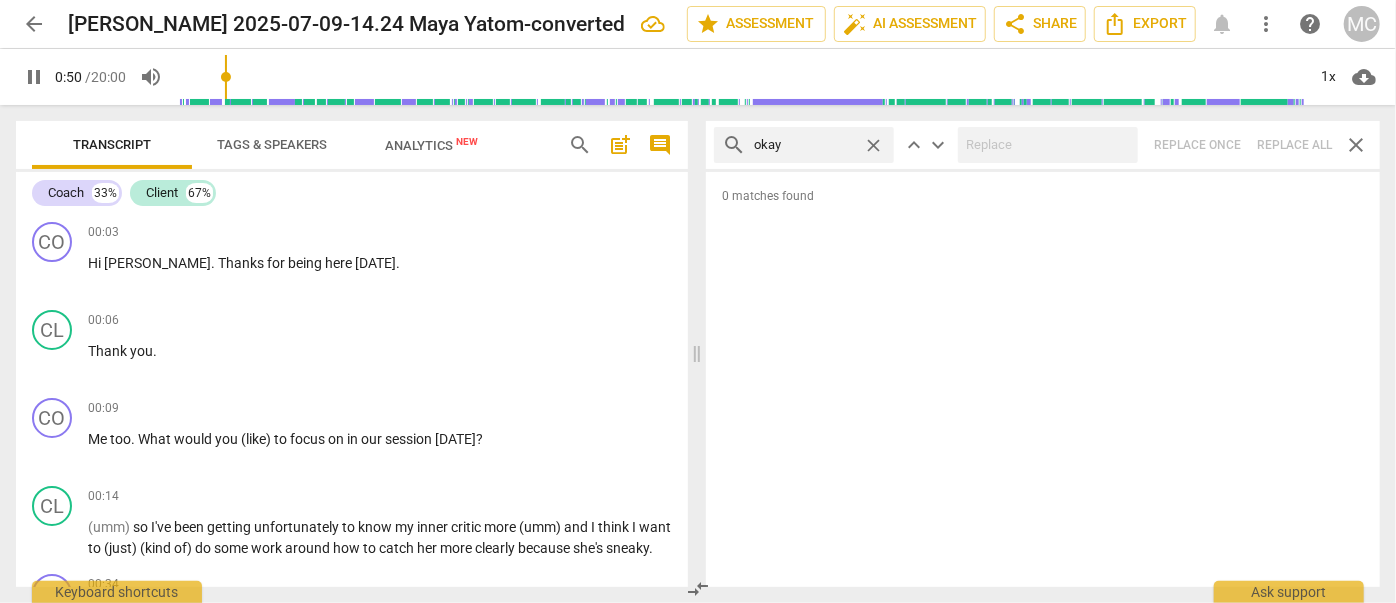 type on "okay" 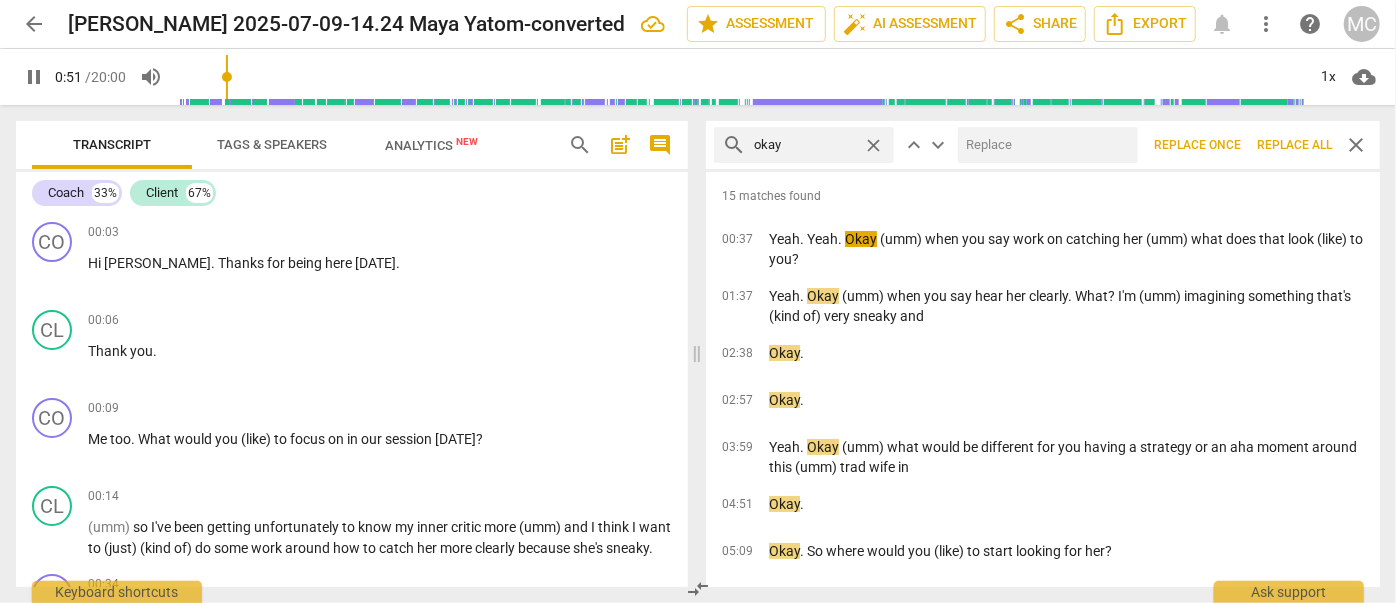 click at bounding box center (1044, 145) 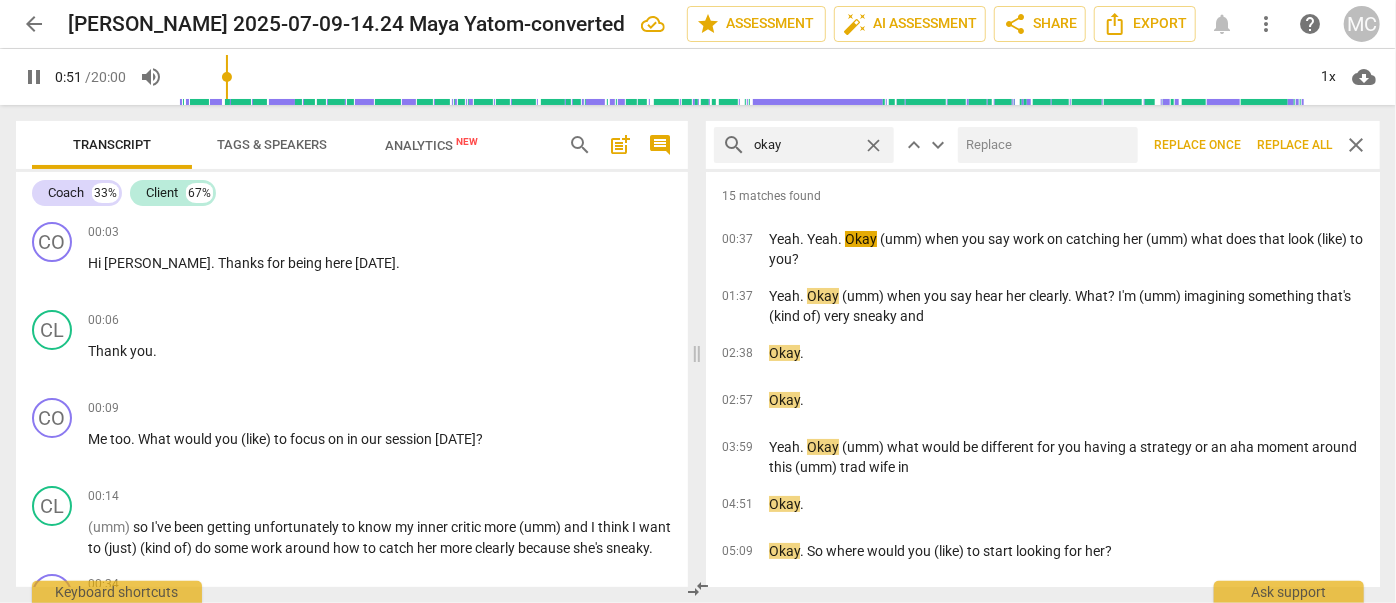 type on "52" 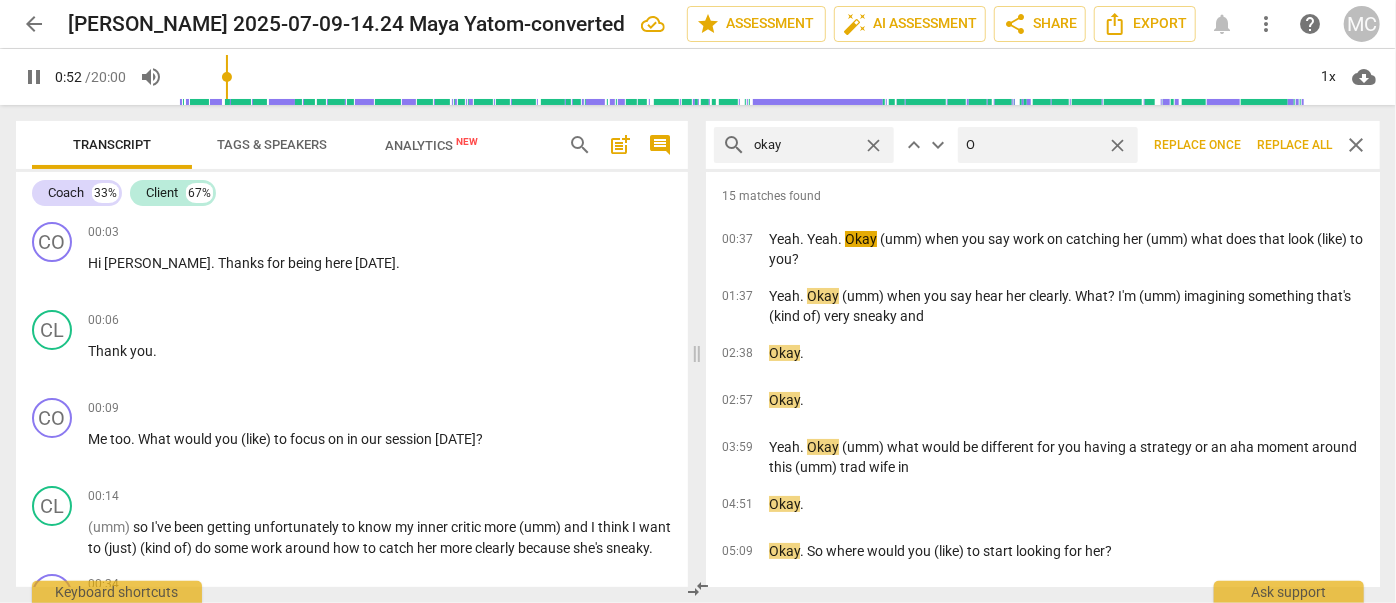 type on "OK" 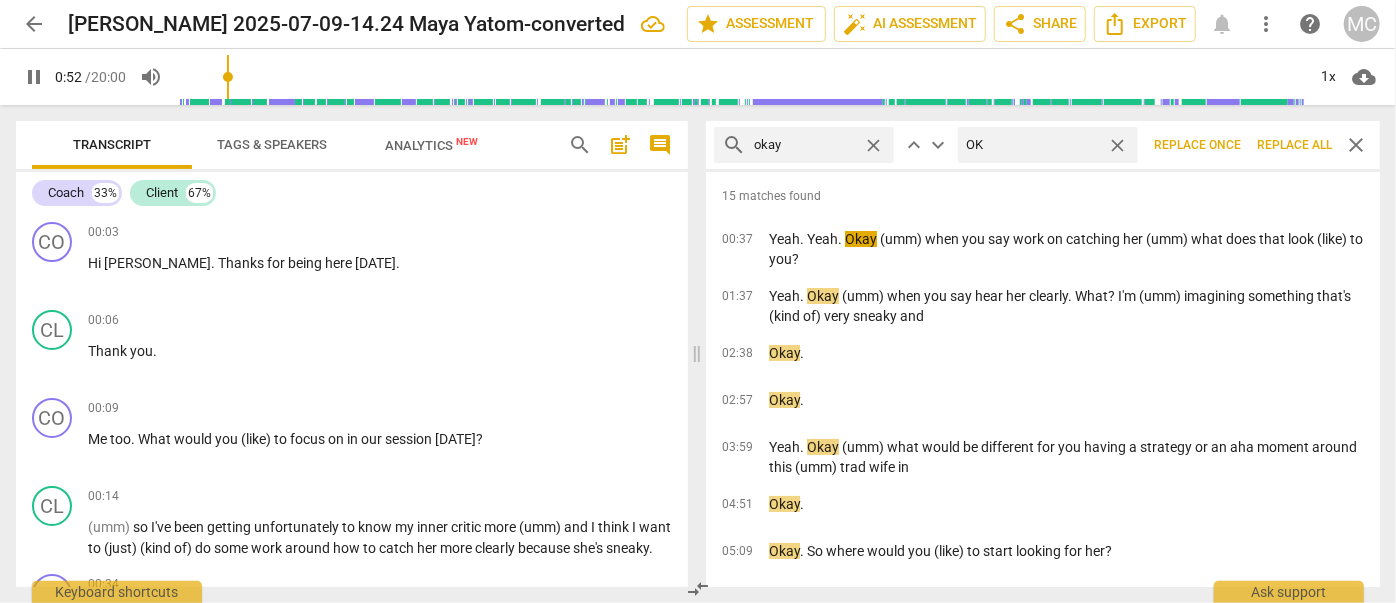 type on "53" 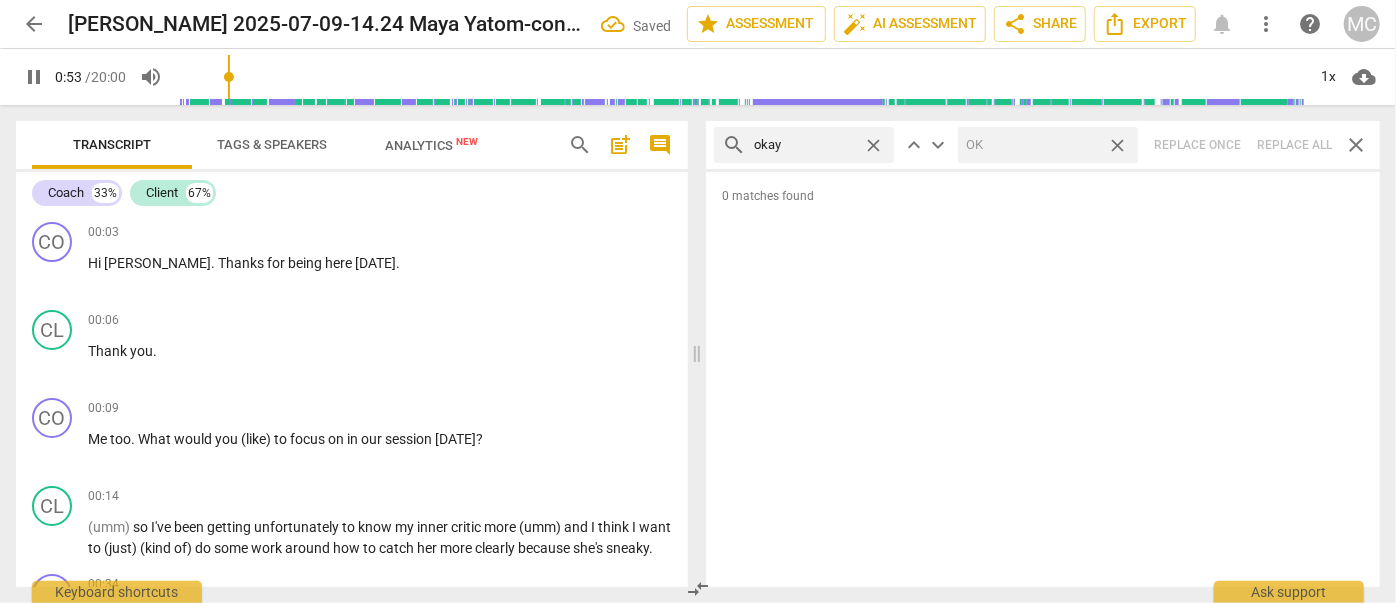 type on "54" 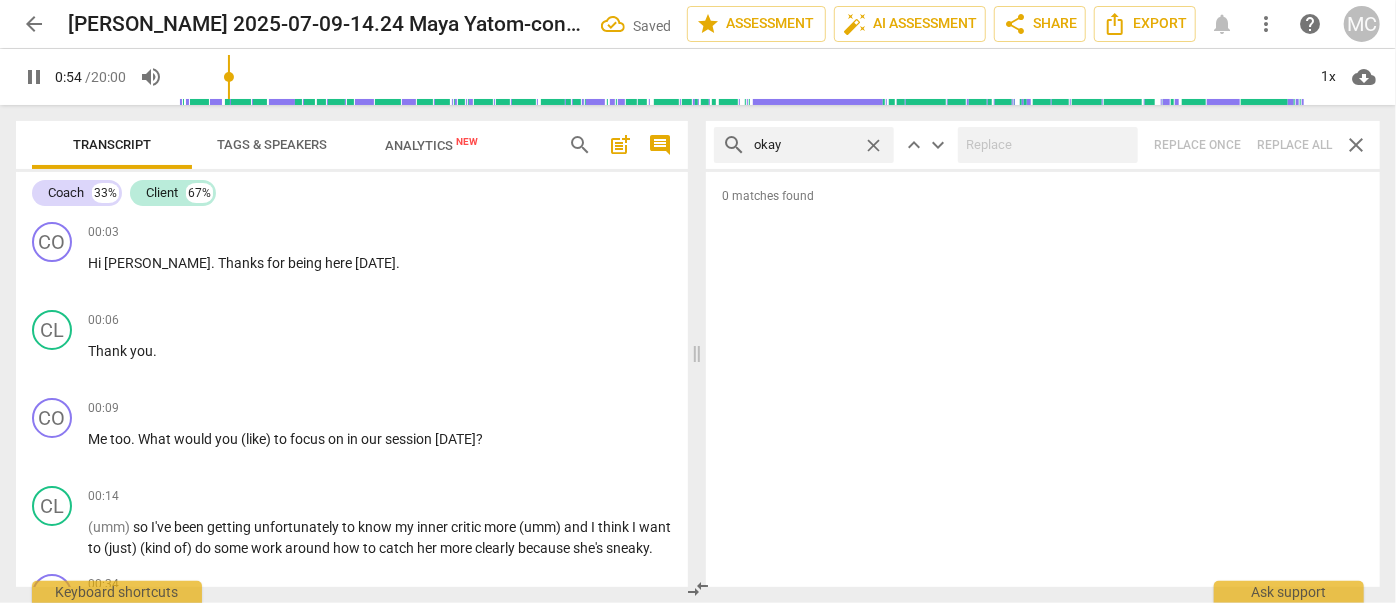 type on "54" 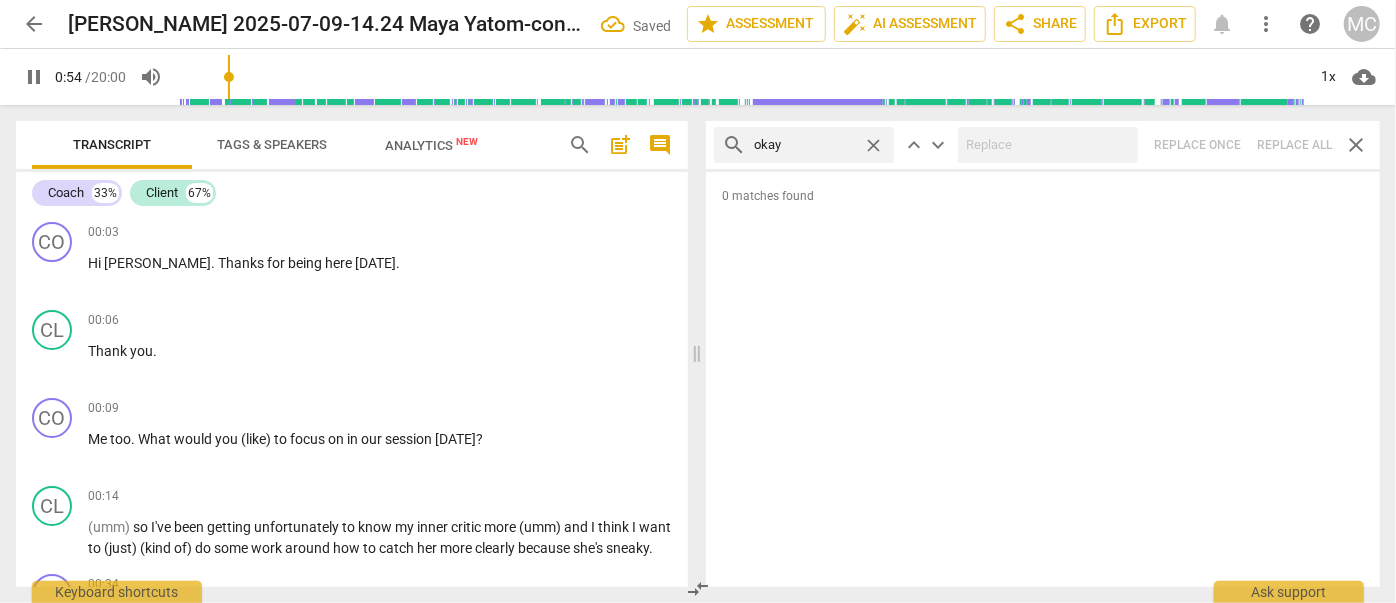 click on "close" at bounding box center (873, 145) 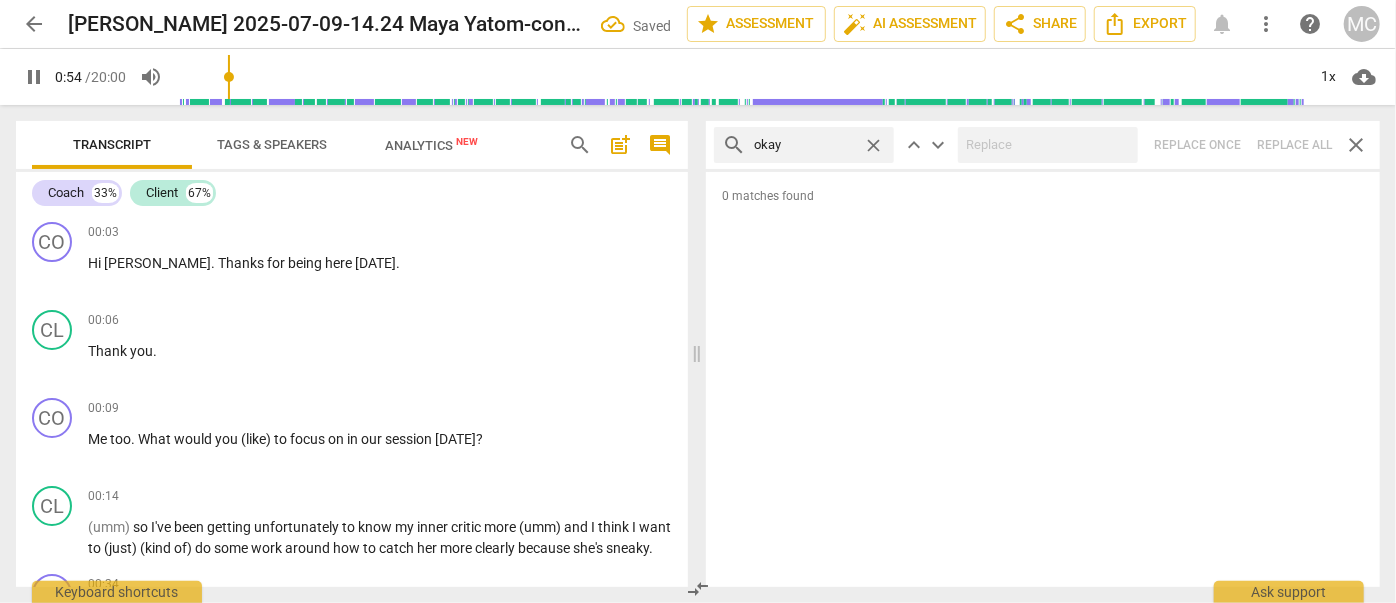 type 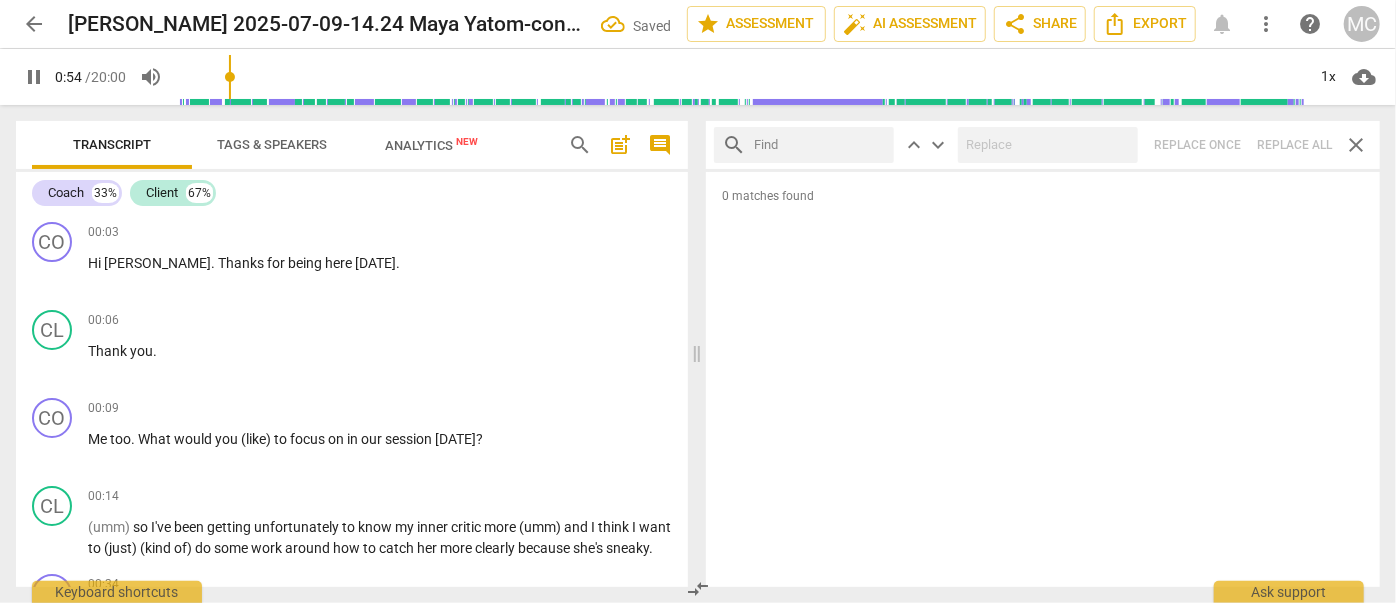 click at bounding box center [820, 145] 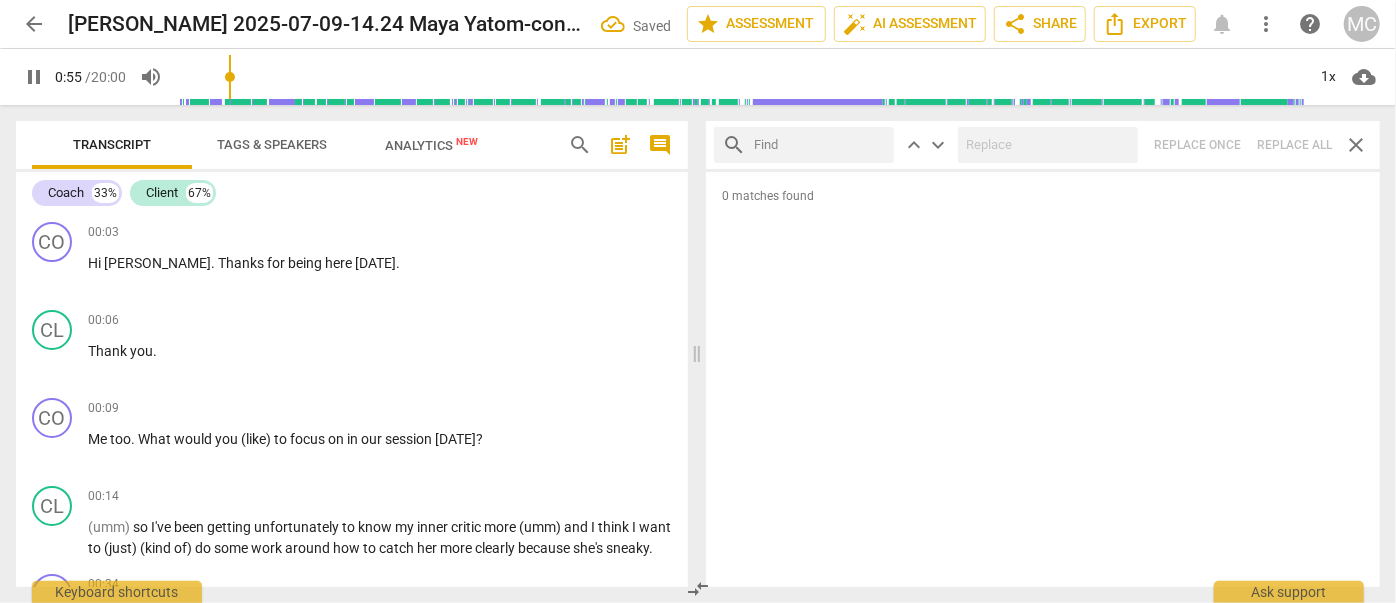 type on "55" 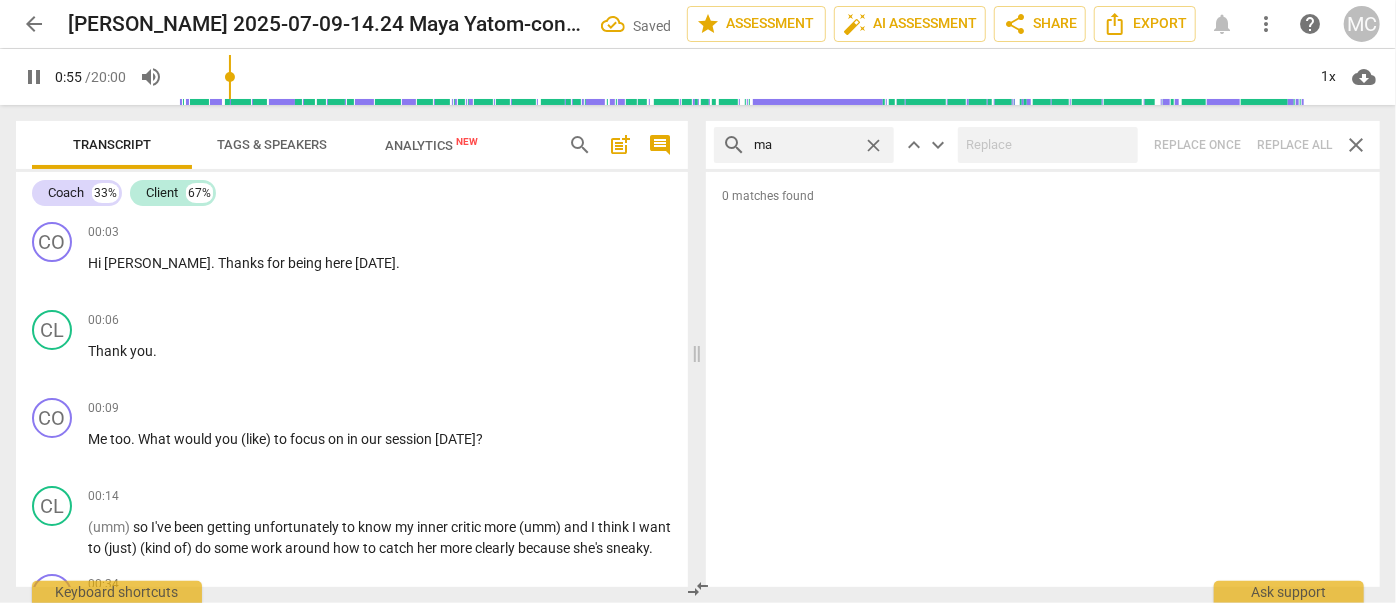 type on "may" 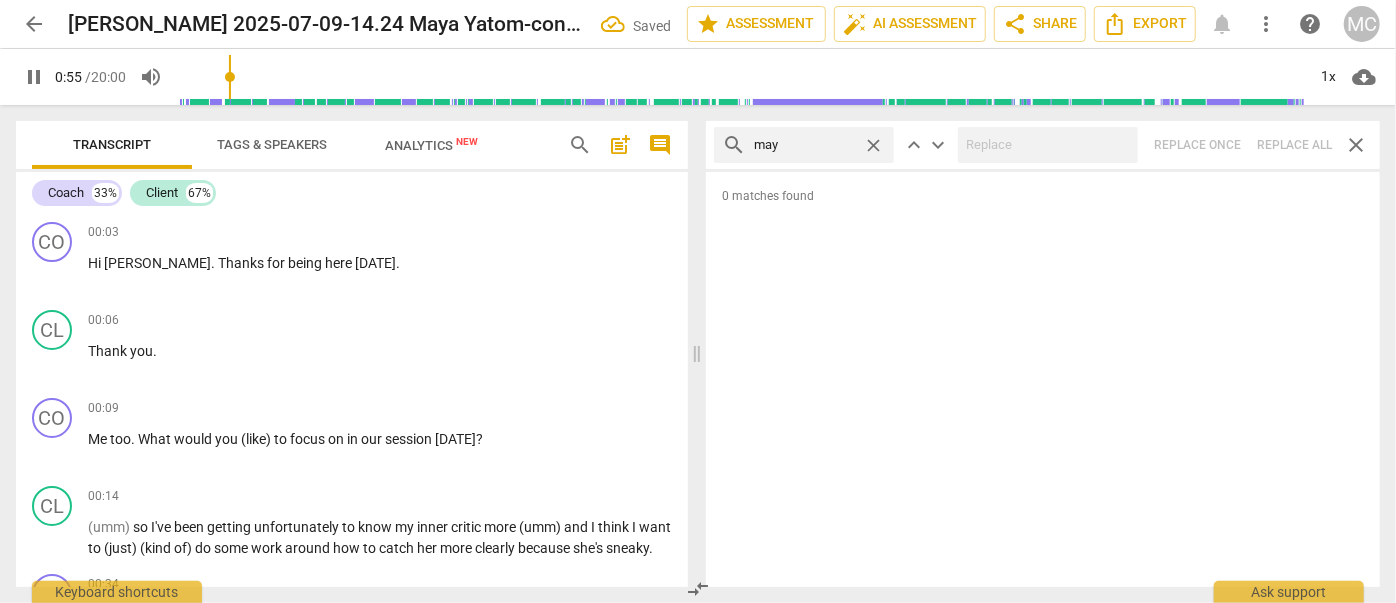 type on "56" 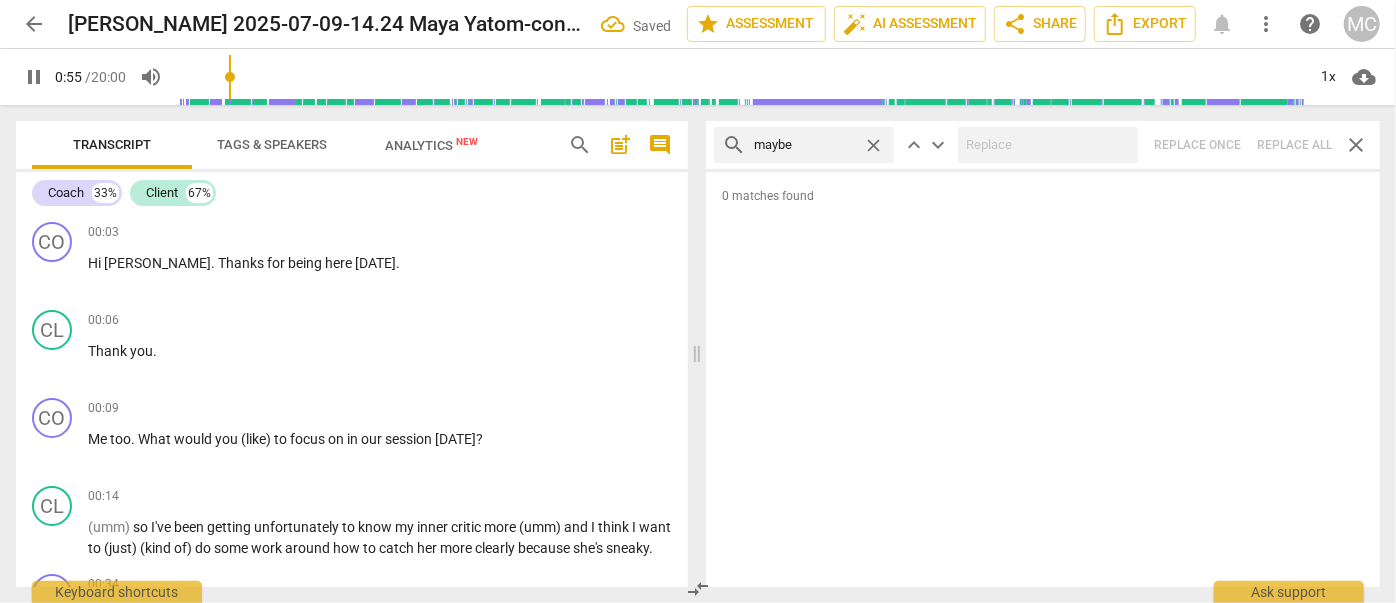 type on "maybe" 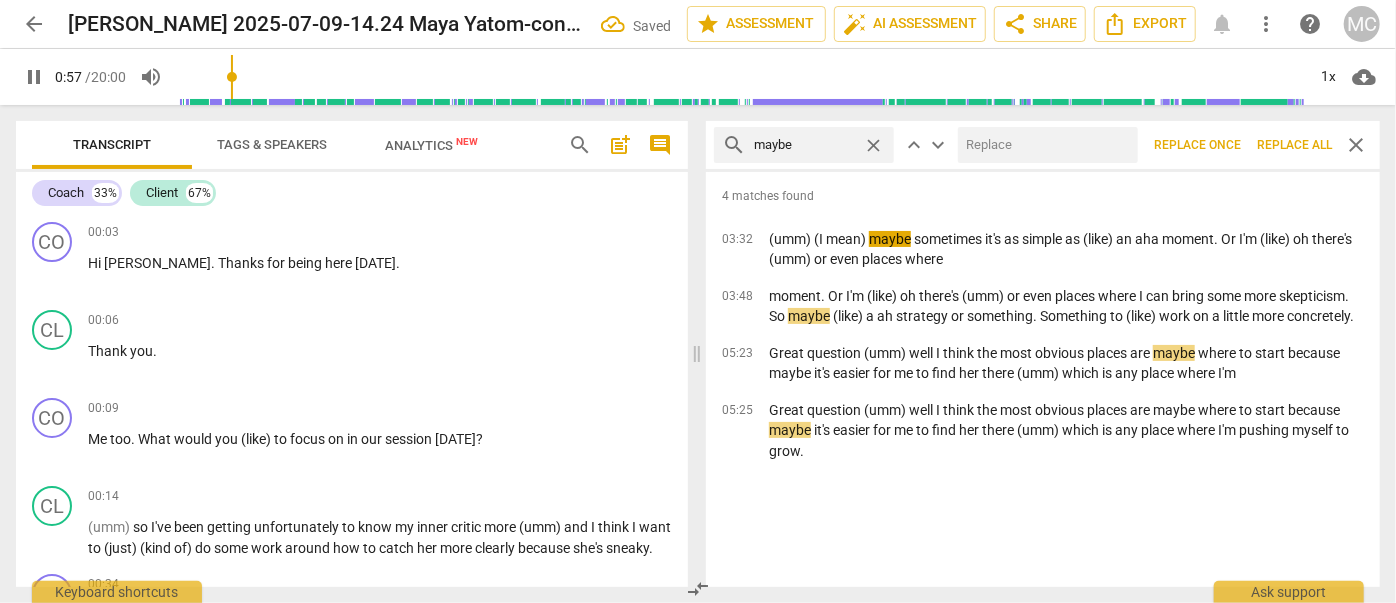 click at bounding box center (1044, 145) 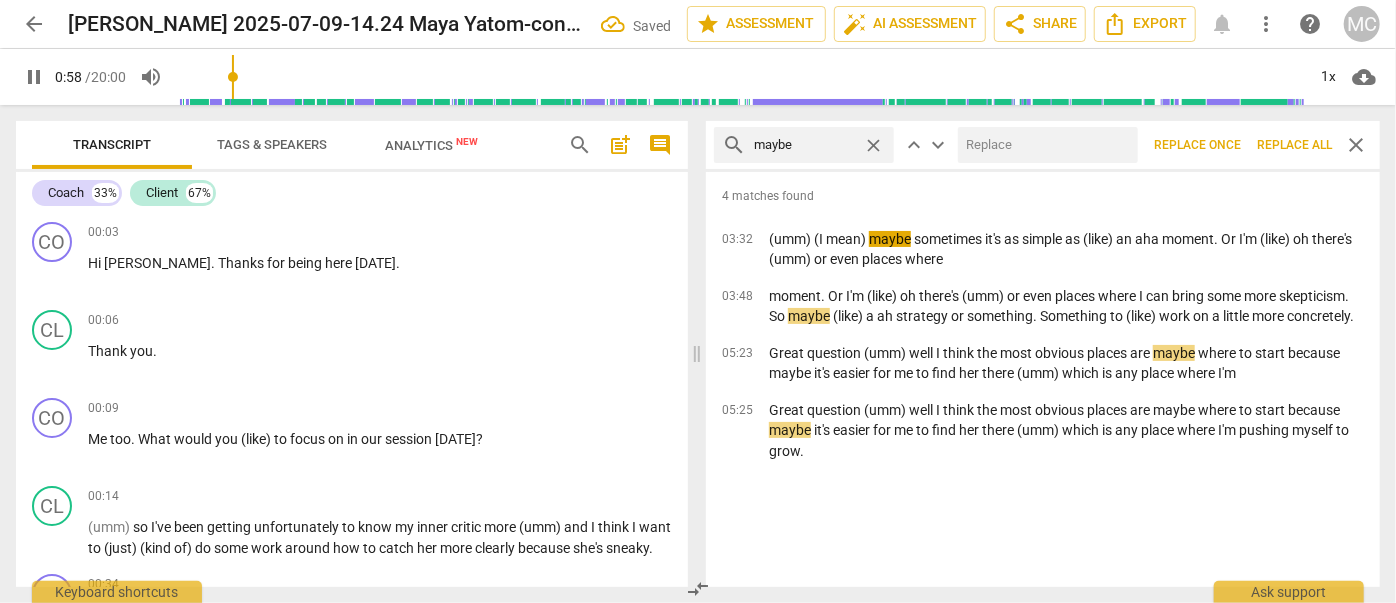 type on "58" 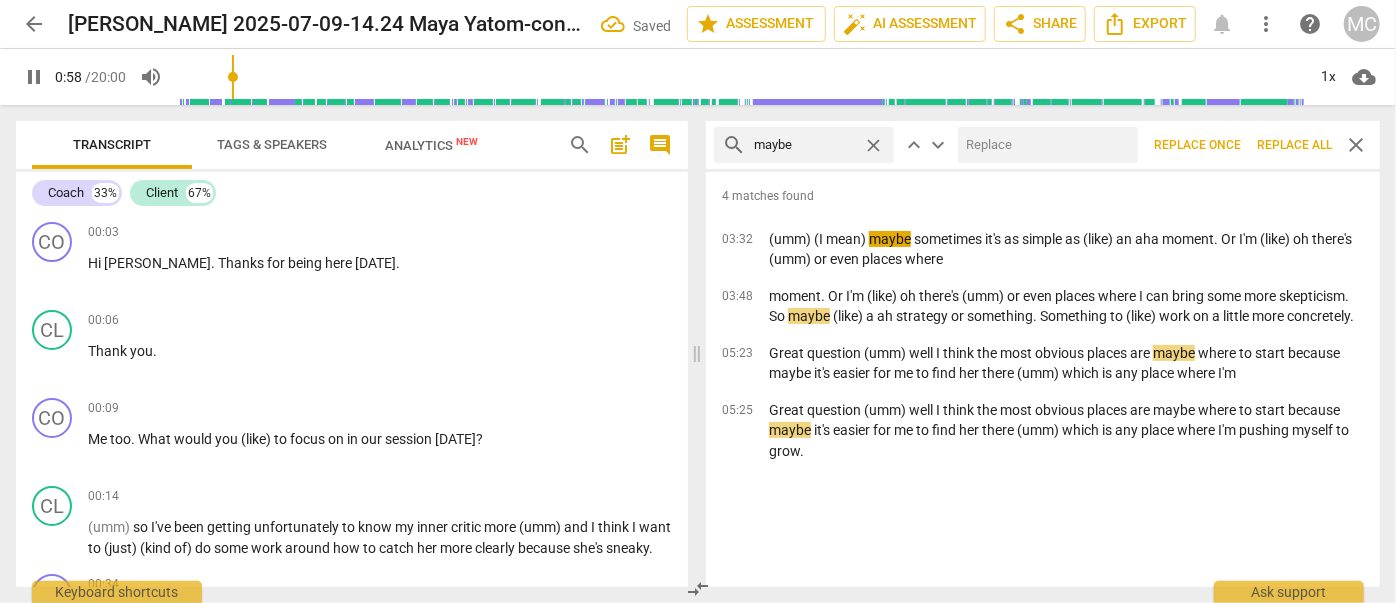 type on "(" 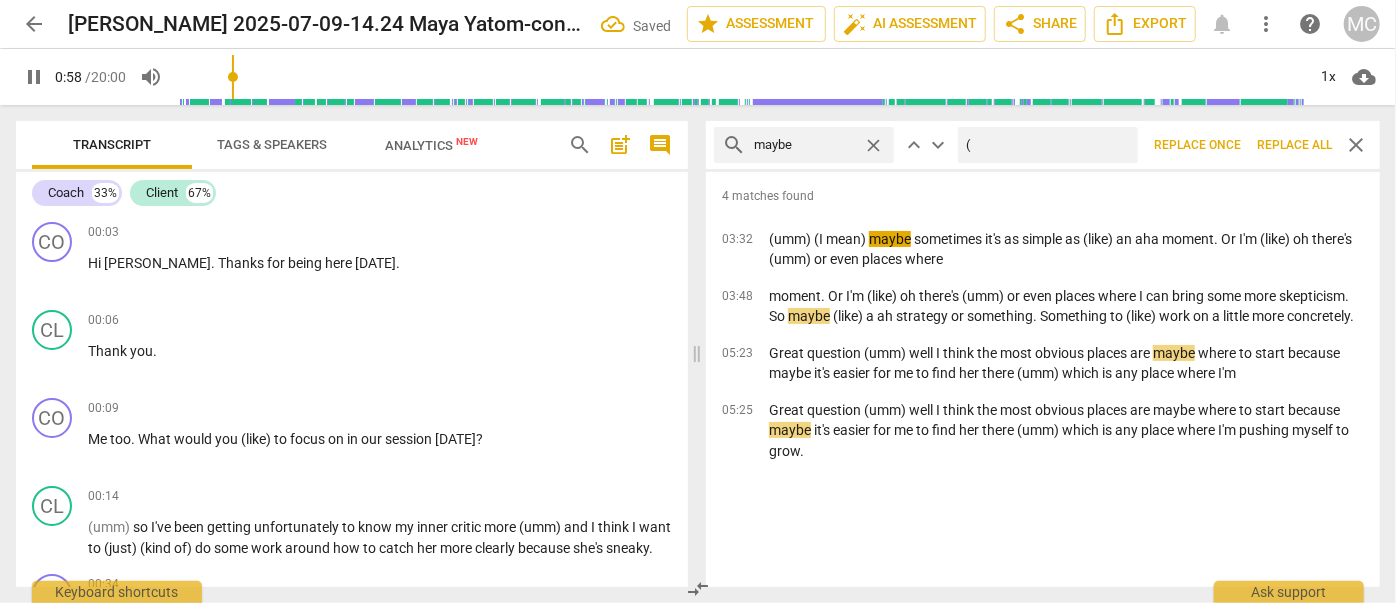 type on "59" 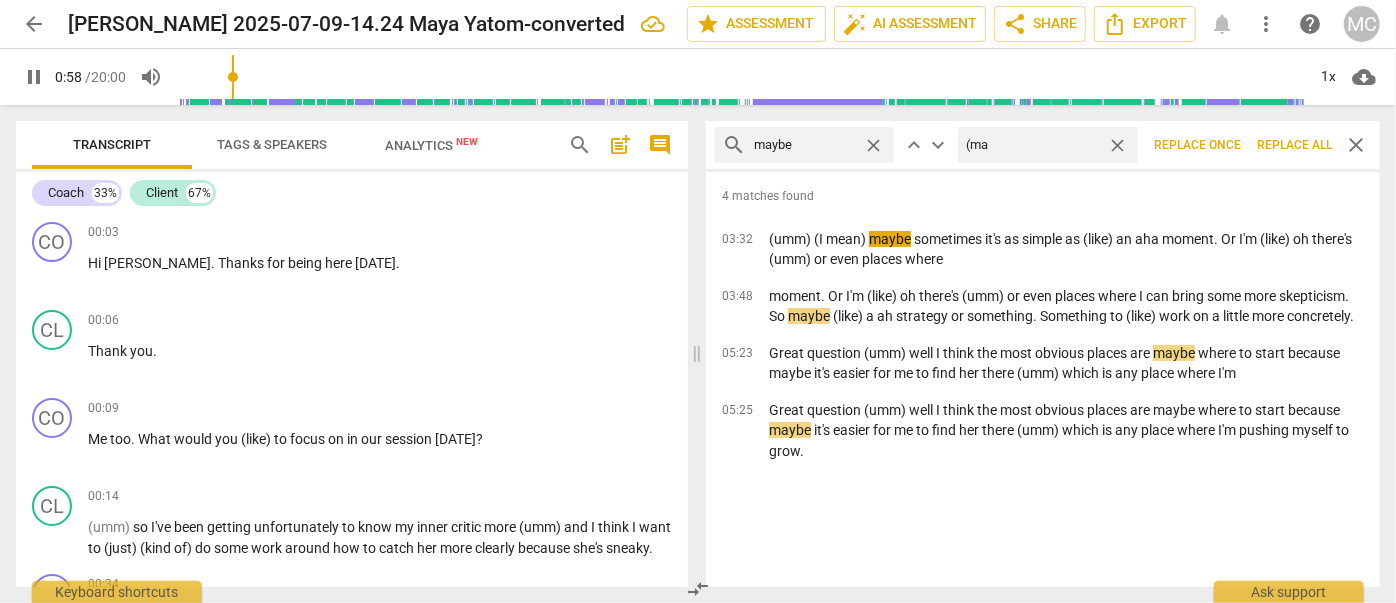 type on "(may" 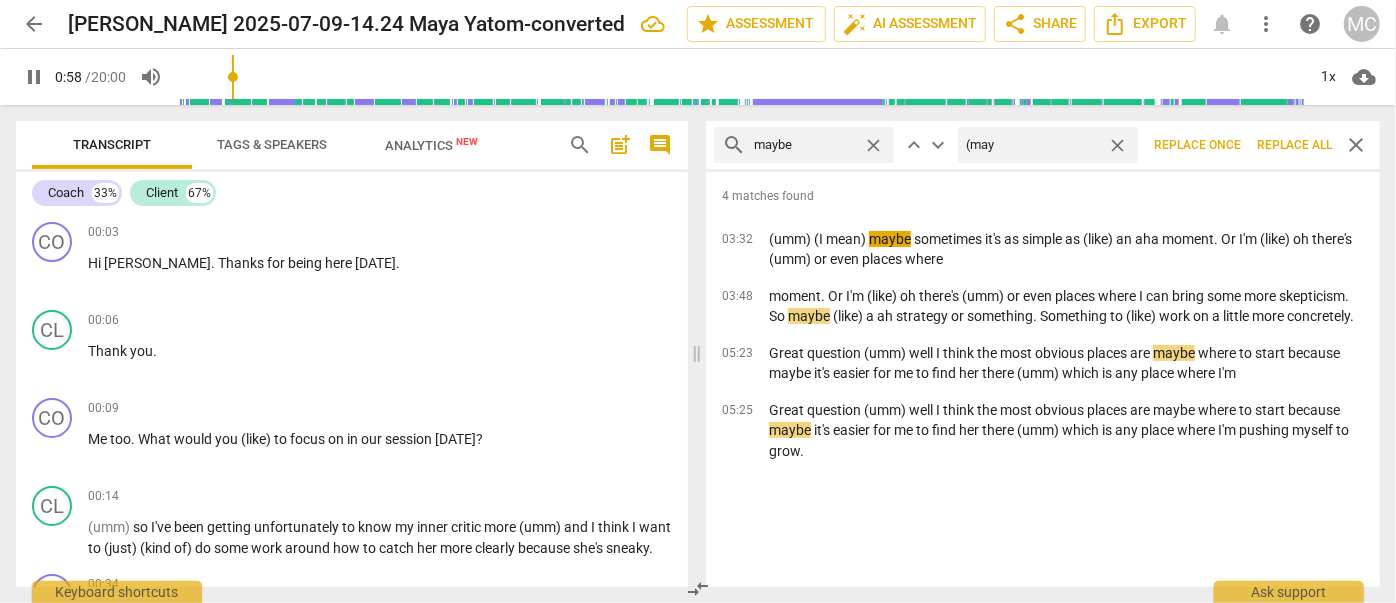 type on "59" 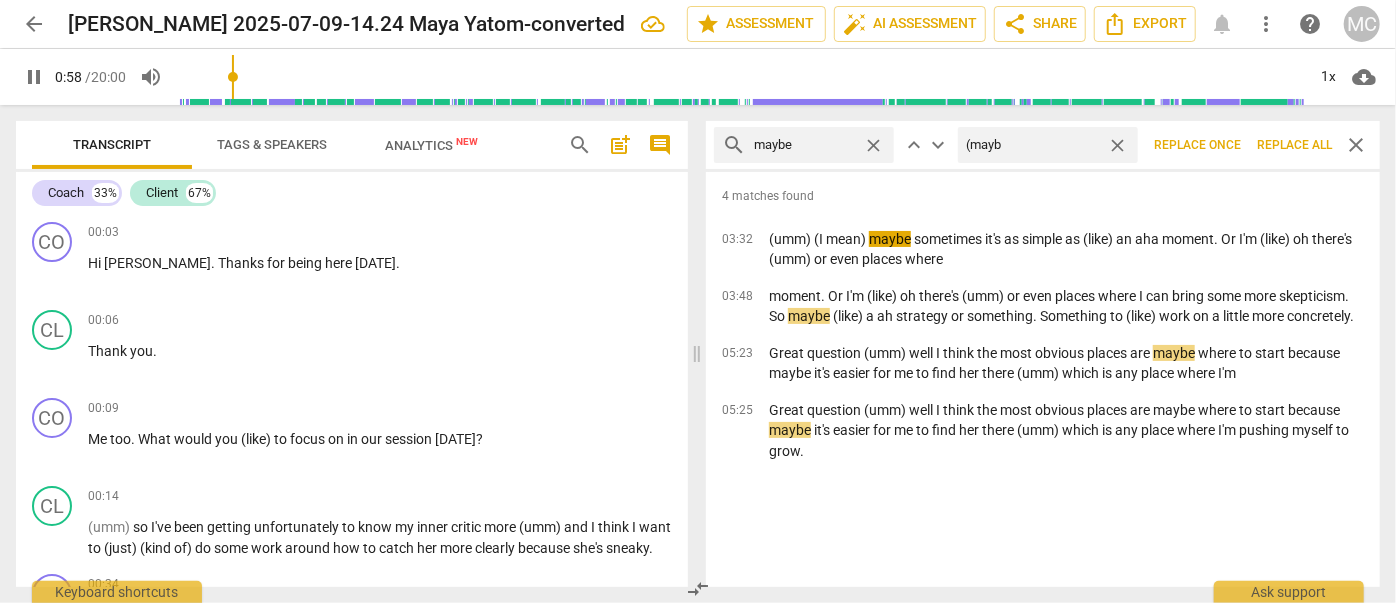 type on "(maybe" 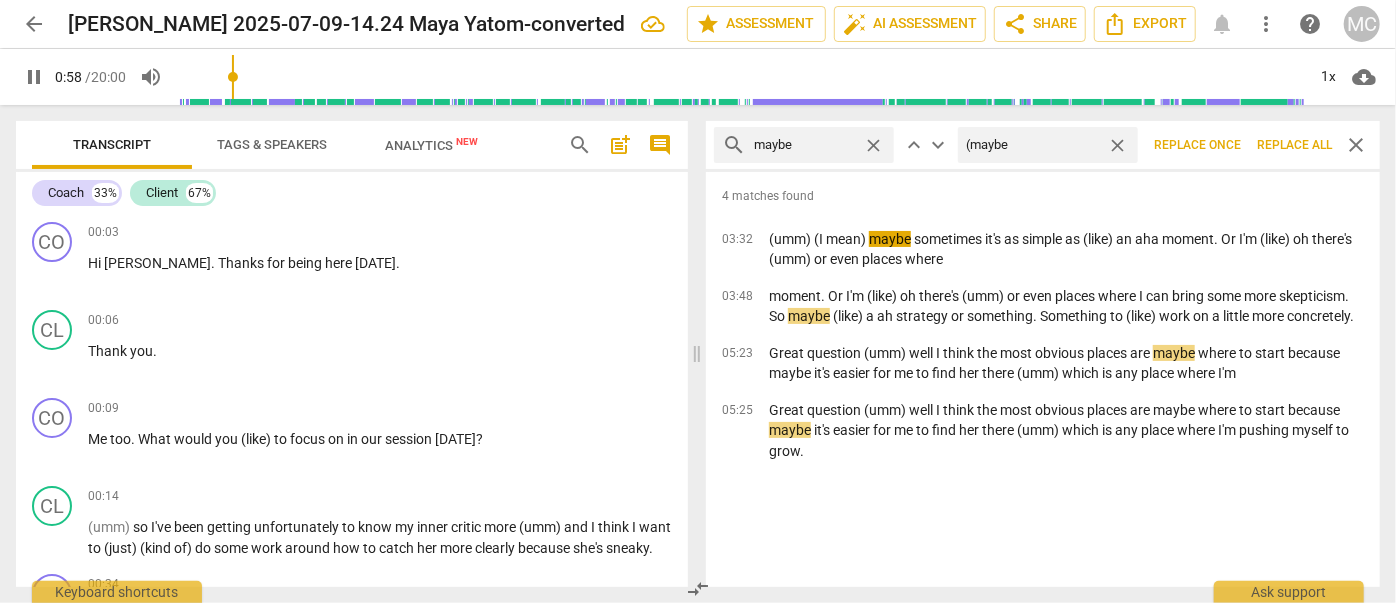 type on "59" 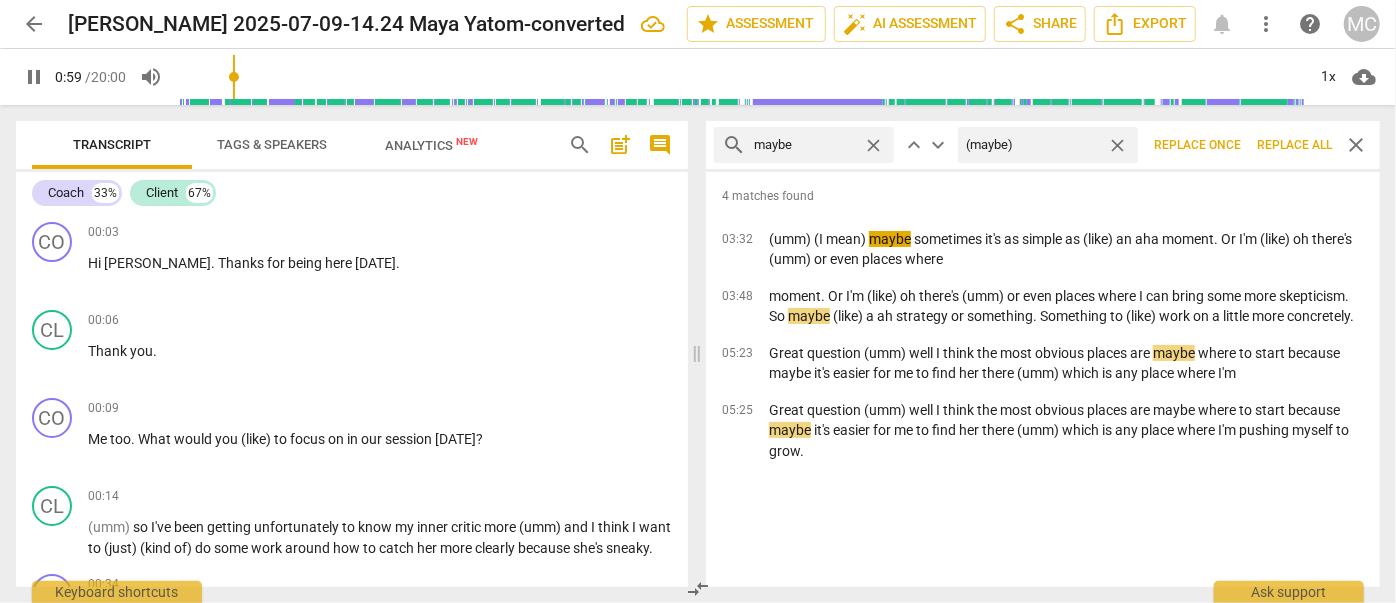 type on "60" 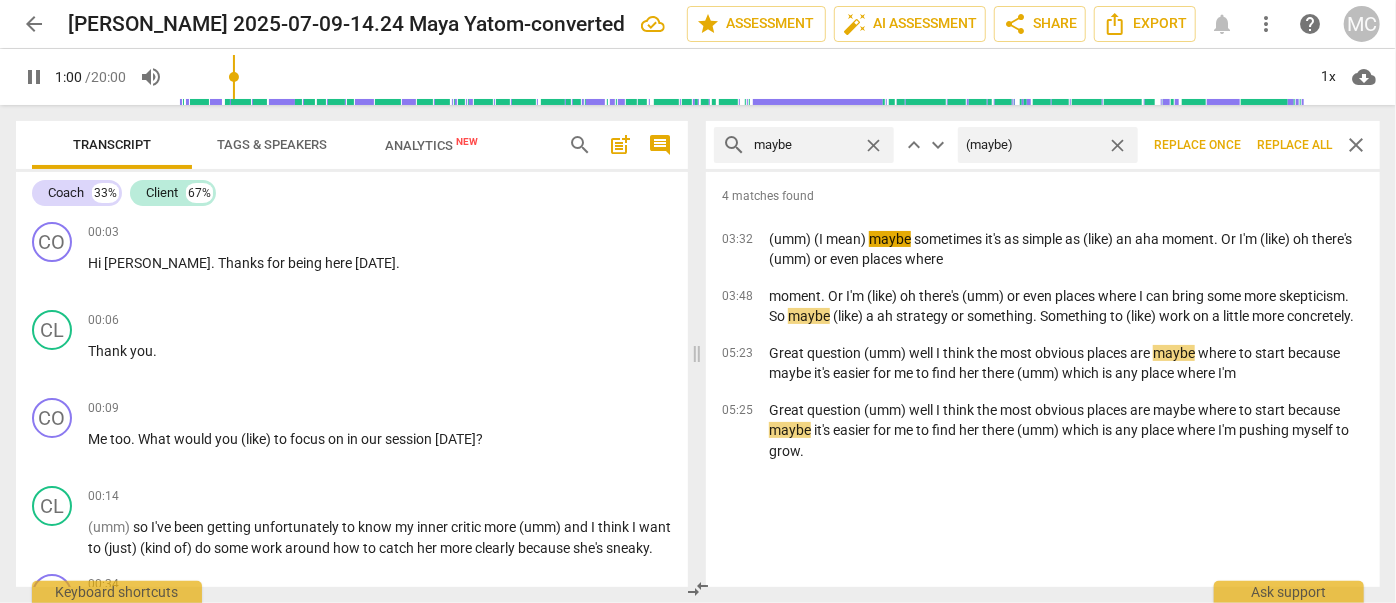 type on "(maybe)" 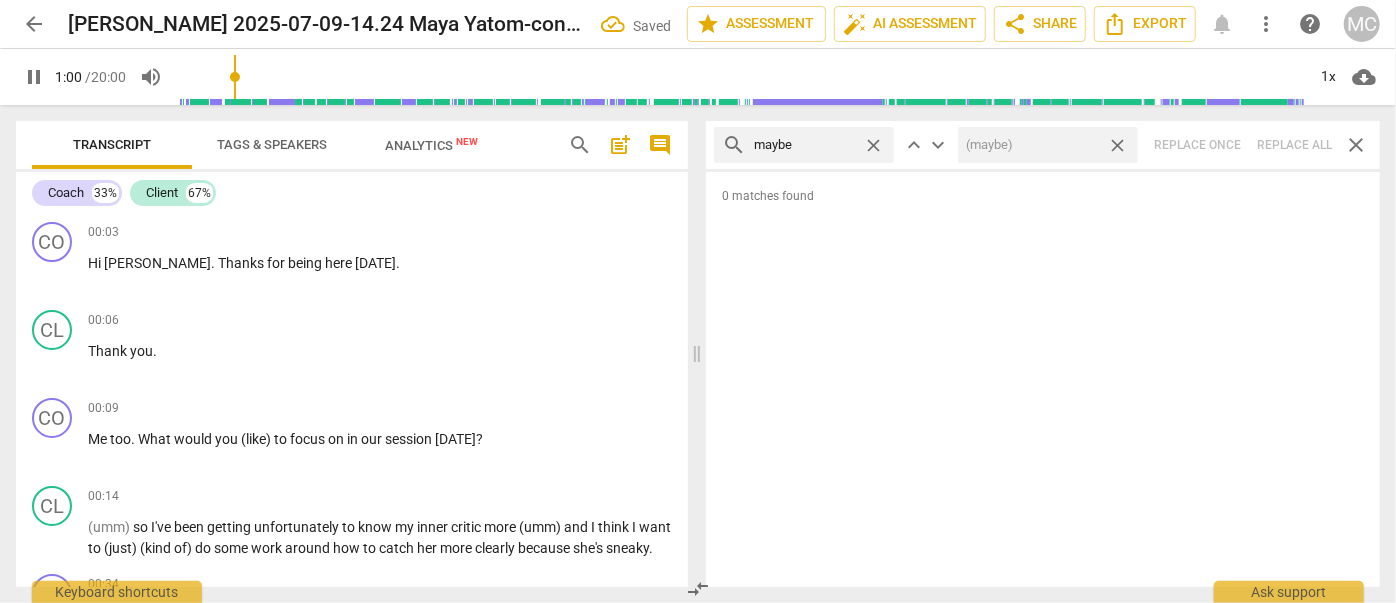 type on "61" 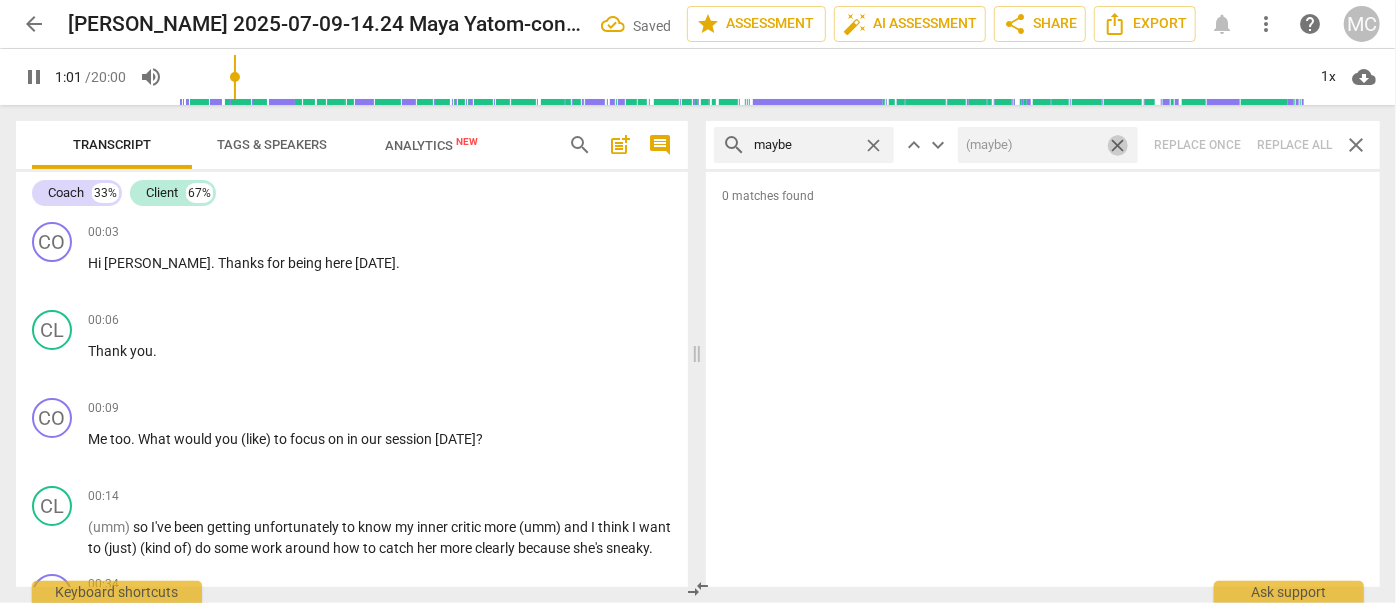 drag, startPoint x: 1120, startPoint y: 143, endPoint x: 957, endPoint y: 154, distance: 163.37074 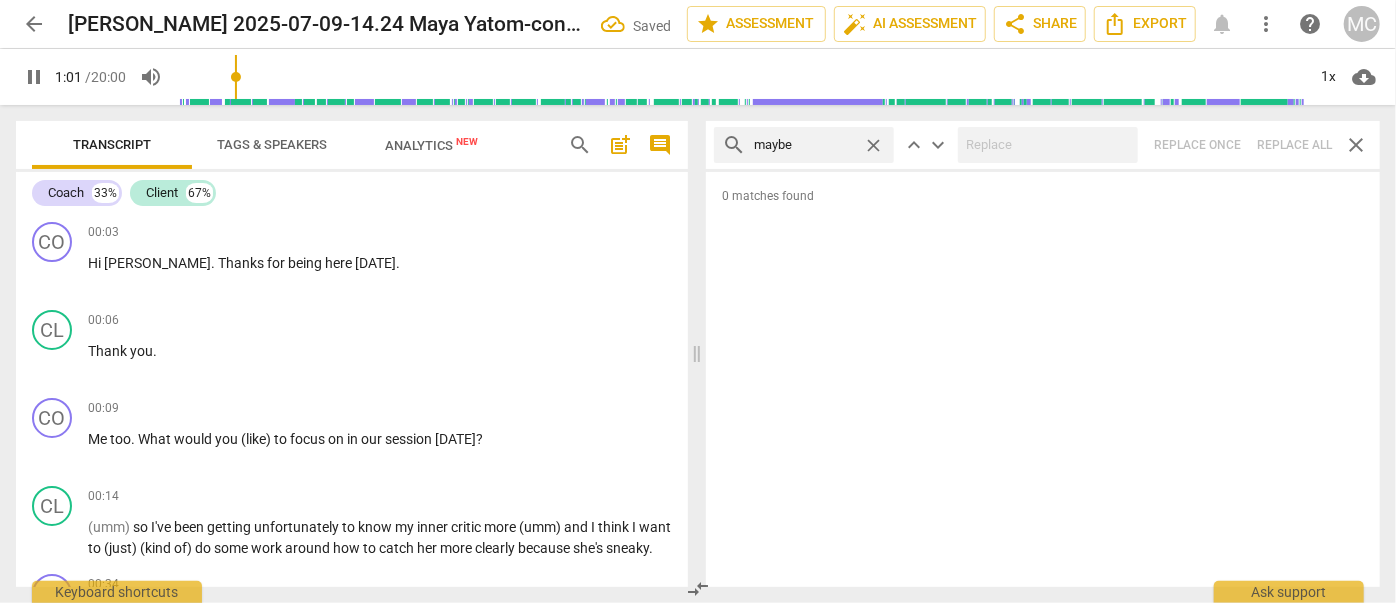 type on "62" 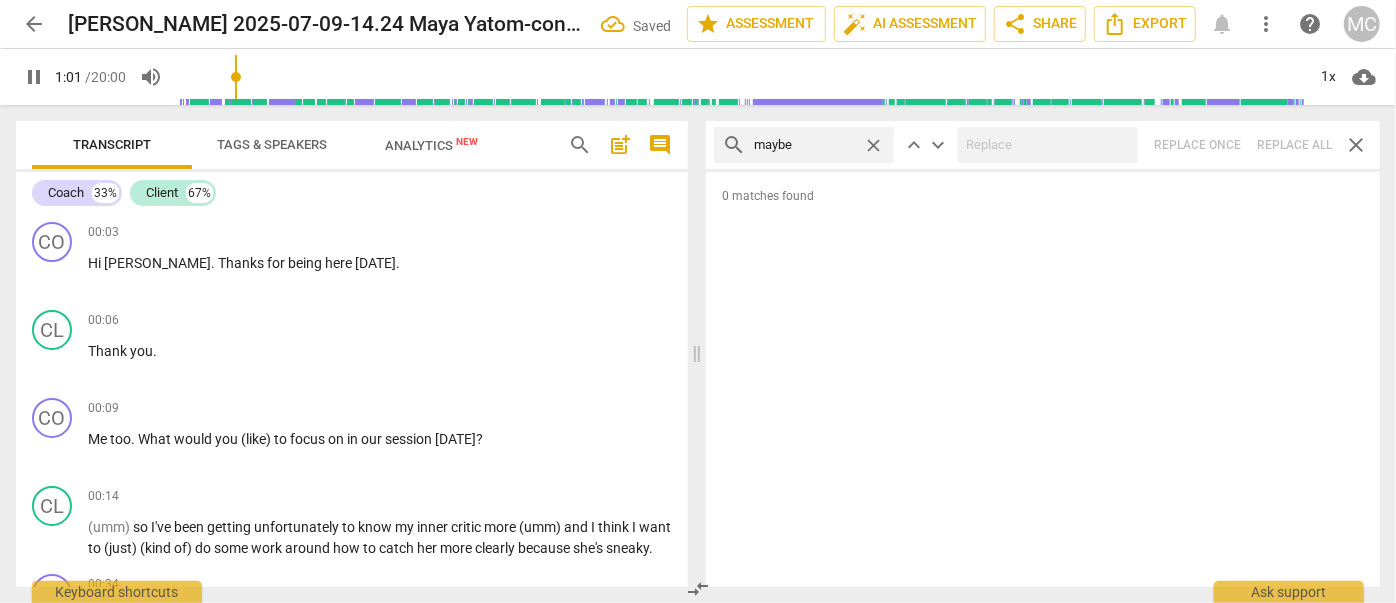 click on "close" at bounding box center [873, 145] 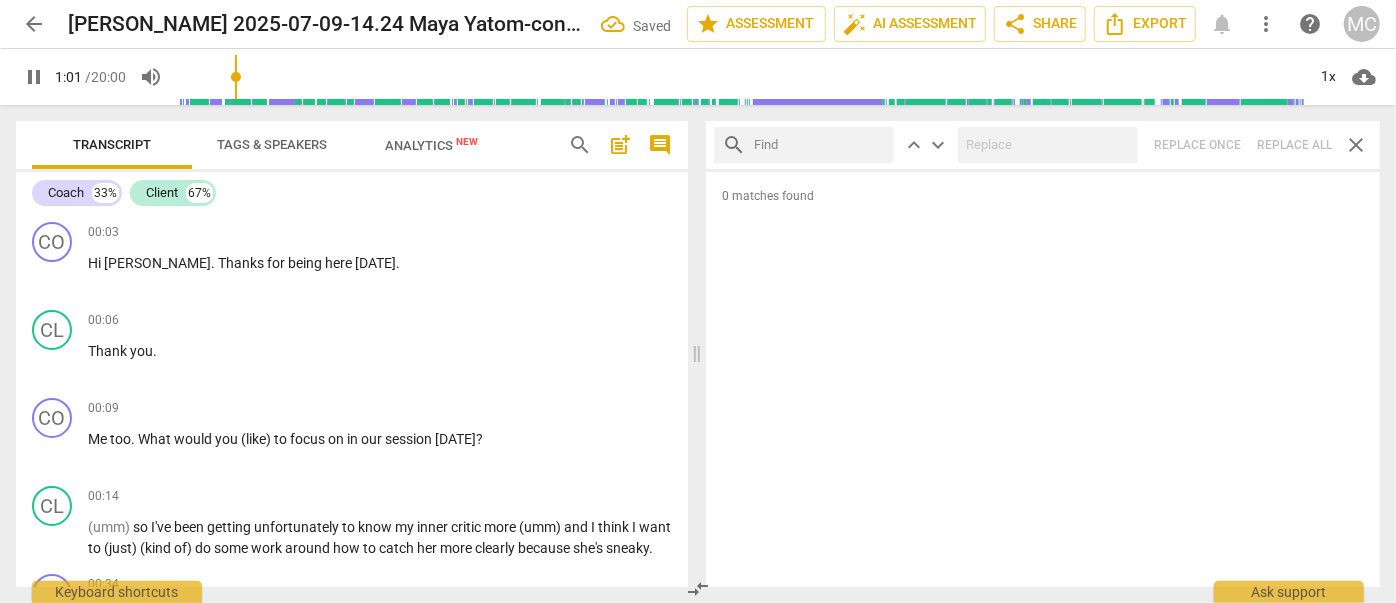 click at bounding box center (820, 145) 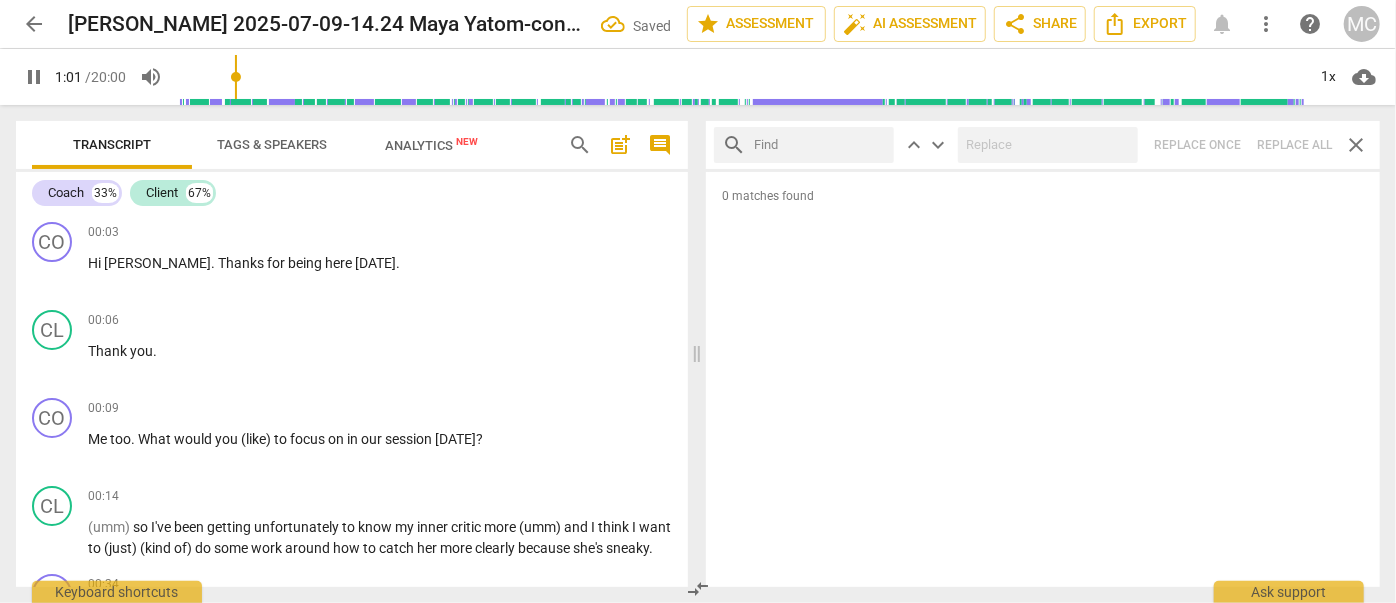 type on "62" 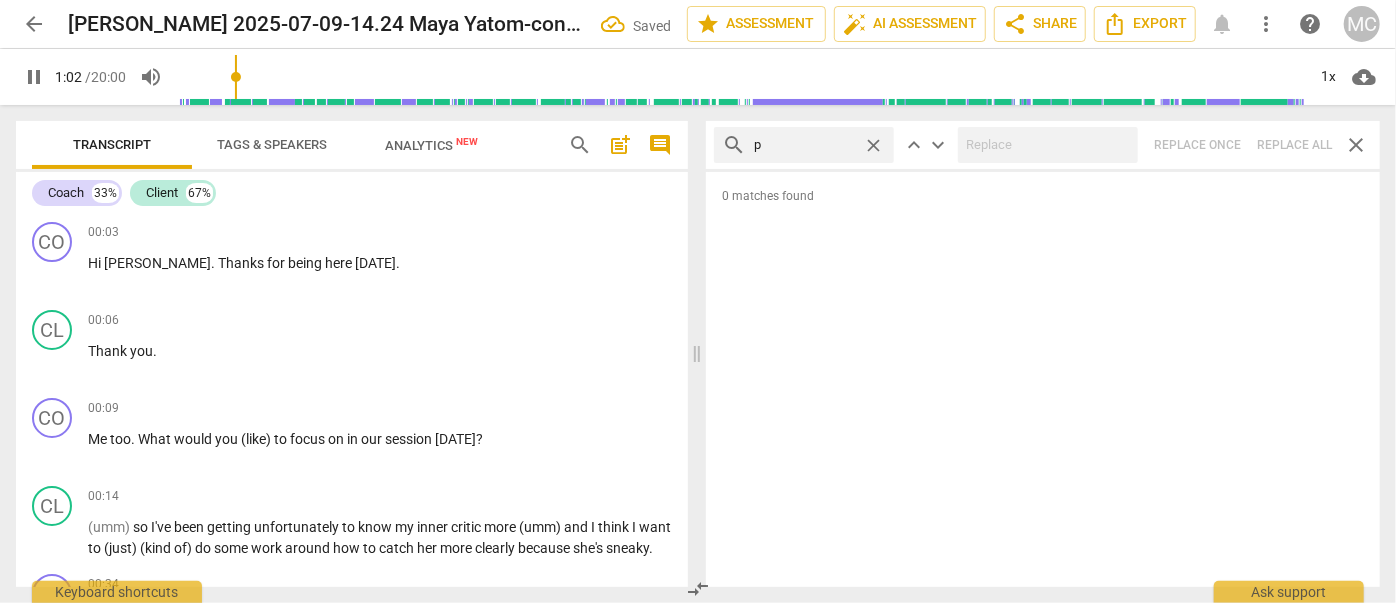 type on "pe" 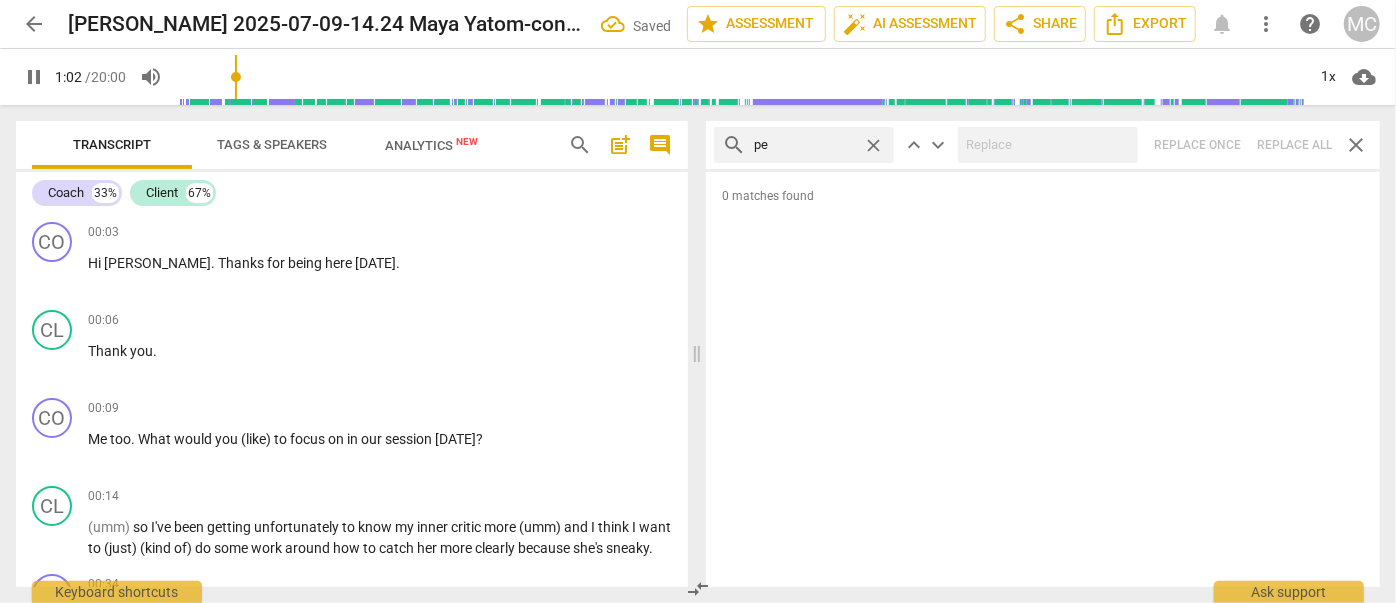 type on "62" 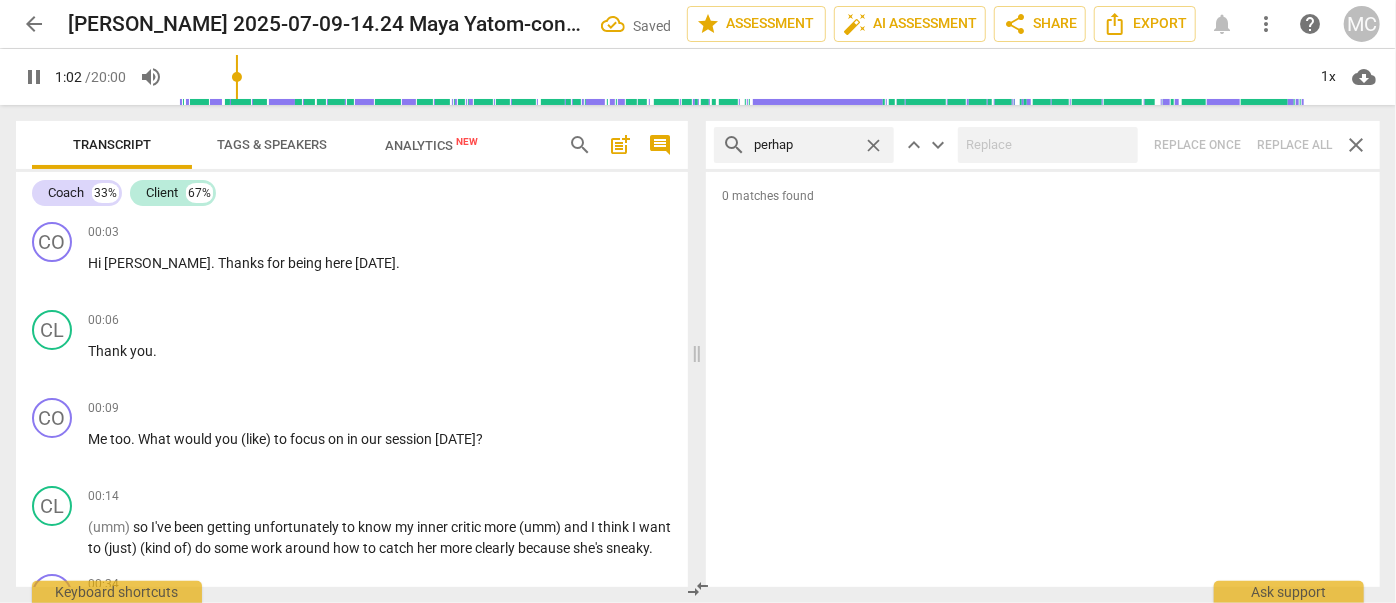 type on "perhaps" 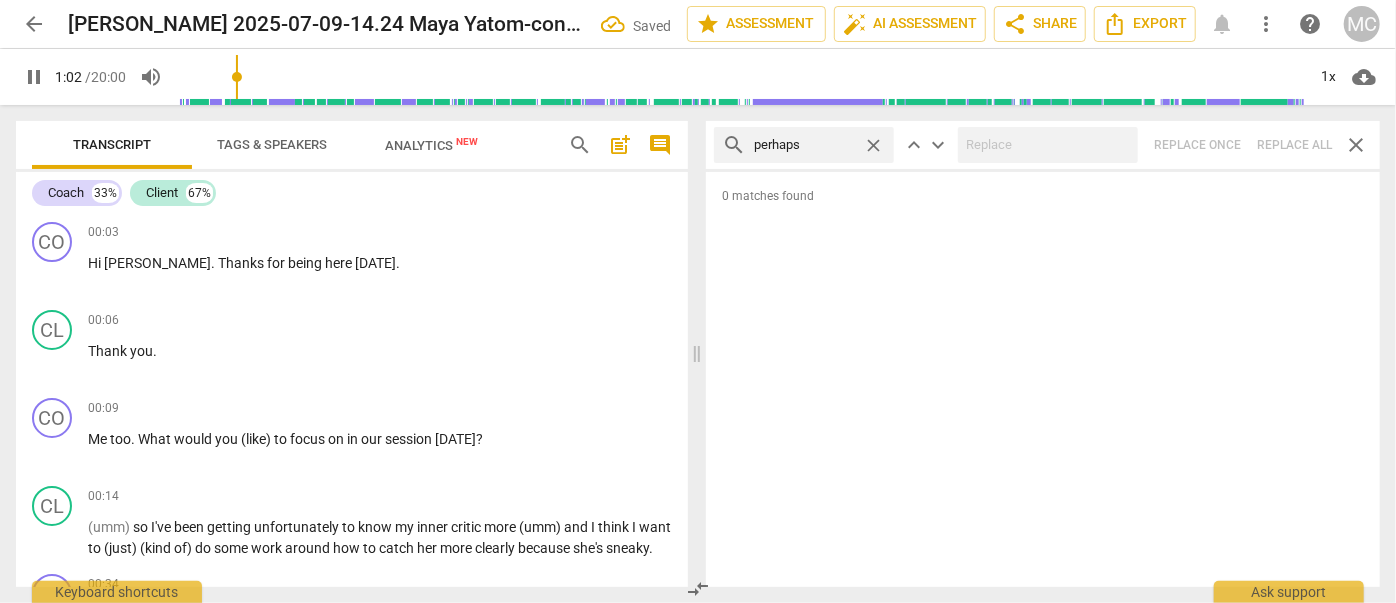 type on "63" 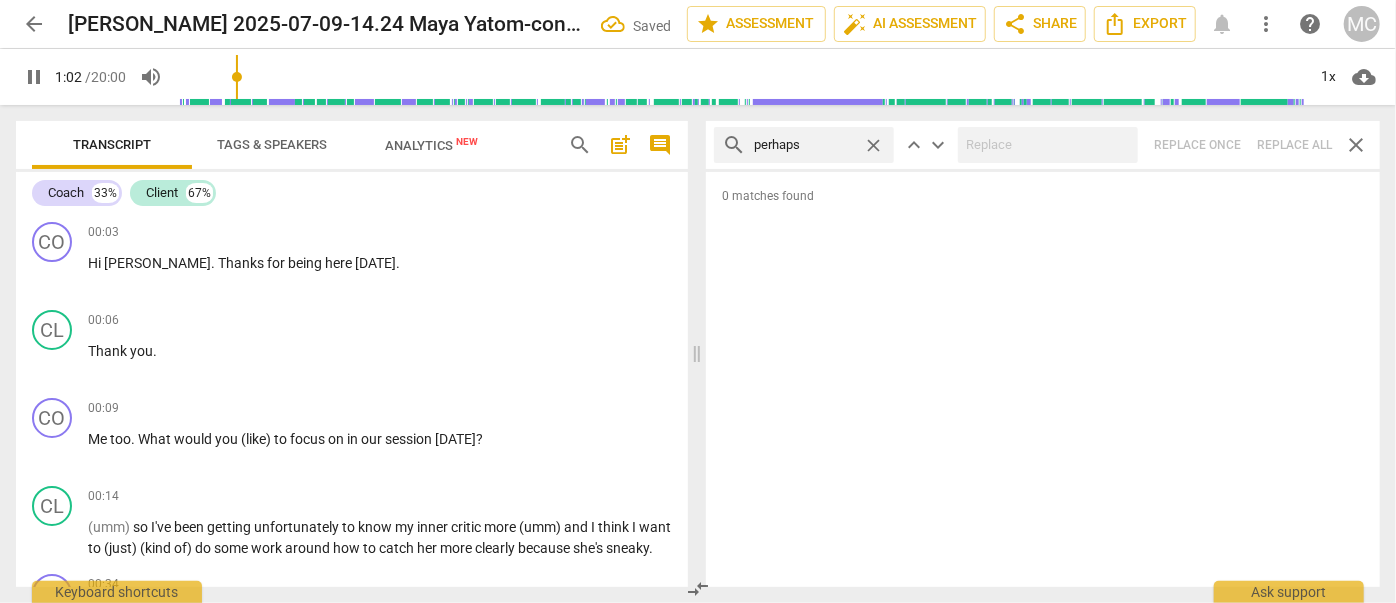 type on "perhaps" 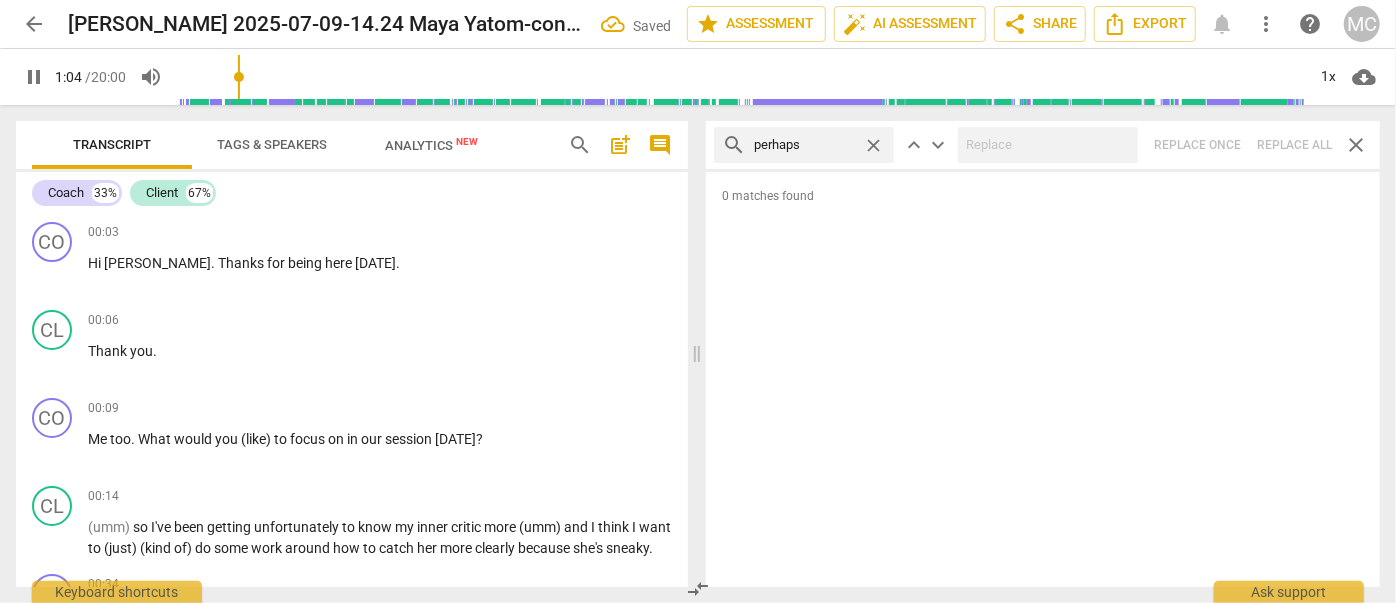 click on "search perhaps close keyboard_arrow_up keyboard_arrow_down Replace once Replace all close" at bounding box center (1043, 145) 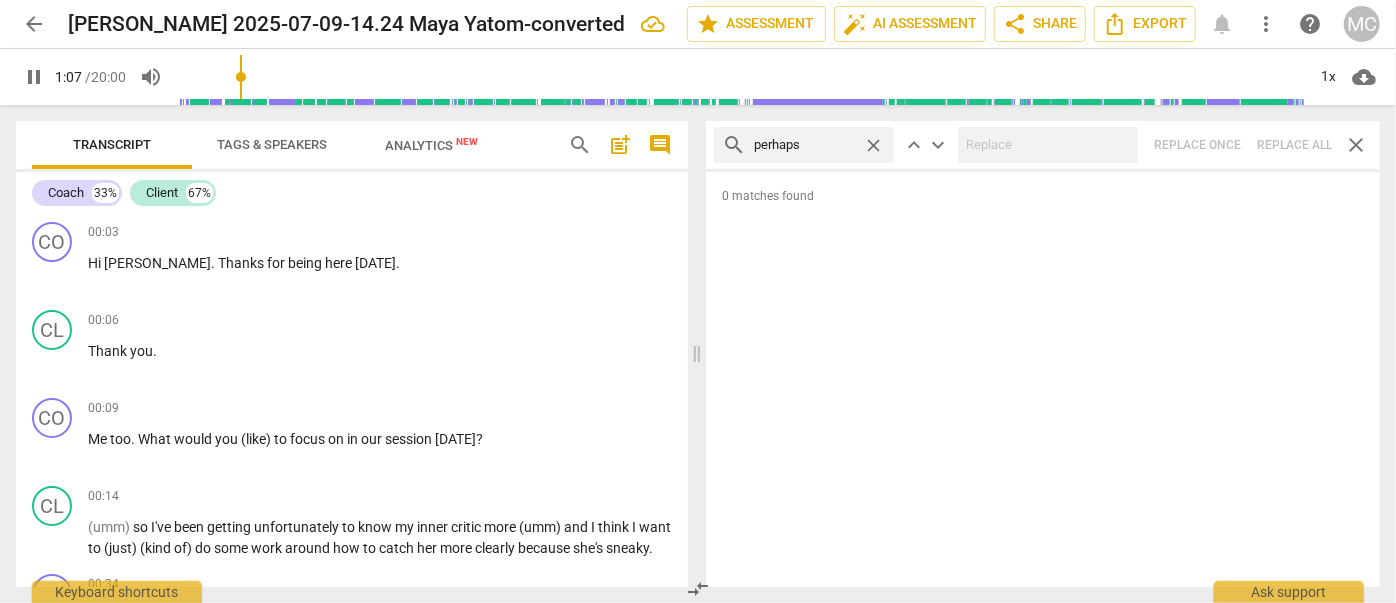 type on "68" 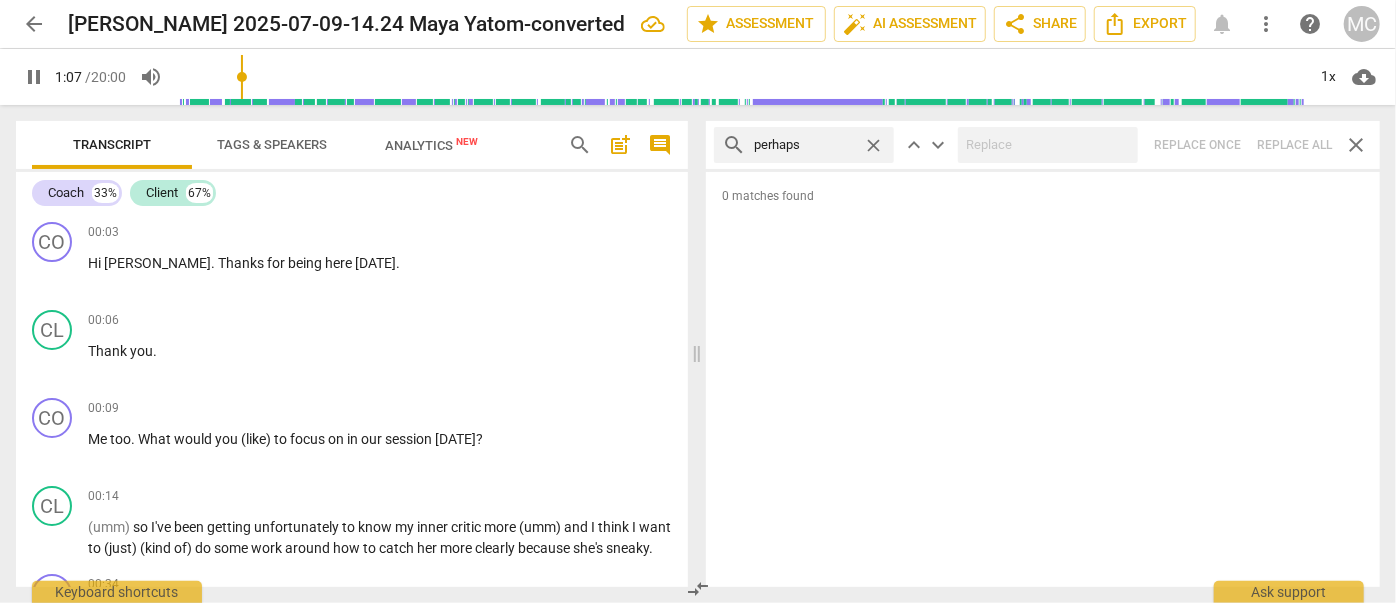 click on "close" at bounding box center (873, 145) 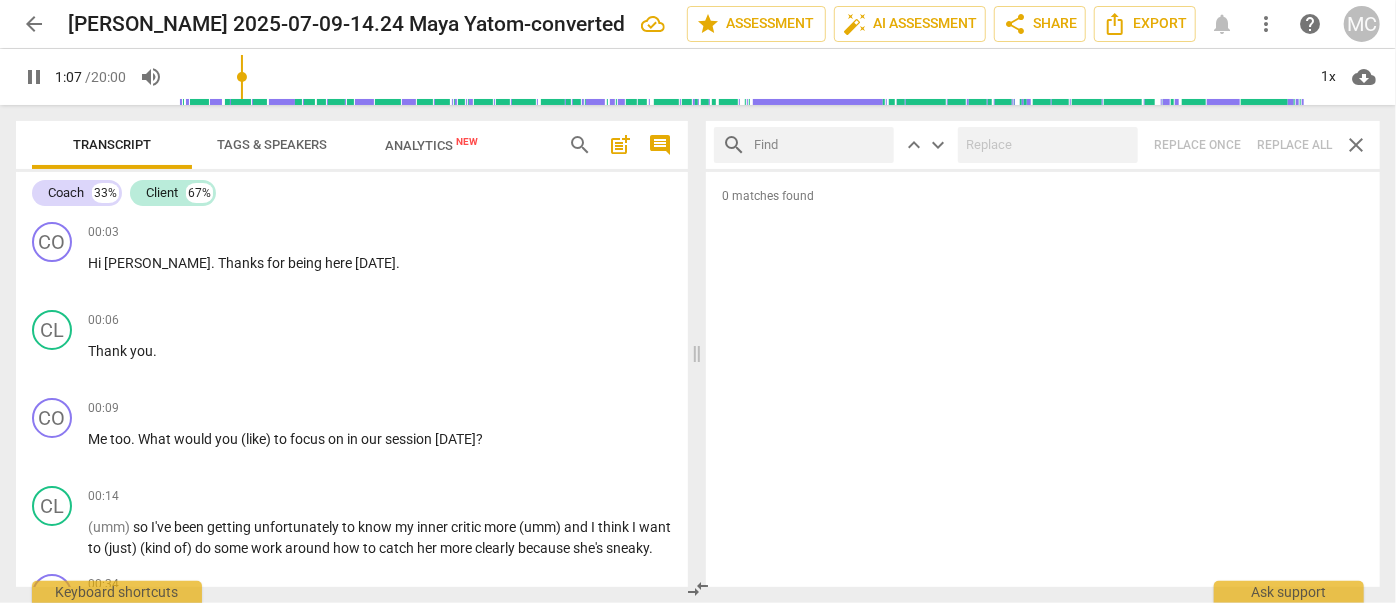 click at bounding box center (820, 145) 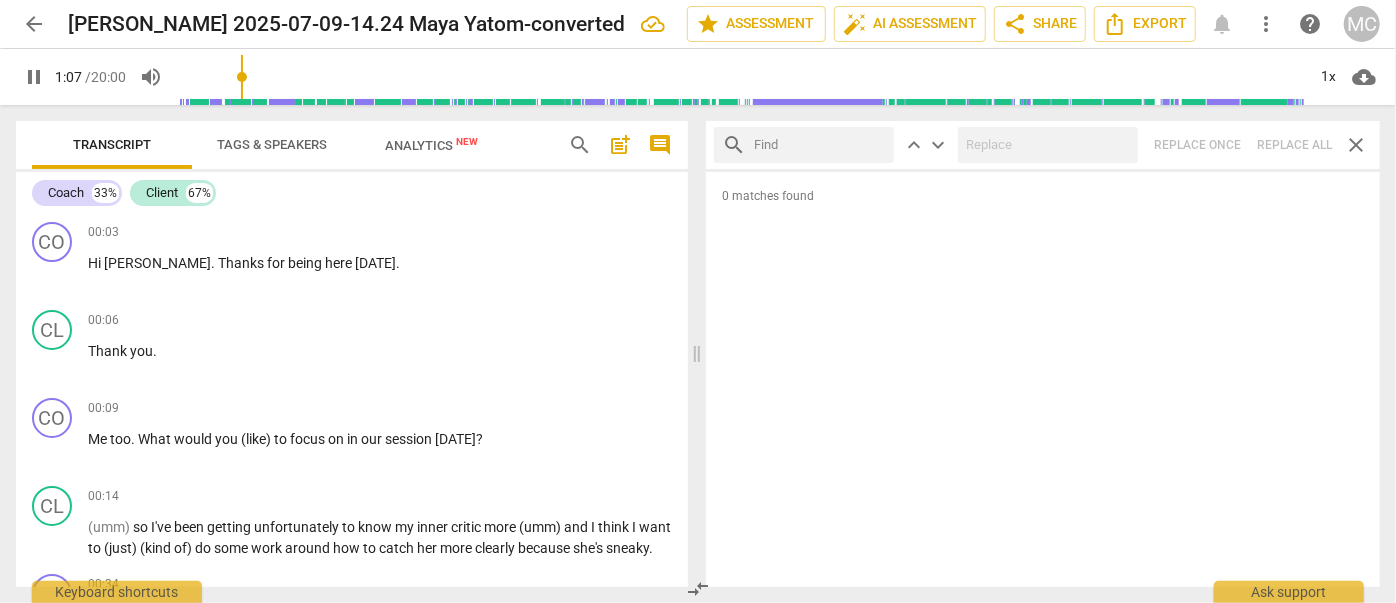 type on "68" 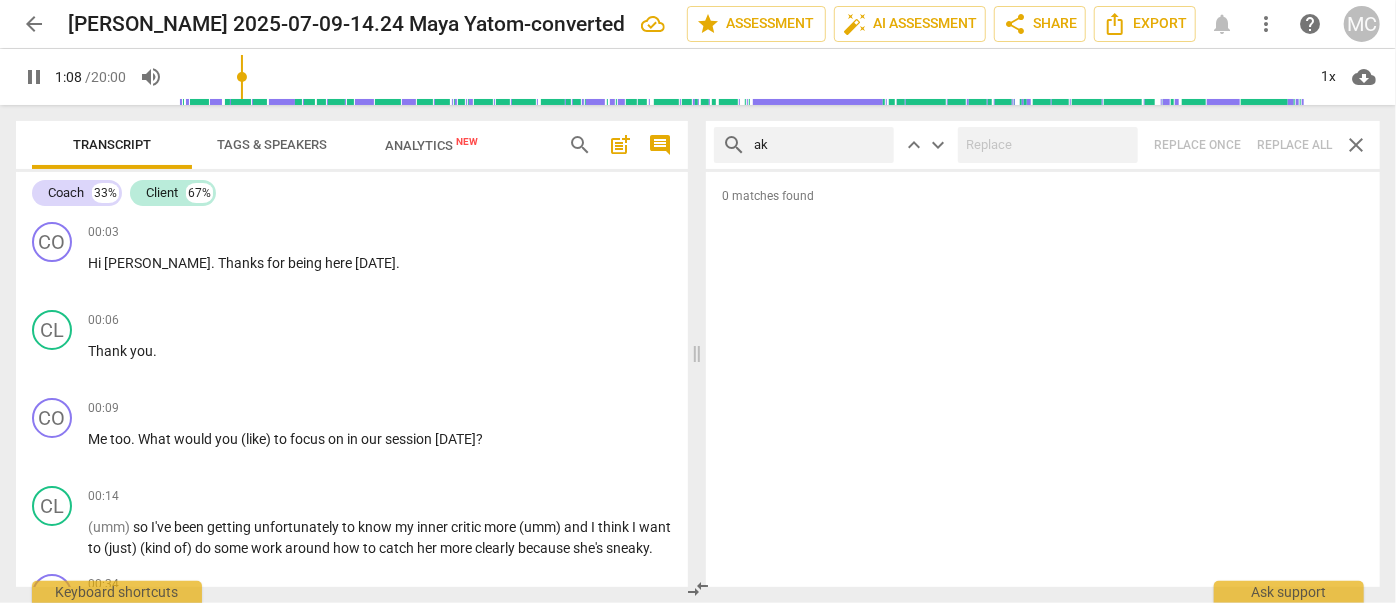 type on "akl" 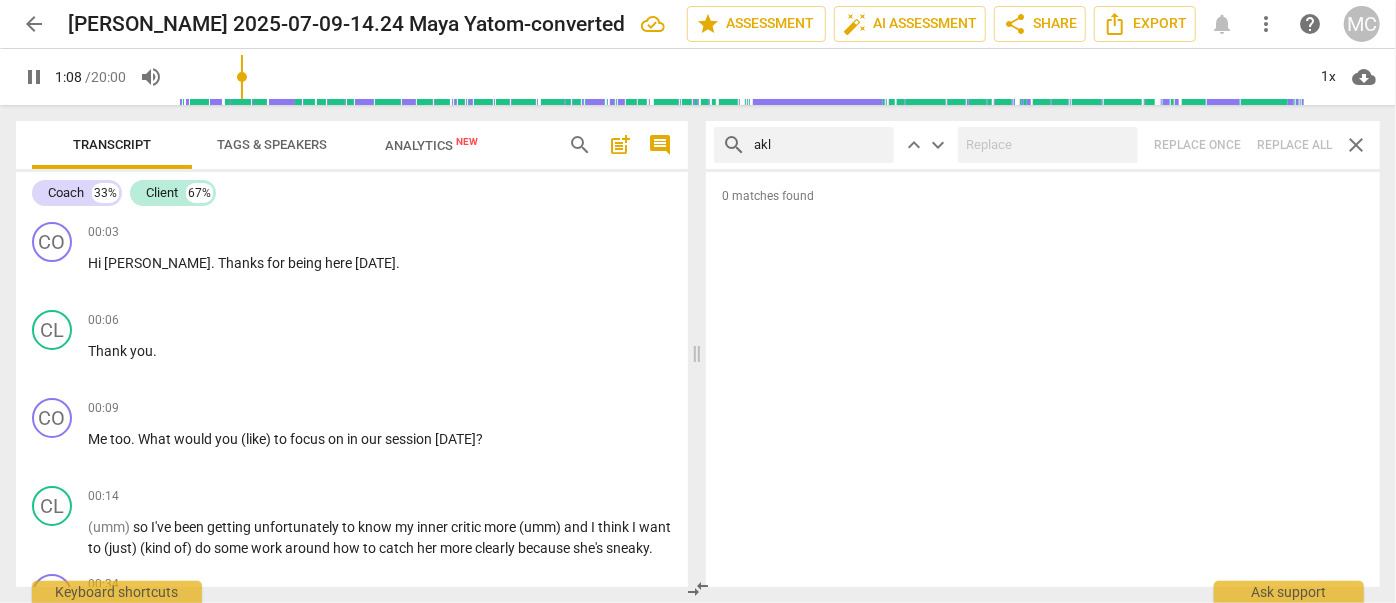 type on "69" 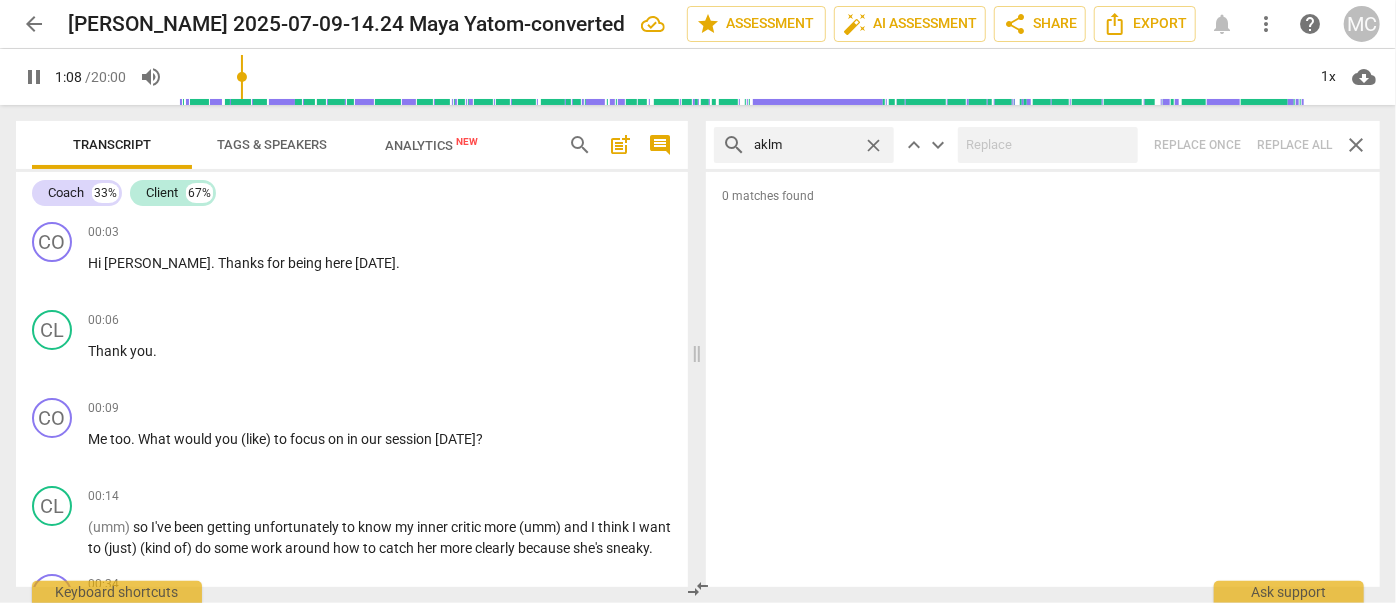 type on "akl" 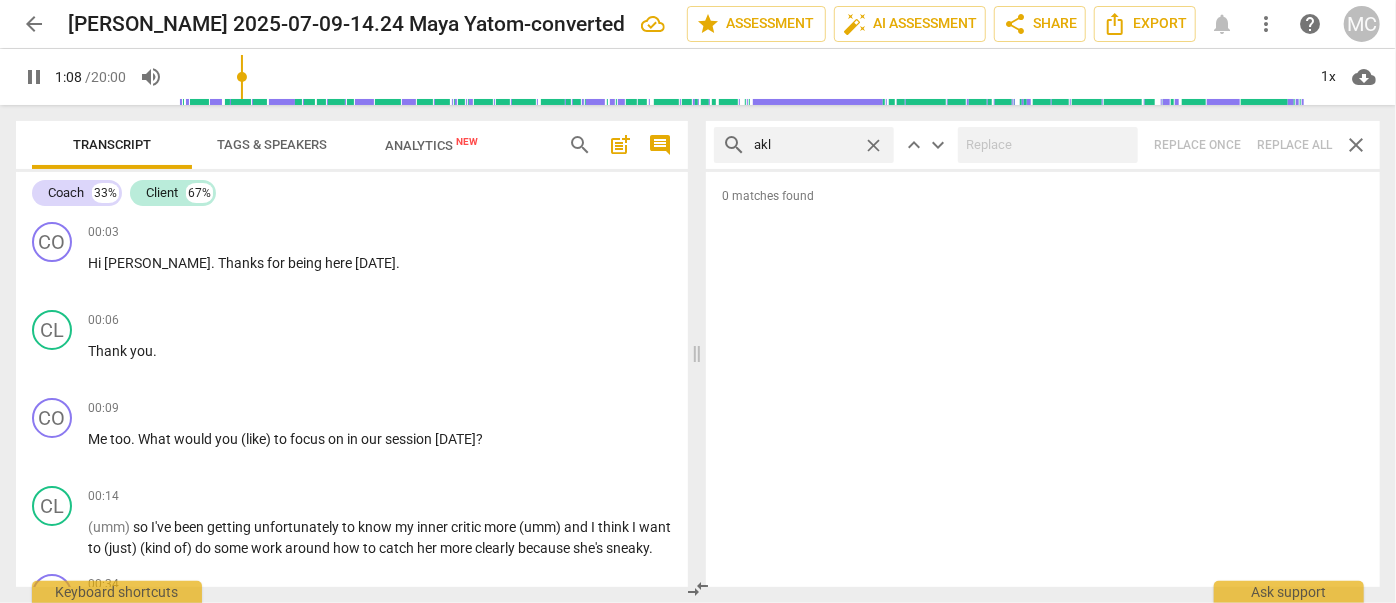 type on "69" 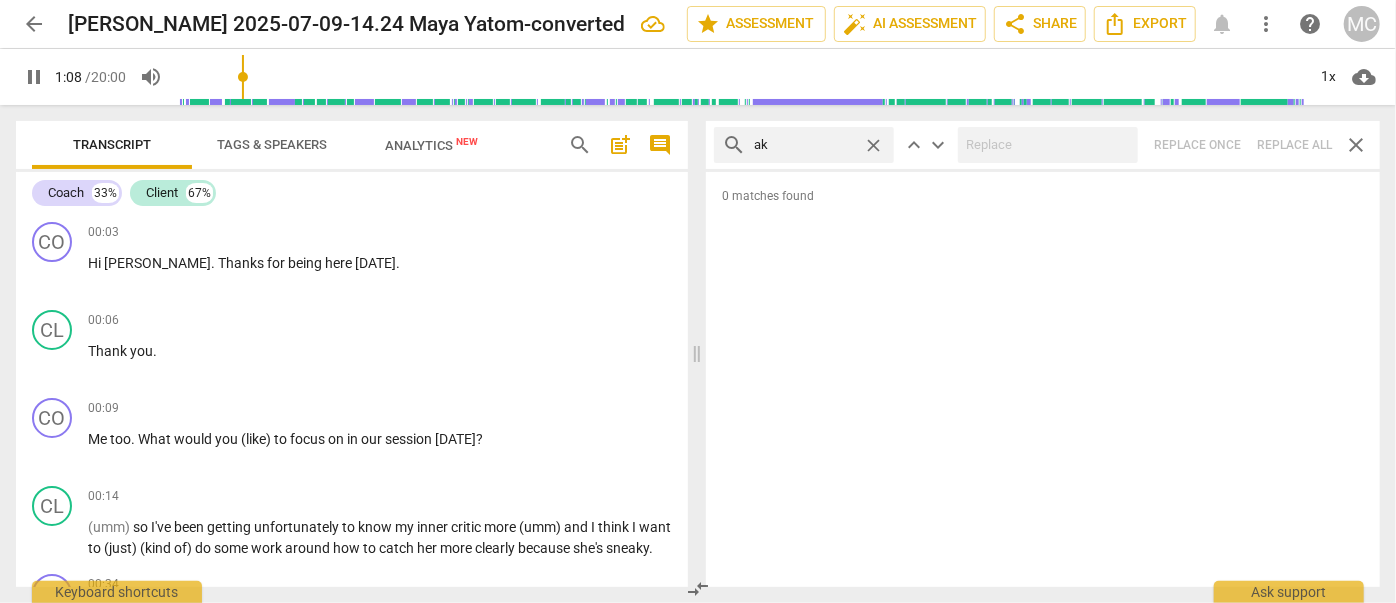 type on "a" 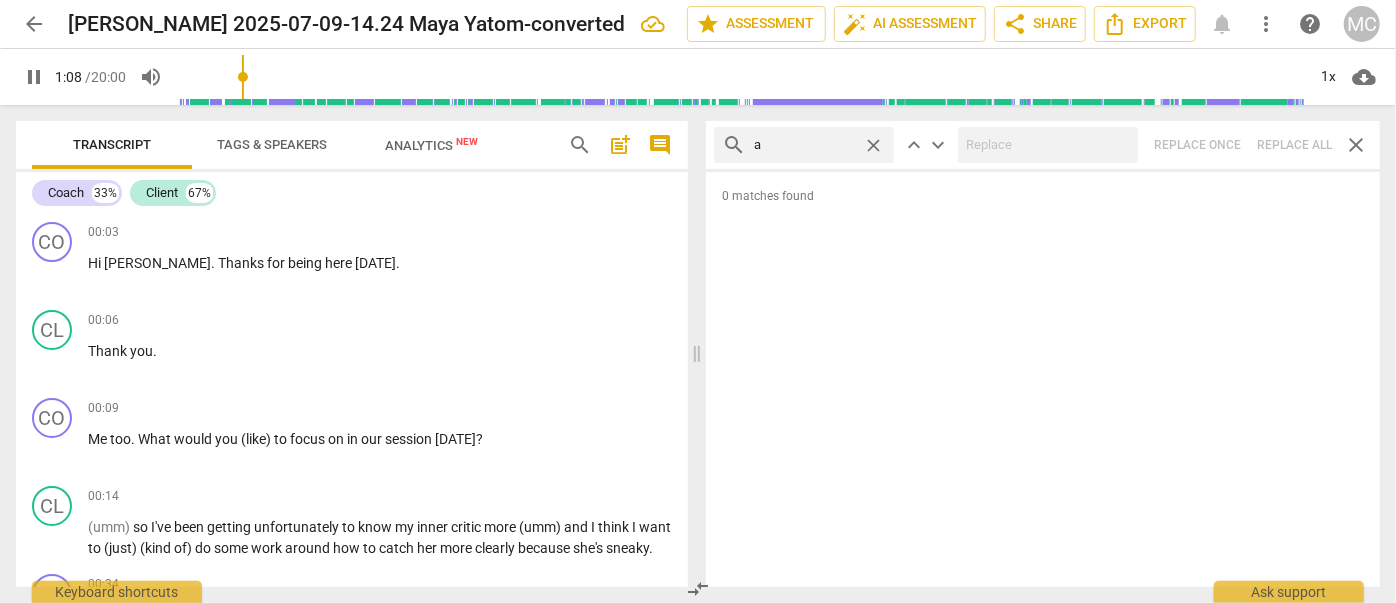 type 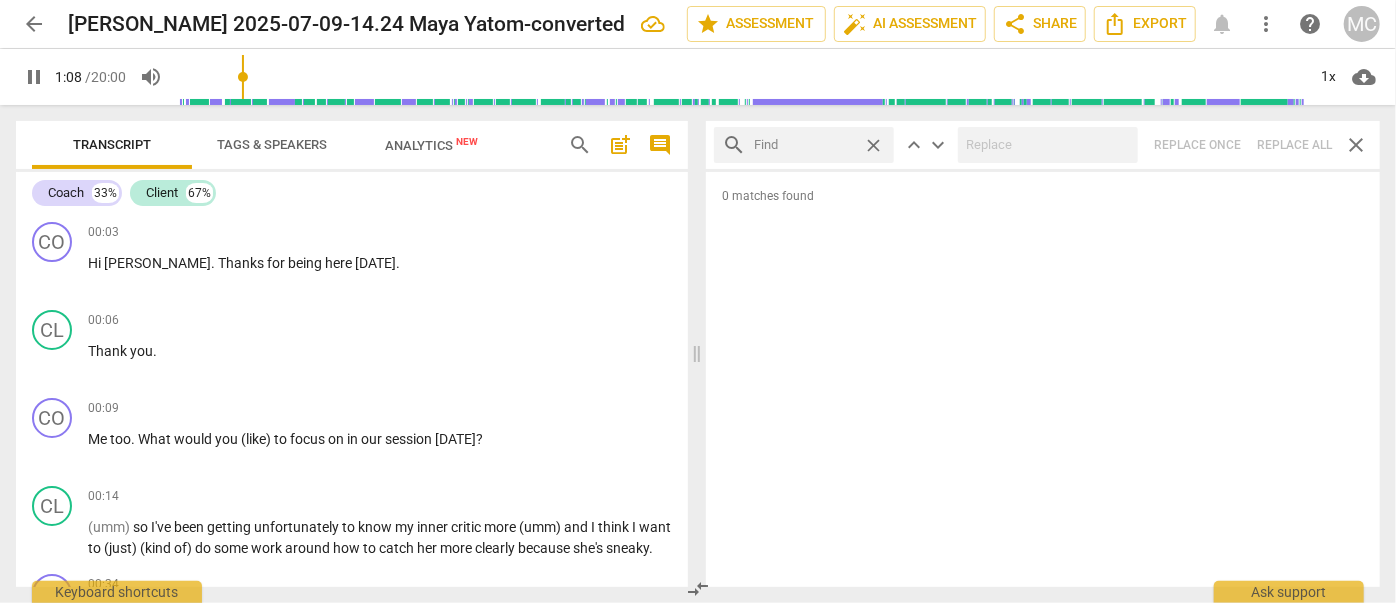 type on "69" 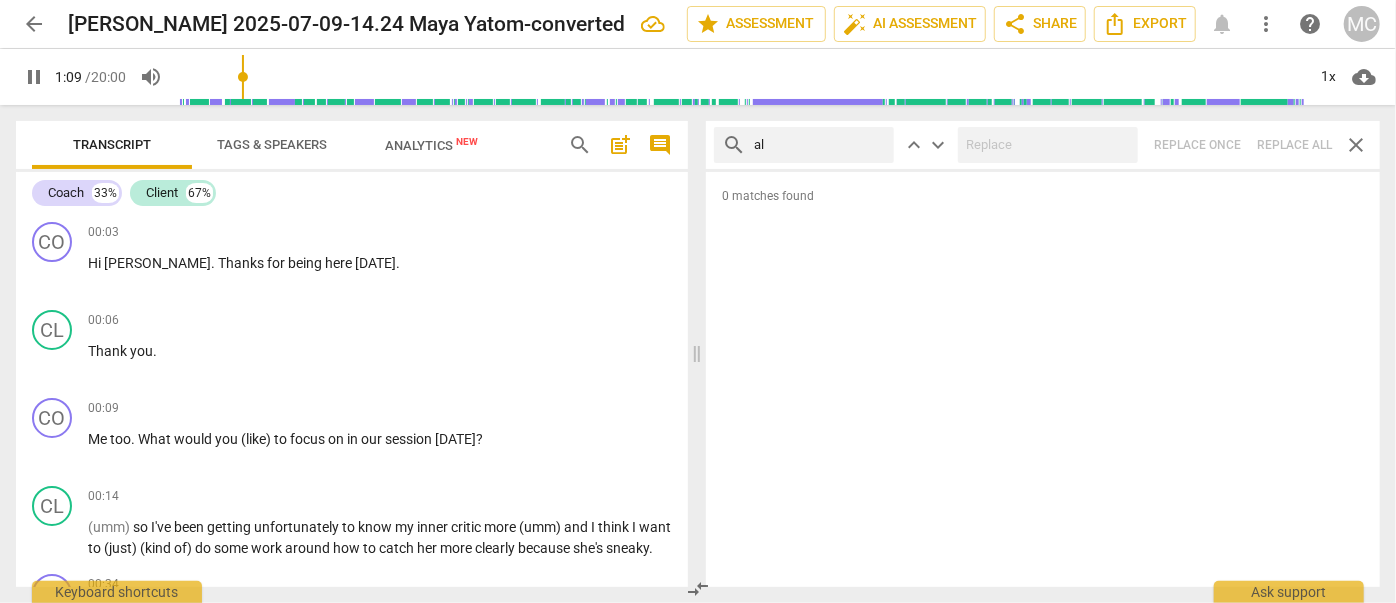 type on "alm" 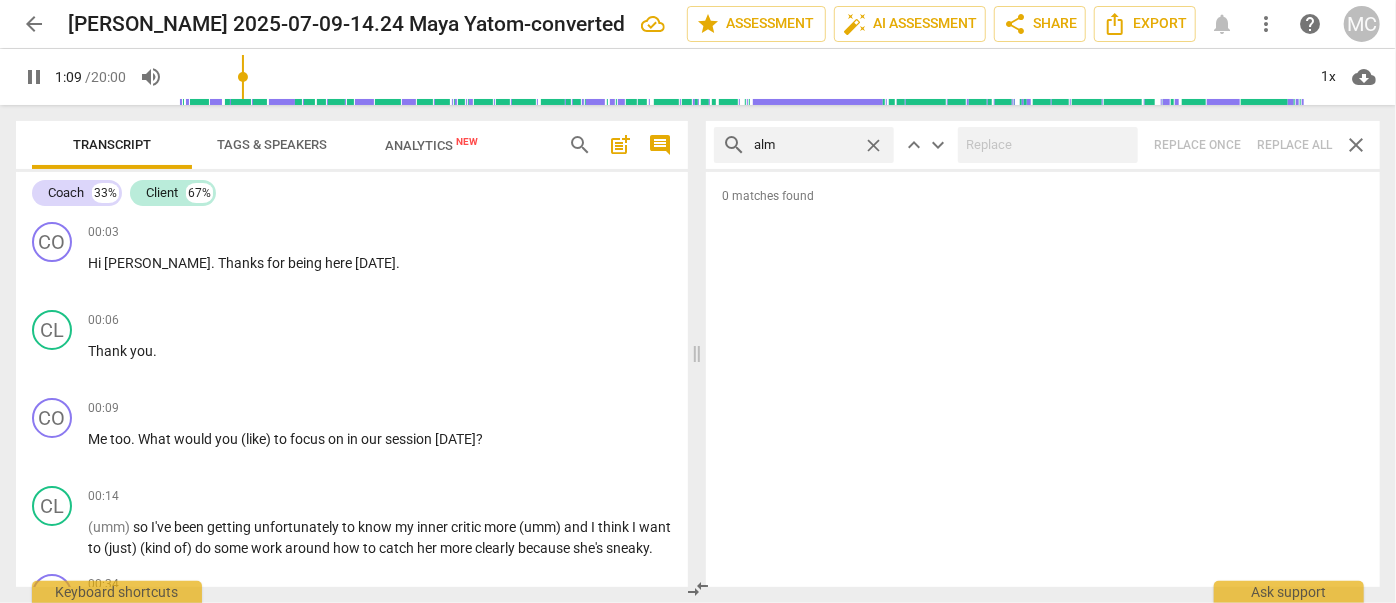 type on "69" 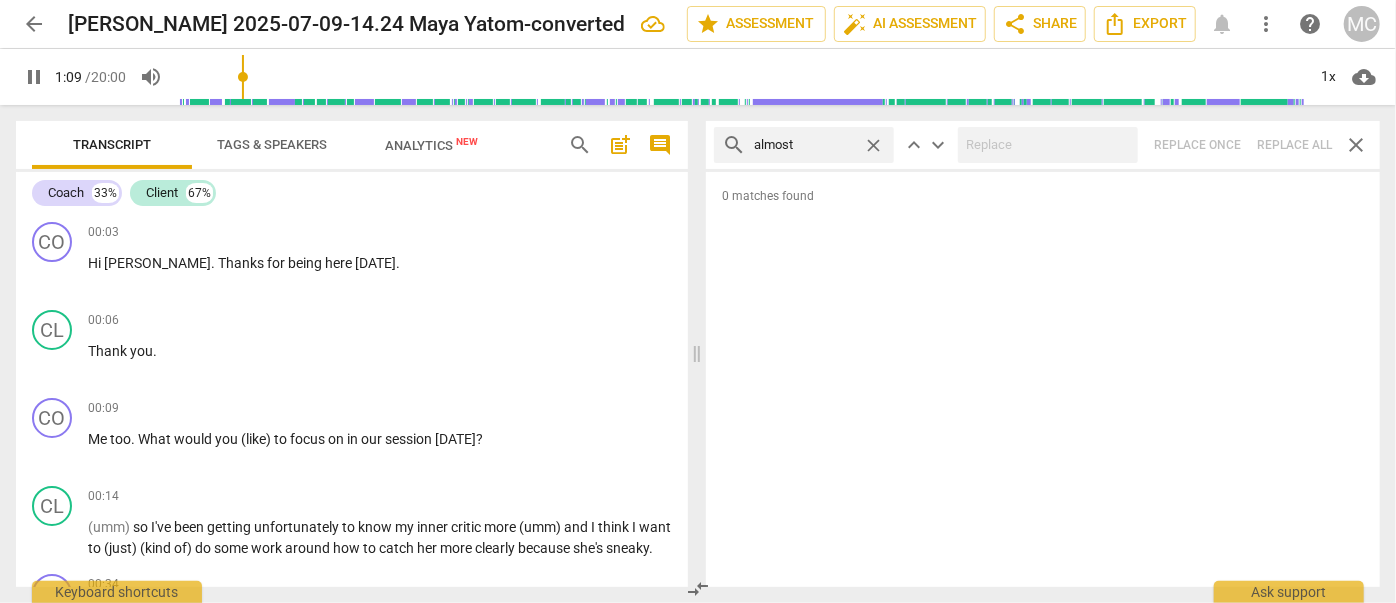 type on "almost" 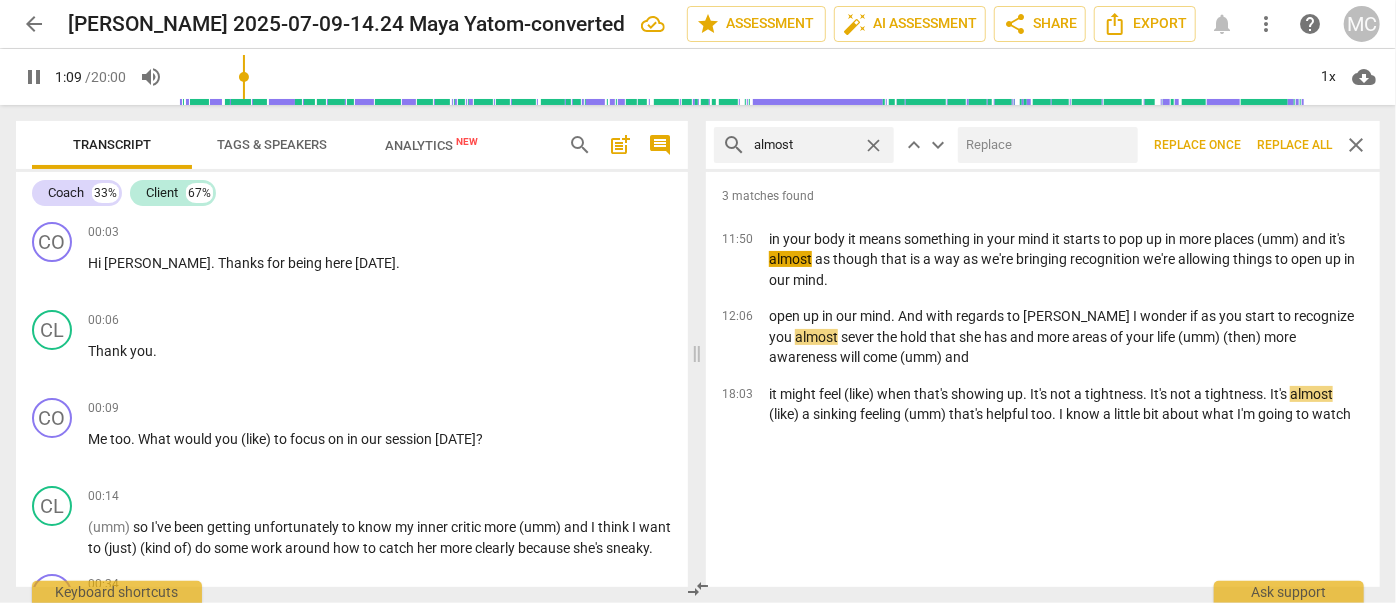click at bounding box center (1044, 145) 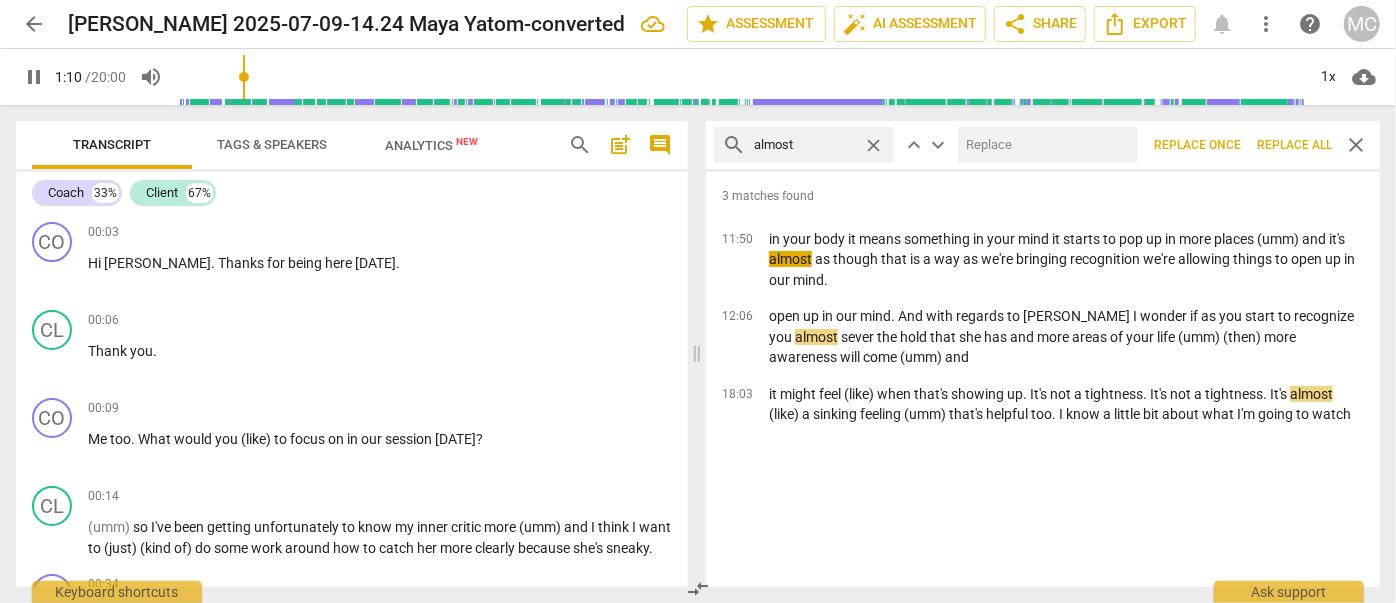 type on "70" 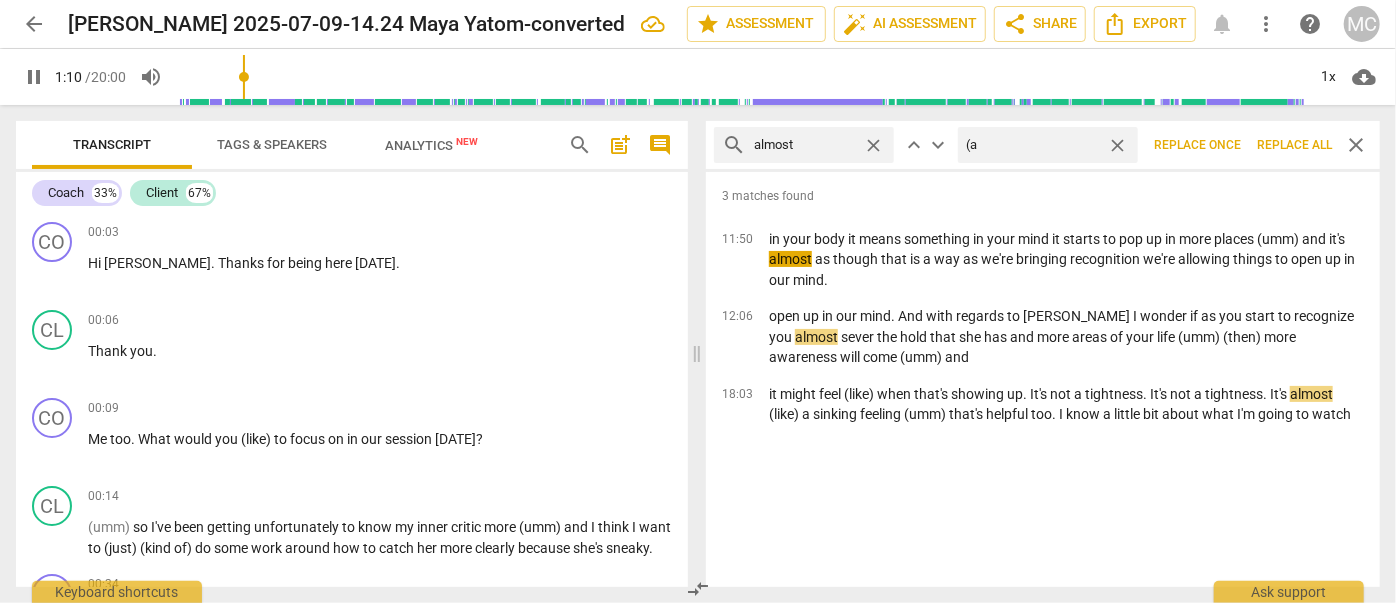type on "(al" 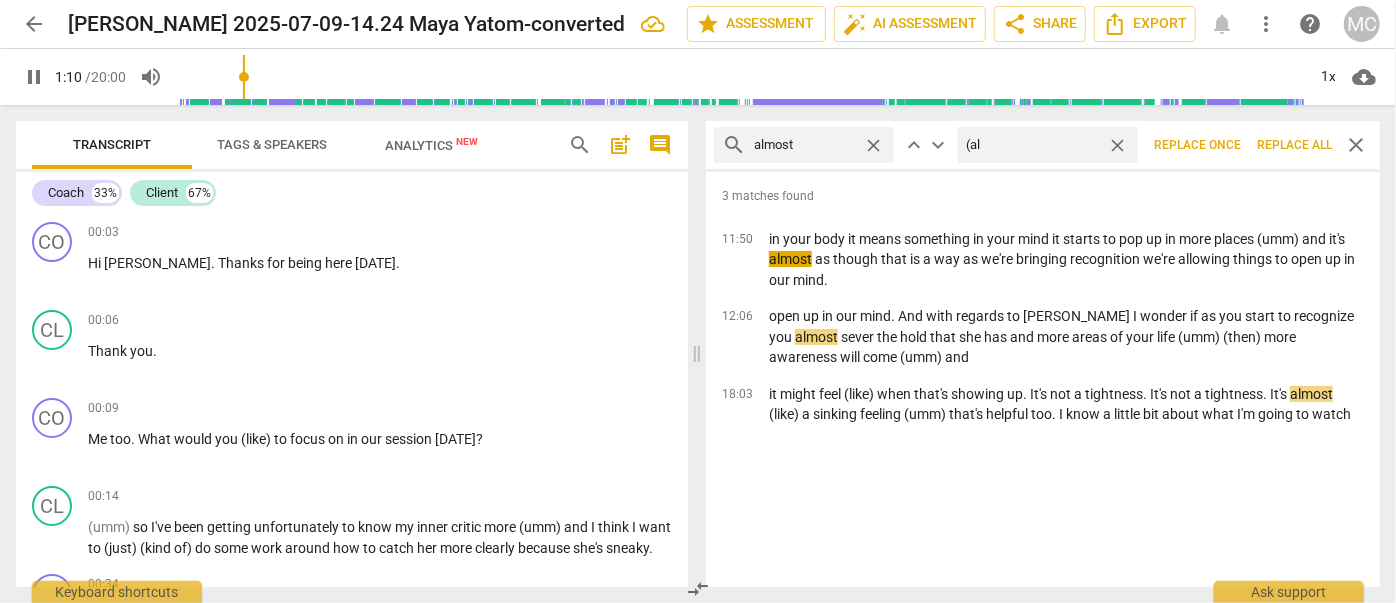 type on "71" 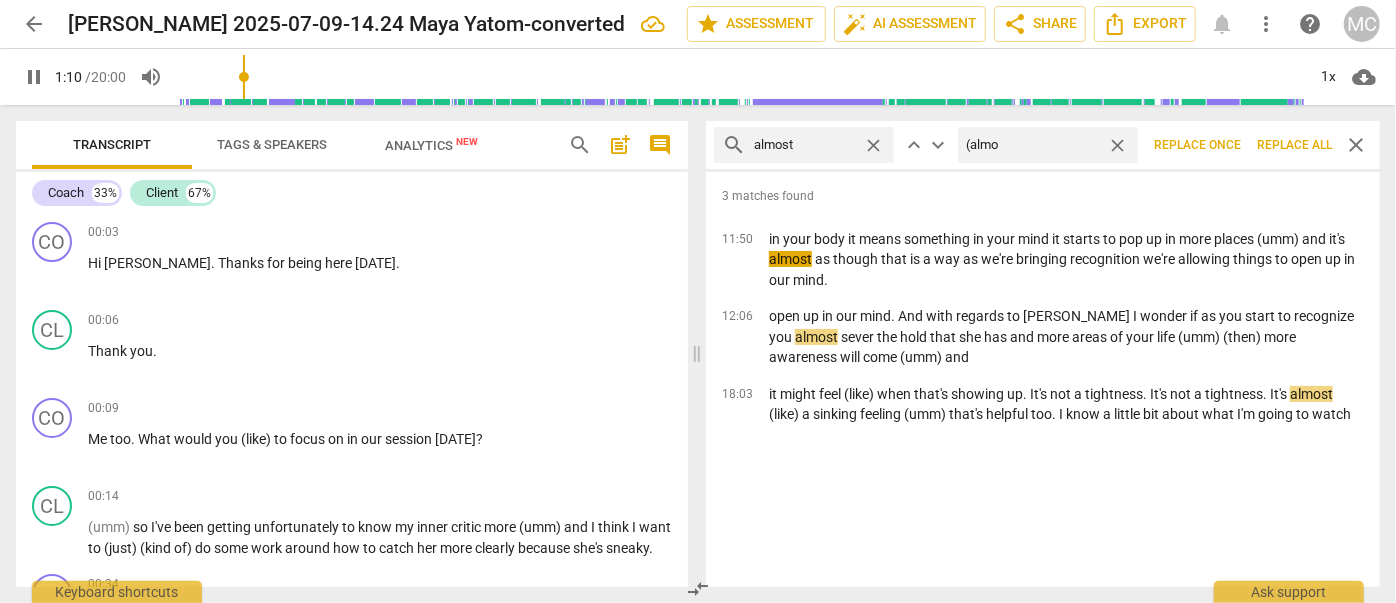 type on "(almos" 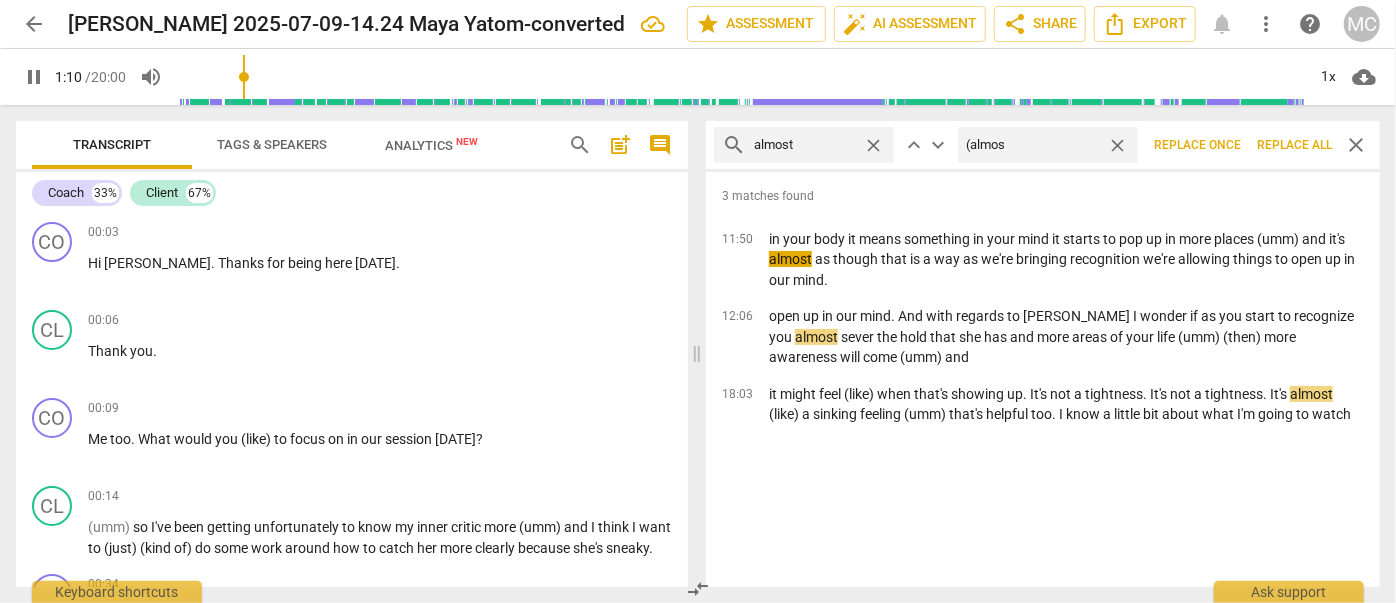 type on "71" 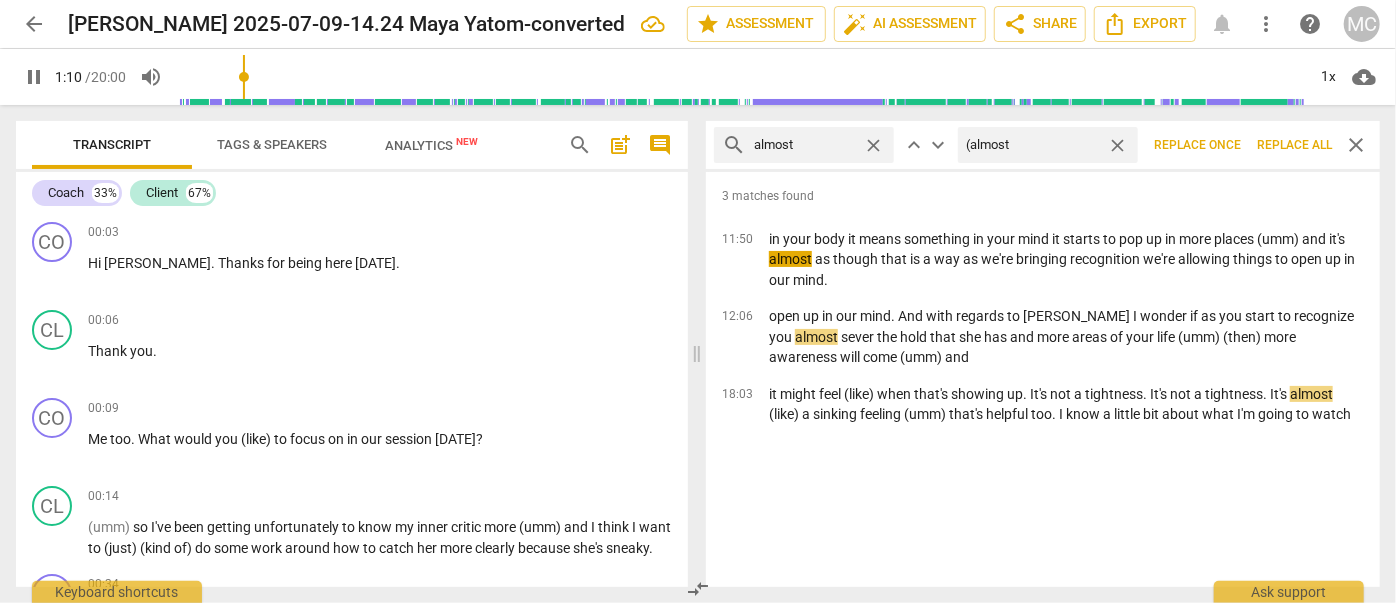 type on "(almost)" 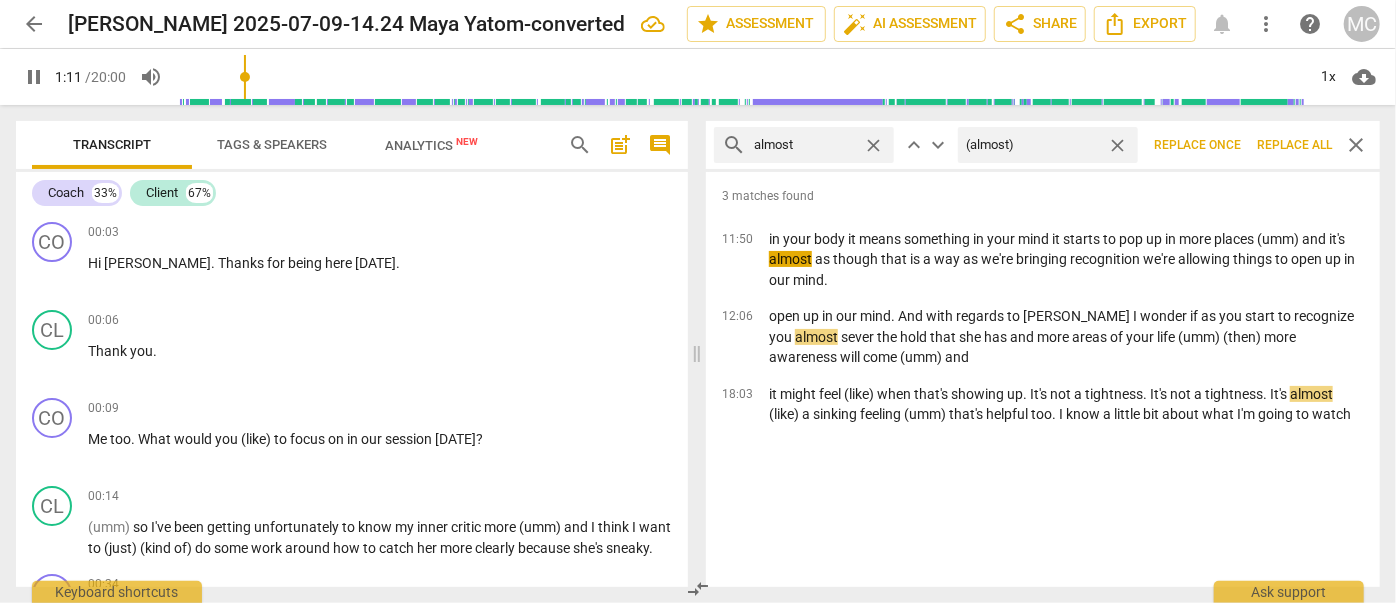 type 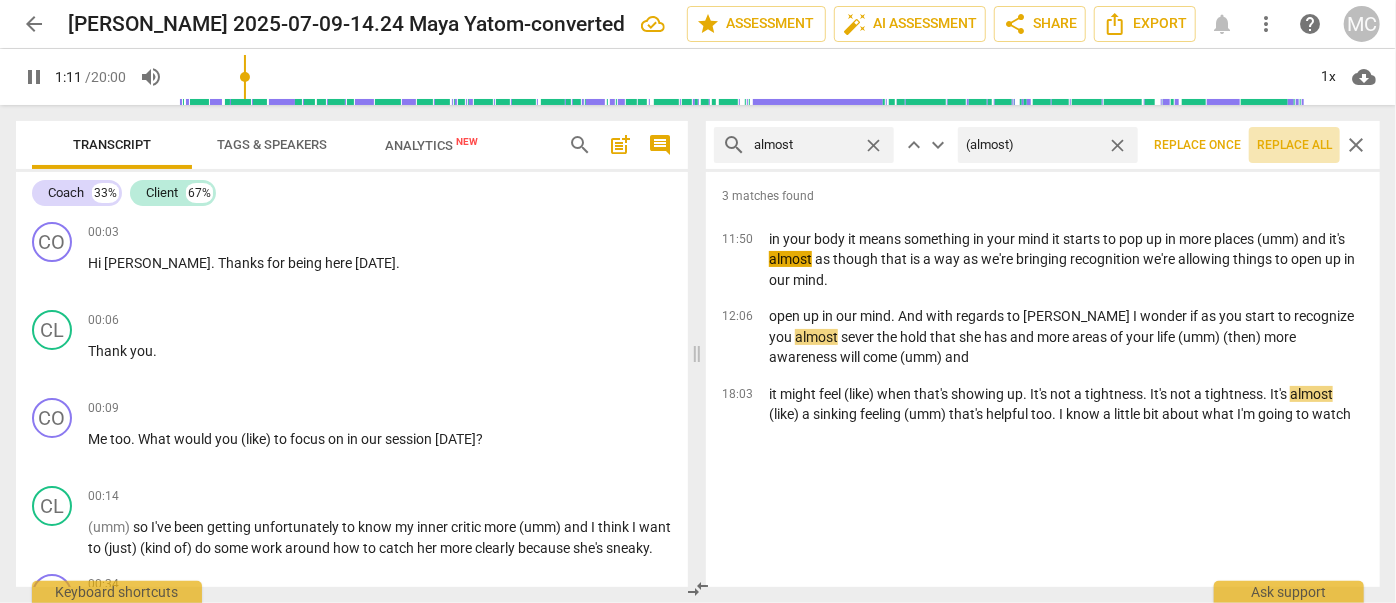 click on "Replace all" at bounding box center [1294, 145] 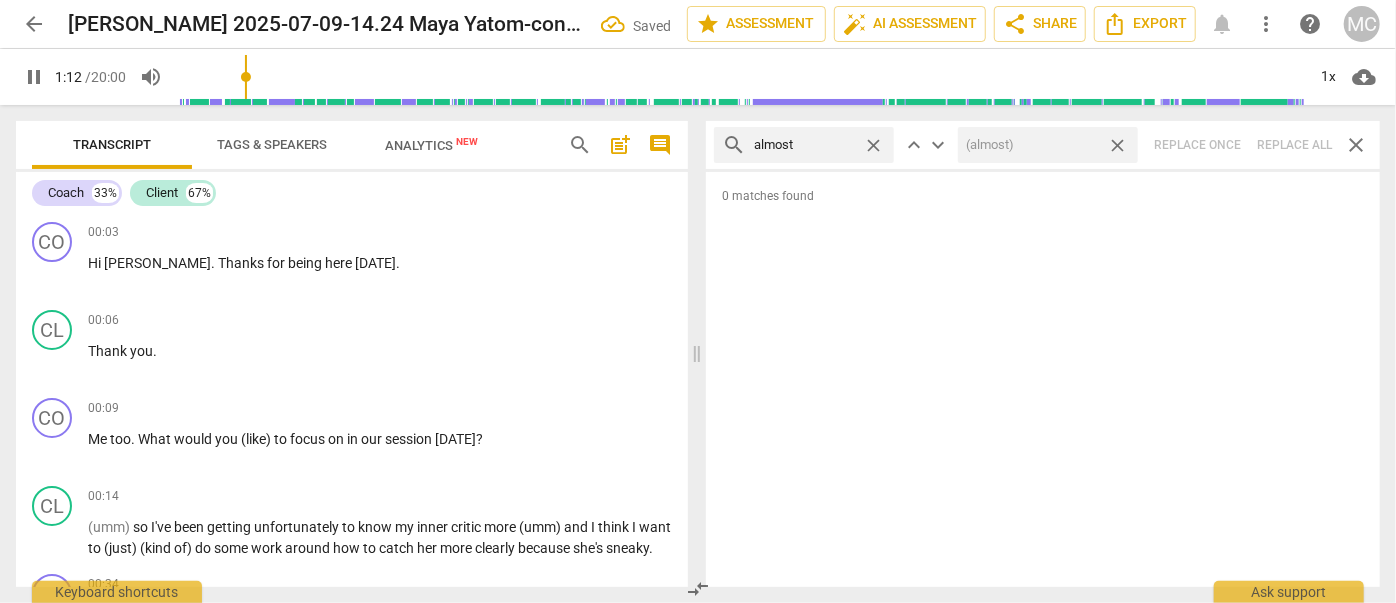 click on "search almost close keyboard_arrow_up keyboard_arrow_down (almost) close Replace once Replace all close" at bounding box center [1043, 145] 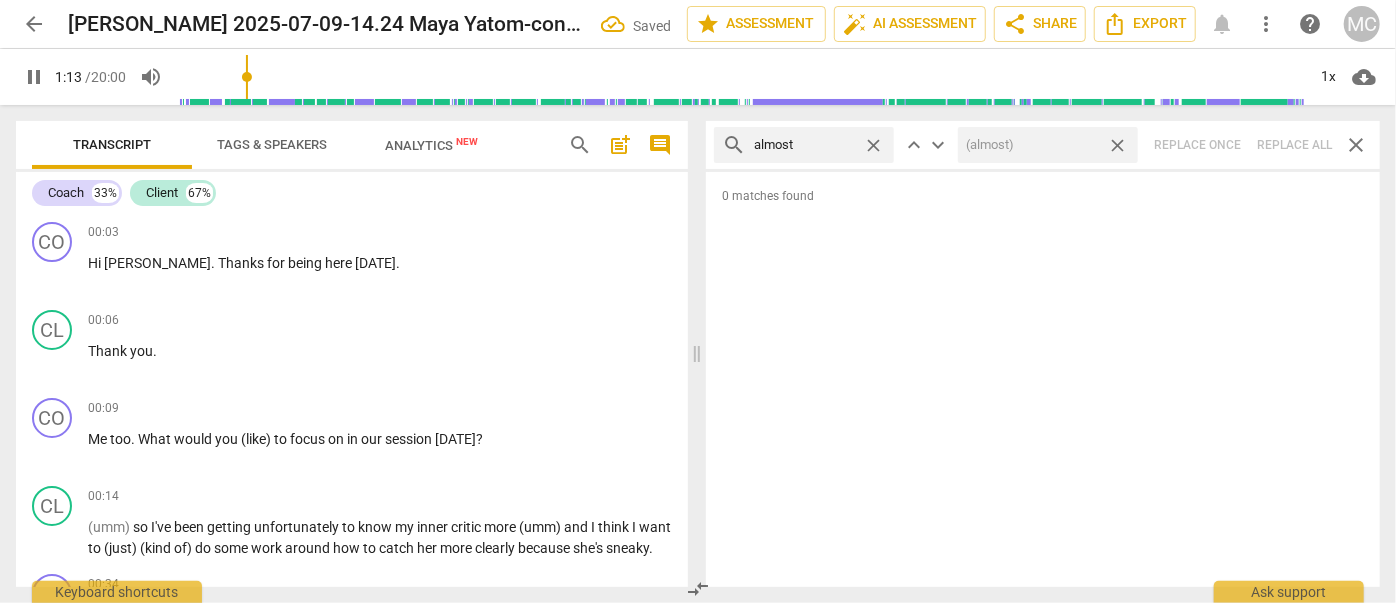 click on "close" at bounding box center (1117, 145) 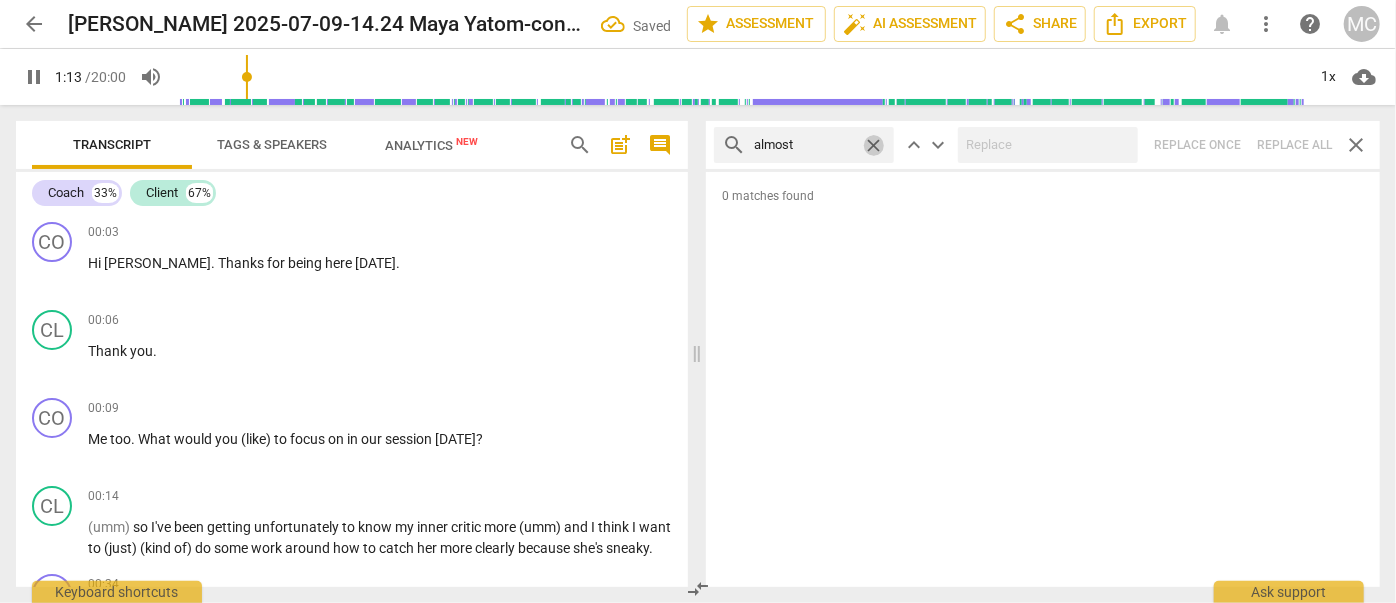 click on "close" at bounding box center (873, 145) 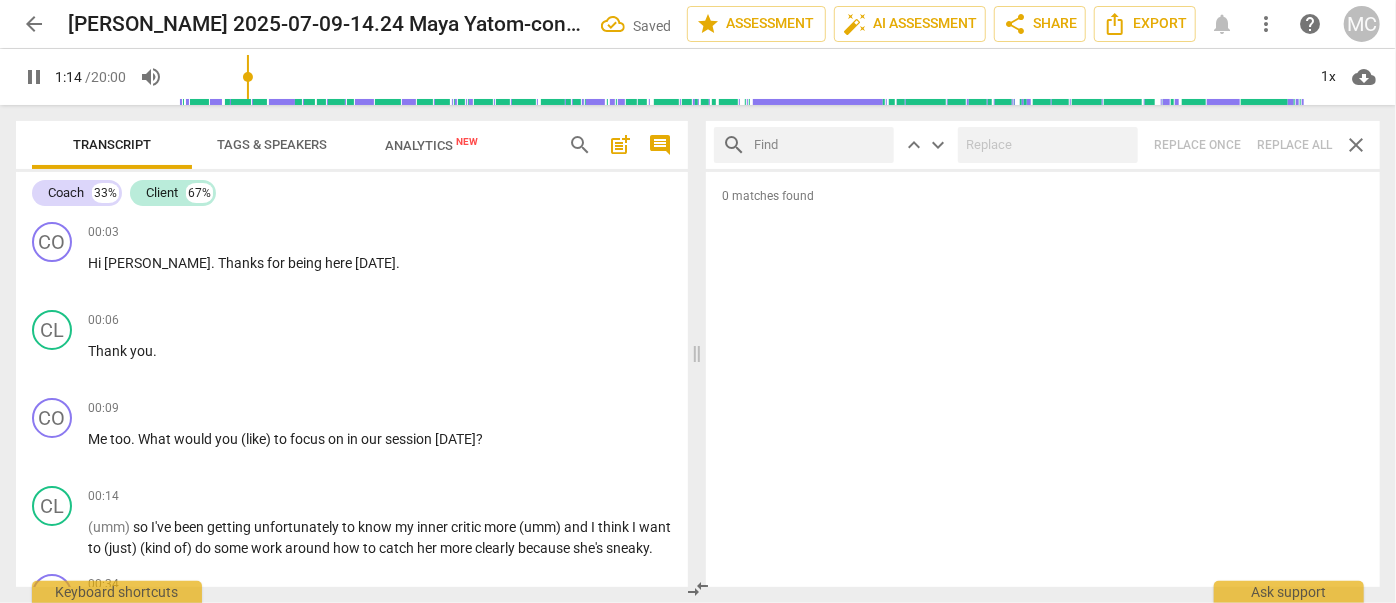 click at bounding box center (820, 145) 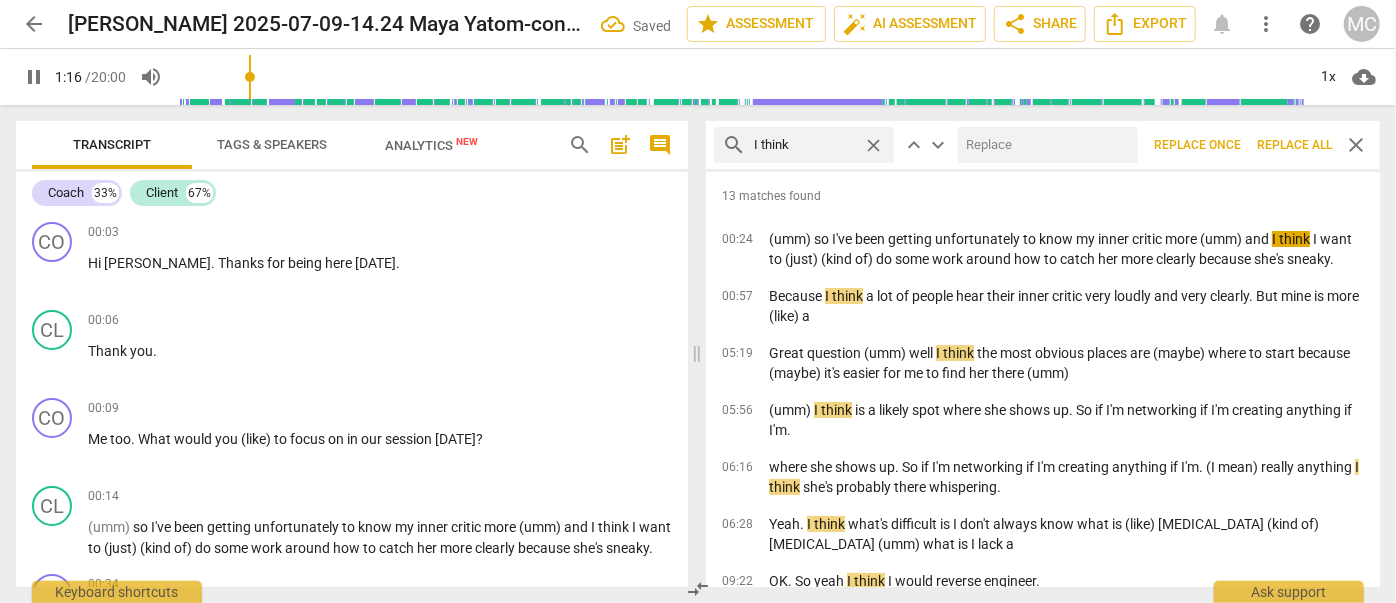 click at bounding box center (1044, 145) 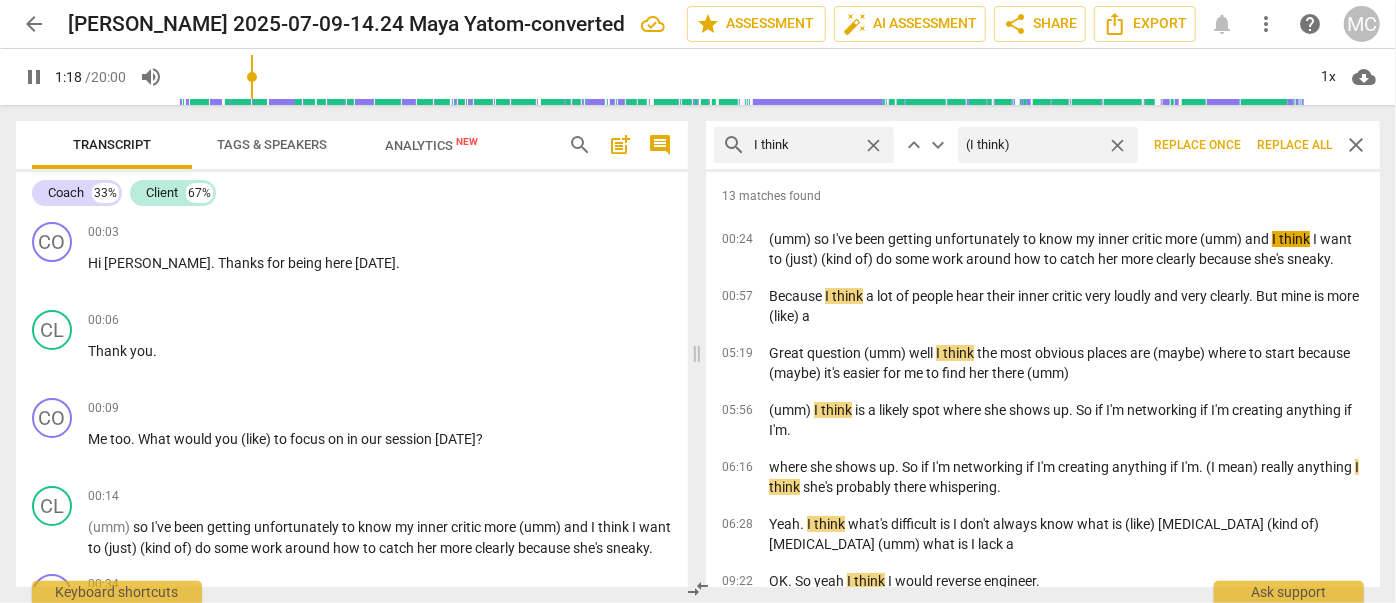 click on "Replace all" at bounding box center (1294, 145) 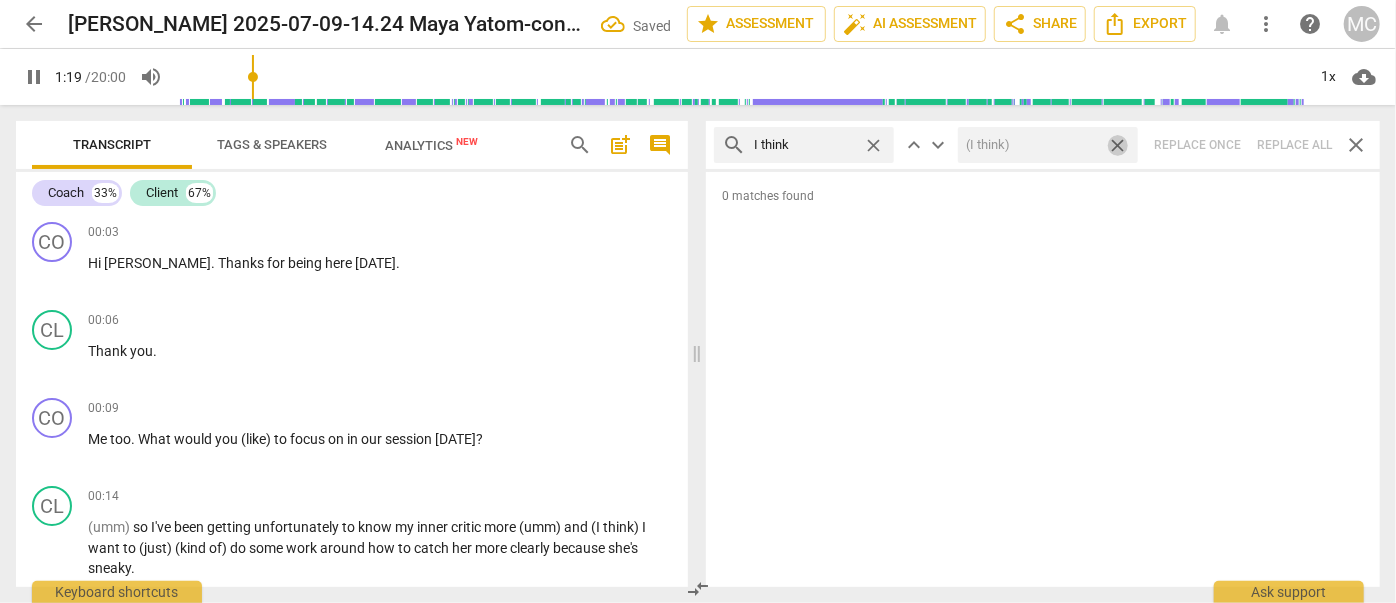 click on "close" at bounding box center (1117, 145) 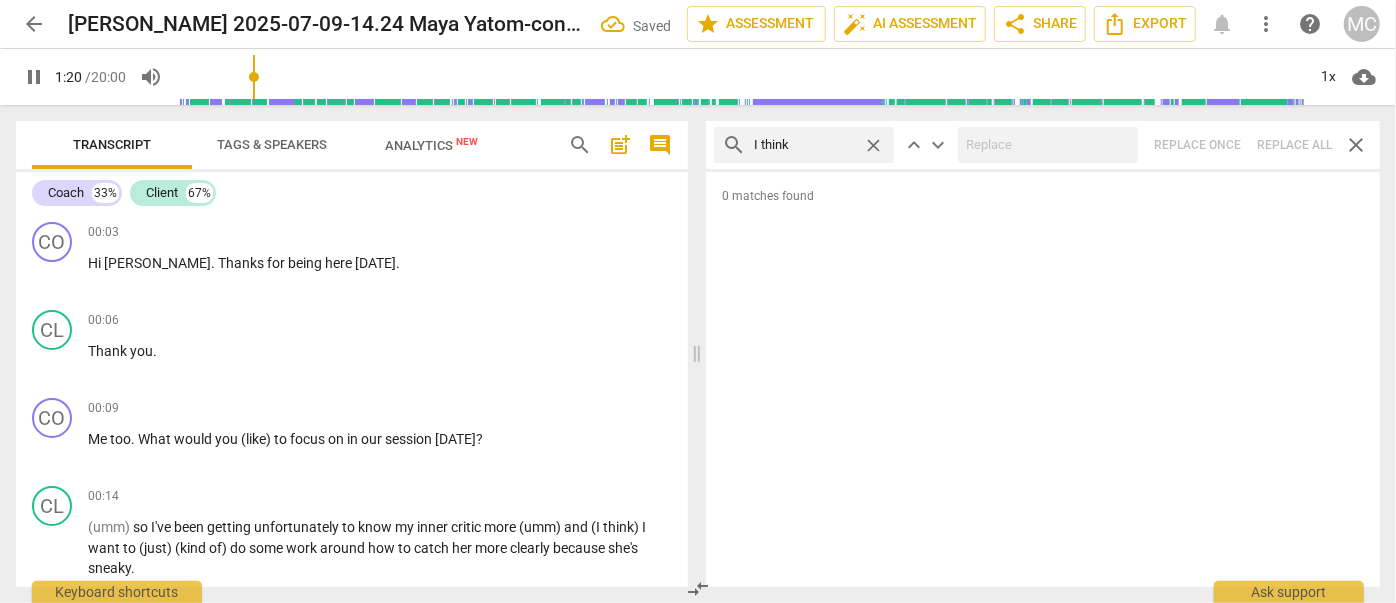 click on "close" at bounding box center (873, 145) 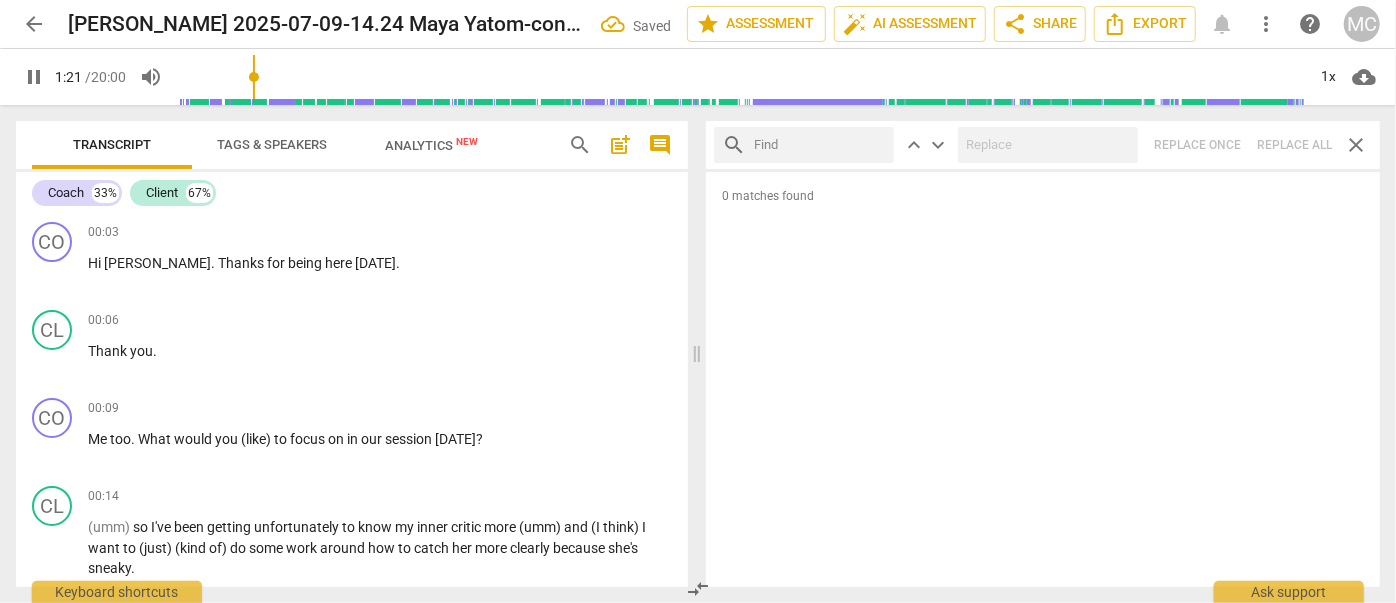 click at bounding box center (820, 145) 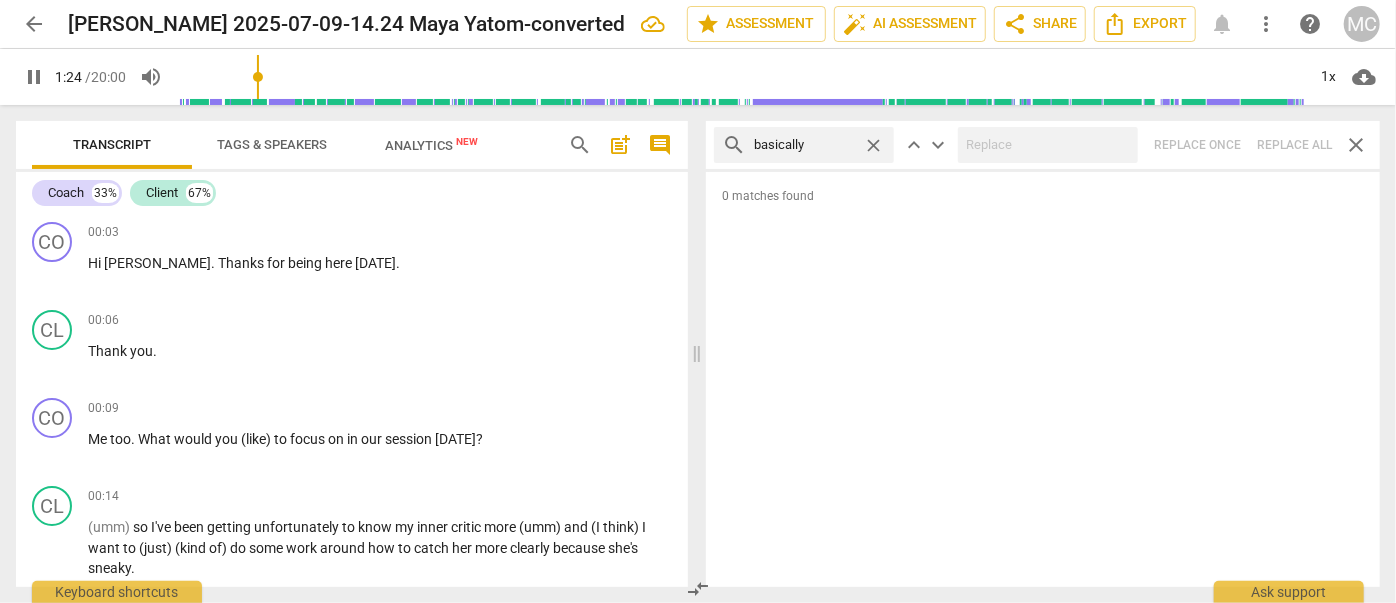 click on "search basically close keyboard_arrow_up keyboard_arrow_down Replace once Replace all close" at bounding box center (1043, 145) 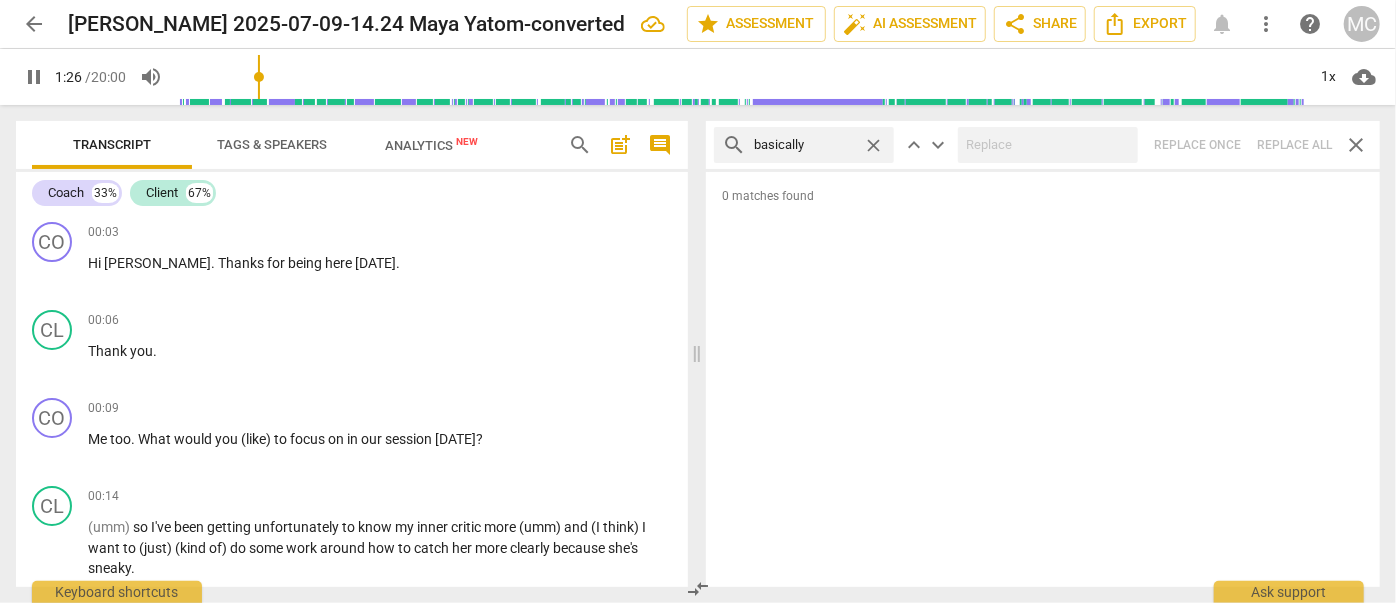 click on "close" at bounding box center [873, 145] 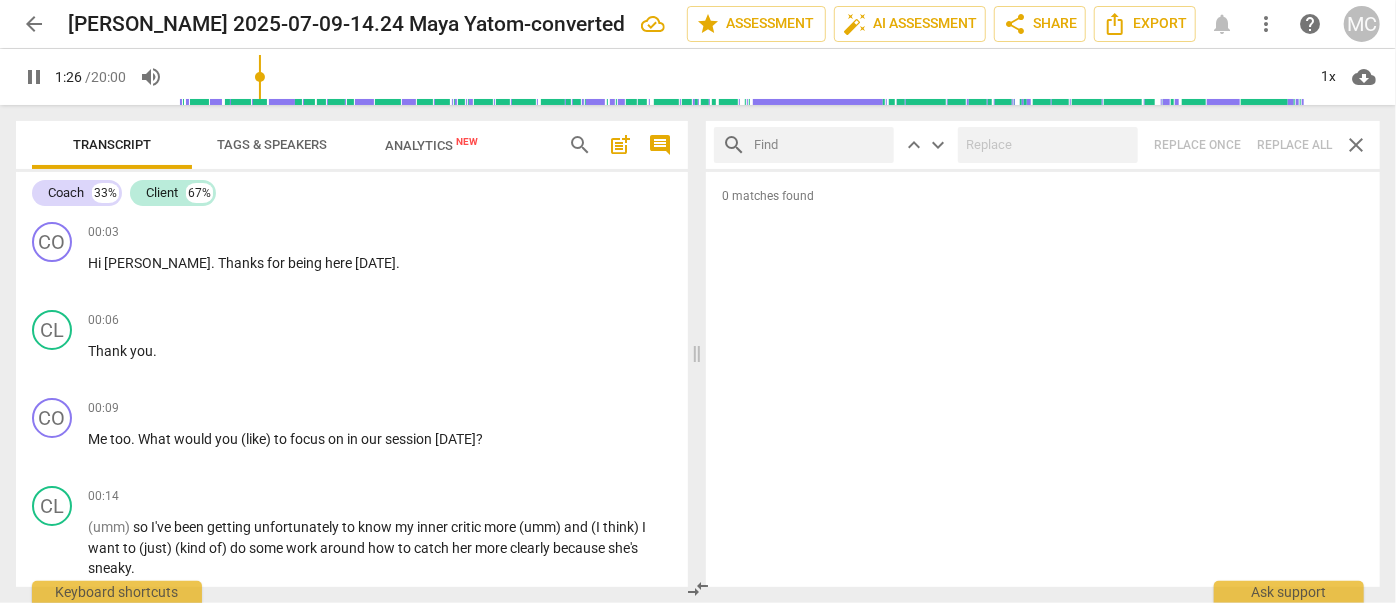 click at bounding box center (820, 145) 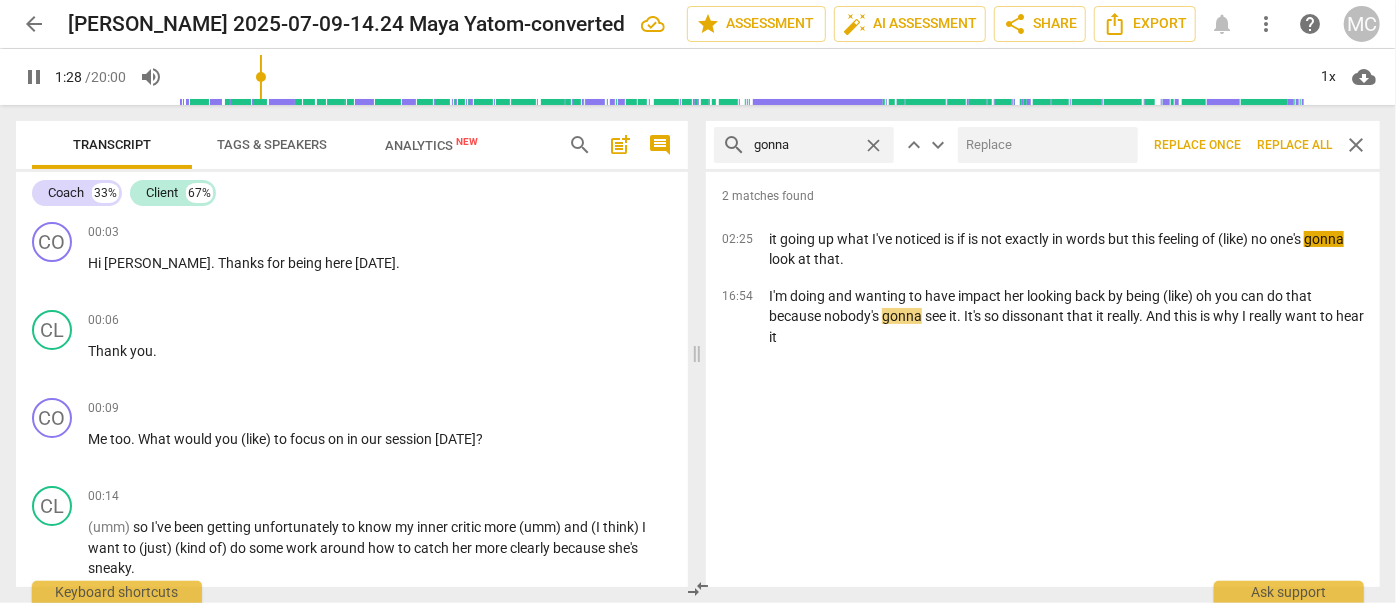 click at bounding box center (1044, 145) 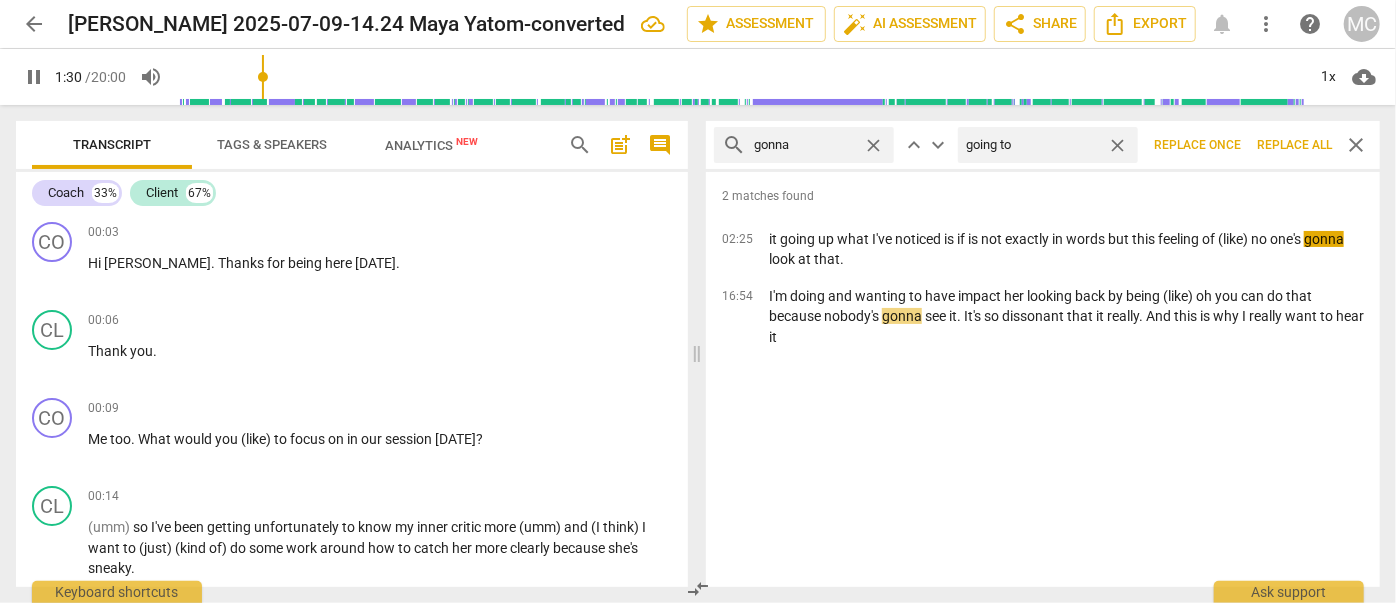 click on "Replace all" at bounding box center (1294, 145) 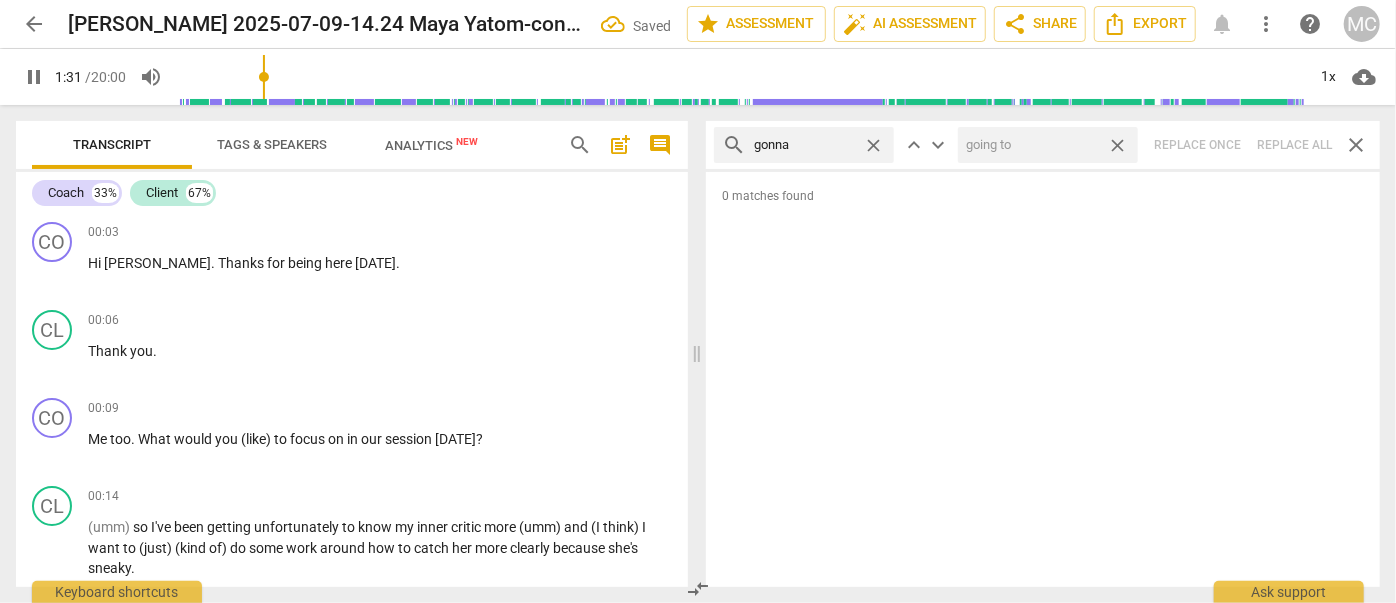click on "close" at bounding box center (1117, 145) 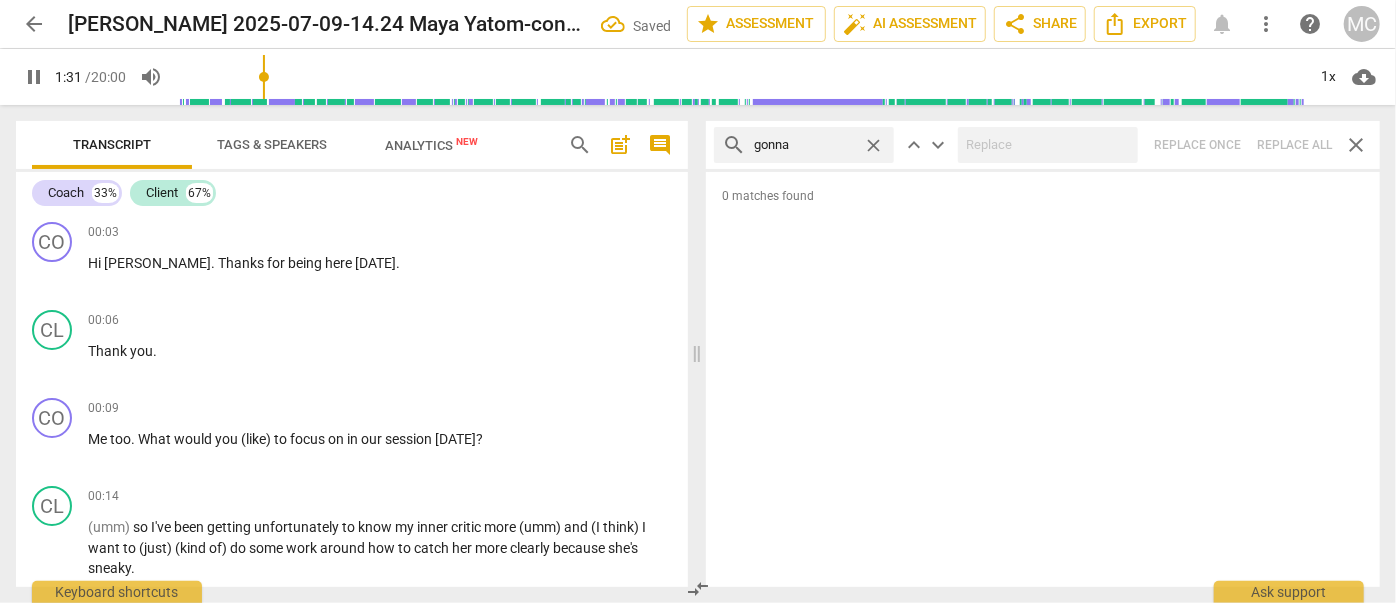 click on "close" at bounding box center [873, 145] 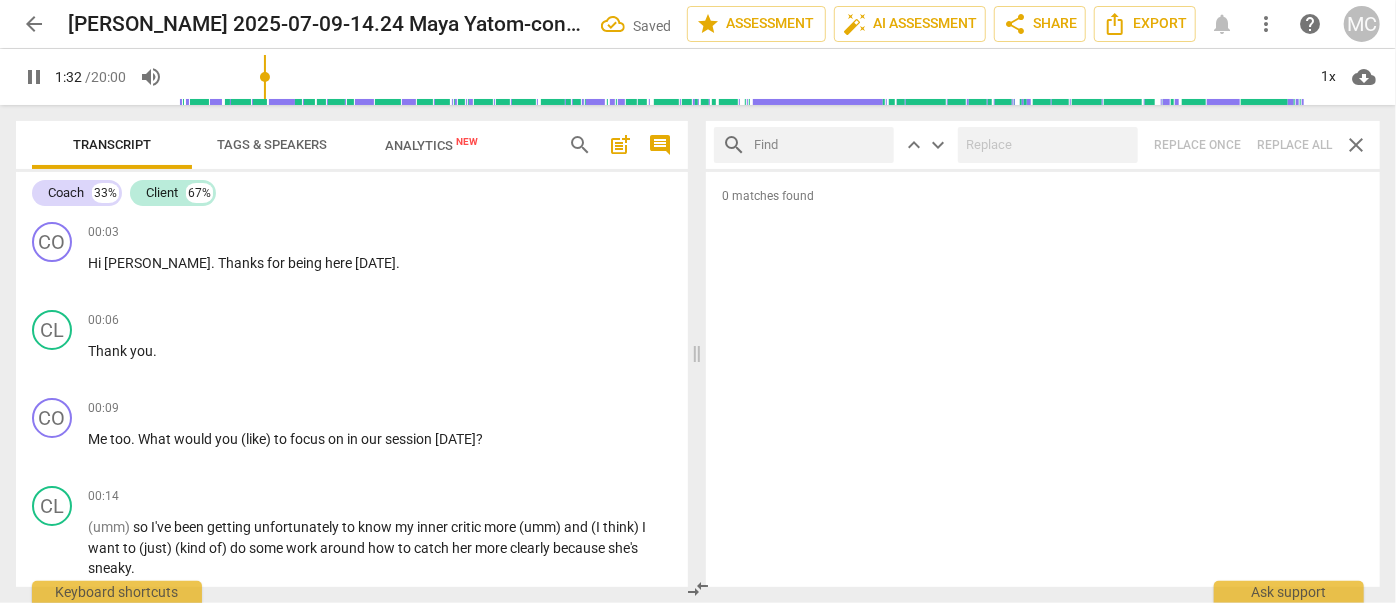 click at bounding box center [820, 145] 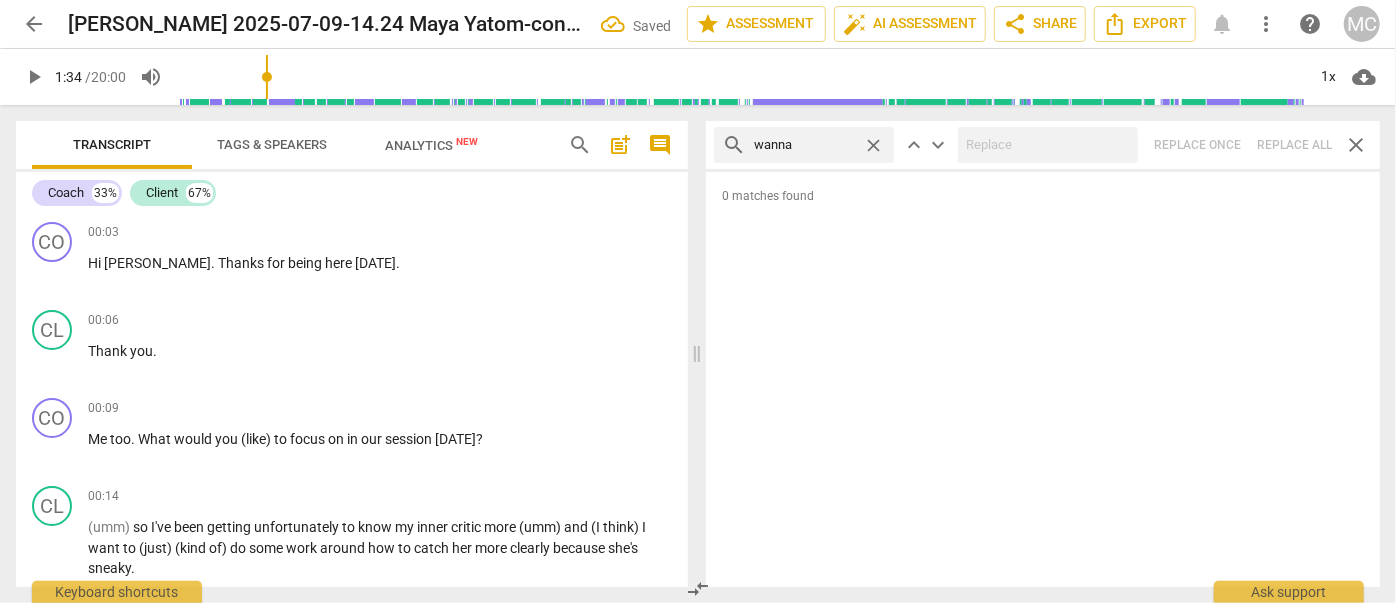 click on "search wanna close keyboard_arrow_up keyboard_arrow_down Replace once Replace all close" at bounding box center (1043, 145) 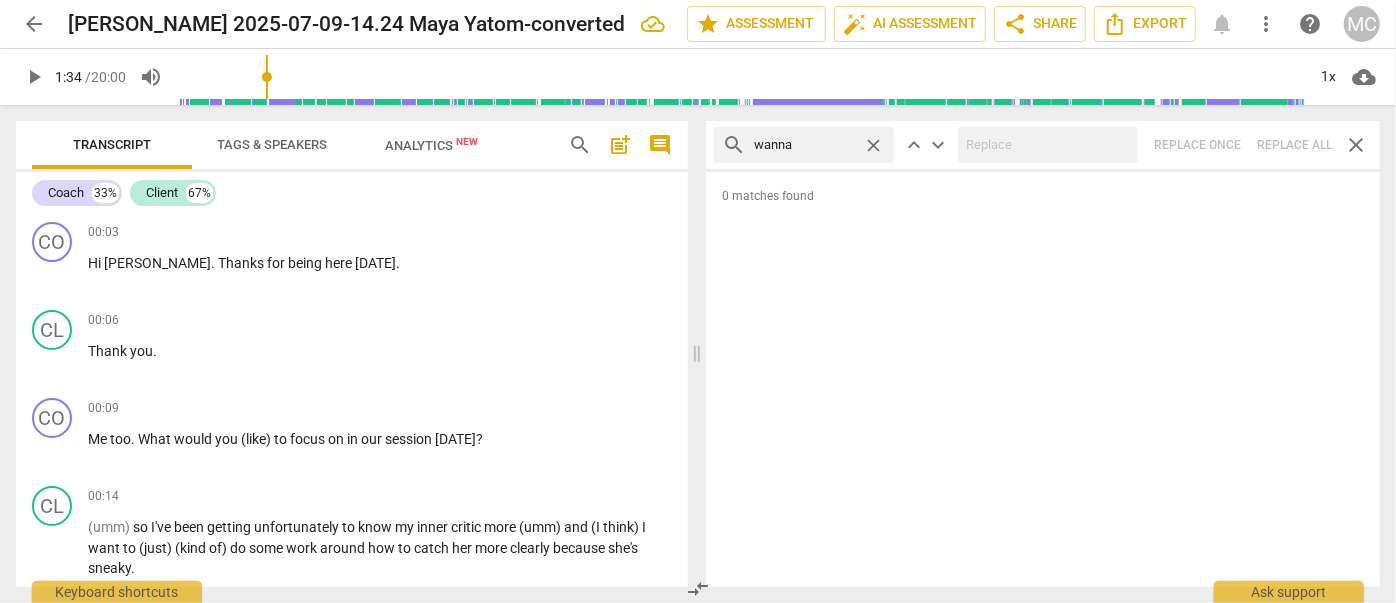 click on "close" at bounding box center (873, 145) 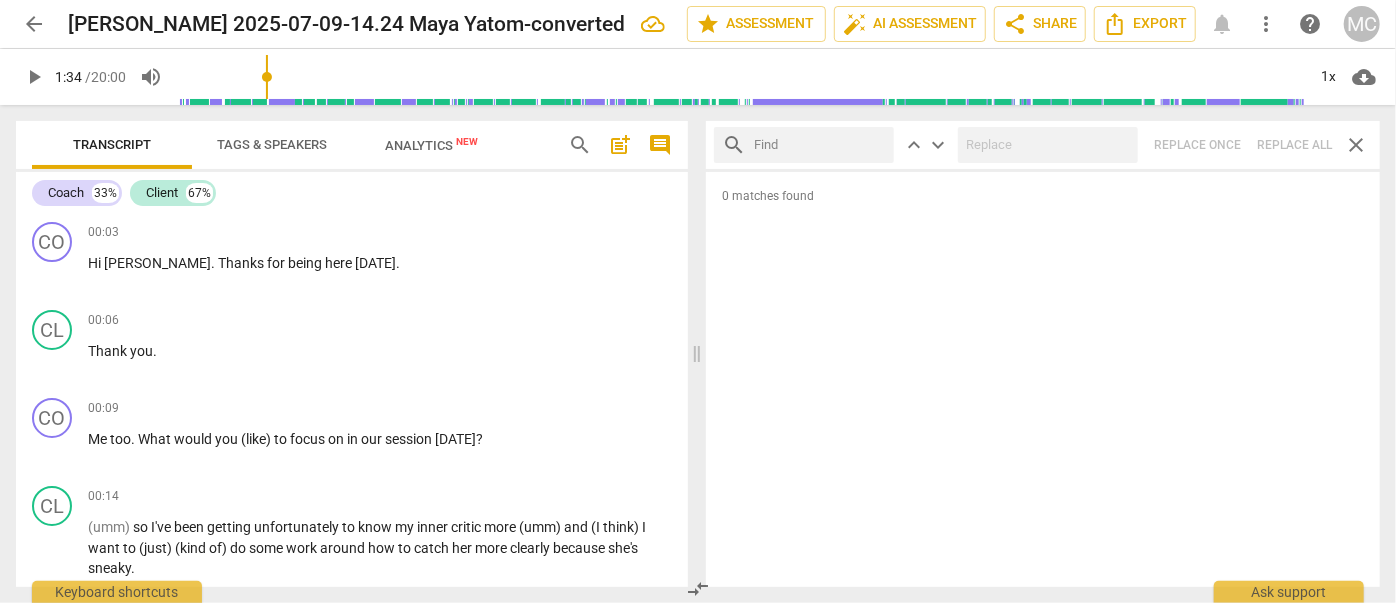 click at bounding box center (820, 145) 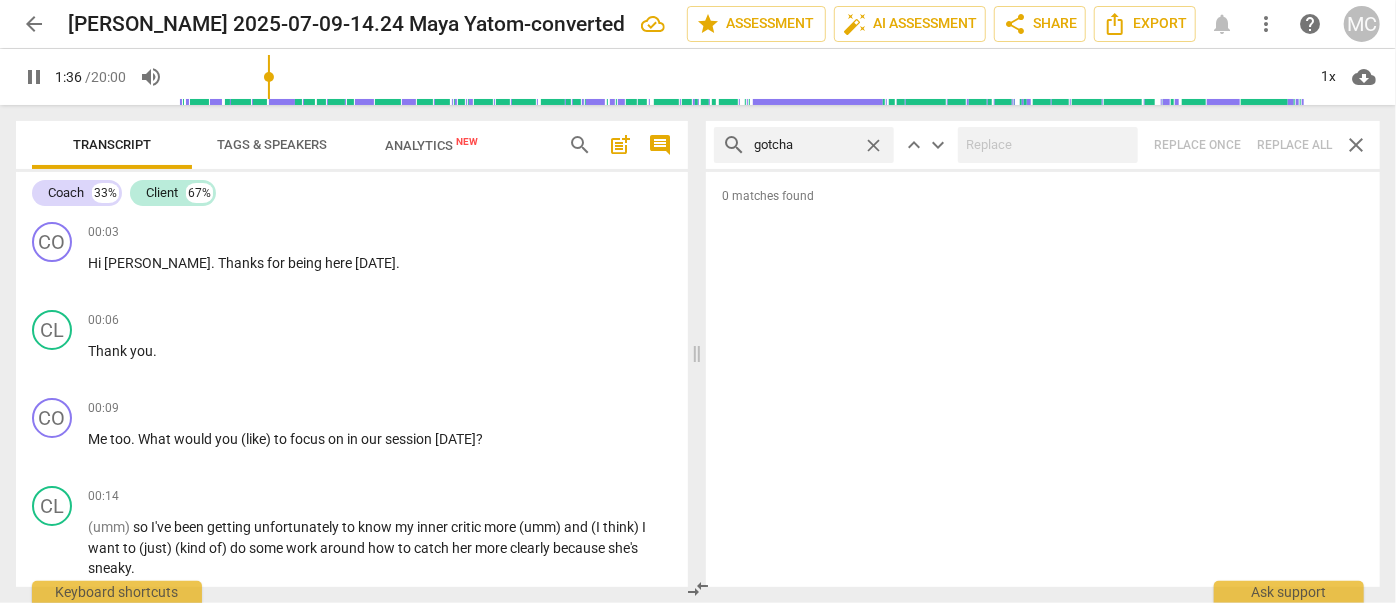 click on "search gotcha close keyboard_arrow_up keyboard_arrow_down Replace once Replace all close" at bounding box center [1043, 145] 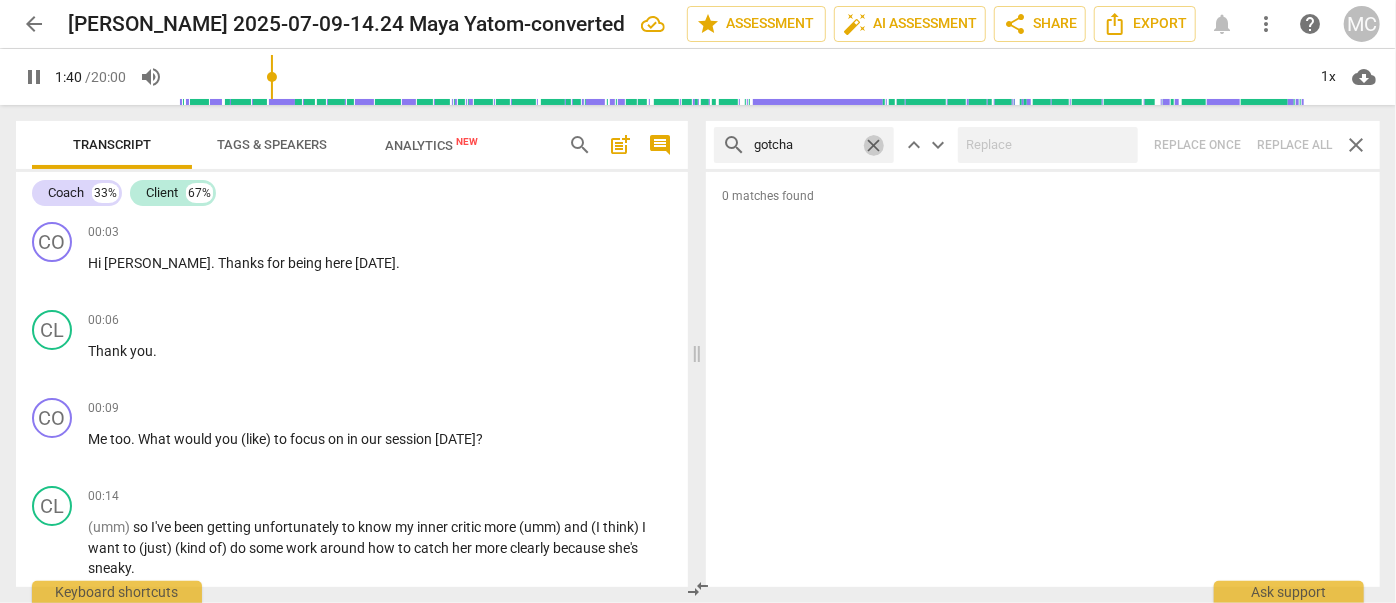 click on "close" at bounding box center (873, 145) 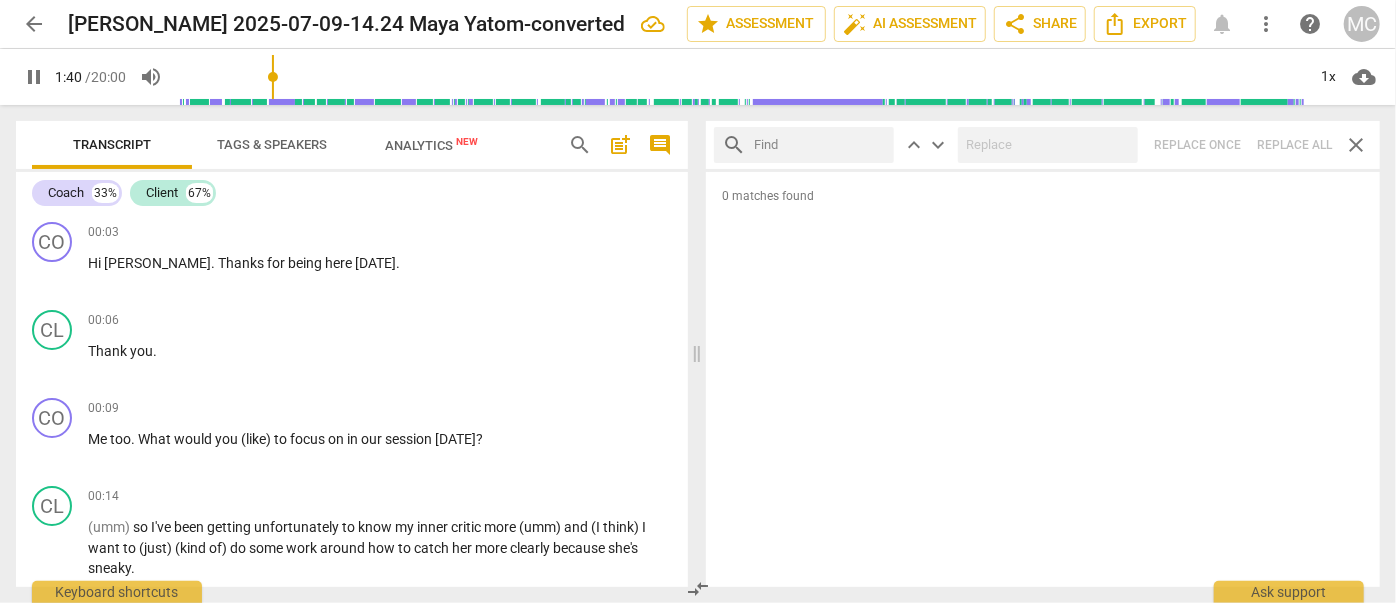 click at bounding box center [820, 145] 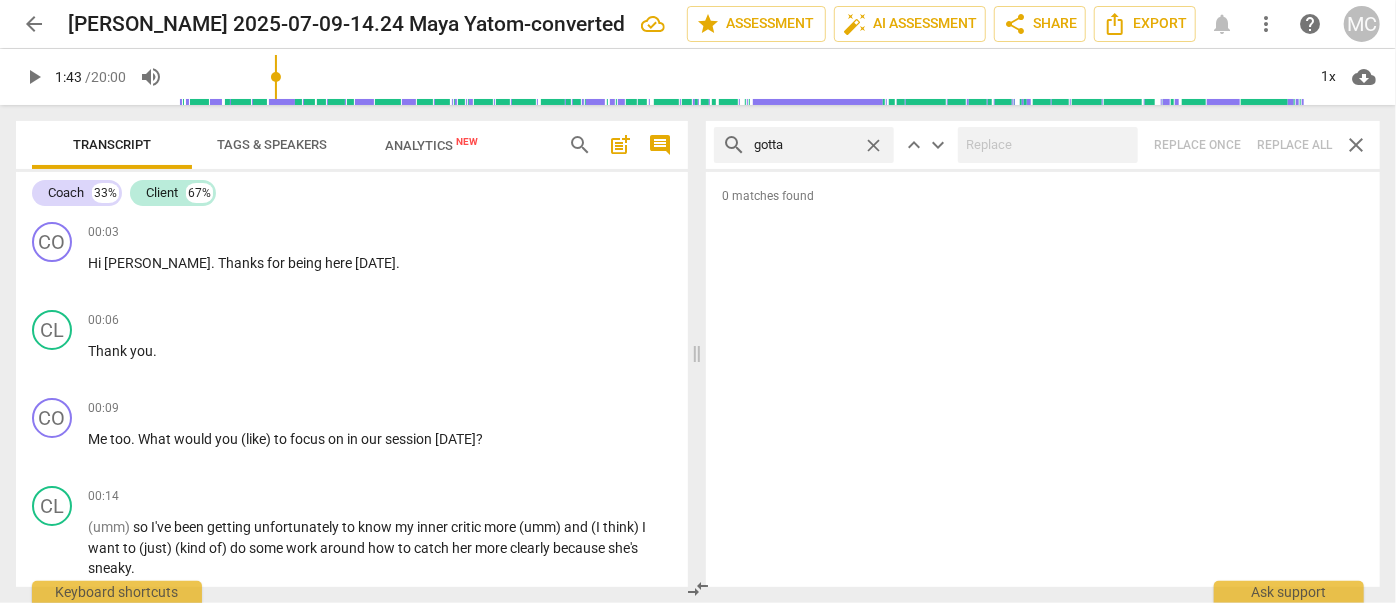 click on "search gotta close keyboard_arrow_up keyboard_arrow_down Replace once Replace all close" at bounding box center [1043, 145] 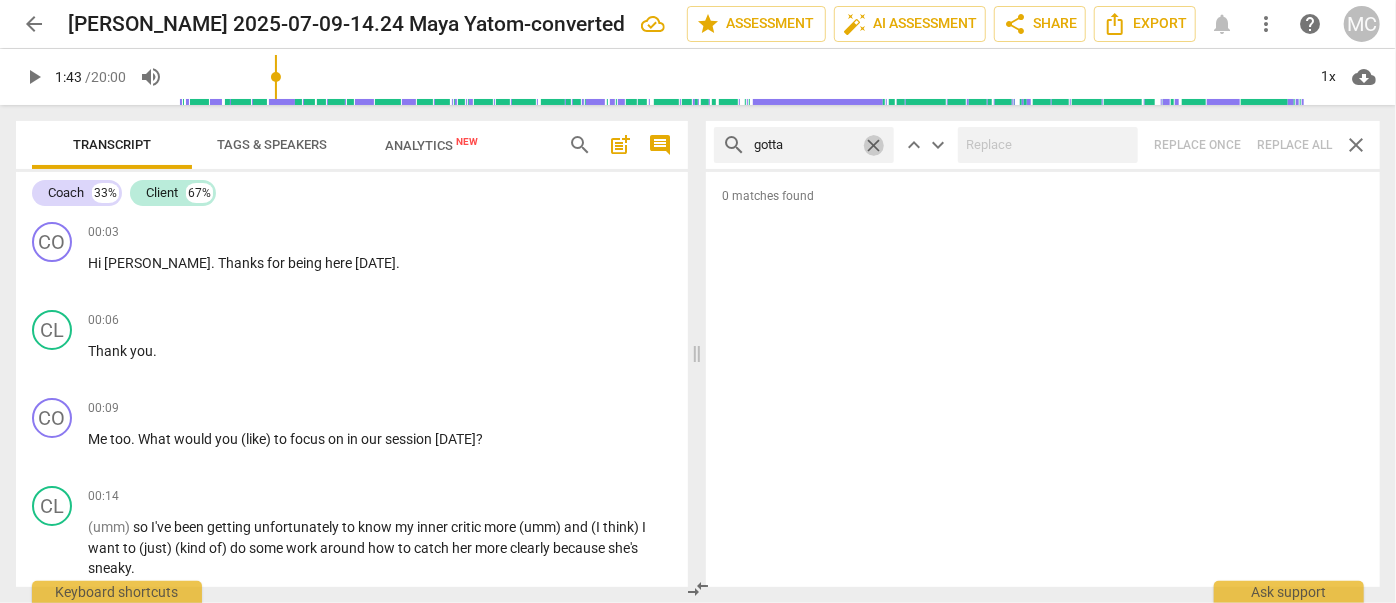 click on "close" at bounding box center (873, 145) 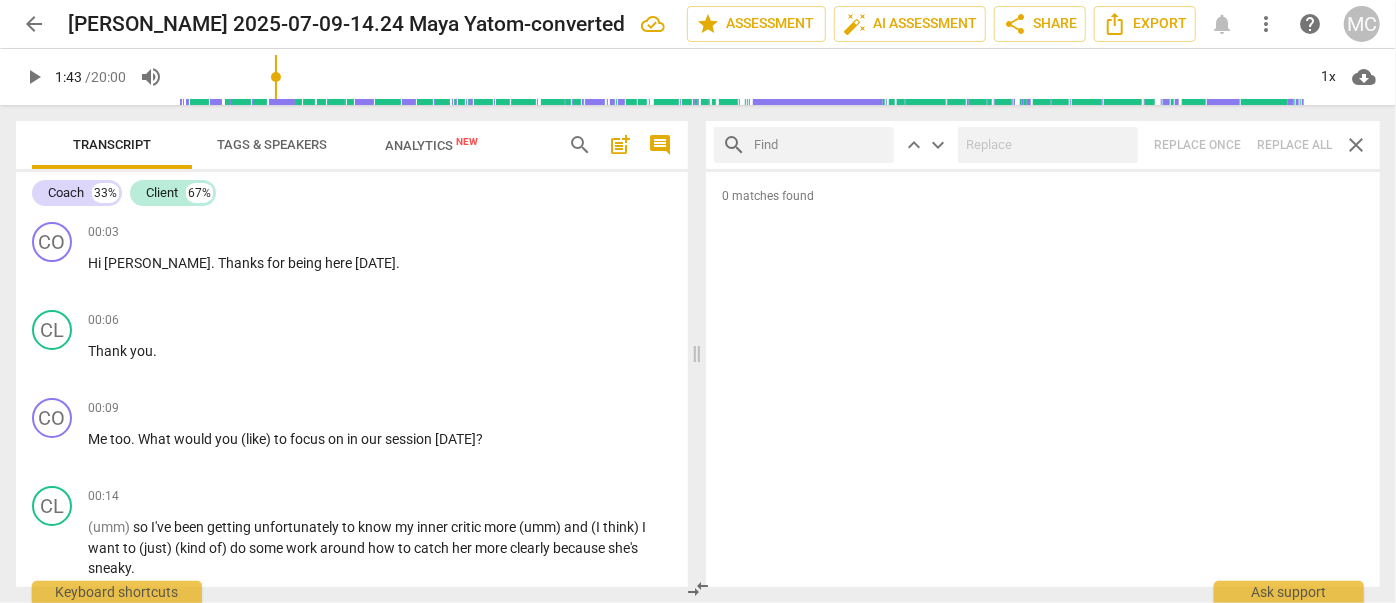 click at bounding box center [820, 145] 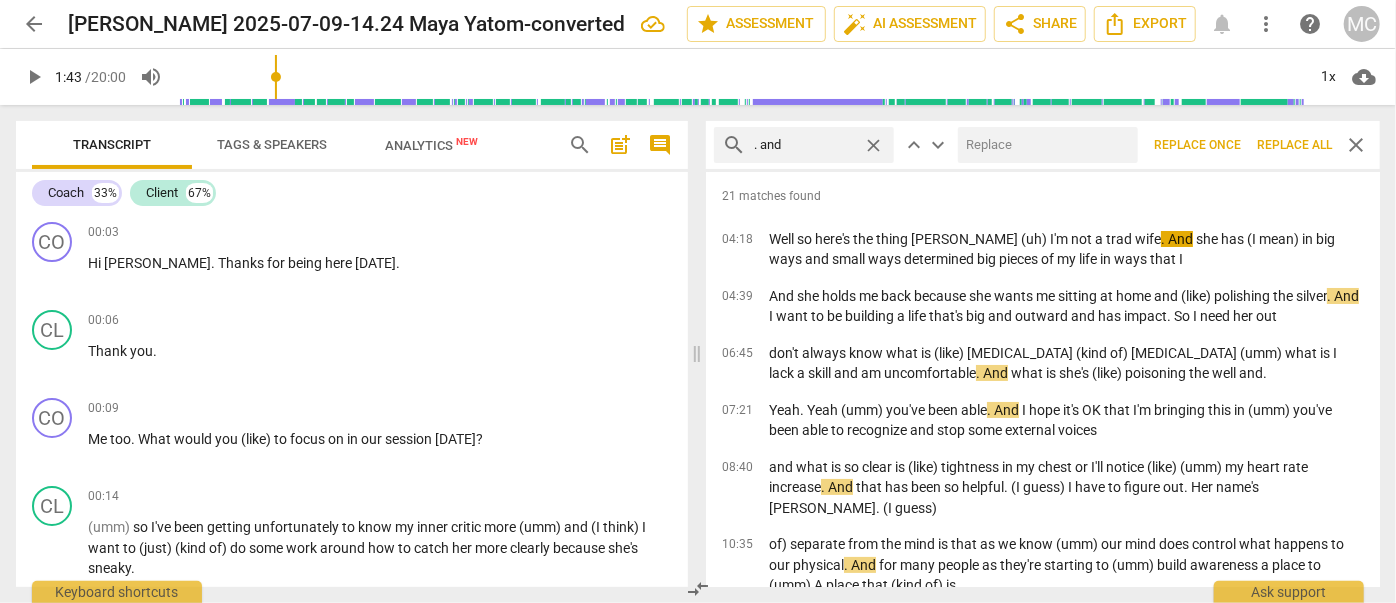 click at bounding box center (1044, 145) 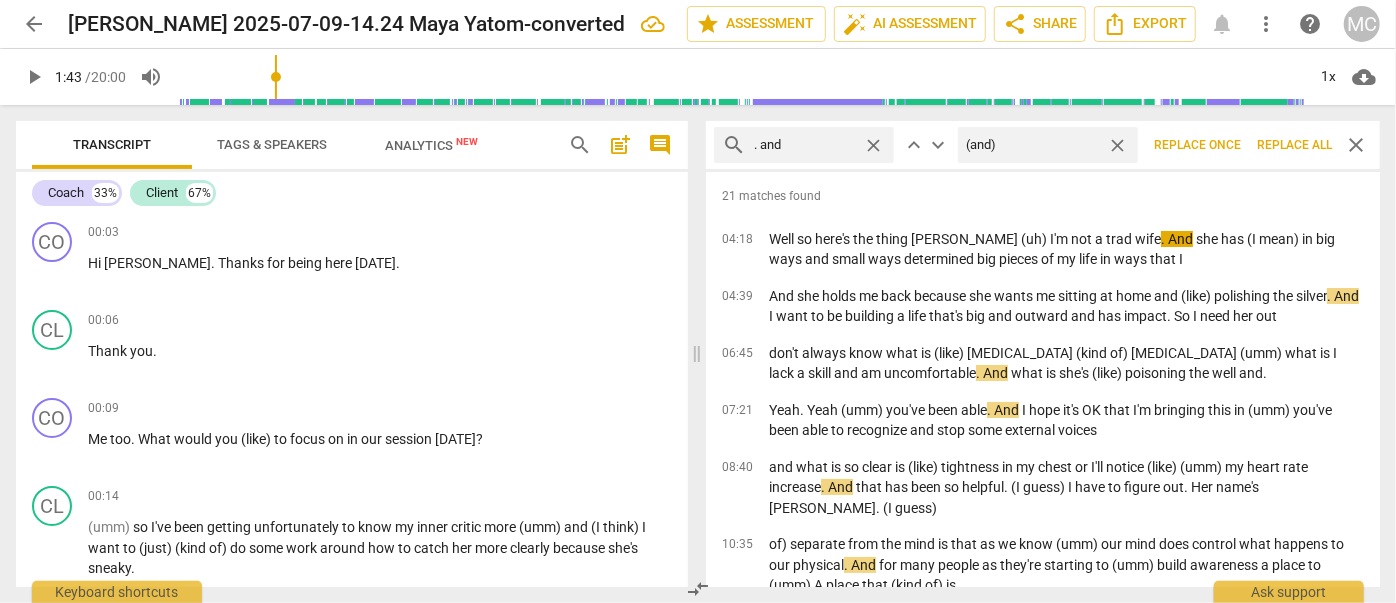 click on "Replace all" at bounding box center [1294, 145] 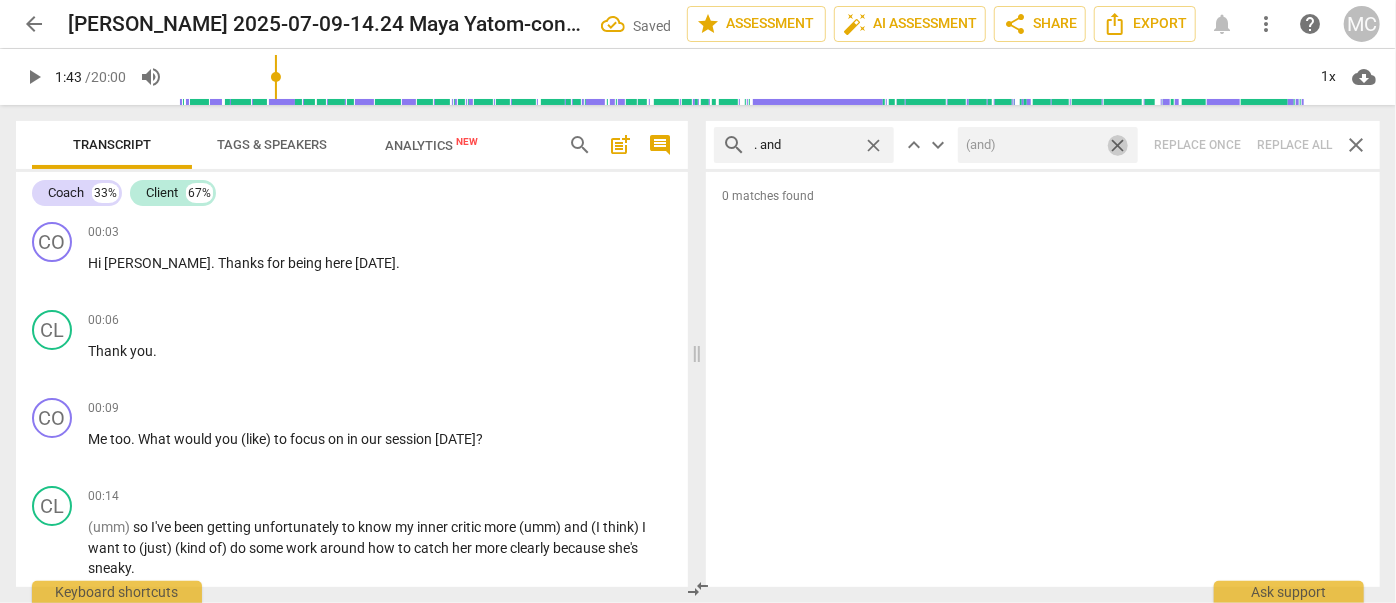 click on "close" at bounding box center [1117, 145] 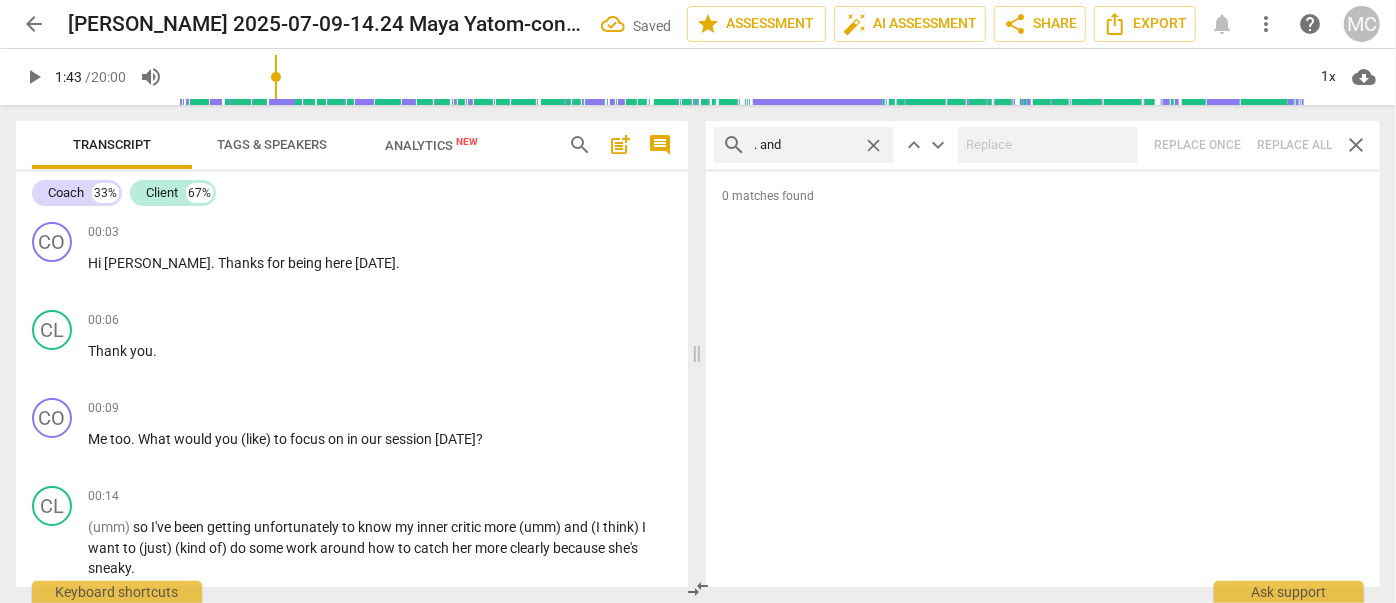 click on "close" at bounding box center (873, 145) 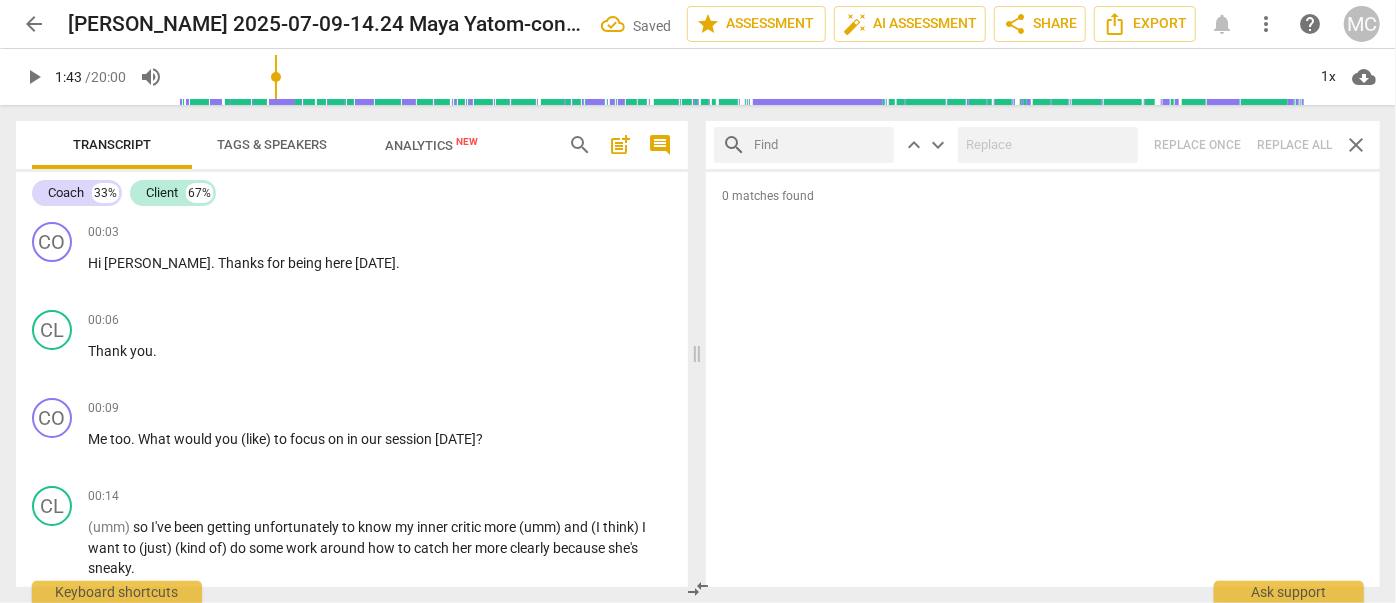 click at bounding box center (820, 145) 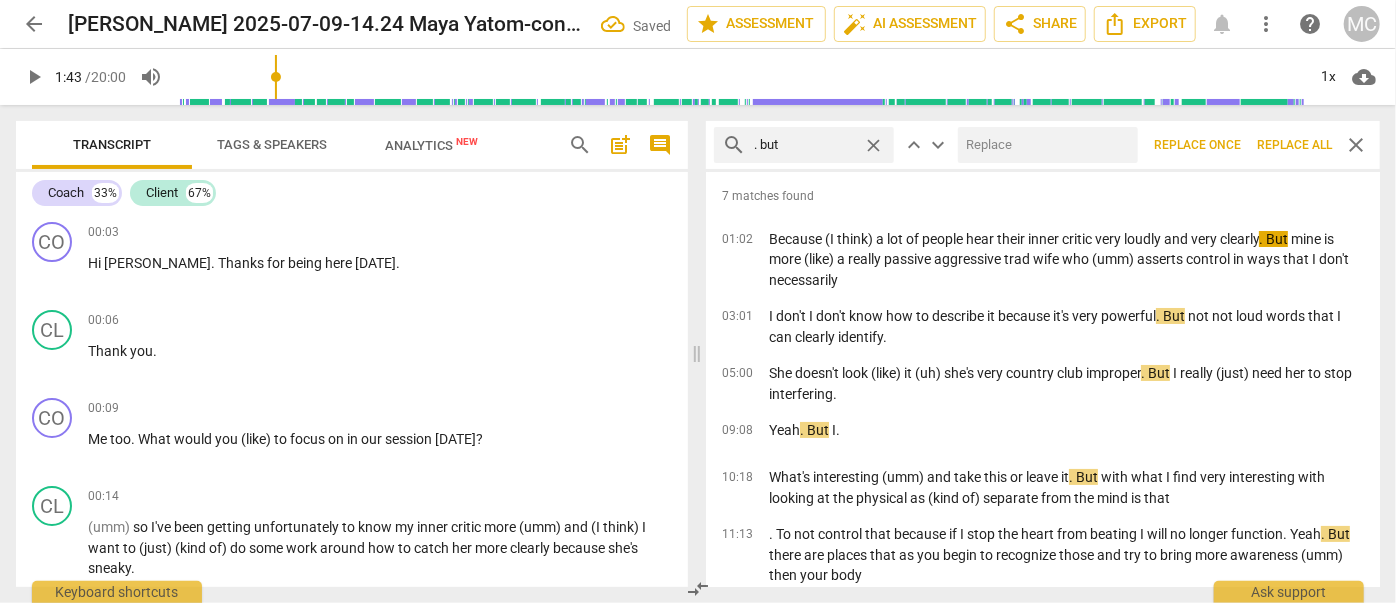 click at bounding box center (1044, 145) 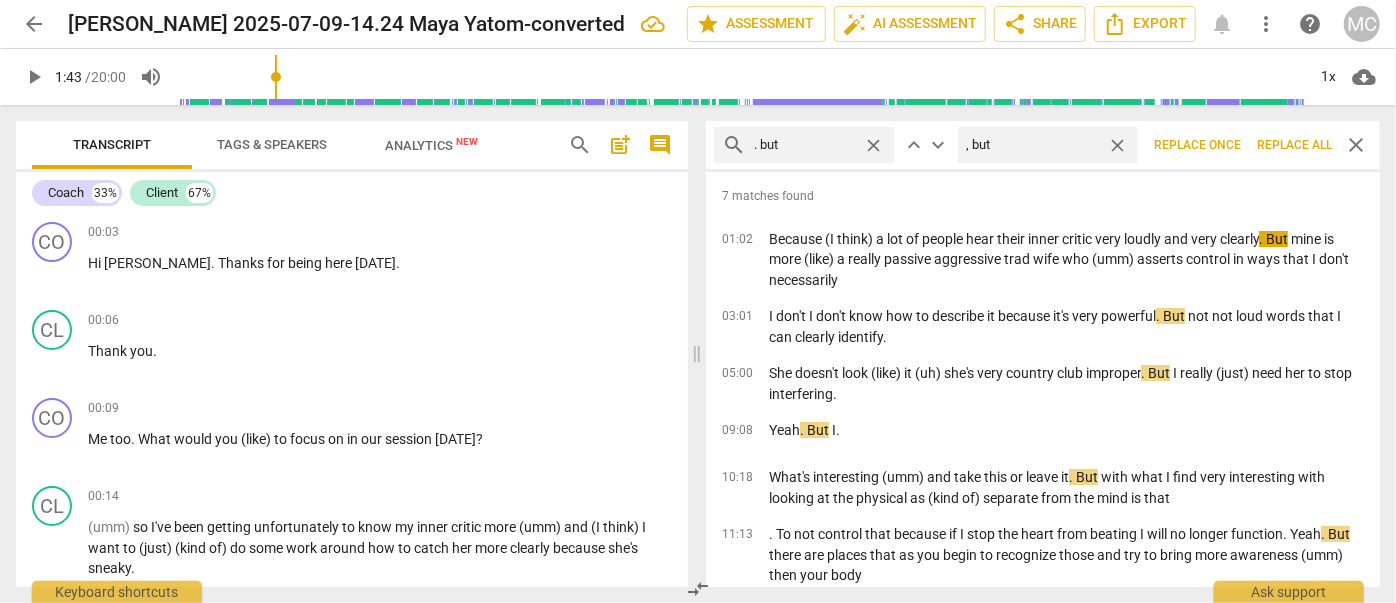 click on "Replace all" at bounding box center [1294, 145] 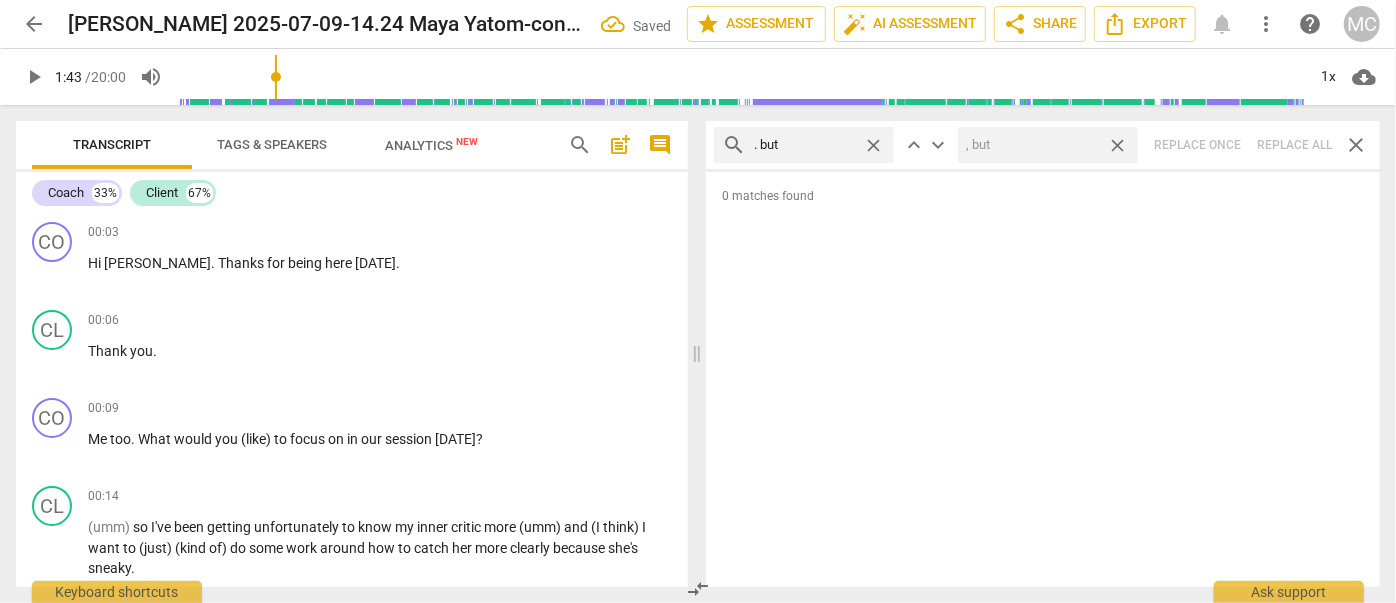 click on "close" at bounding box center [1117, 145] 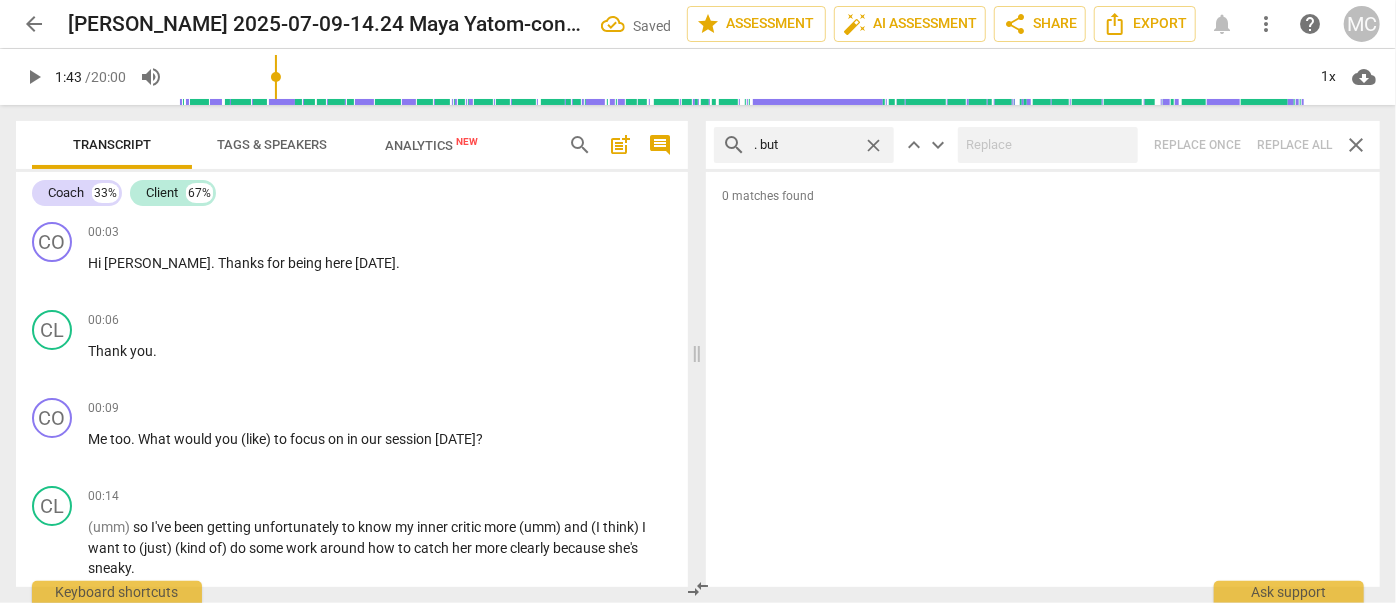 click on "close" at bounding box center [873, 145] 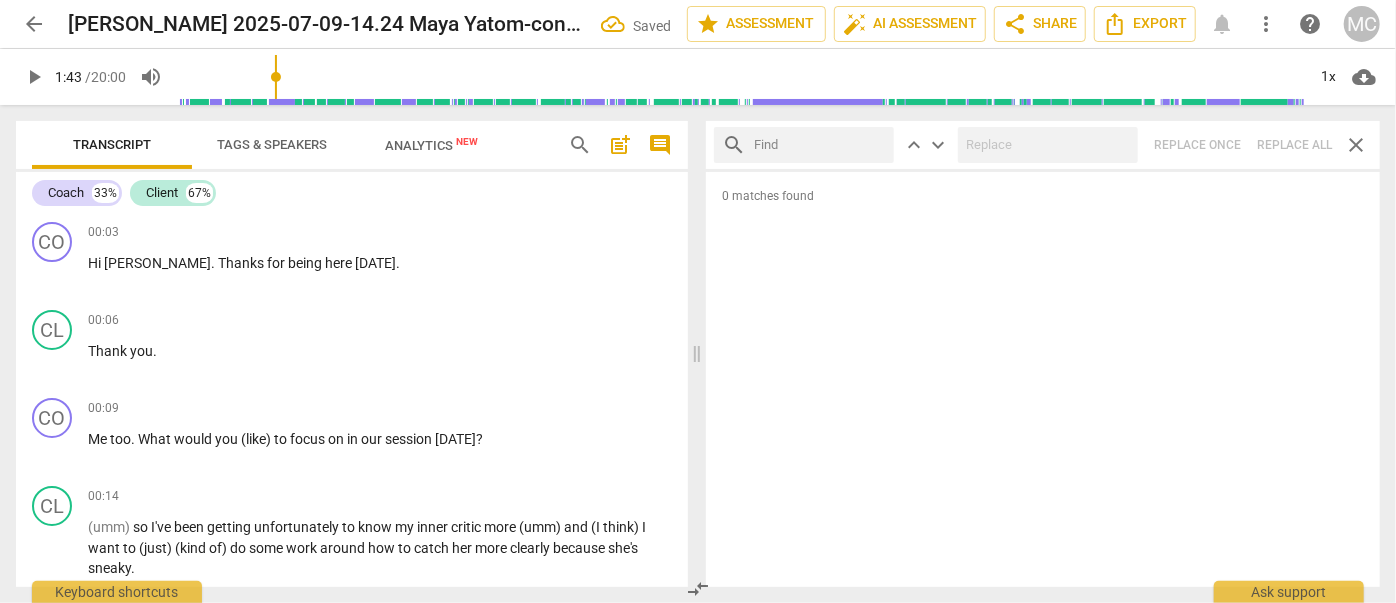 click at bounding box center (820, 145) 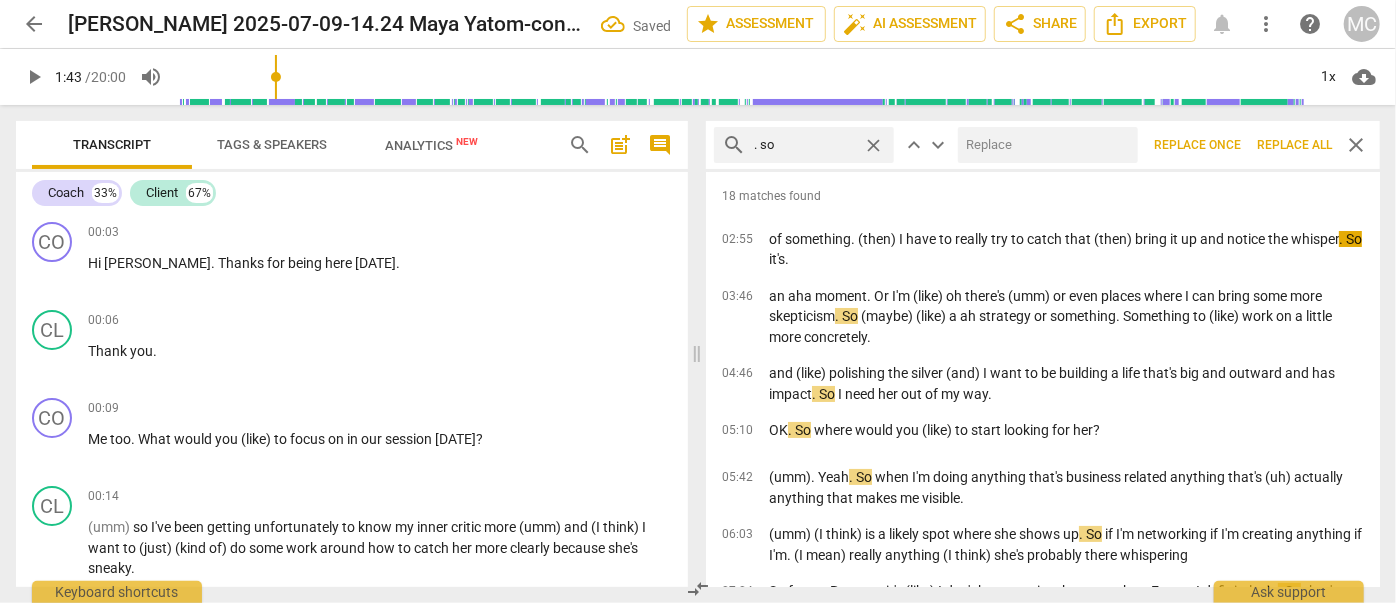 click at bounding box center (1044, 145) 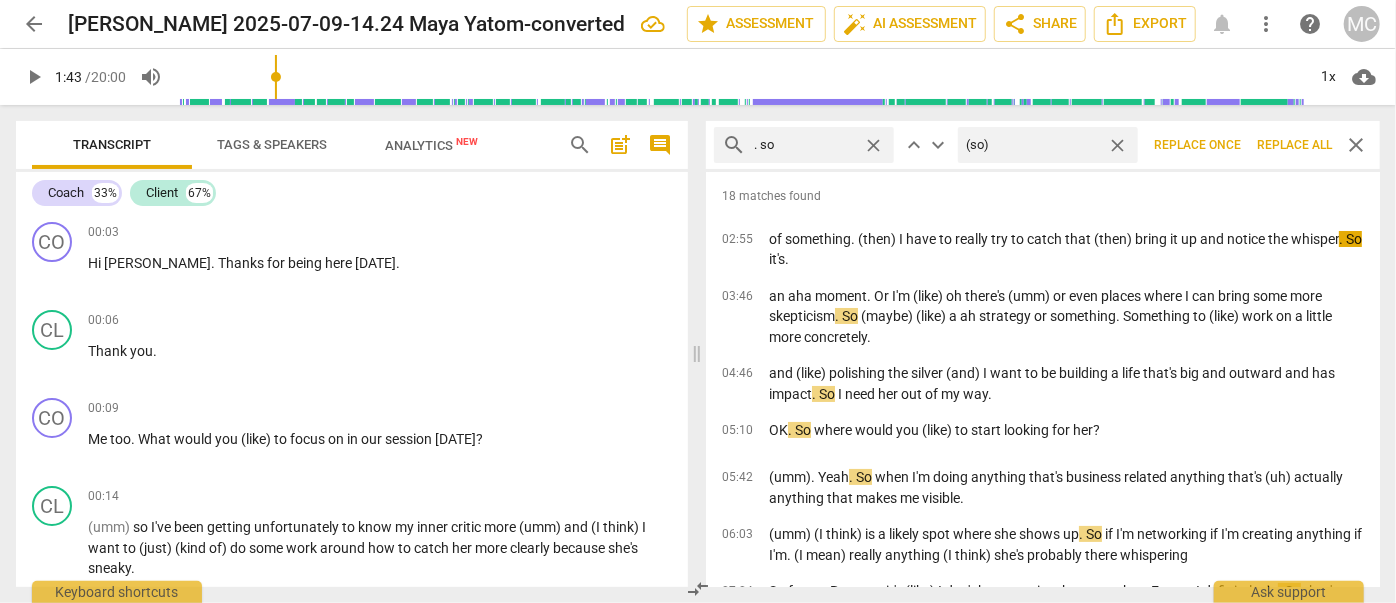 click on "Replace all" at bounding box center [1294, 145] 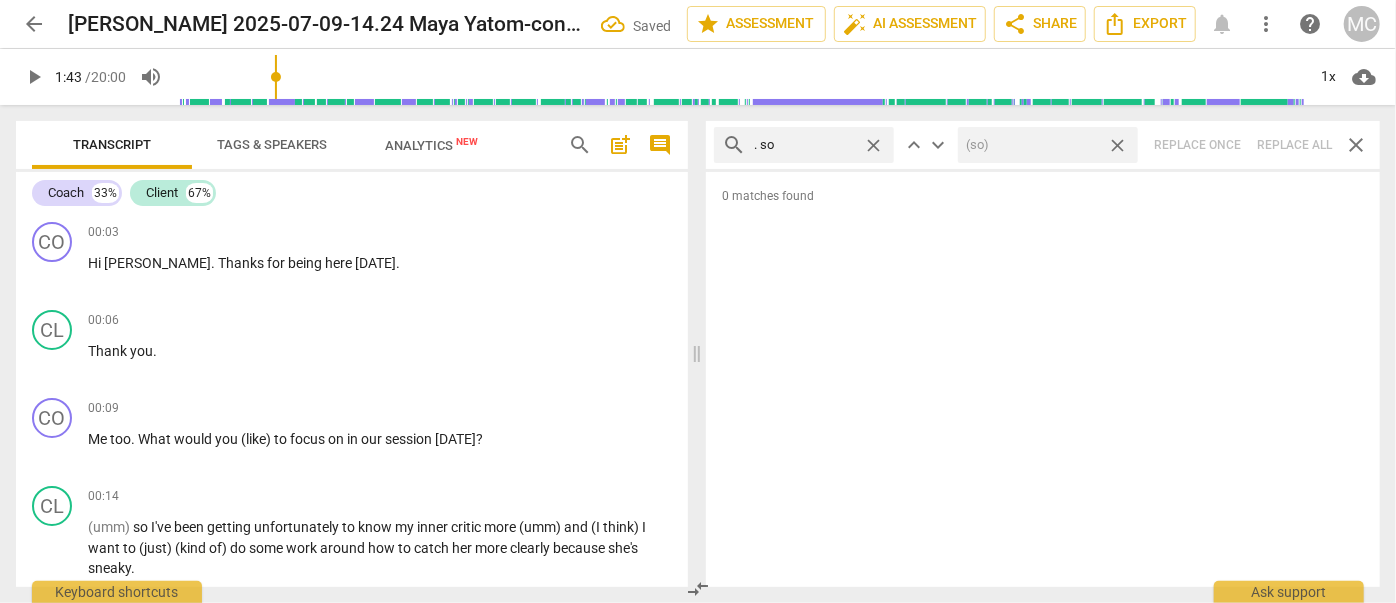 click on "close" at bounding box center [1117, 145] 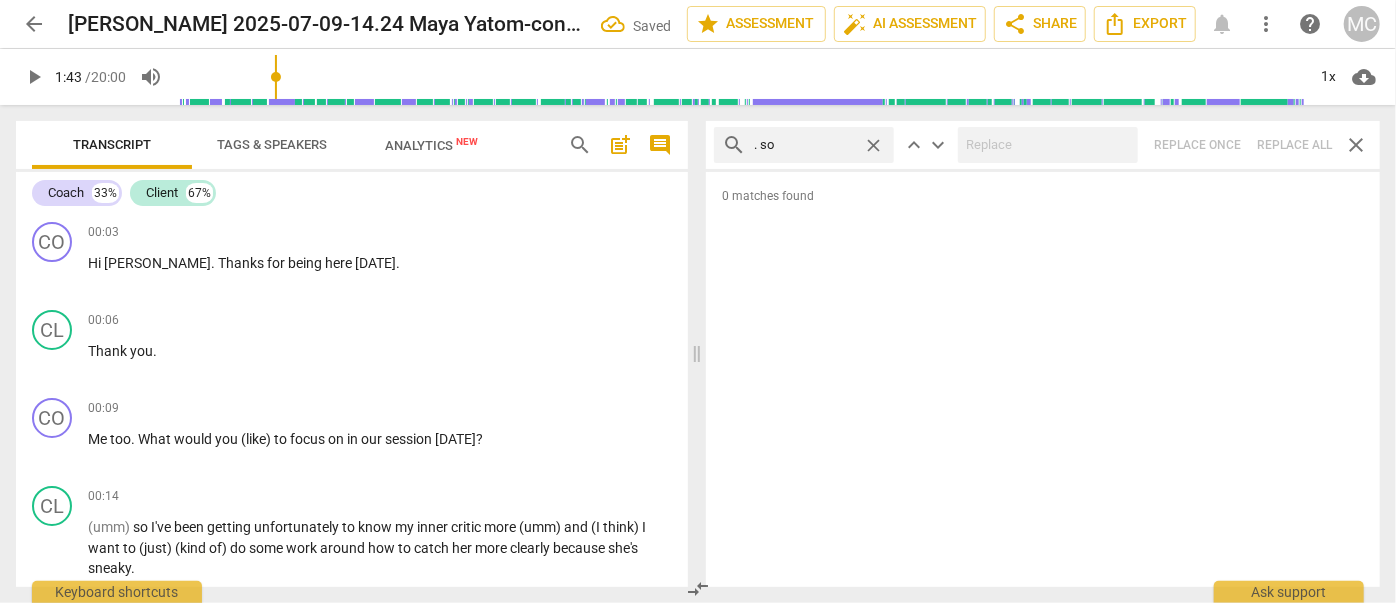 click on "close" at bounding box center [873, 145] 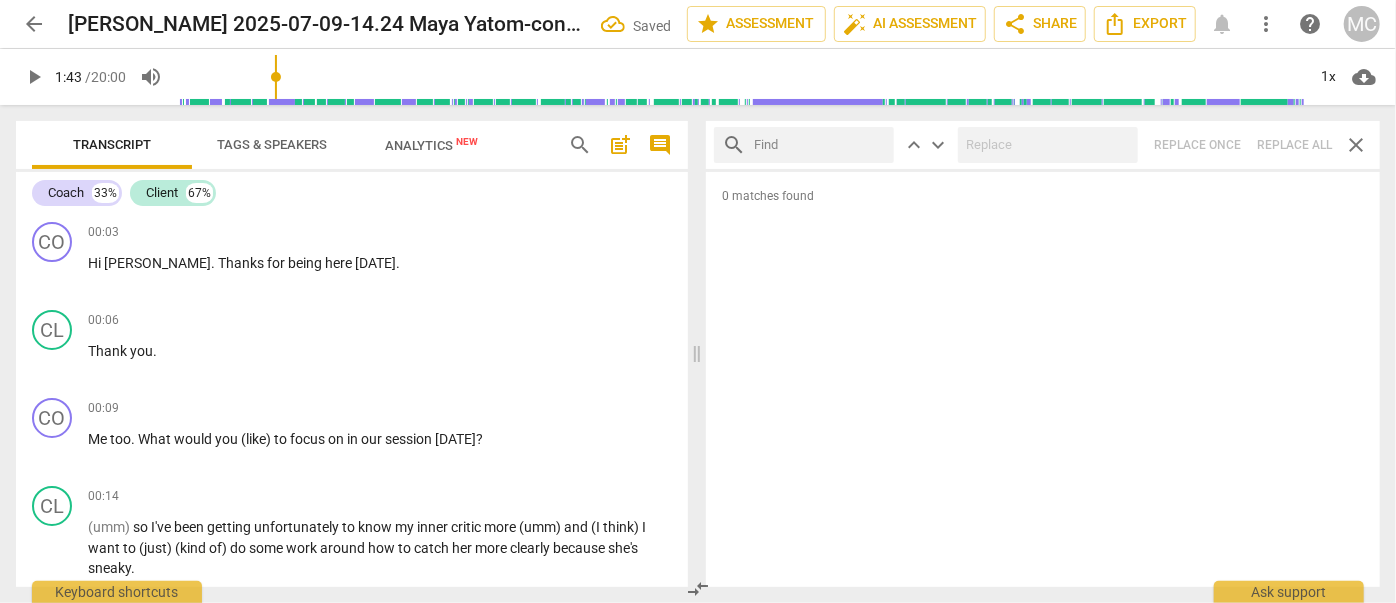 click at bounding box center (820, 145) 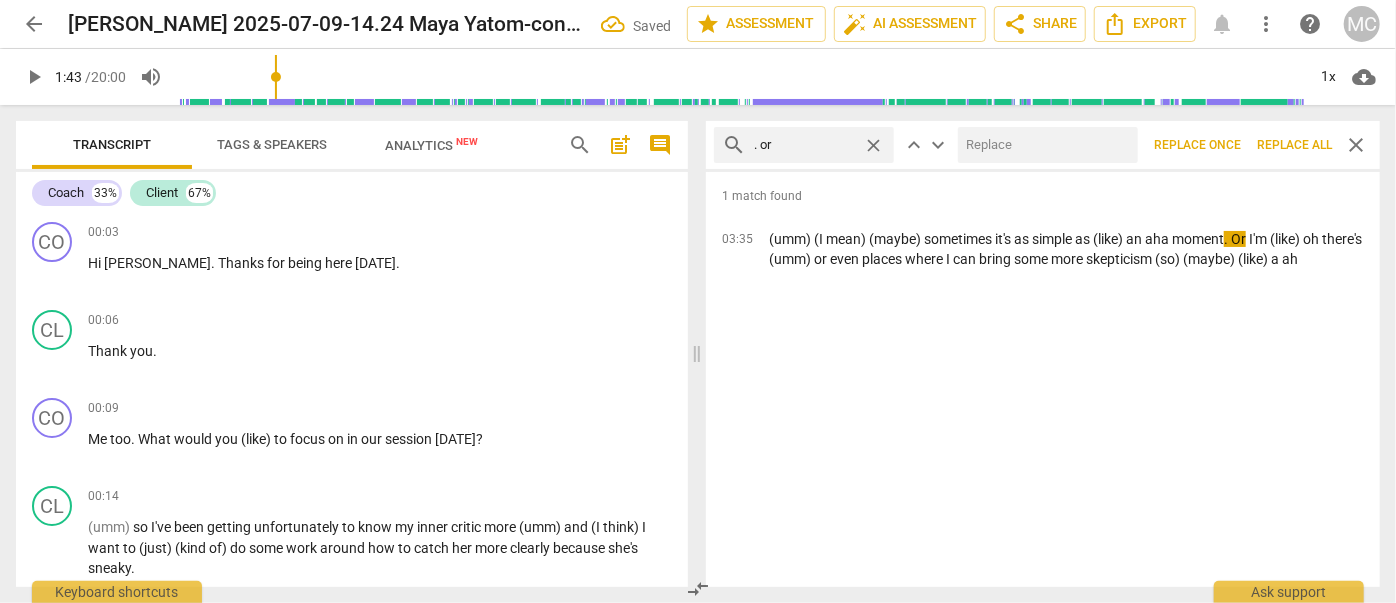 click at bounding box center [1044, 145] 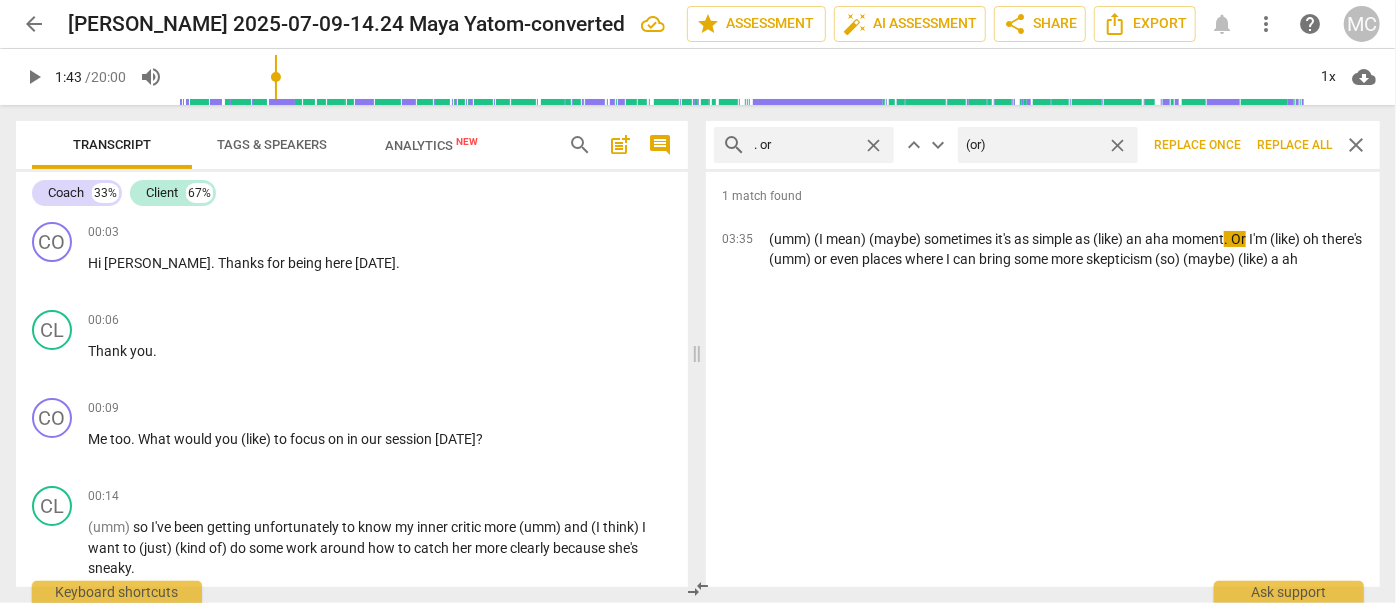 click on "Replace all" at bounding box center (1294, 145) 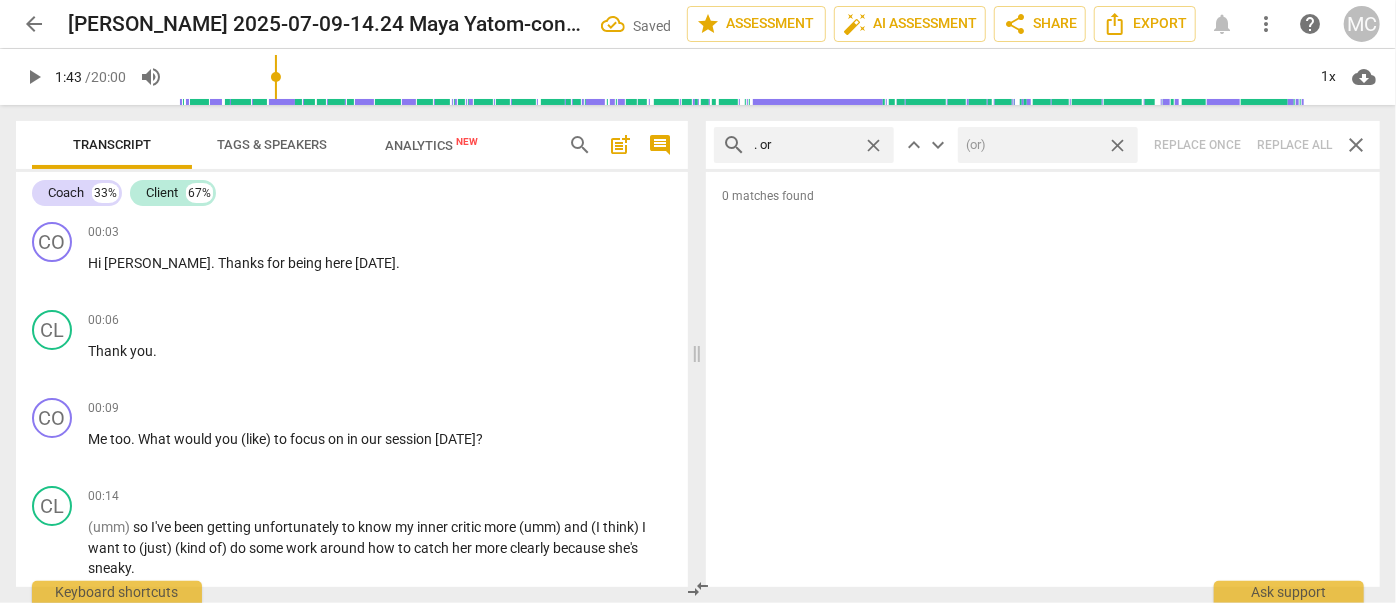 click on "close" at bounding box center [1117, 145] 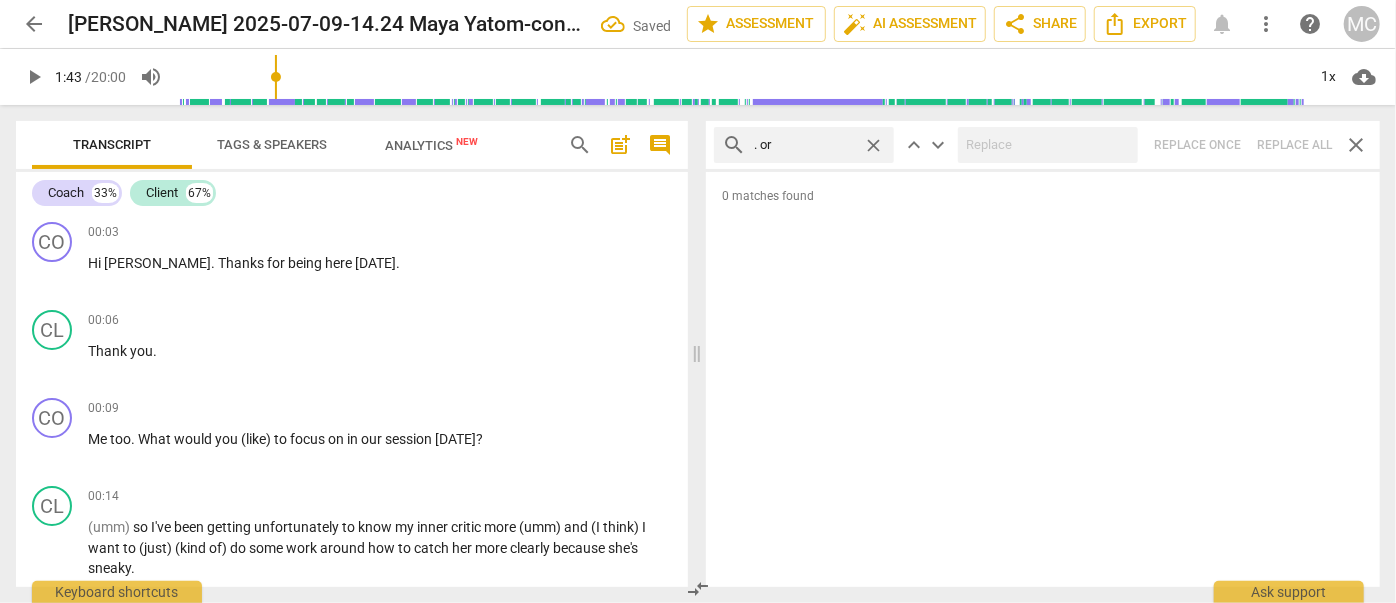 click on "close" at bounding box center [873, 145] 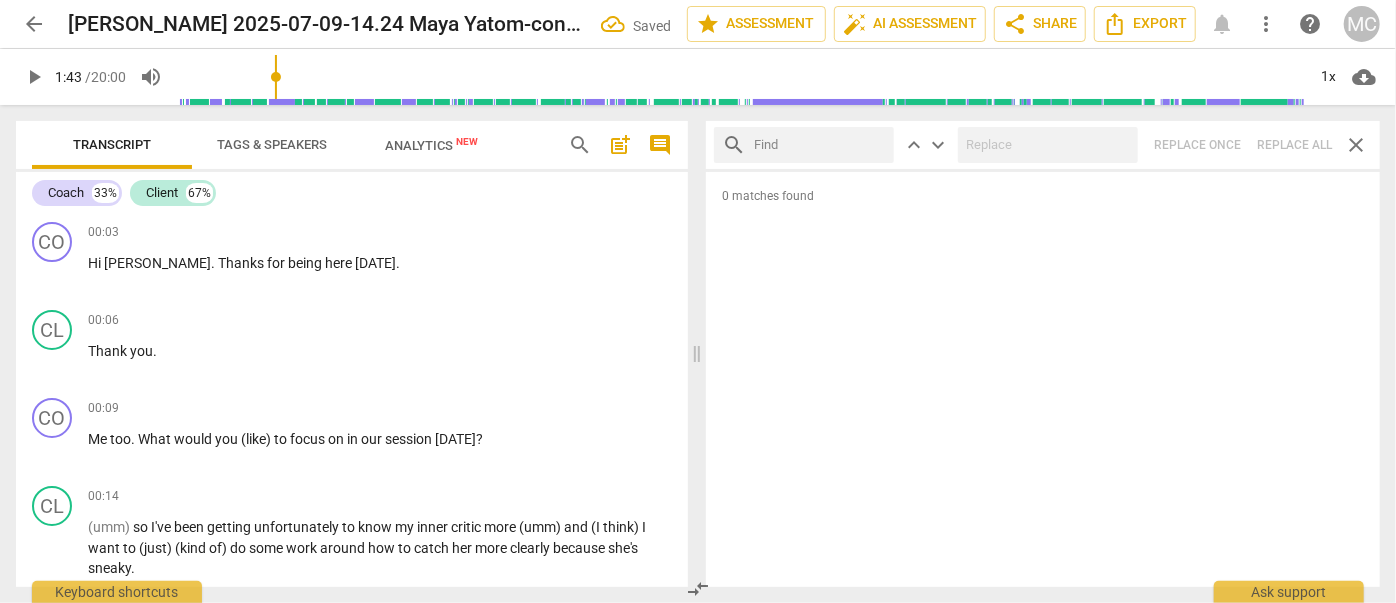 click at bounding box center [820, 145] 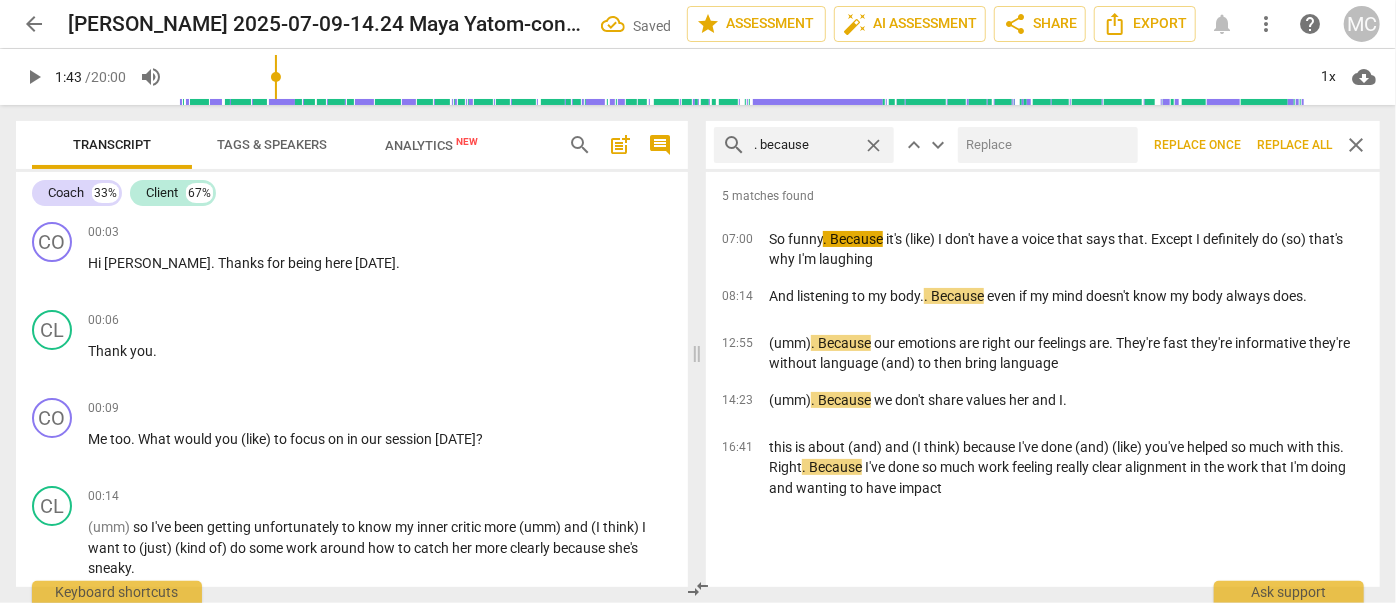 click at bounding box center [1044, 145] 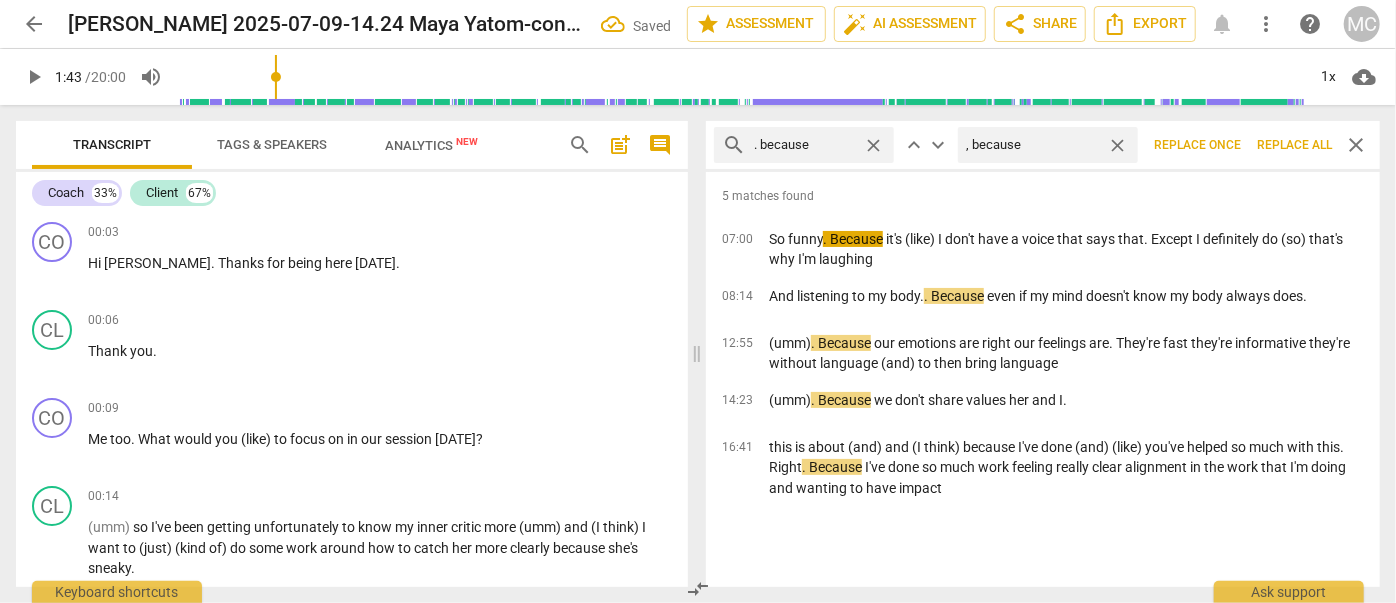 click on "Replace all" at bounding box center (1294, 145) 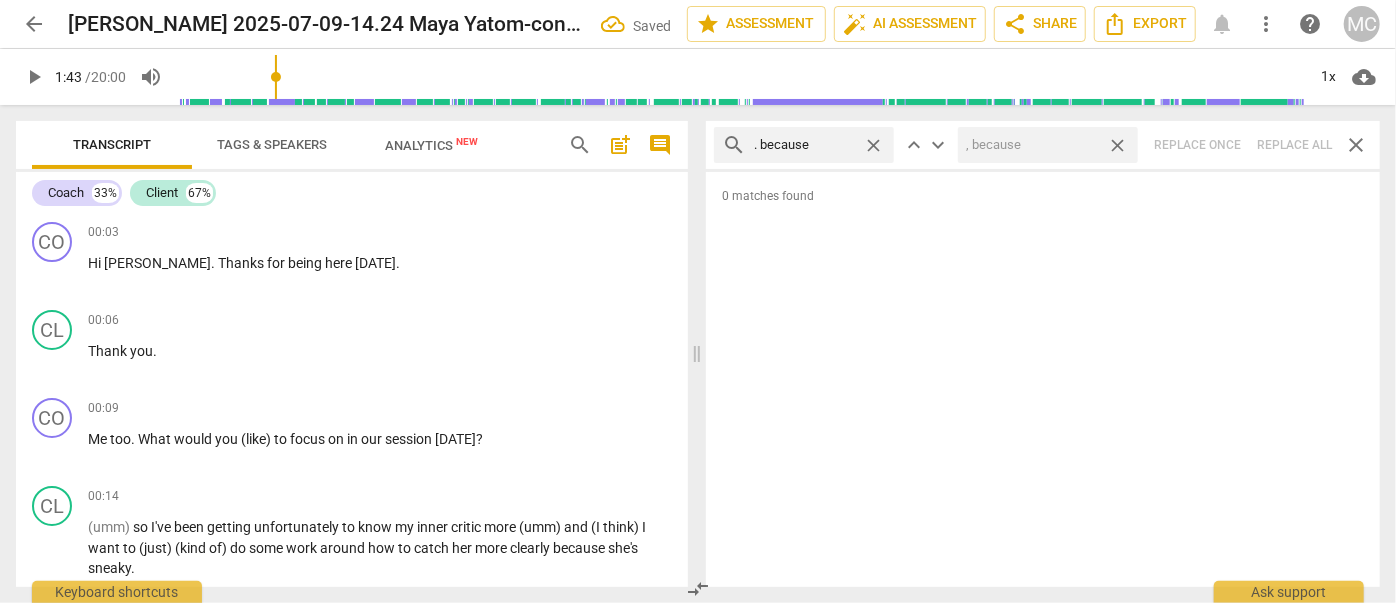 click on "close" at bounding box center [1117, 145] 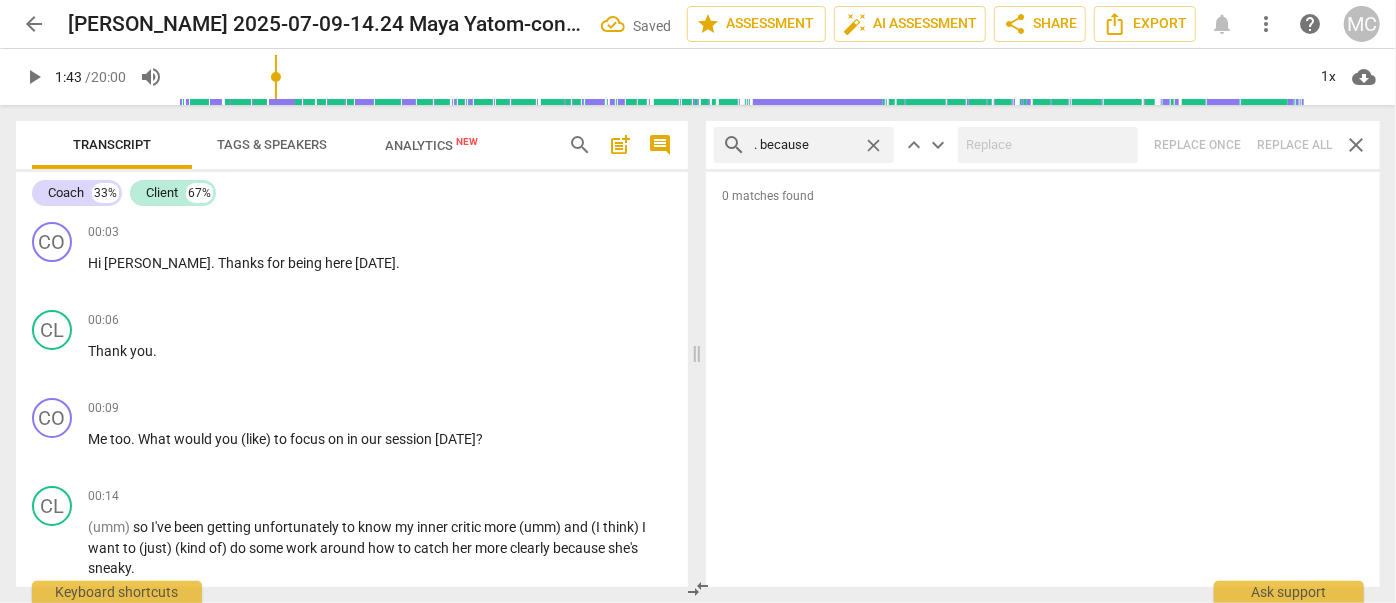 click on "close" at bounding box center (873, 145) 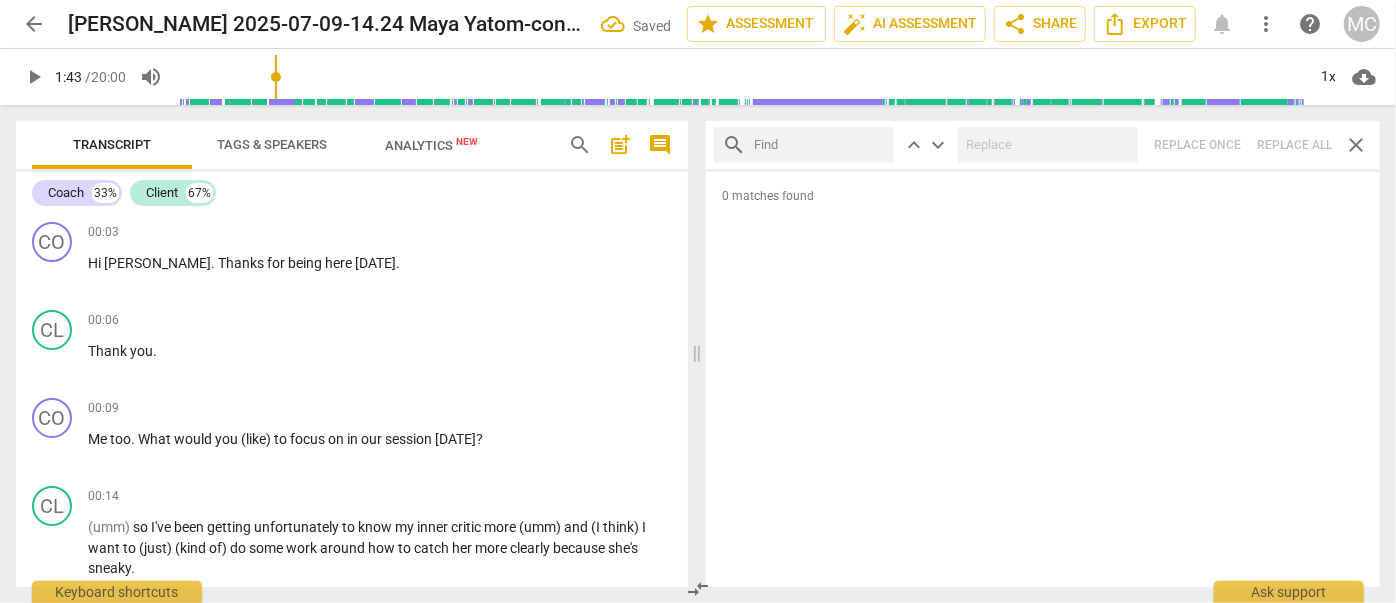 click at bounding box center (820, 145) 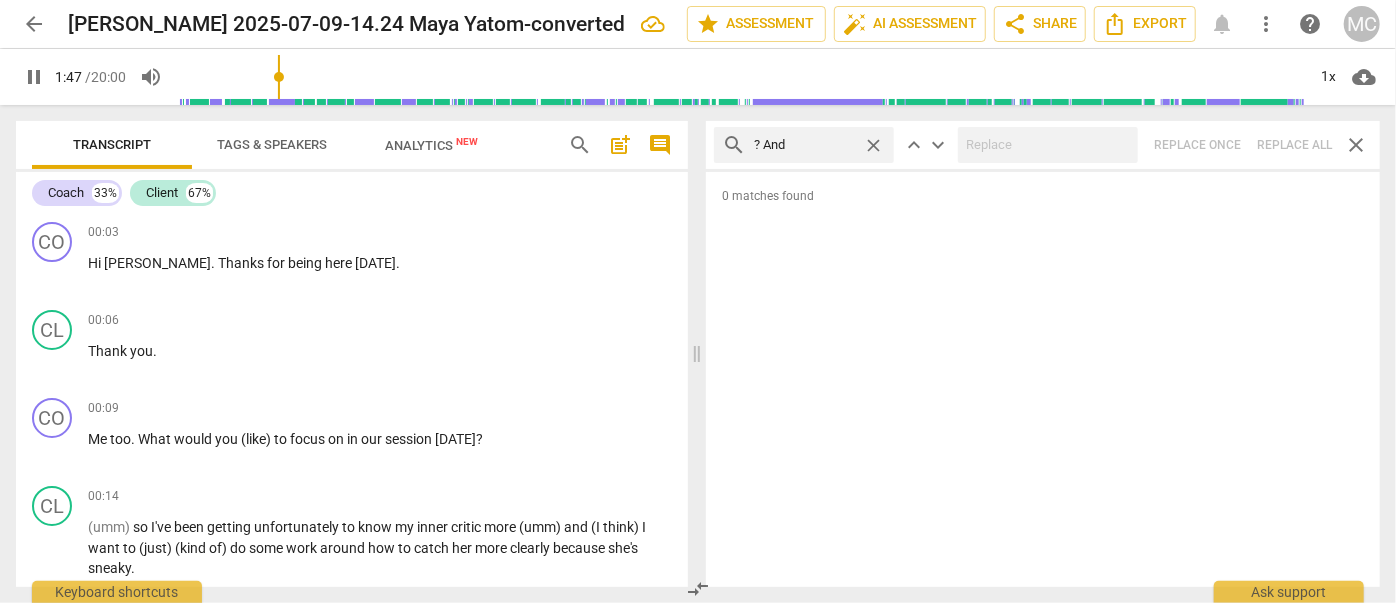 click on "search ? And close keyboard_arrow_up keyboard_arrow_down Replace once Replace all close" at bounding box center [1043, 145] 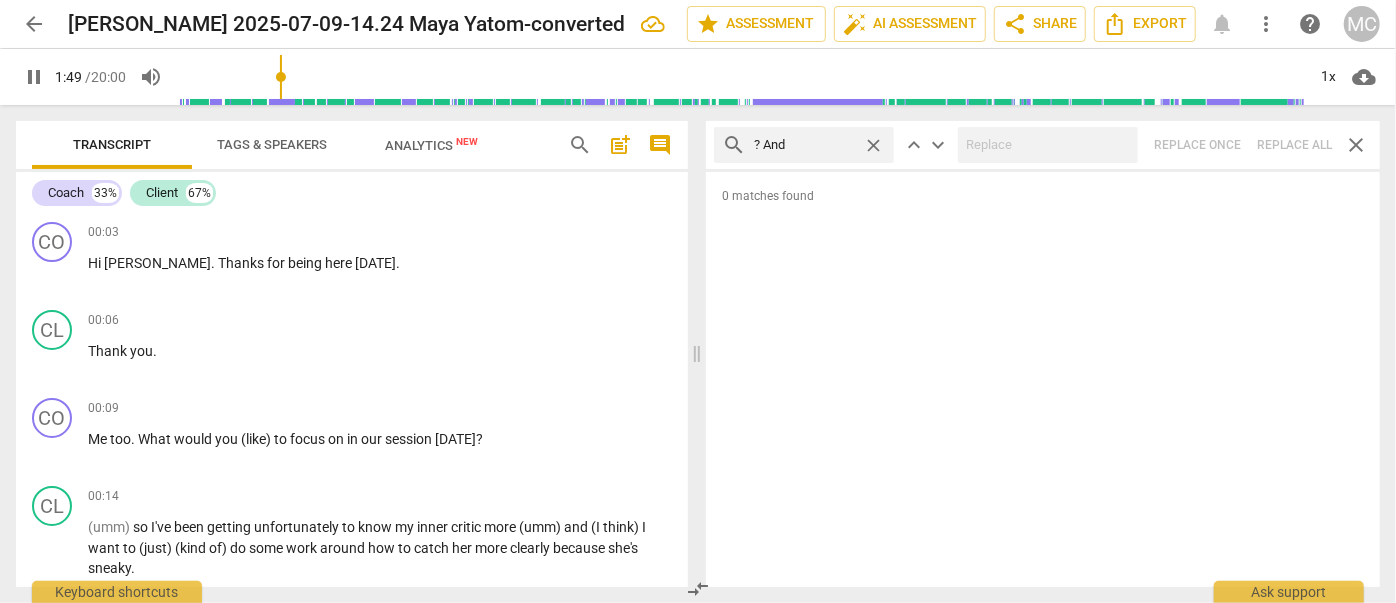 click on "close" at bounding box center [873, 145] 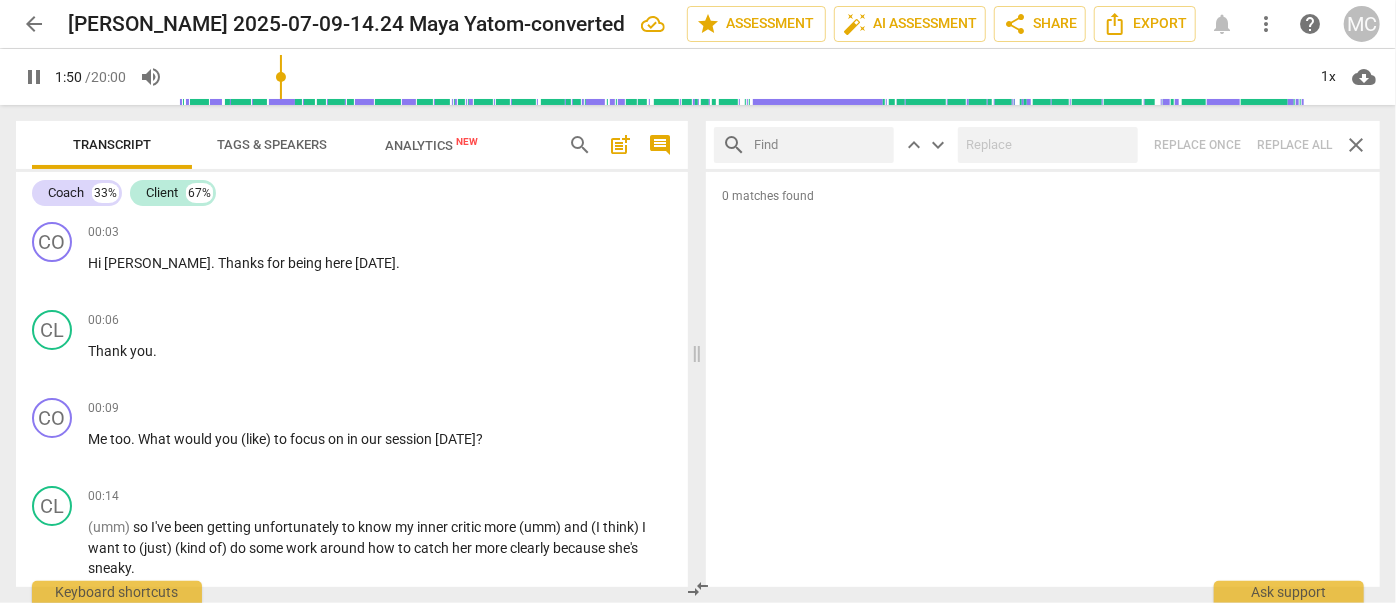click at bounding box center [820, 145] 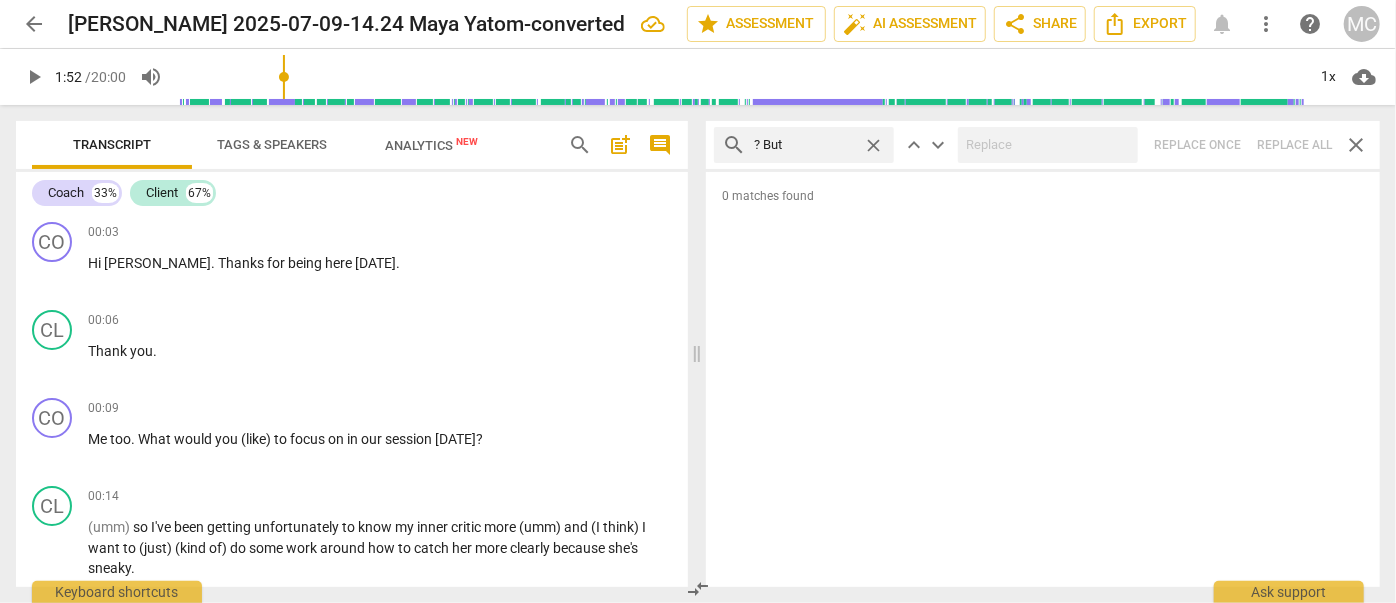click on "search ? But close keyboard_arrow_up keyboard_arrow_down Replace once Replace all close" at bounding box center [1043, 145] 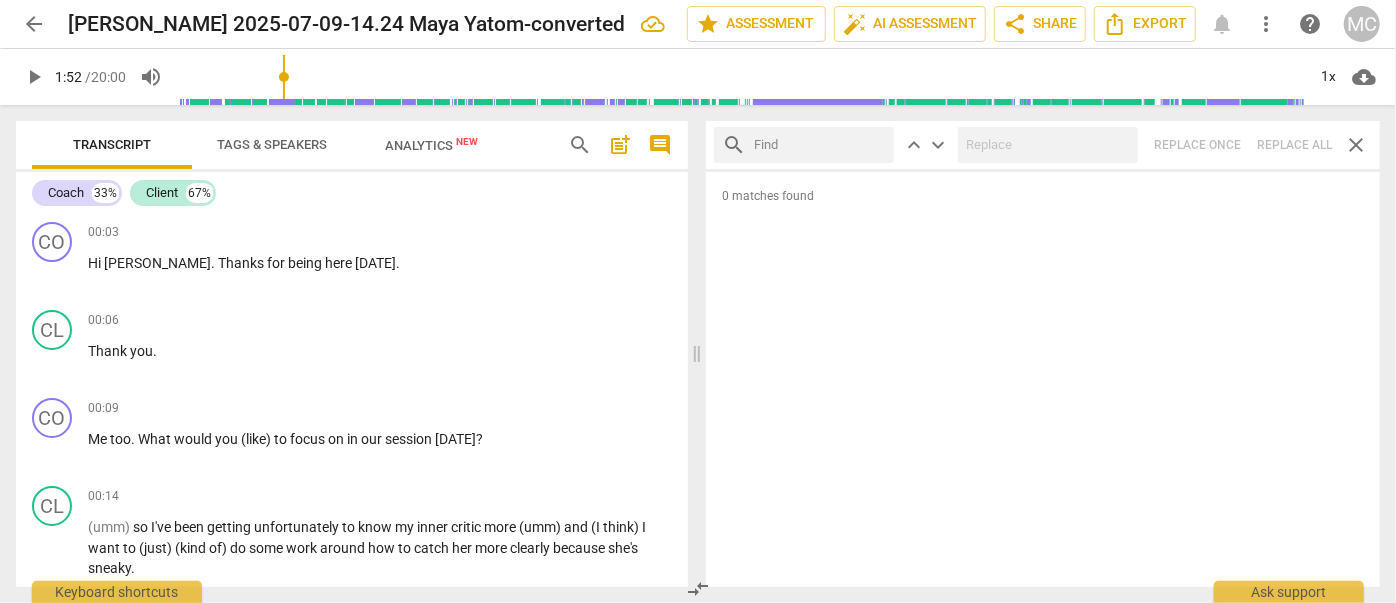 click at bounding box center [820, 145] 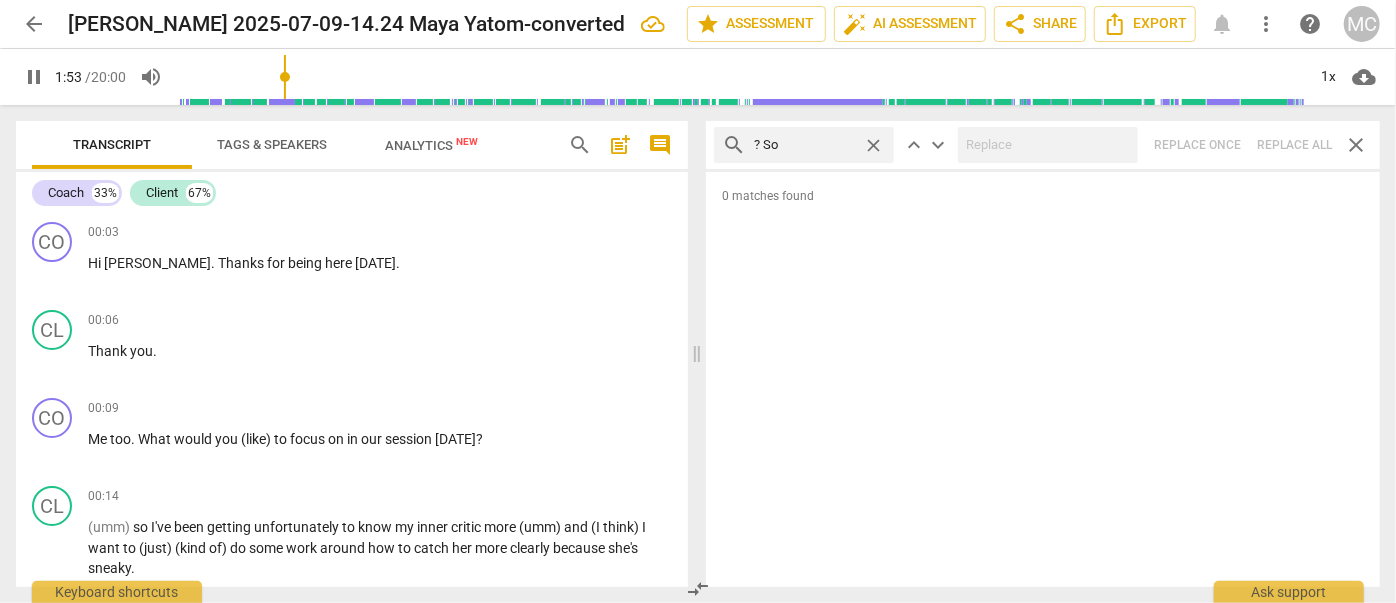 click on "search ? So close keyboard_arrow_up keyboard_arrow_down Replace once Replace all close" at bounding box center [1043, 145] 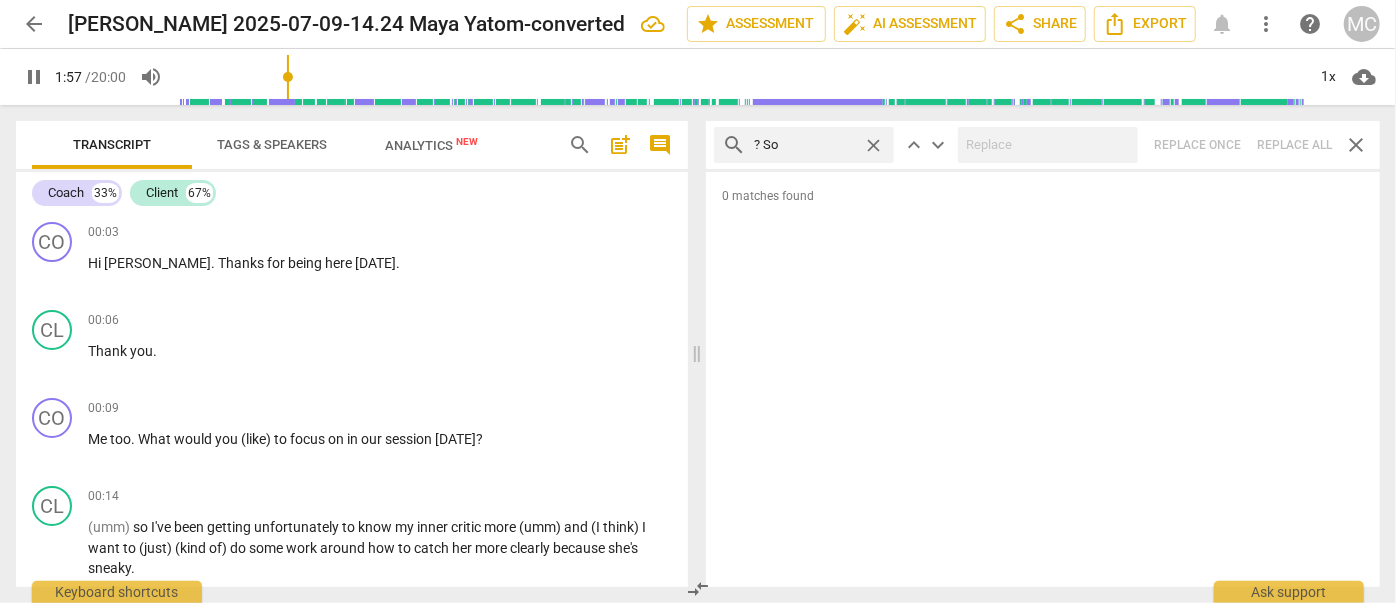 click on "close" at bounding box center [873, 145] 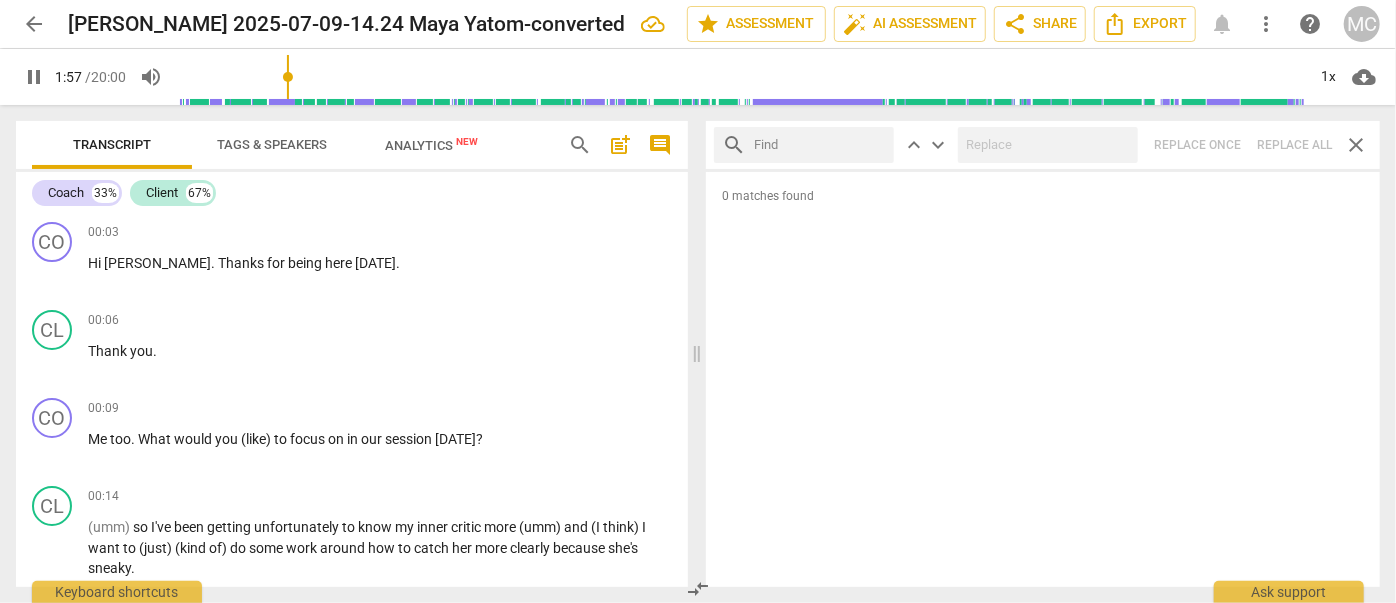 click at bounding box center [820, 145] 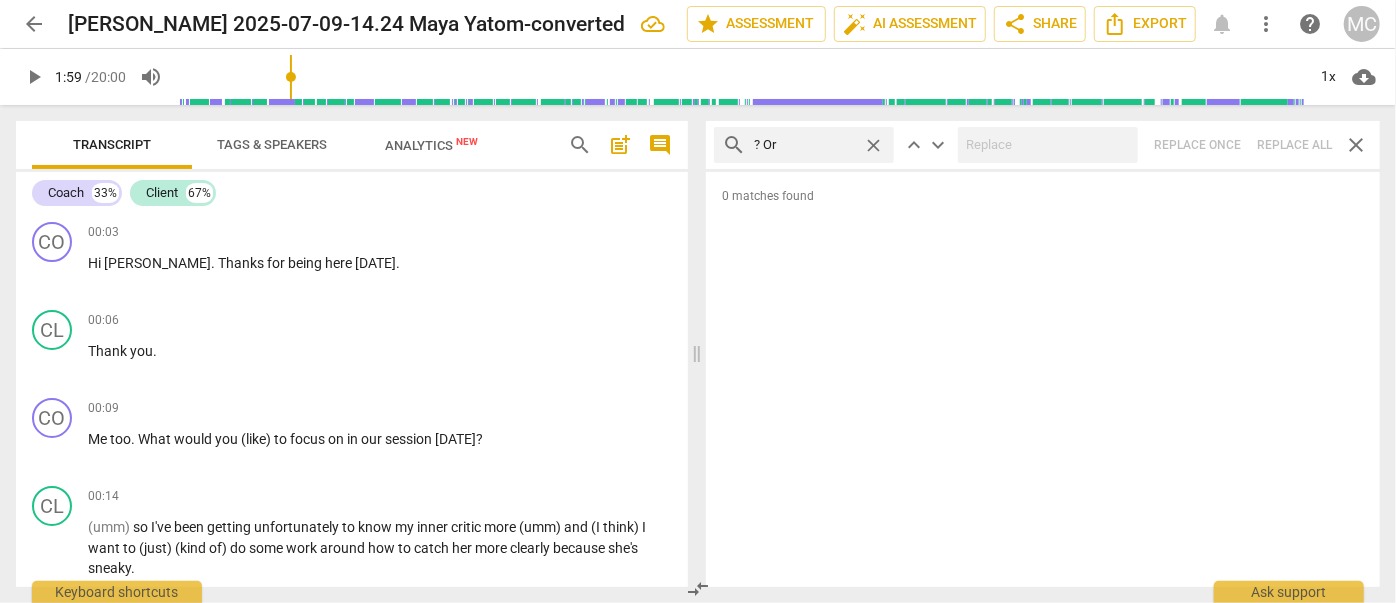 click on "search ? Or close keyboard_arrow_up keyboard_arrow_down Replace once Replace all close" at bounding box center [1043, 145] 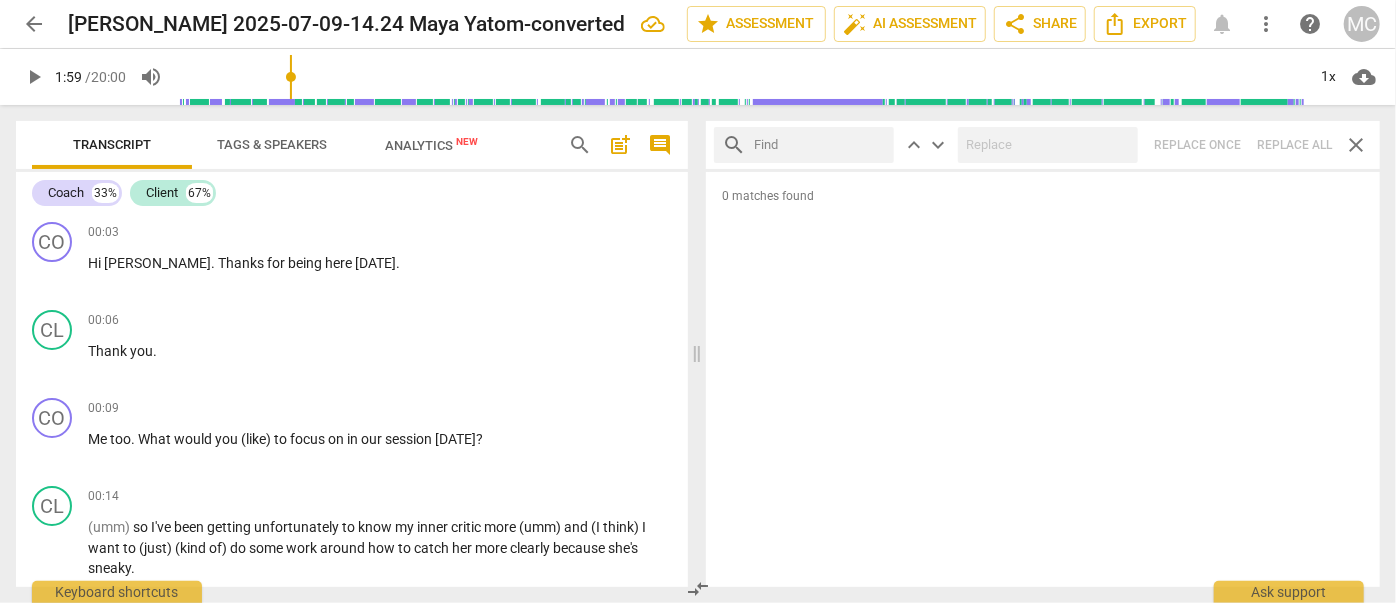 click at bounding box center [820, 145] 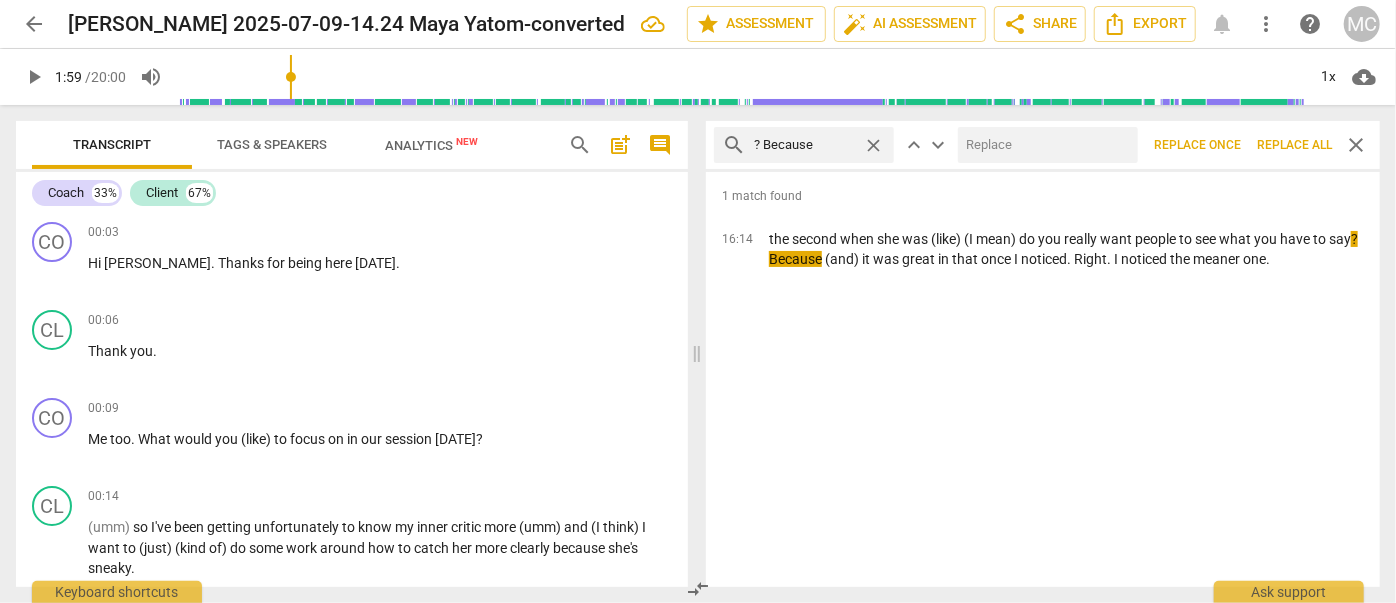 click at bounding box center [1044, 145] 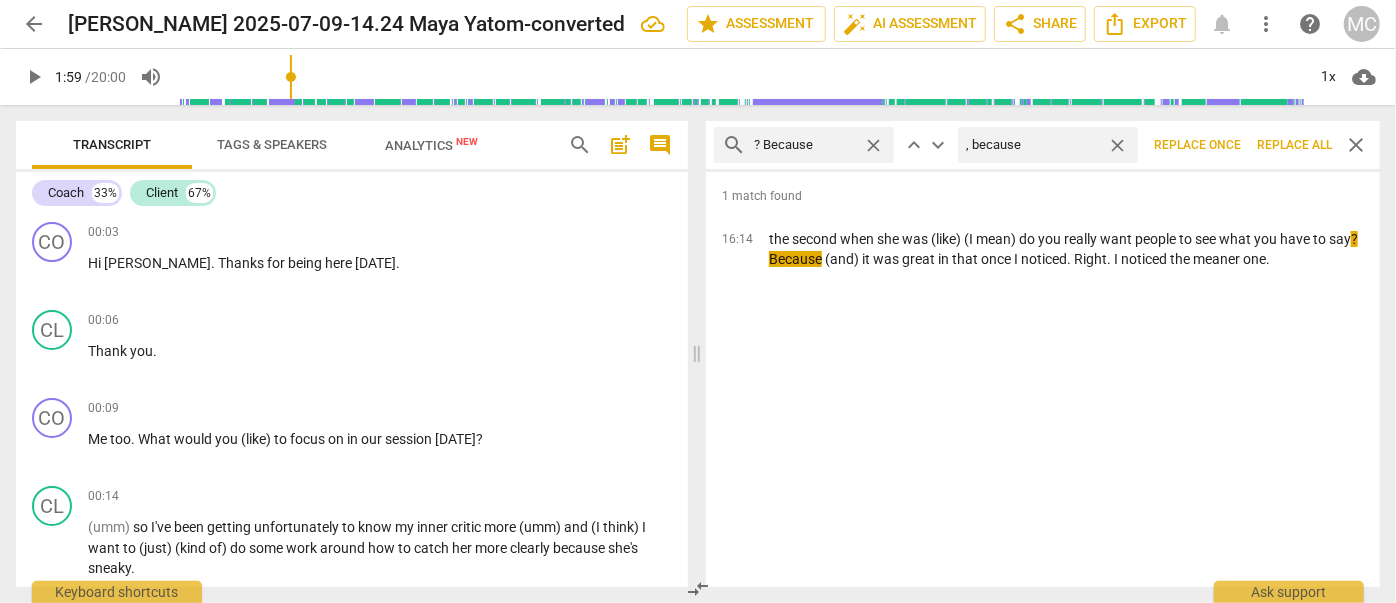 click on "Replace all" at bounding box center [1294, 145] 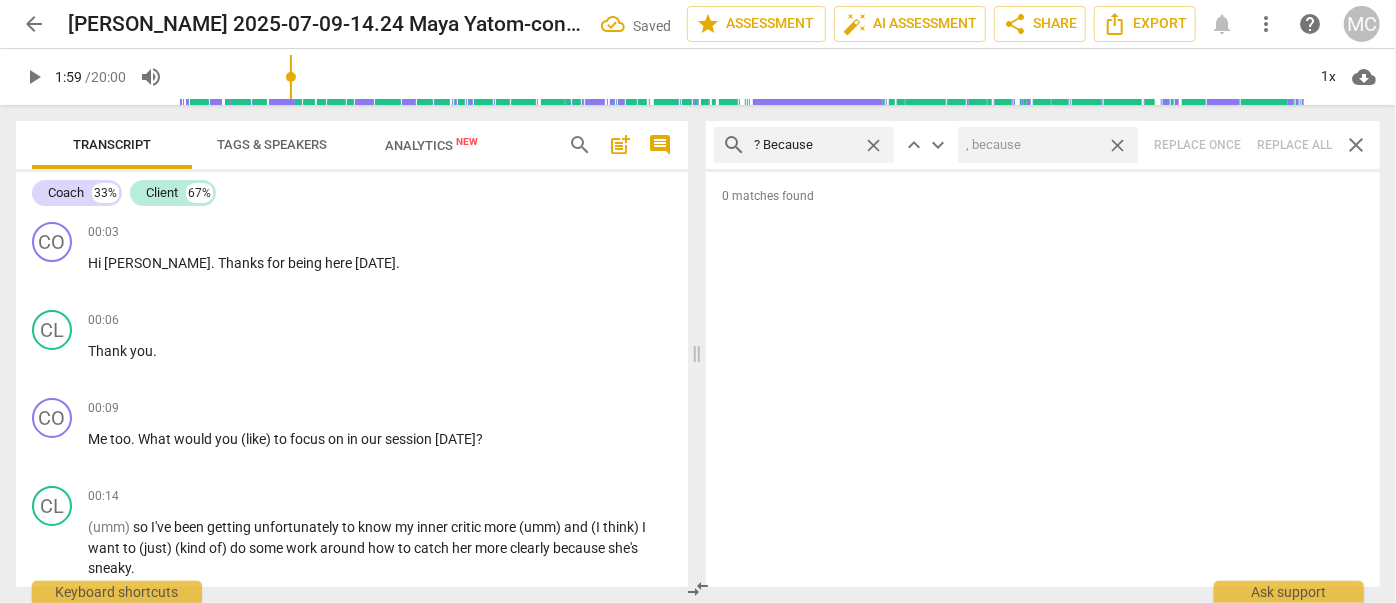 click on "close" at bounding box center (1117, 145) 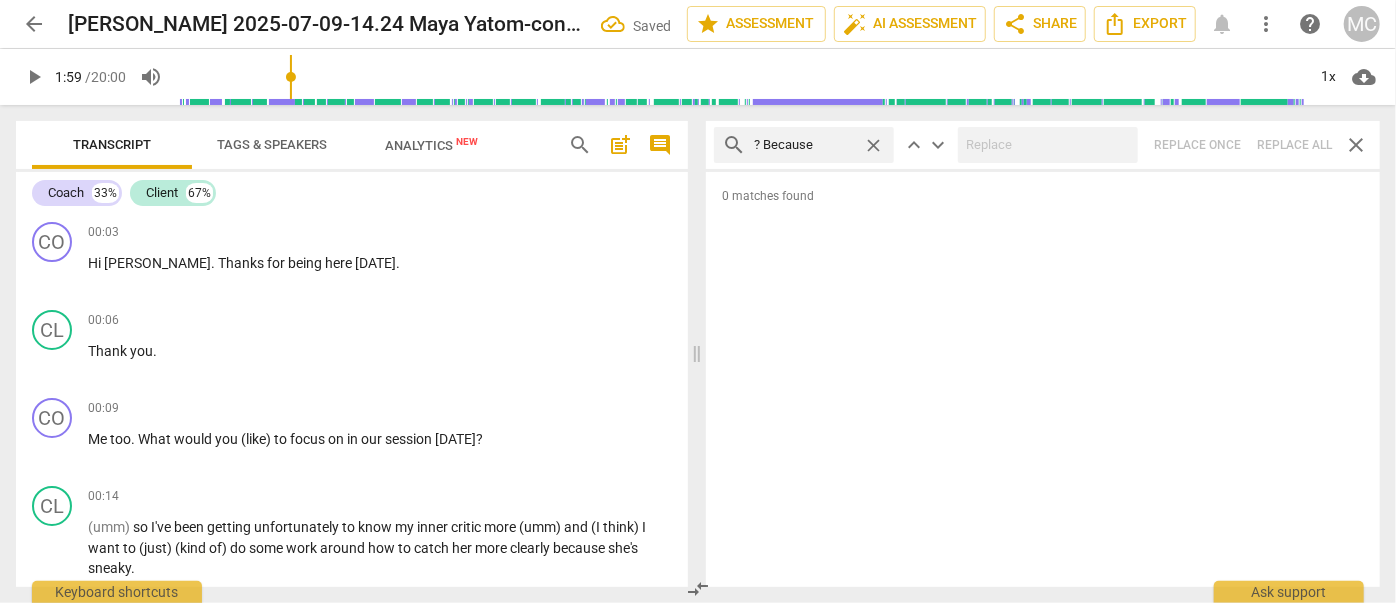click on "close" at bounding box center [873, 145] 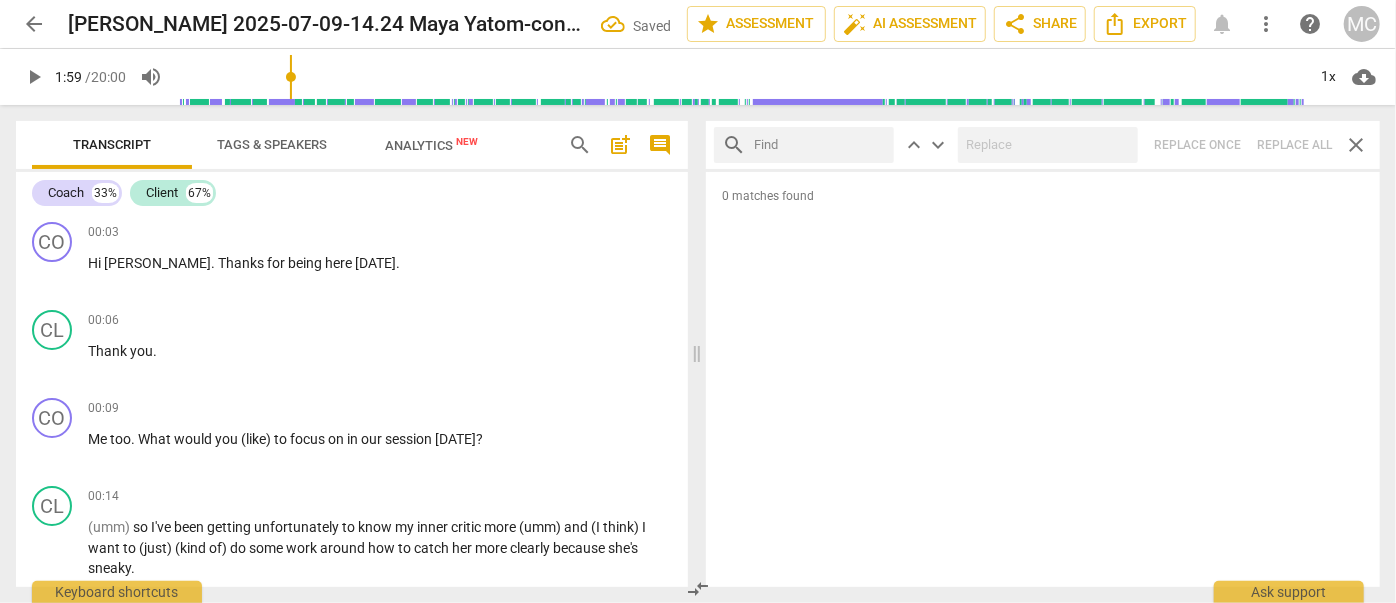 click at bounding box center [820, 145] 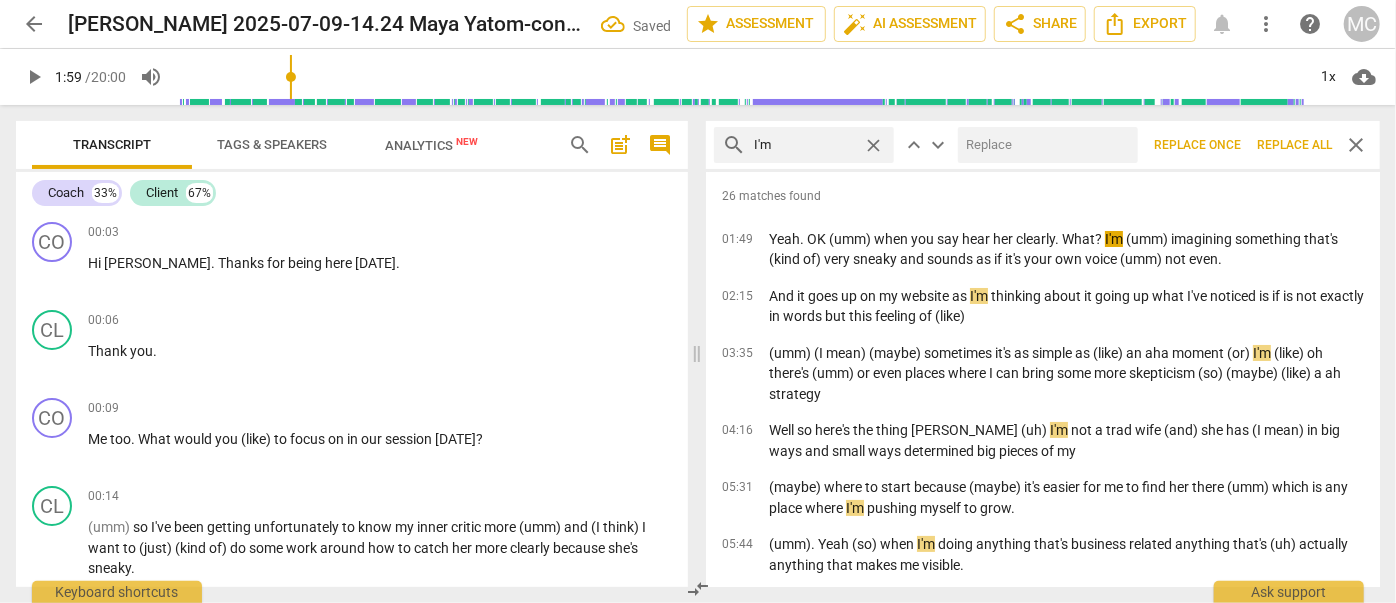 click at bounding box center [1044, 145] 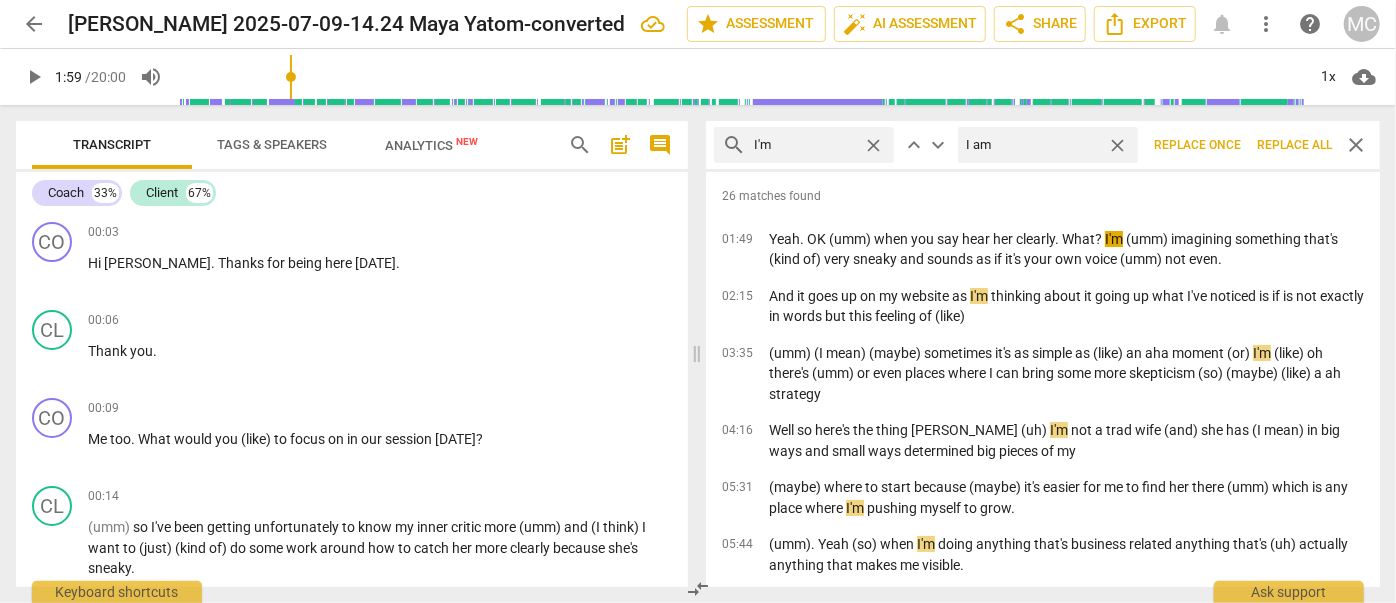 click on "Replace all" at bounding box center [1294, 145] 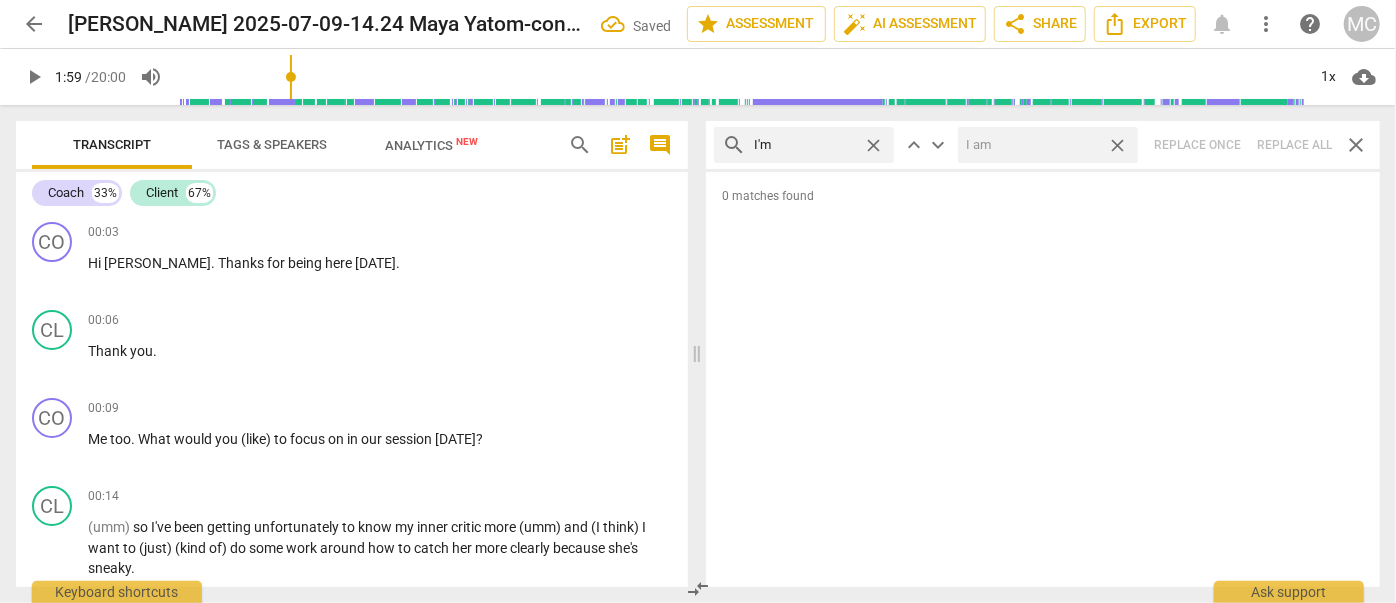click on "close" at bounding box center (1117, 145) 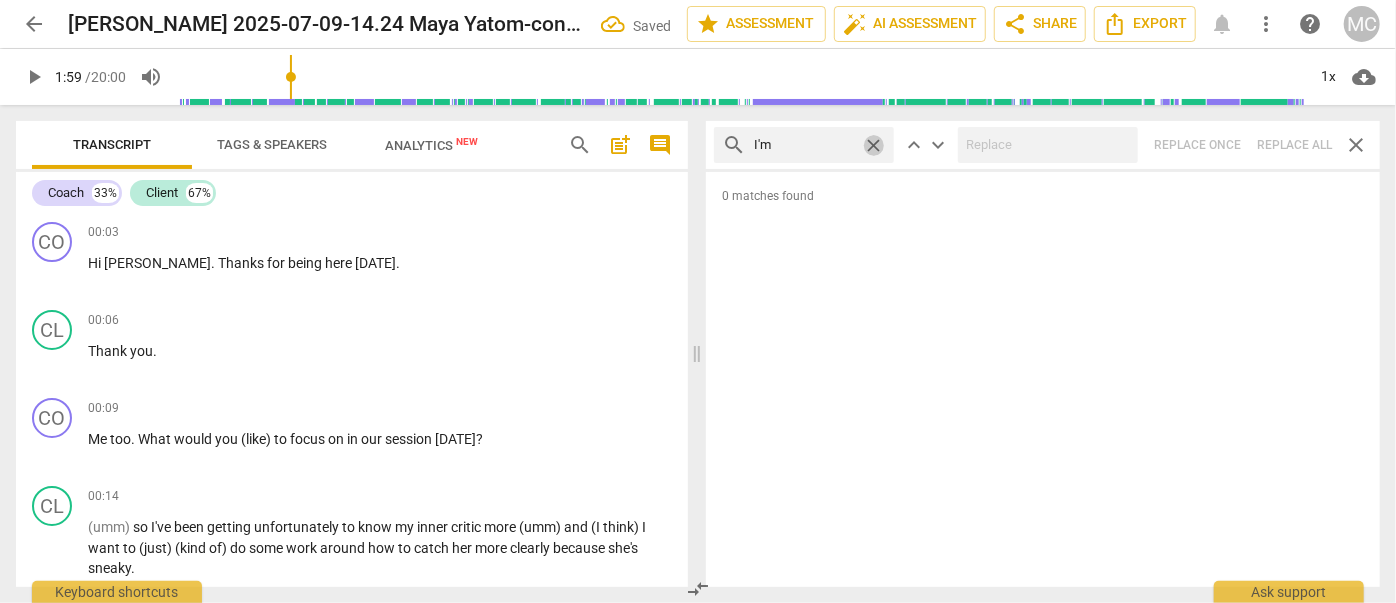 drag, startPoint x: 874, startPoint y: 140, endPoint x: 858, endPoint y: 140, distance: 16 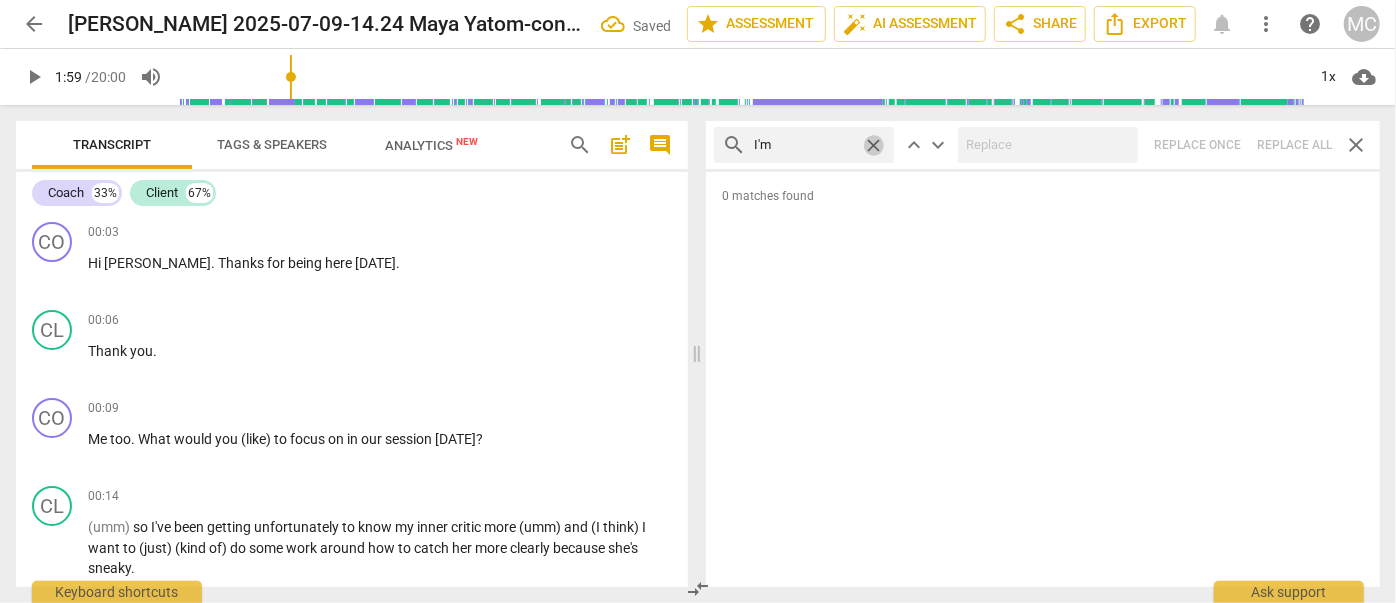 click on "close" at bounding box center [873, 145] 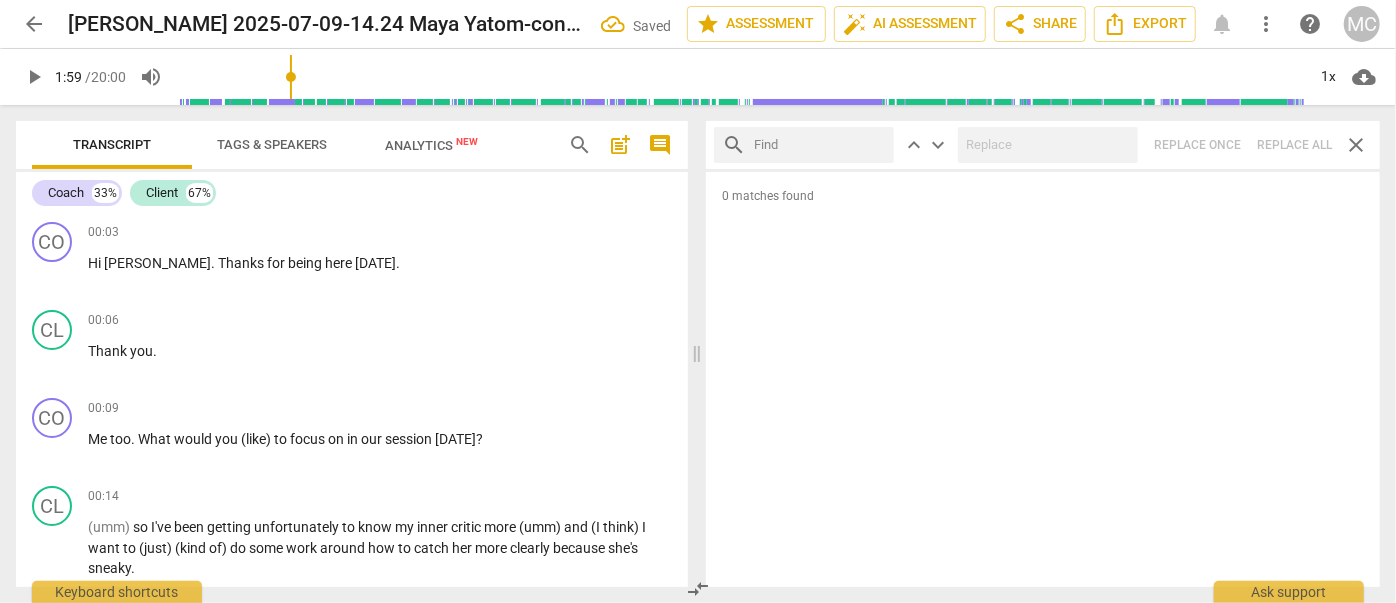 click at bounding box center [820, 145] 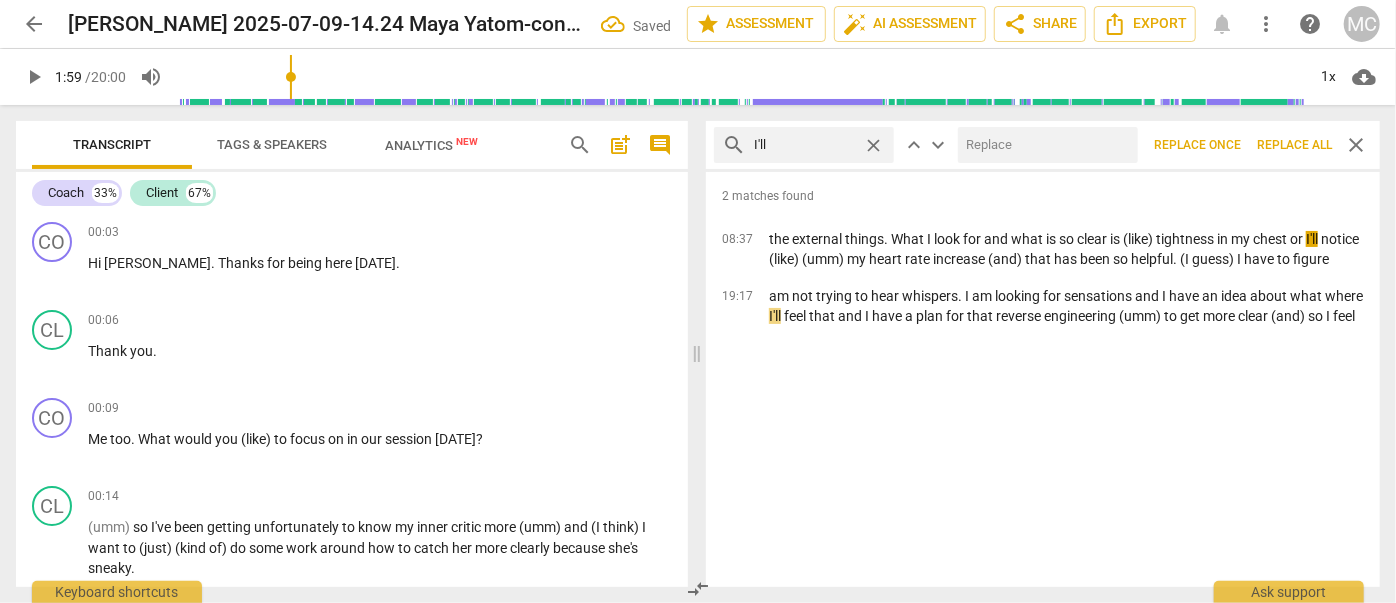 click at bounding box center [1044, 145] 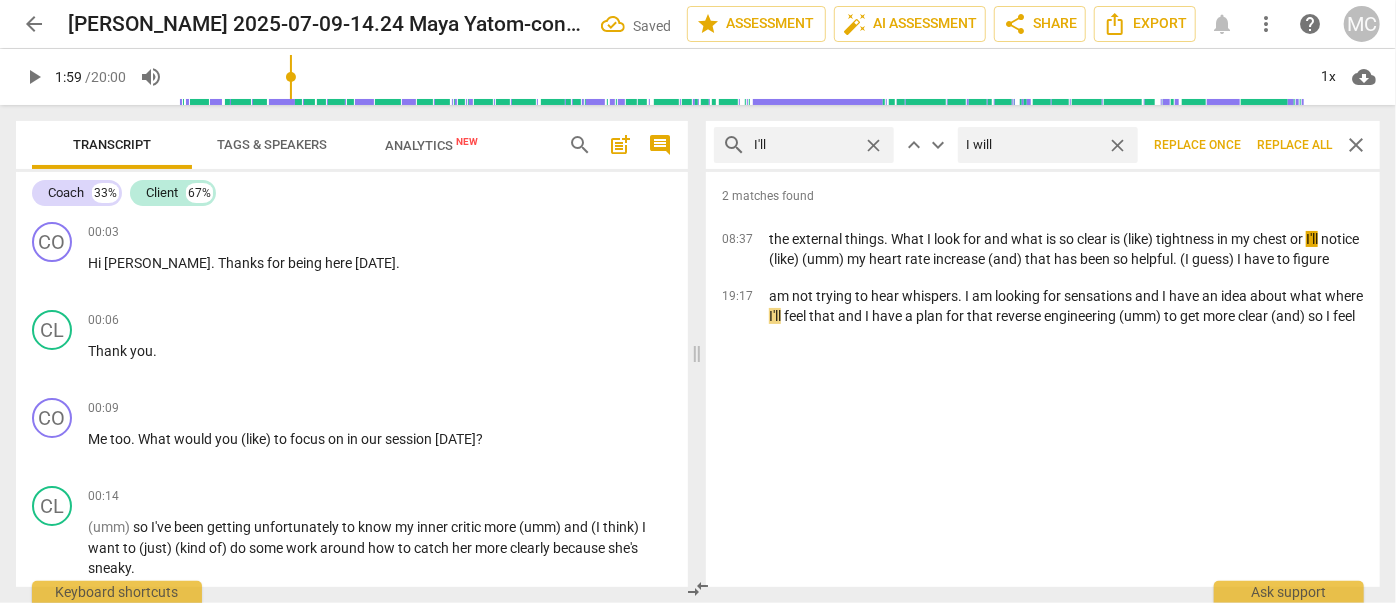 click on "Replace all" at bounding box center [1294, 145] 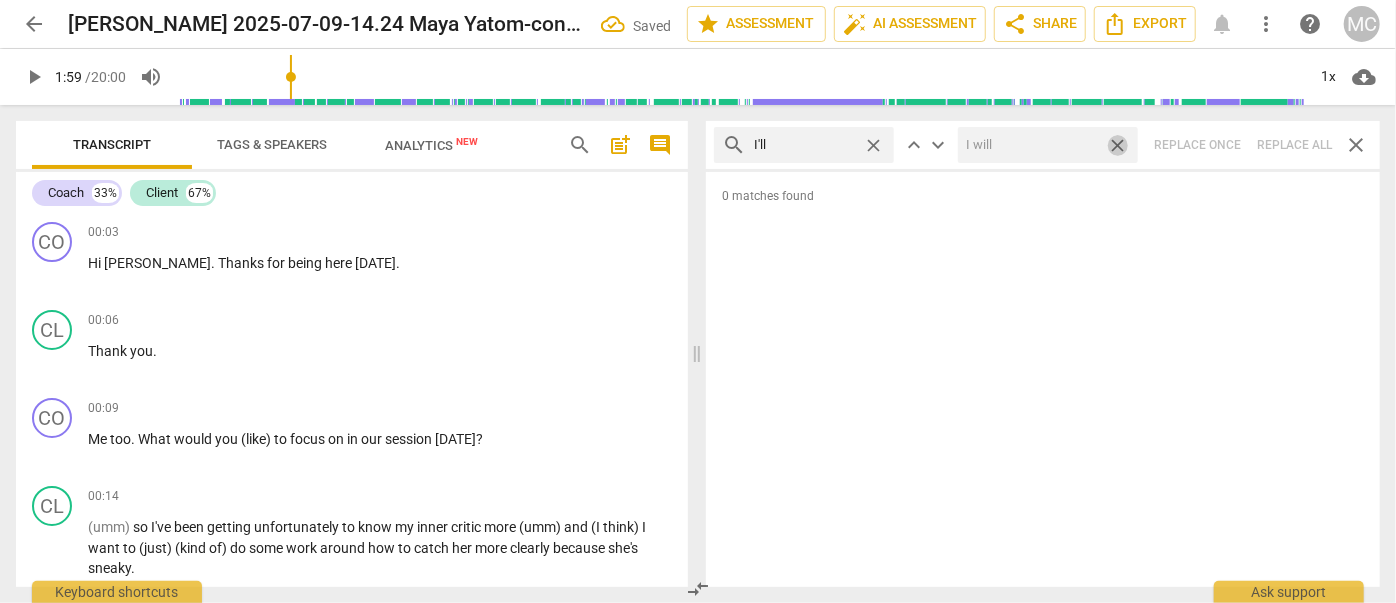drag, startPoint x: 1119, startPoint y: 140, endPoint x: 1050, endPoint y: 153, distance: 70.21396 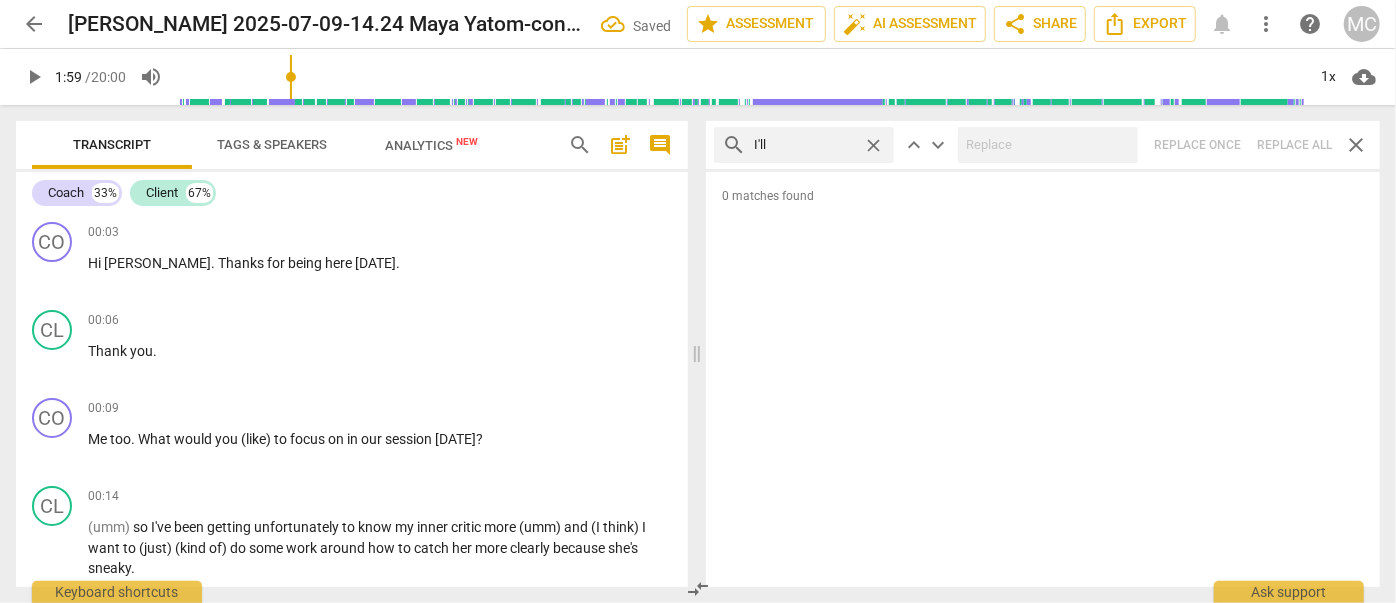 click on "close" at bounding box center (873, 145) 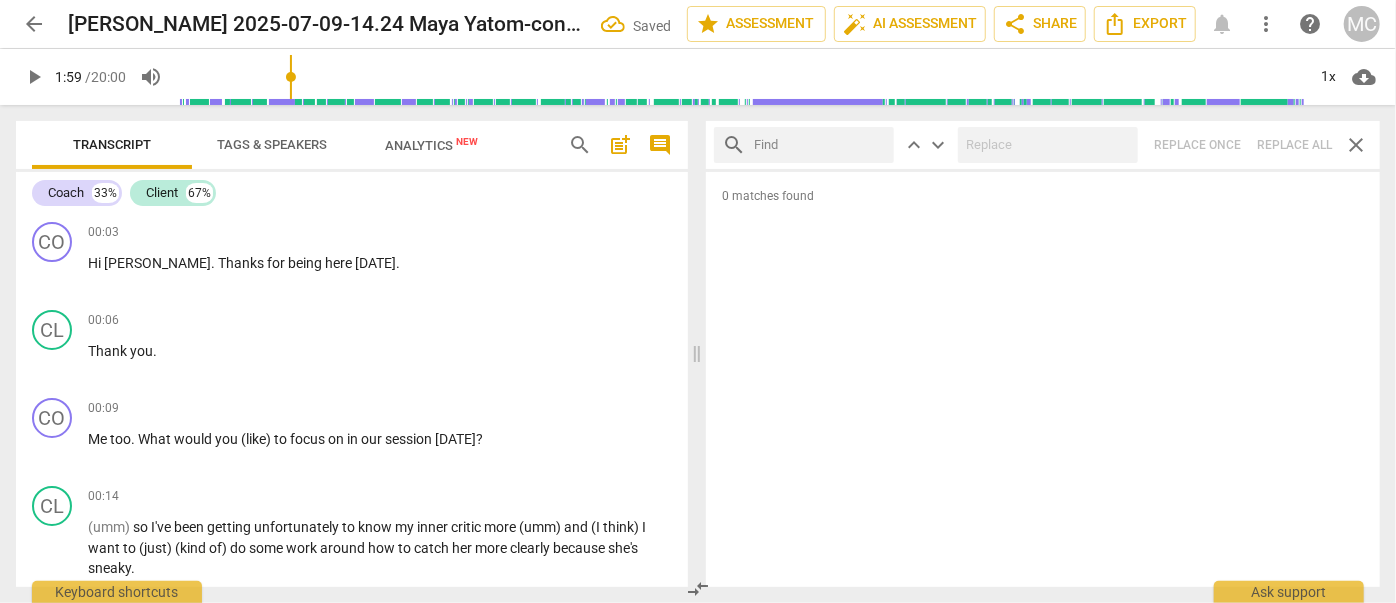 click at bounding box center (820, 145) 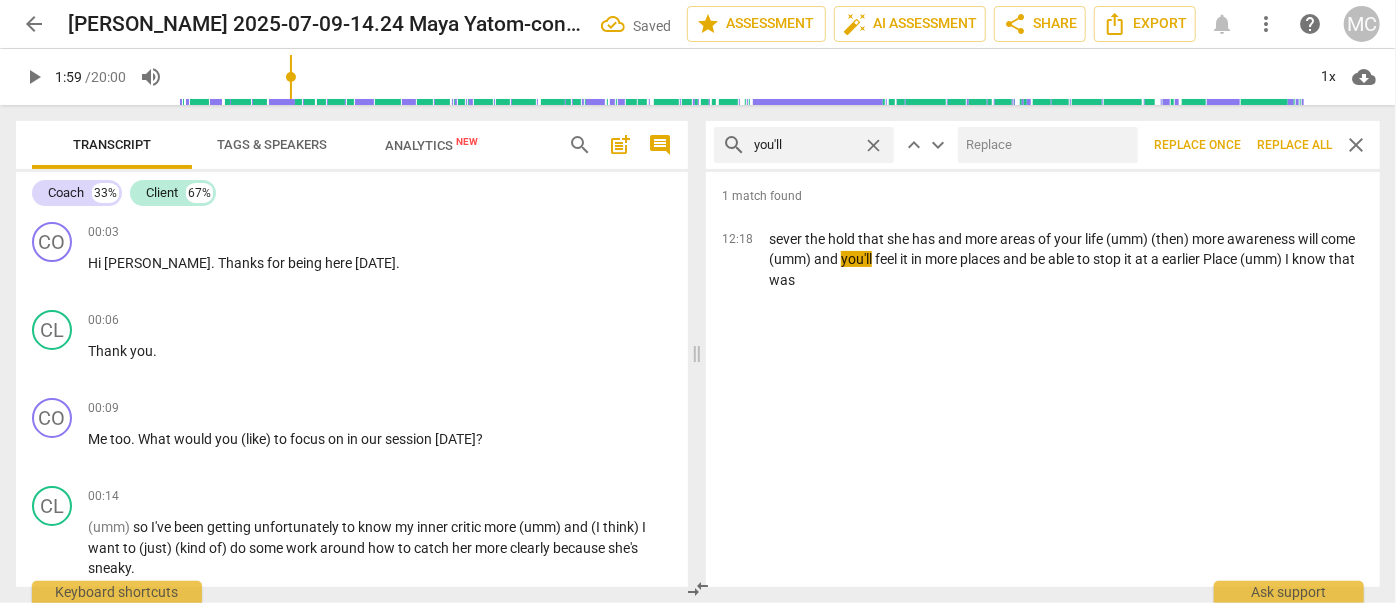 click at bounding box center [1044, 145] 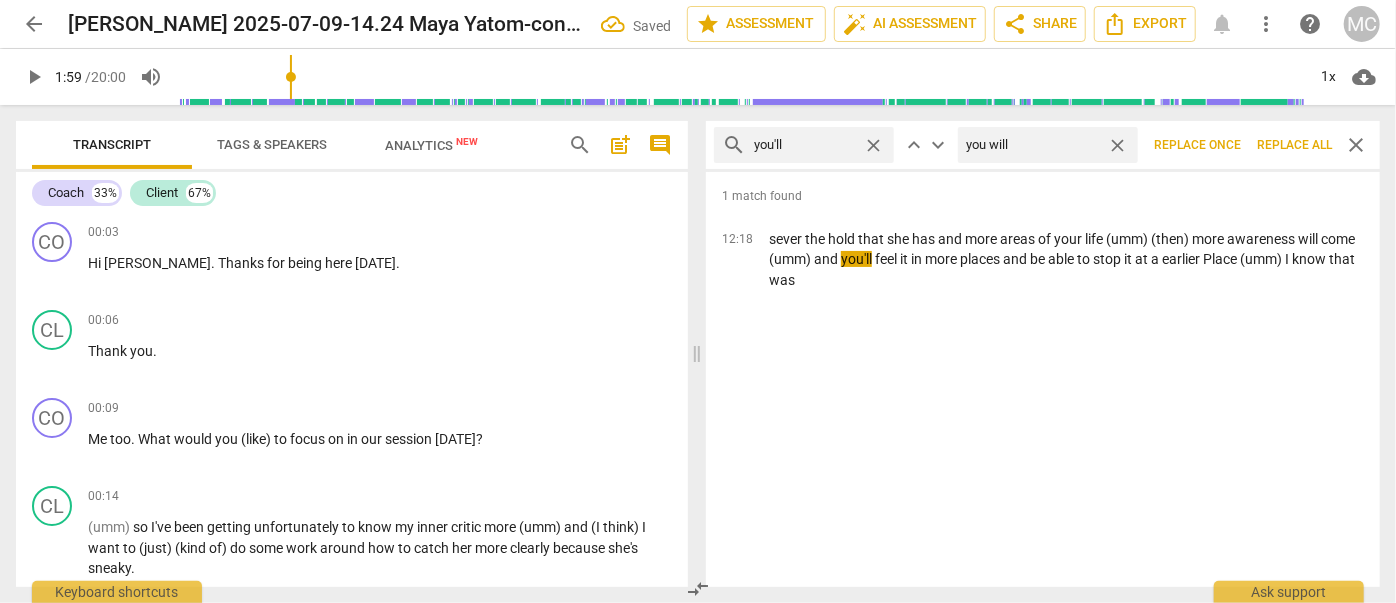 click on "Replace all" at bounding box center [1294, 145] 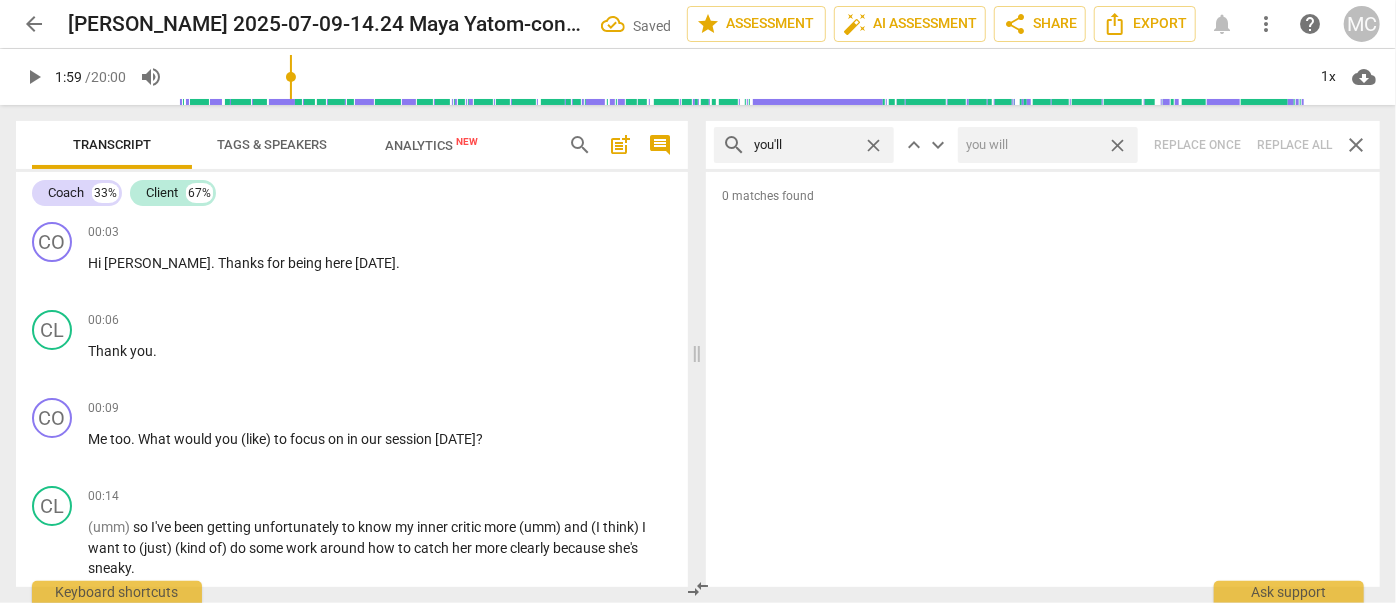click on "close" at bounding box center (1117, 145) 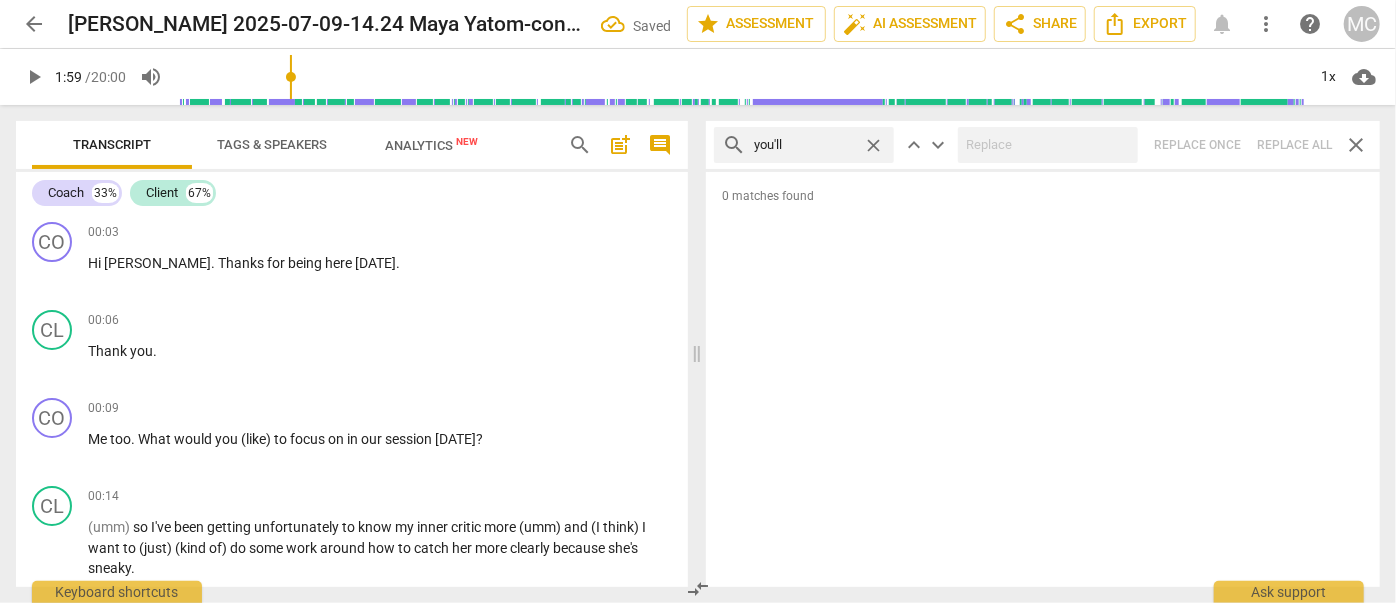 click on "close" at bounding box center (873, 145) 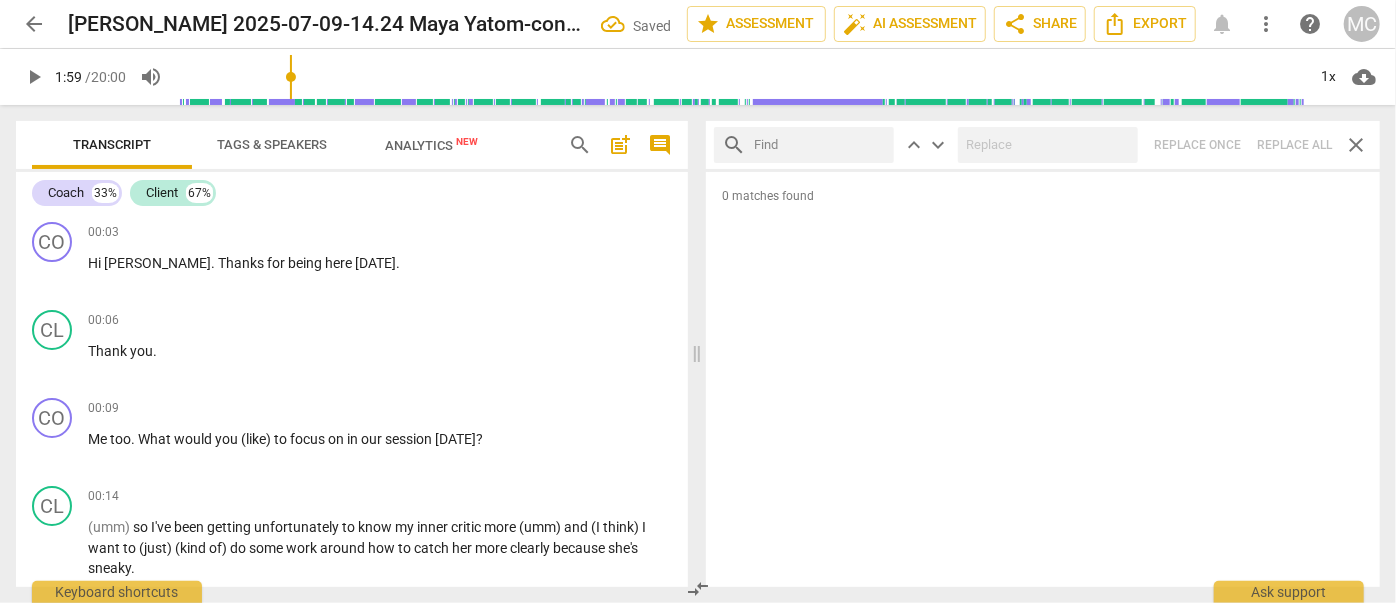 click at bounding box center [820, 145] 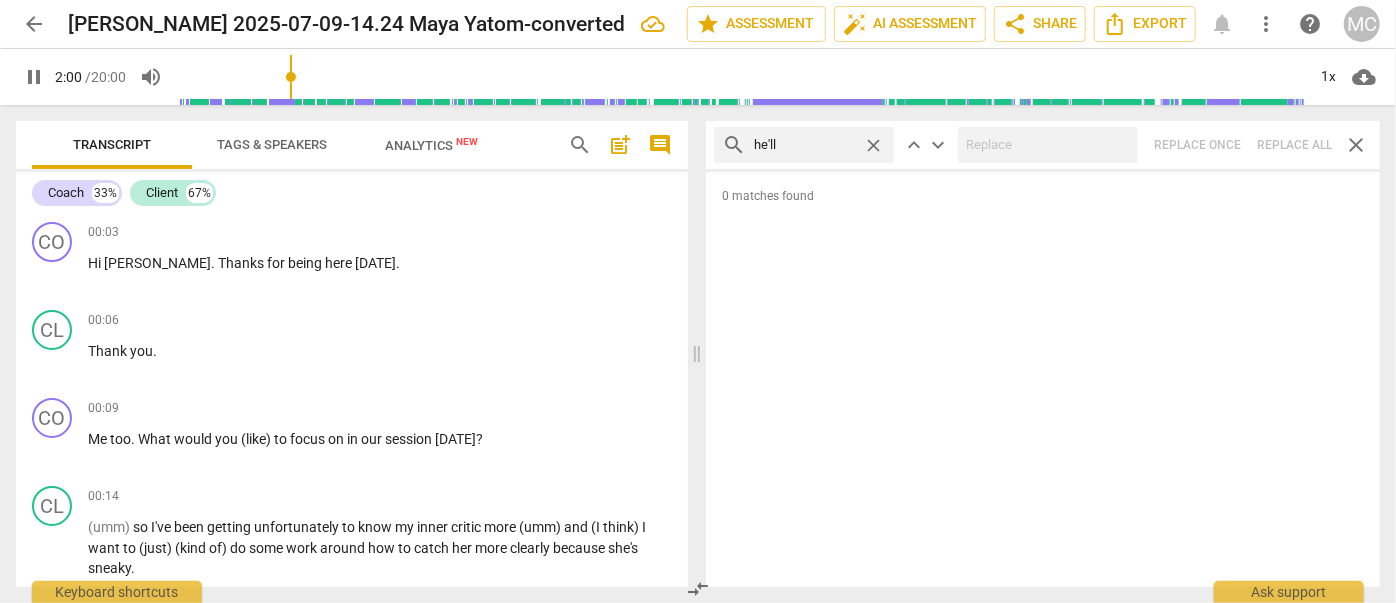 click on "search he'll close keyboard_arrow_up keyboard_arrow_down Replace once Replace all close" at bounding box center [1043, 145] 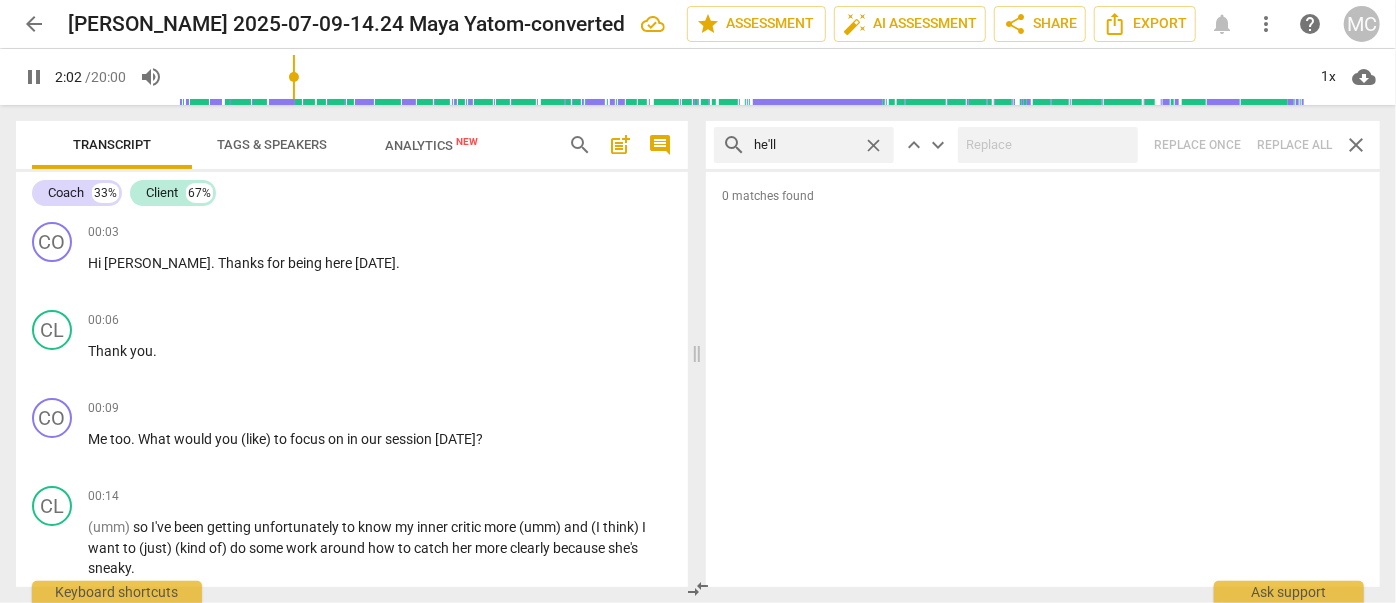 click on "close" at bounding box center [873, 145] 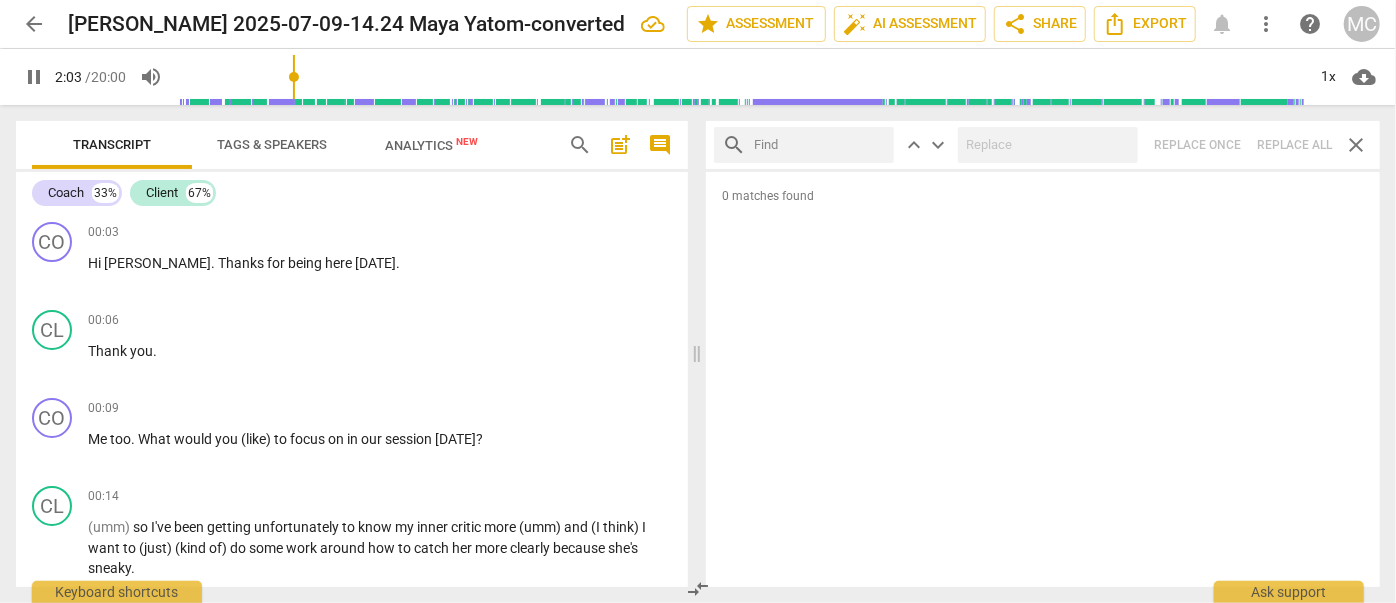 click at bounding box center [820, 145] 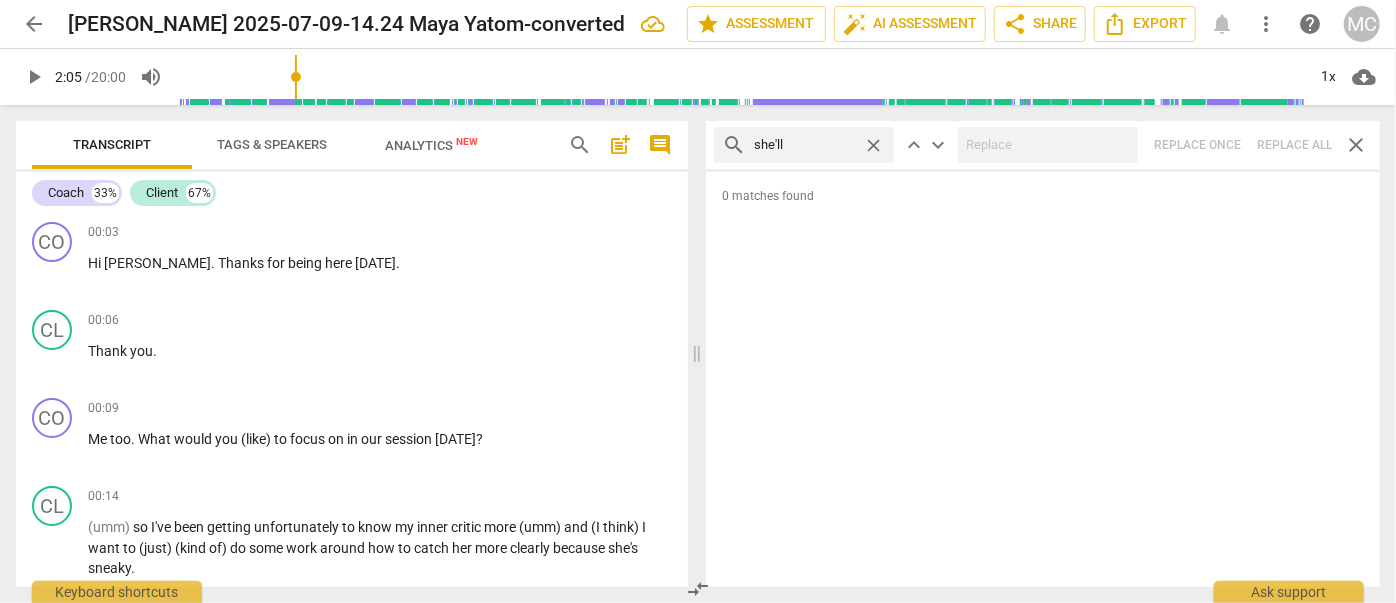click on "search she'll close keyboard_arrow_up keyboard_arrow_down Replace once Replace all close" at bounding box center (1043, 145) 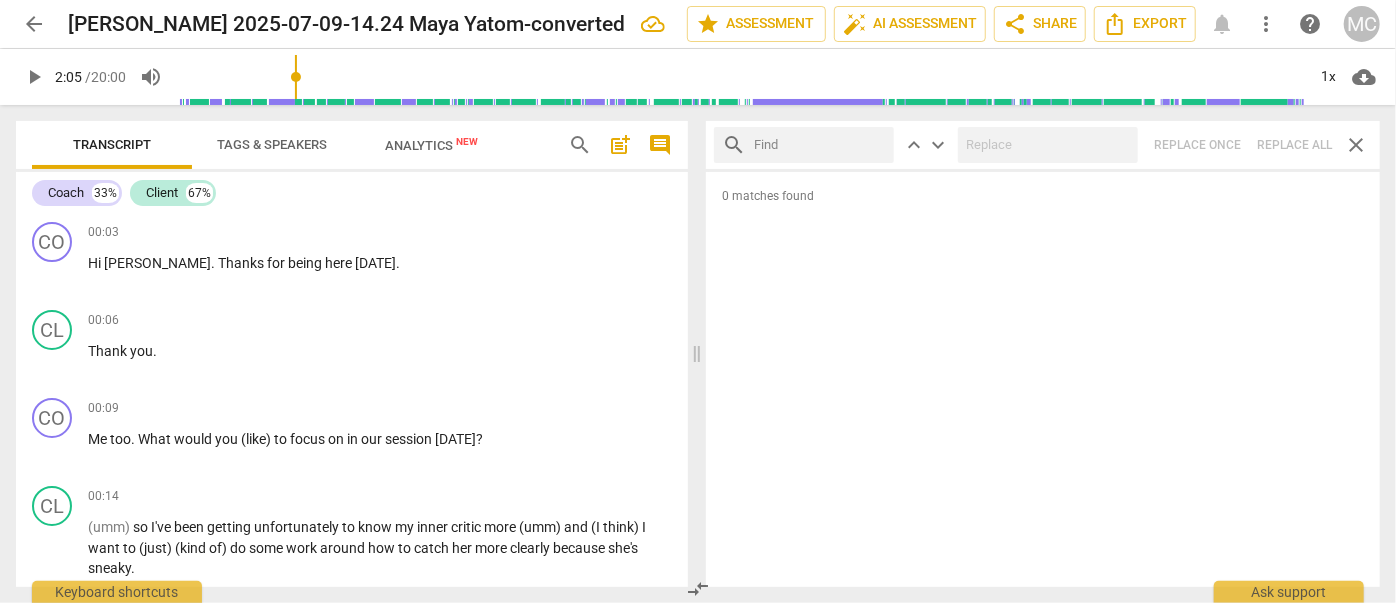 click at bounding box center (820, 145) 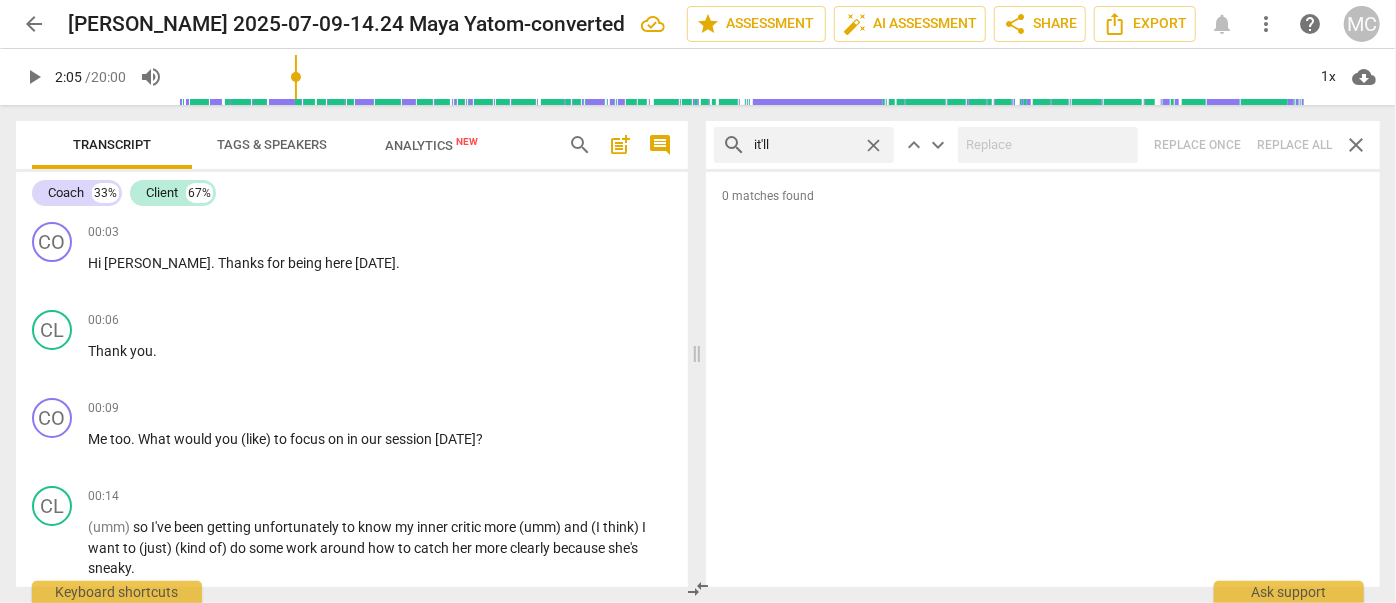 click on "search it'll close keyboard_arrow_up keyboard_arrow_down Replace once Replace all close" at bounding box center (1043, 145) 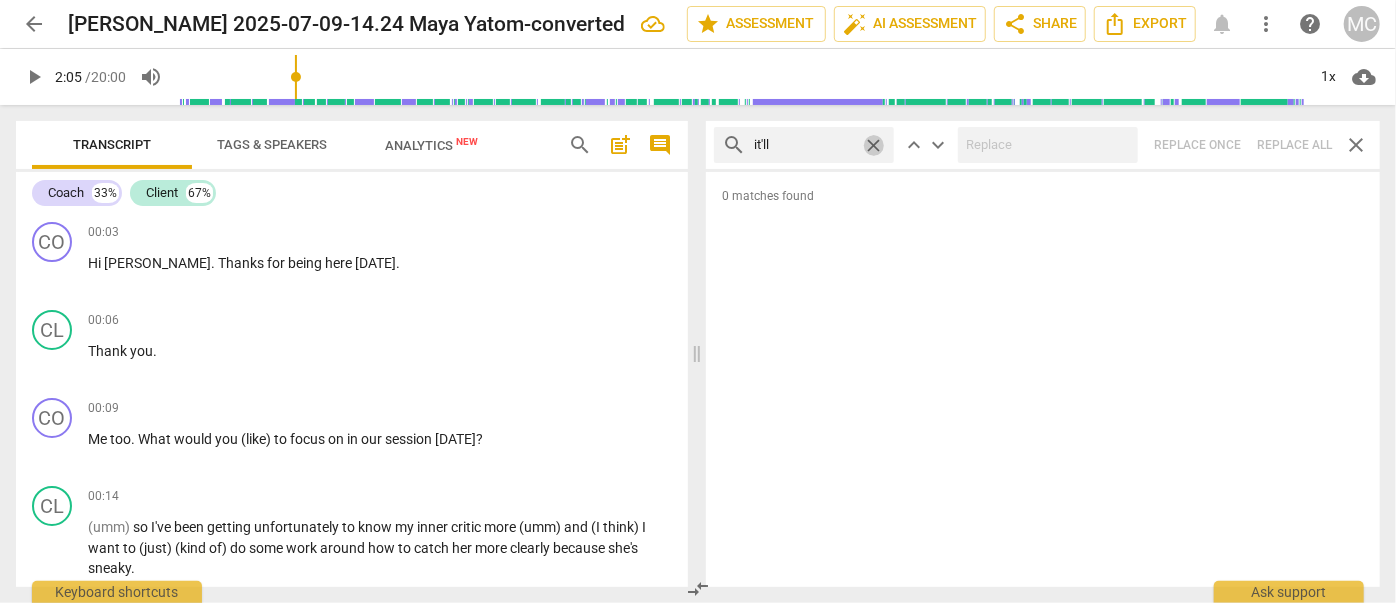 click on "close" at bounding box center (873, 145) 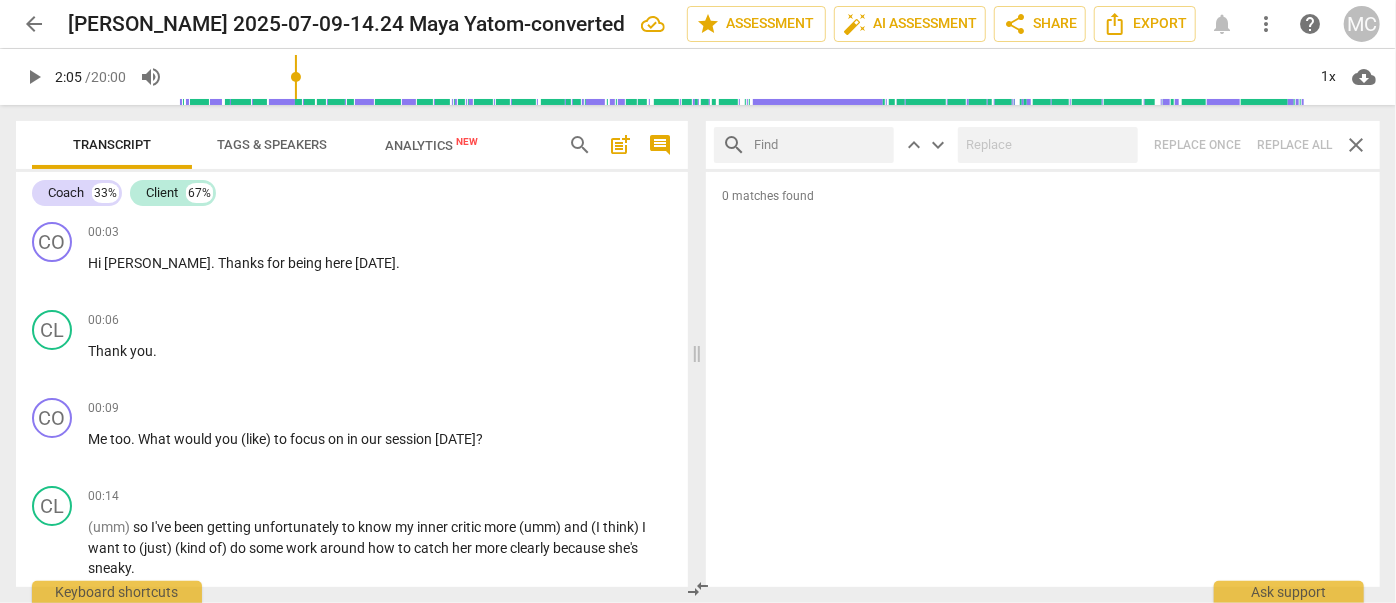 click at bounding box center (820, 145) 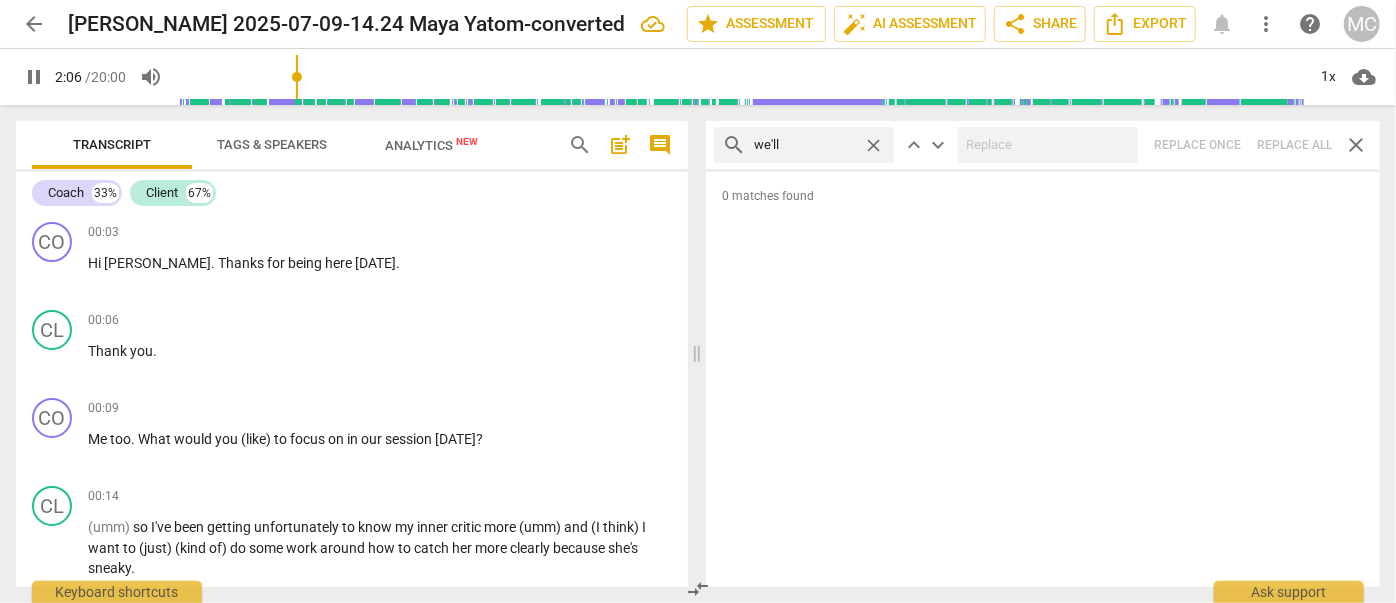 click on "search we'll close keyboard_arrow_up keyboard_arrow_down Replace once Replace all close" at bounding box center [1043, 145] 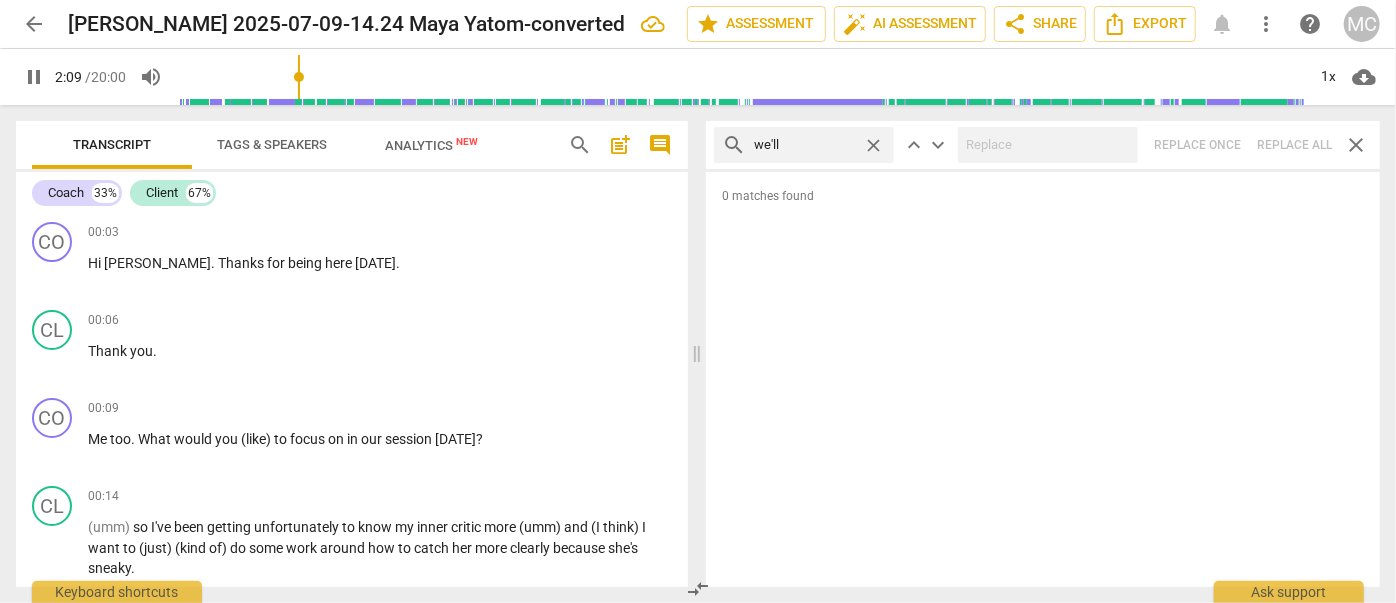 click on "close" at bounding box center (873, 145) 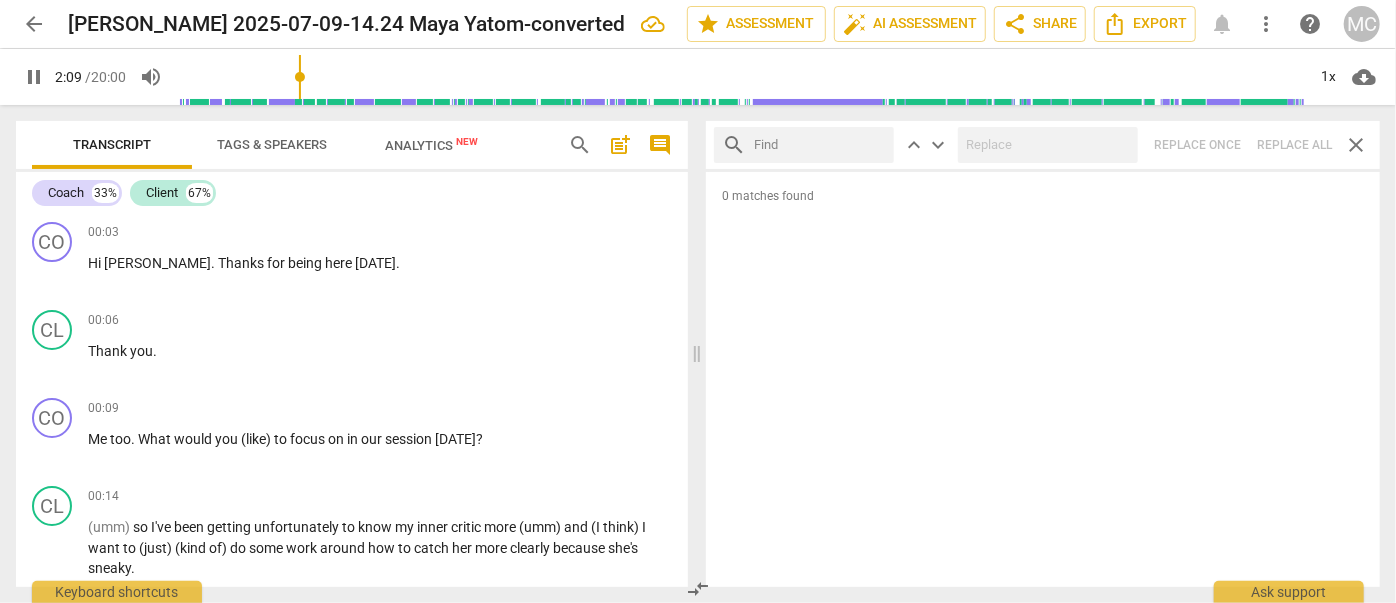 click at bounding box center [820, 145] 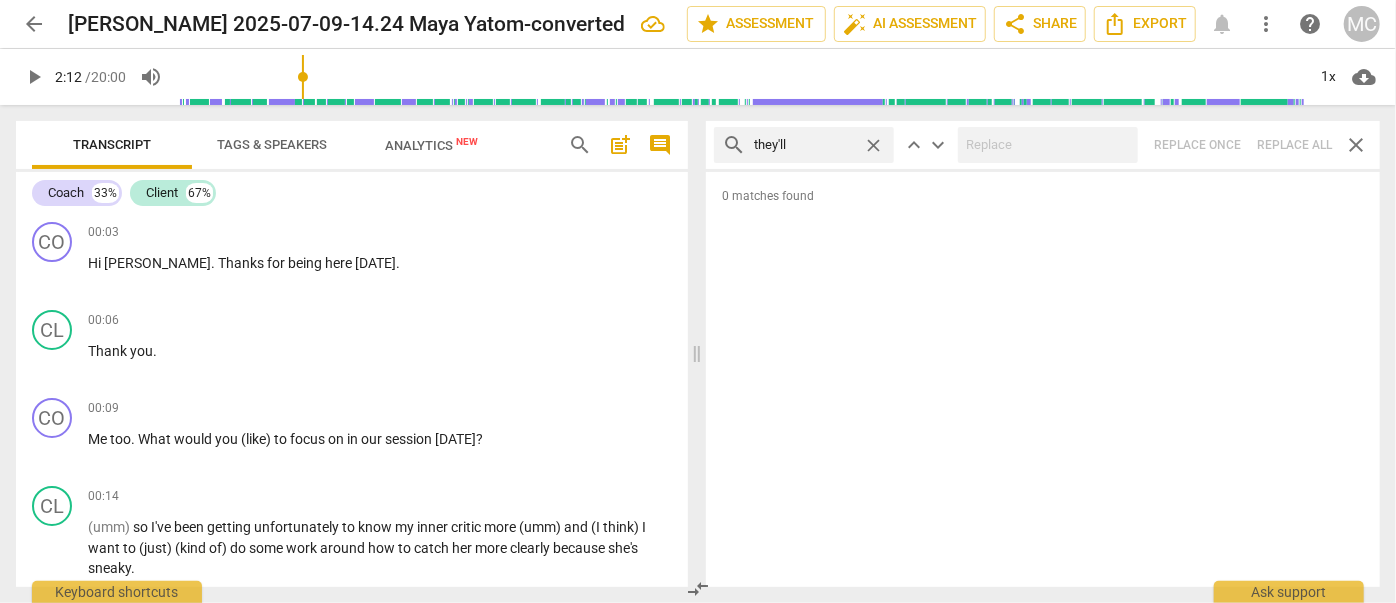 click on "search they'll close keyboard_arrow_up keyboard_arrow_down Replace once Replace all close" at bounding box center (1043, 145) 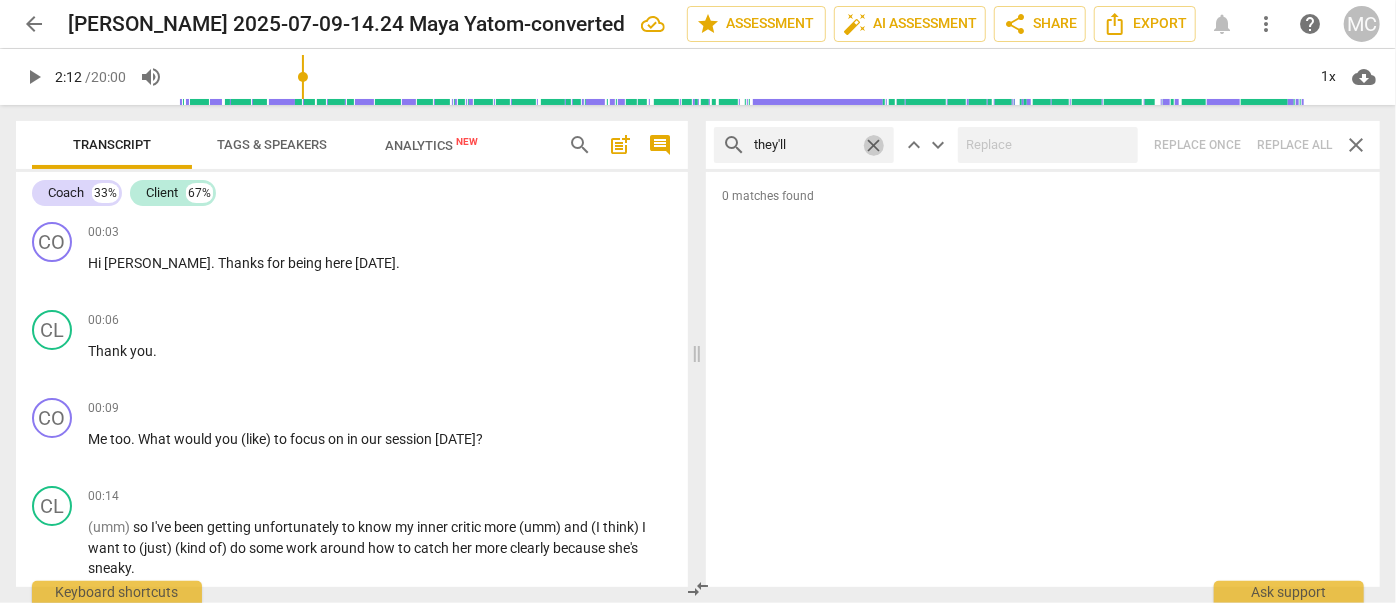 click on "close" at bounding box center (873, 145) 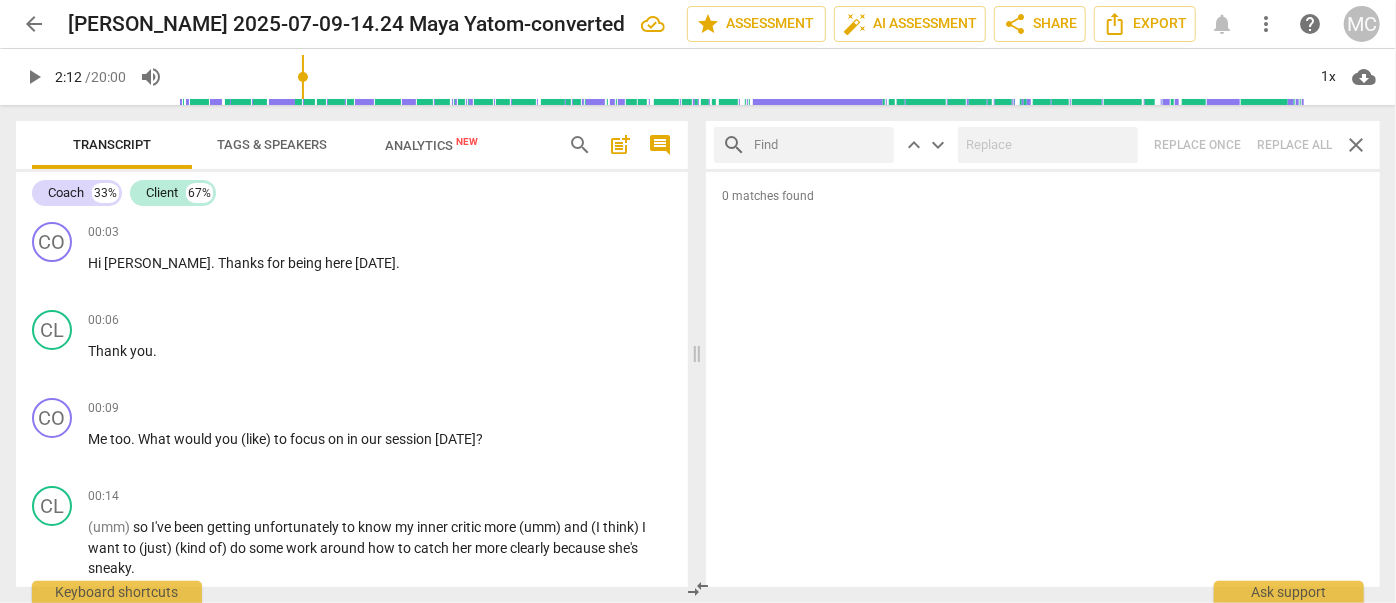 click at bounding box center (820, 145) 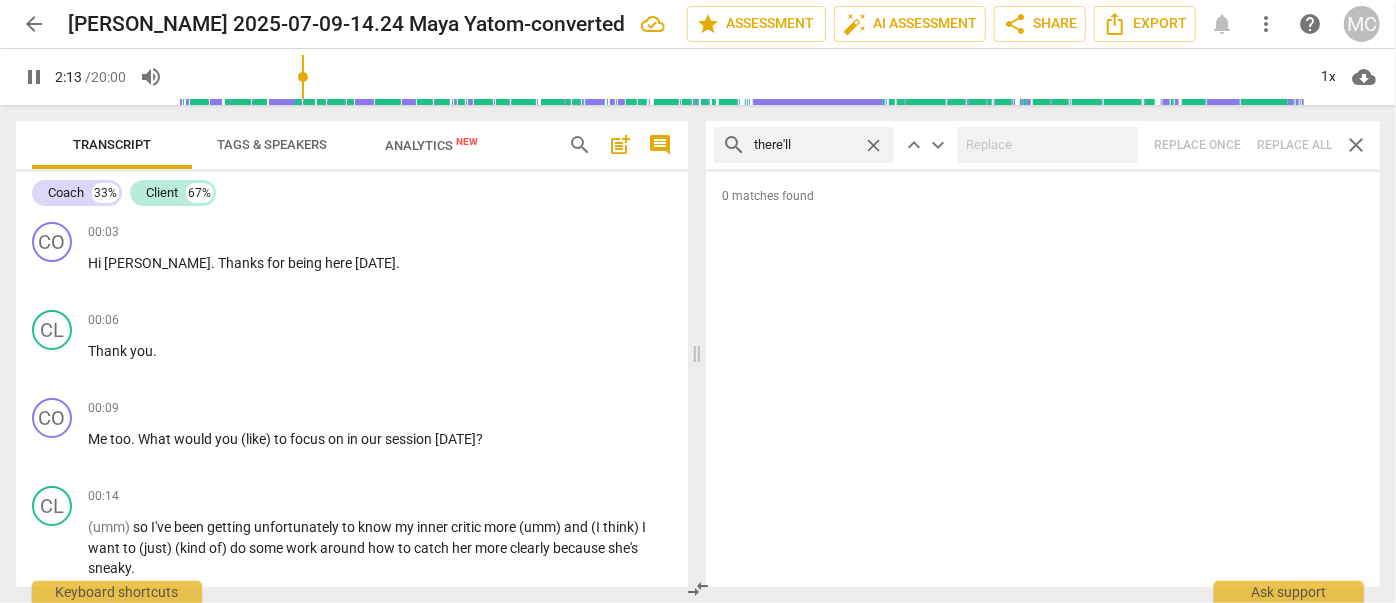 click on "search there'll close keyboard_arrow_up keyboard_arrow_down Replace once Replace all close" at bounding box center (1043, 145) 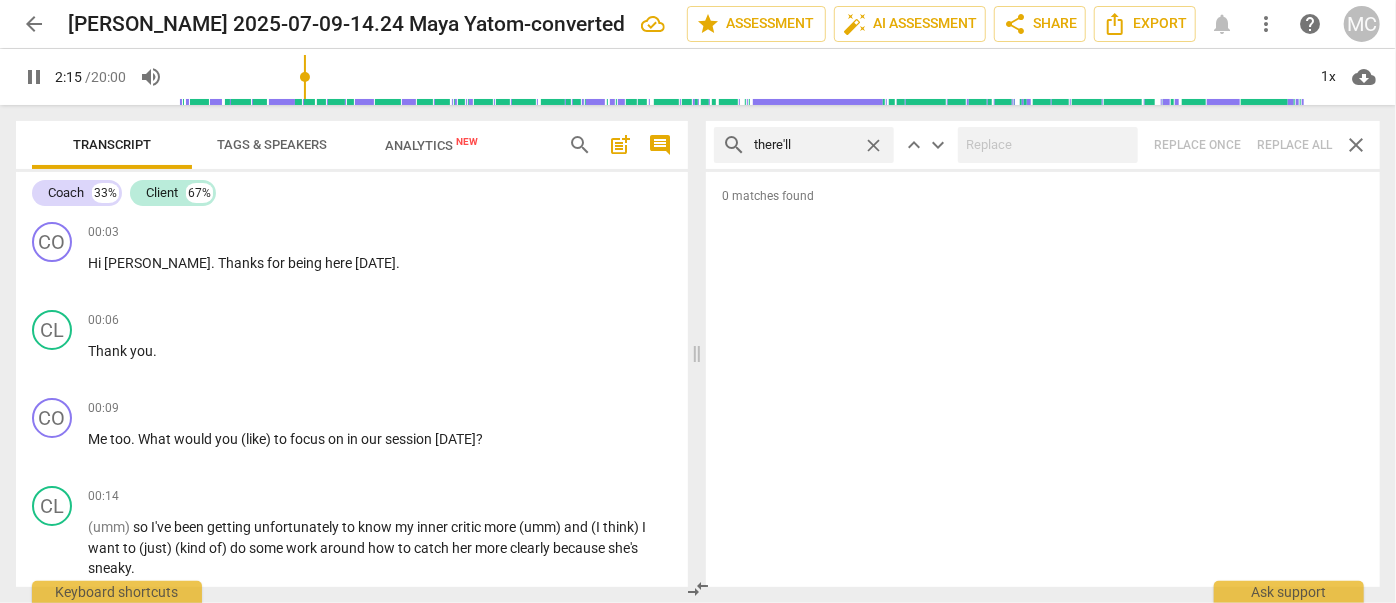 click on "close" at bounding box center (873, 145) 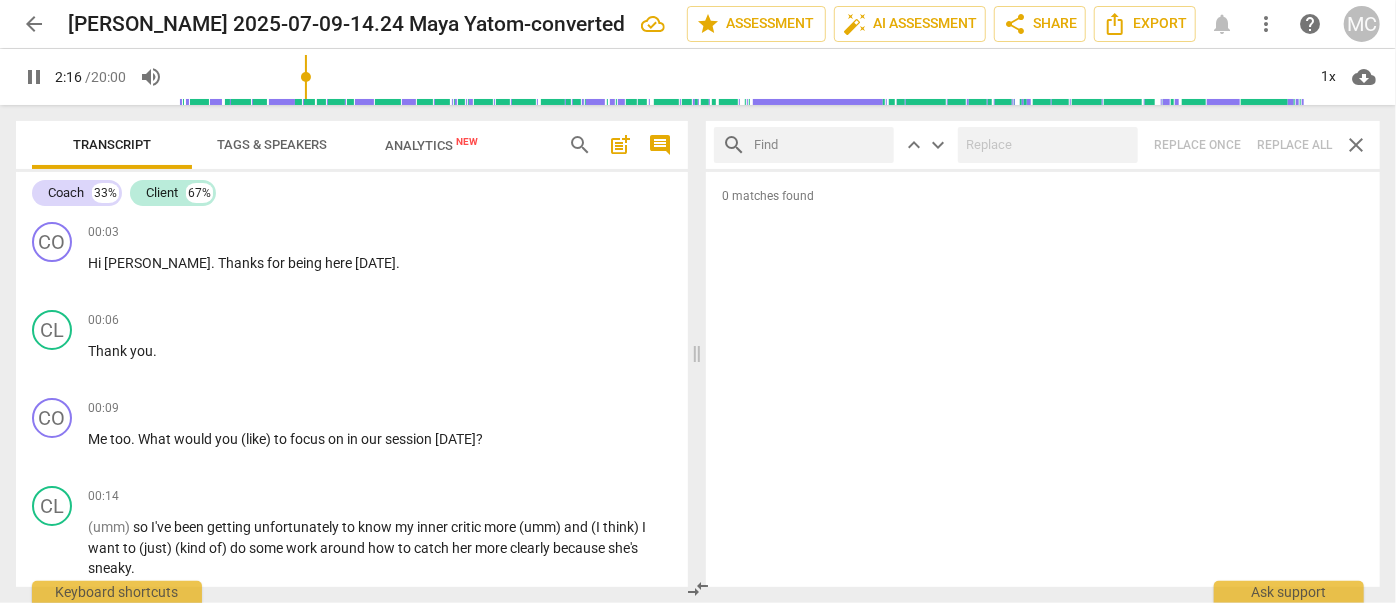 click at bounding box center (820, 145) 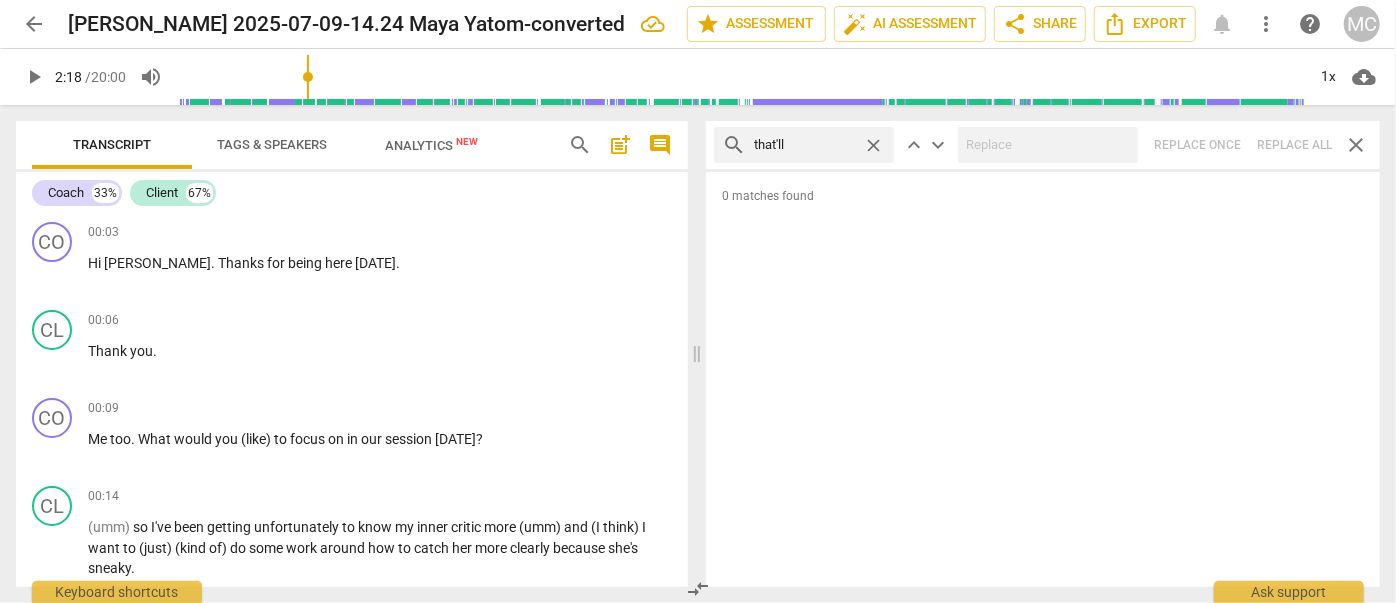 click on "search that'll close keyboard_arrow_up keyboard_arrow_down Replace once Replace all close" at bounding box center [1043, 145] 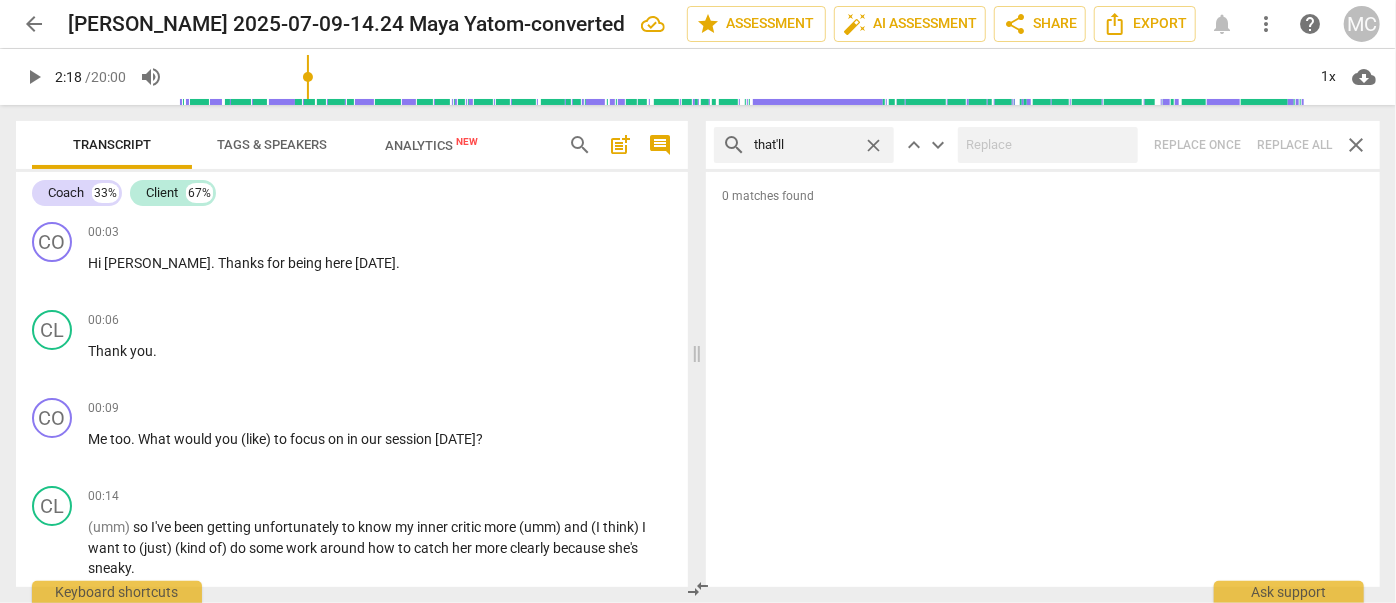 click on "close" at bounding box center (873, 145) 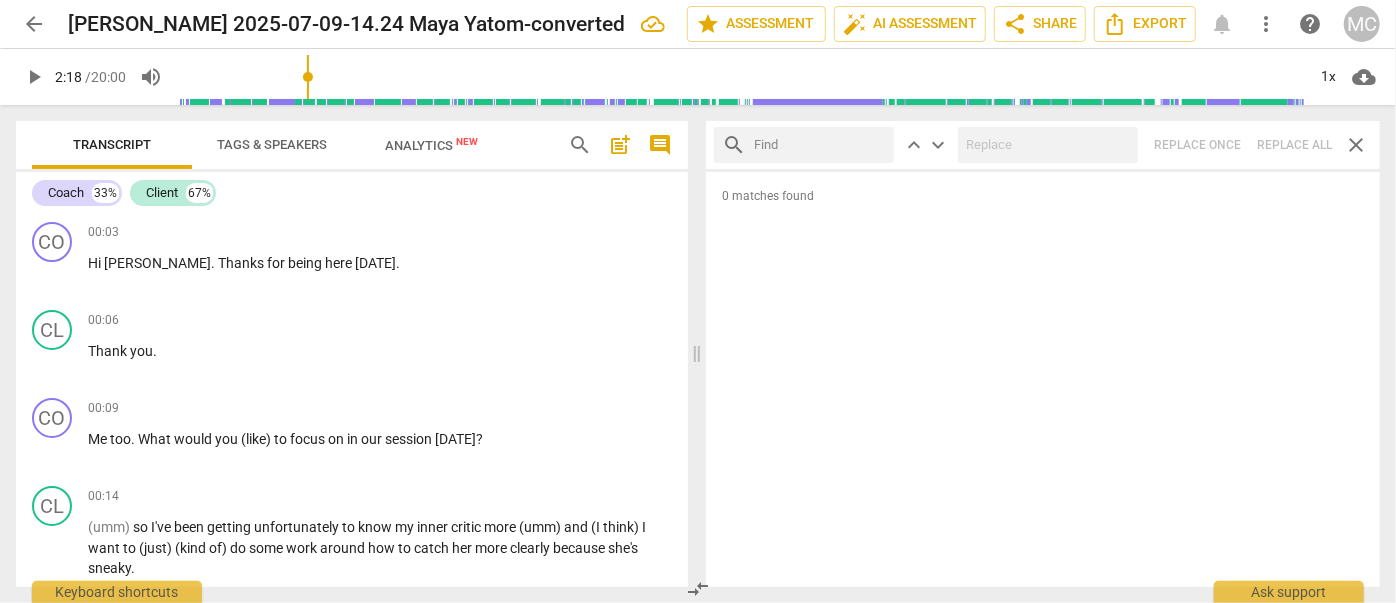 click at bounding box center (820, 145) 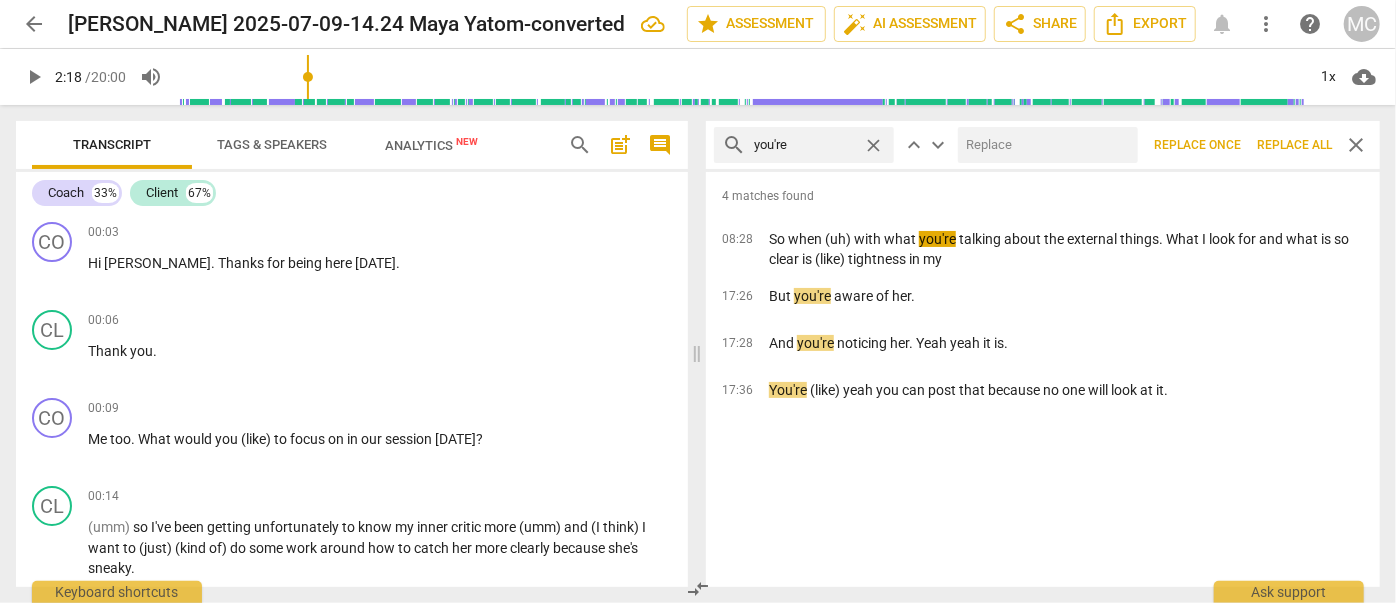 click at bounding box center [1044, 145] 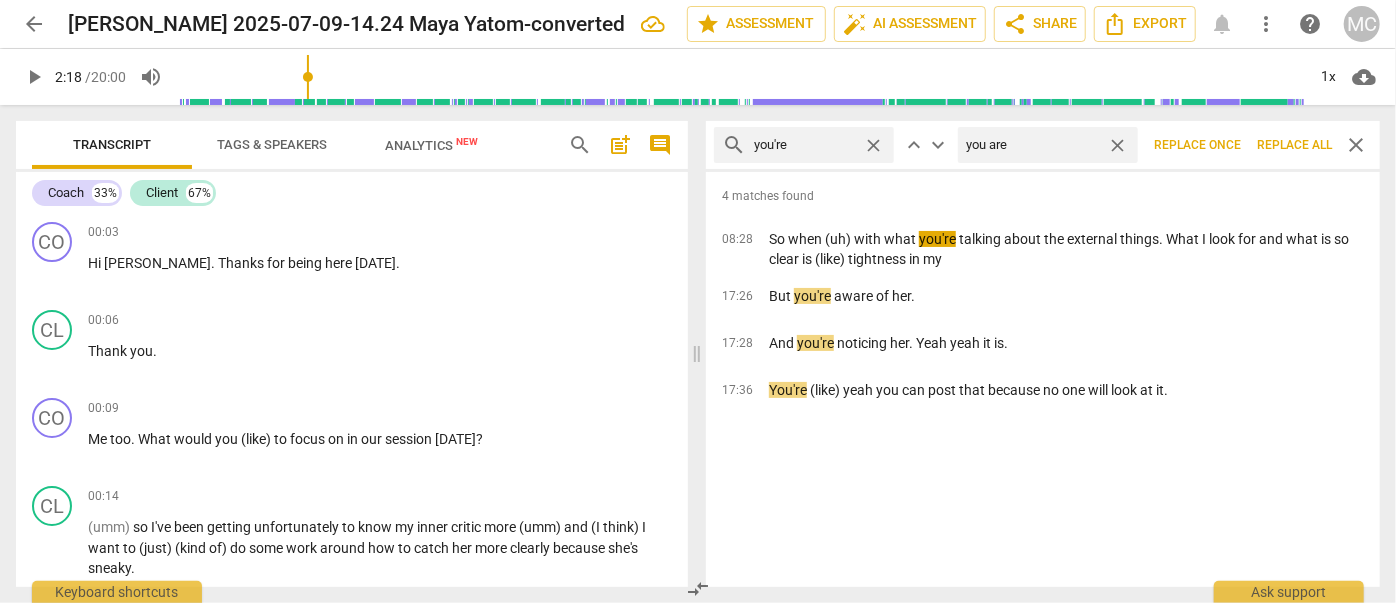 click on "Replace all" at bounding box center [1294, 145] 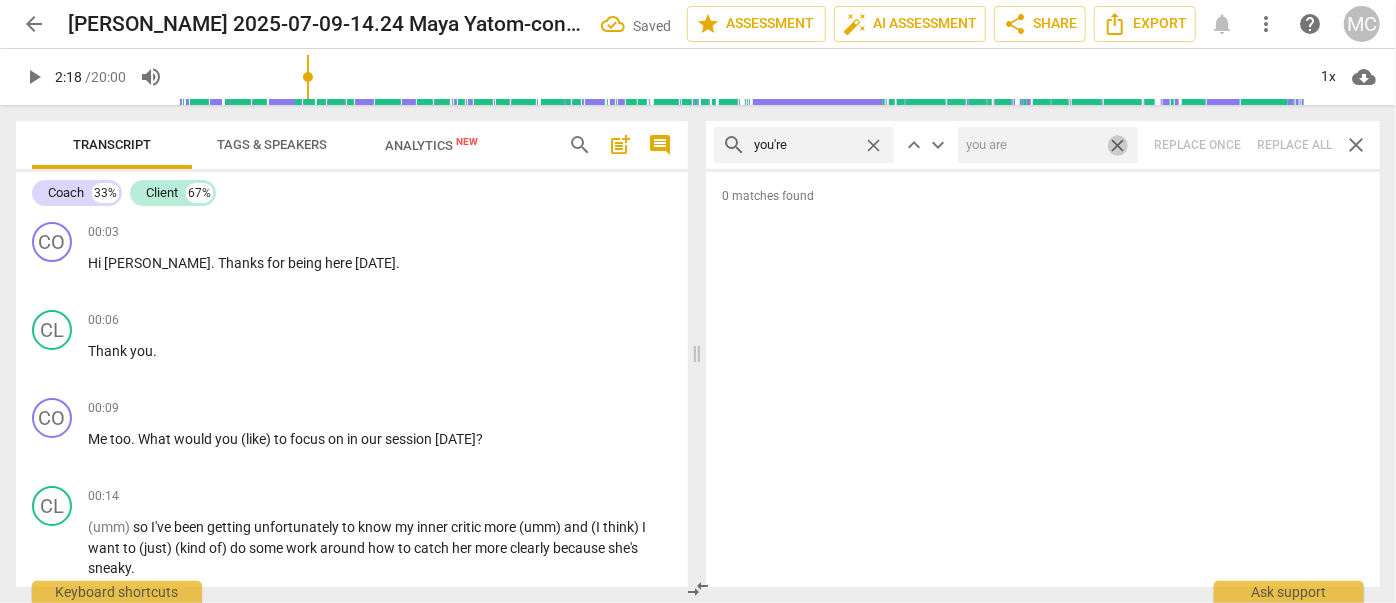 click on "close" at bounding box center (1117, 145) 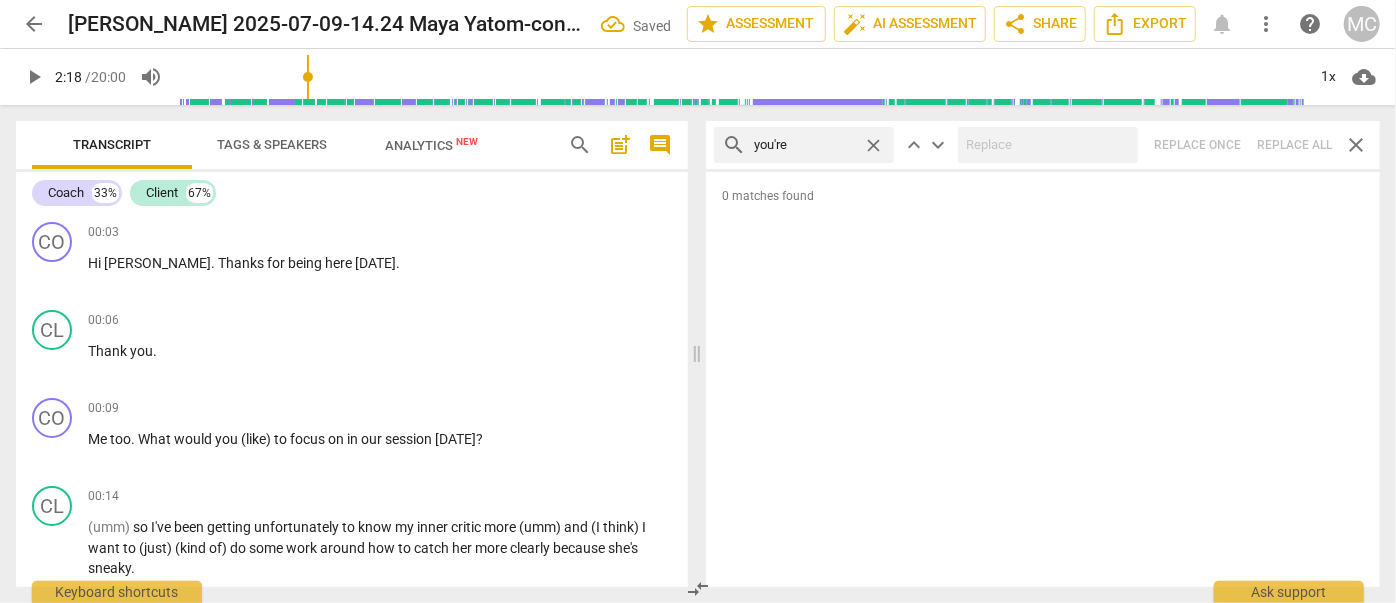 click on "close" at bounding box center (873, 145) 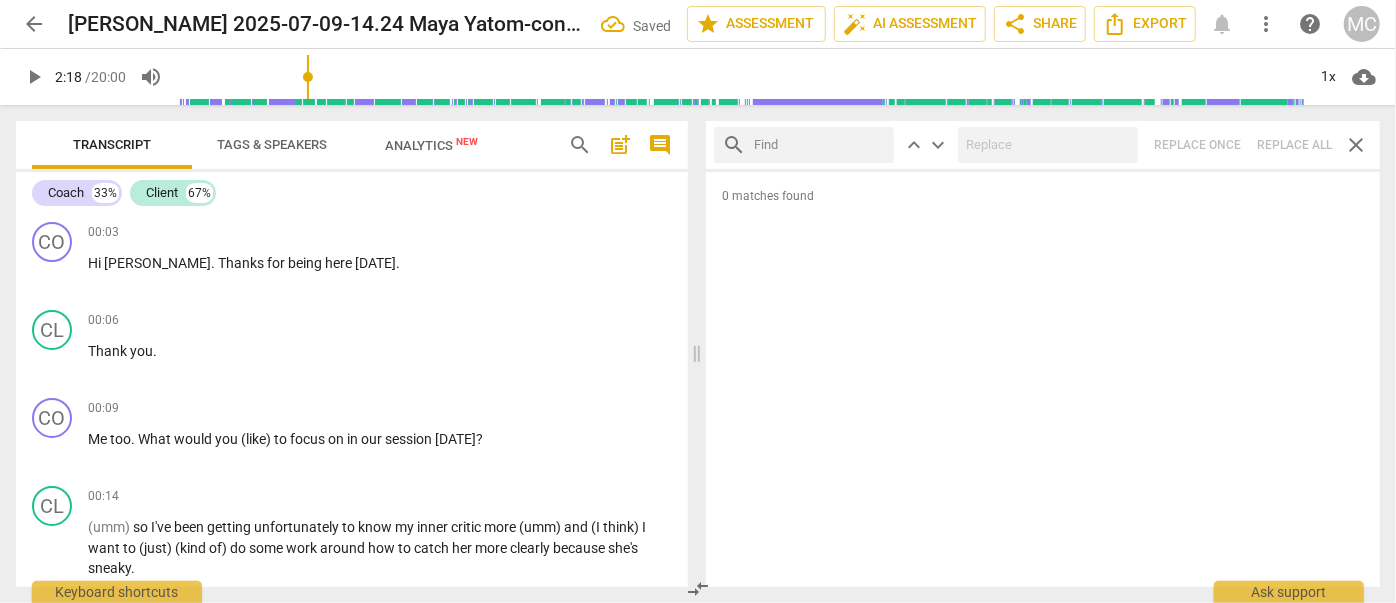 drag, startPoint x: 805, startPoint y: 144, endPoint x: 792, endPoint y: 164, distance: 23.853722 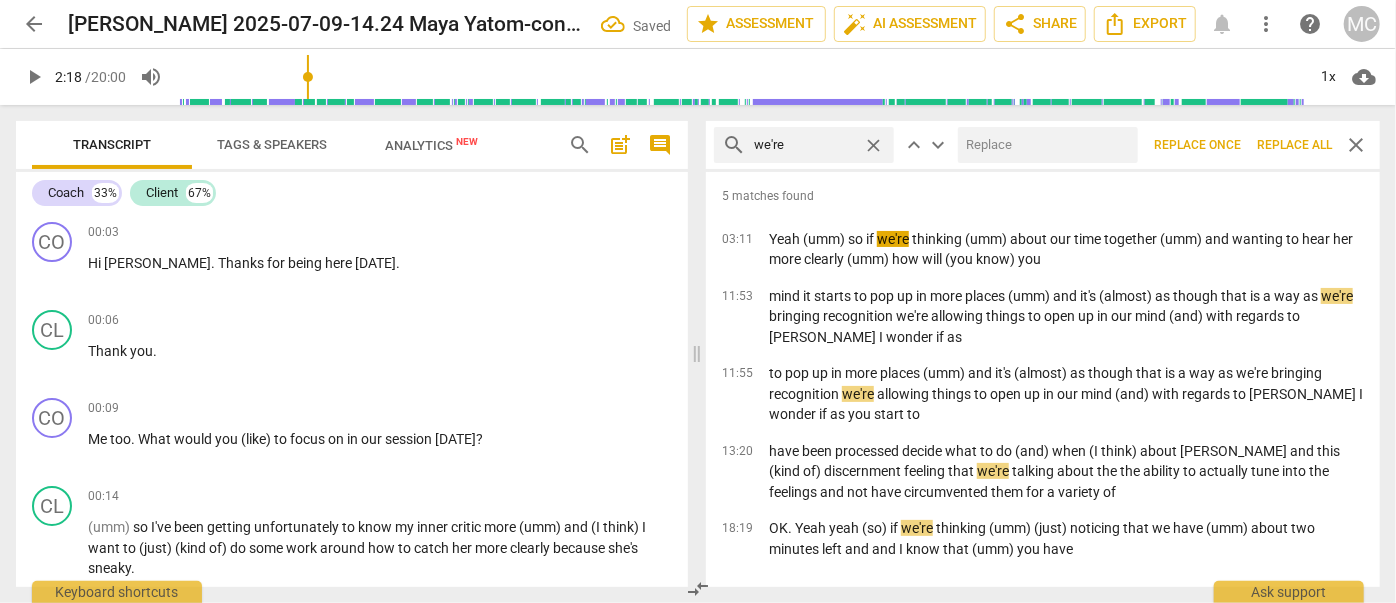 click at bounding box center [1044, 145] 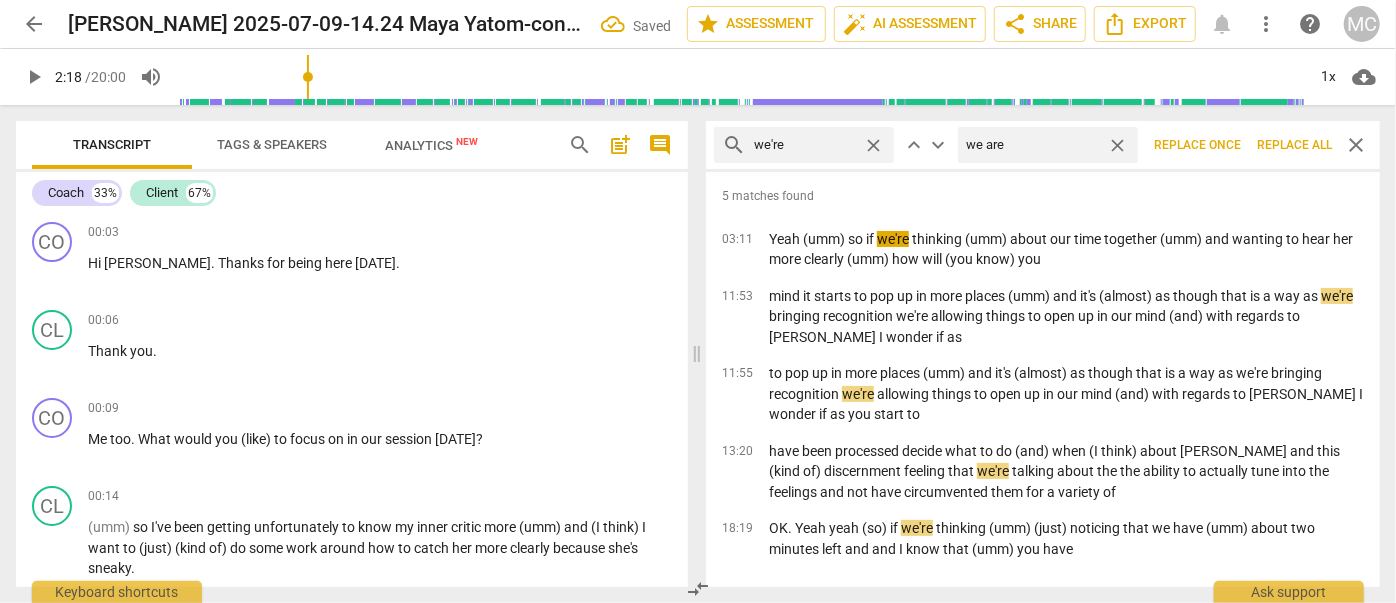 click on "Replace all" at bounding box center (1294, 145) 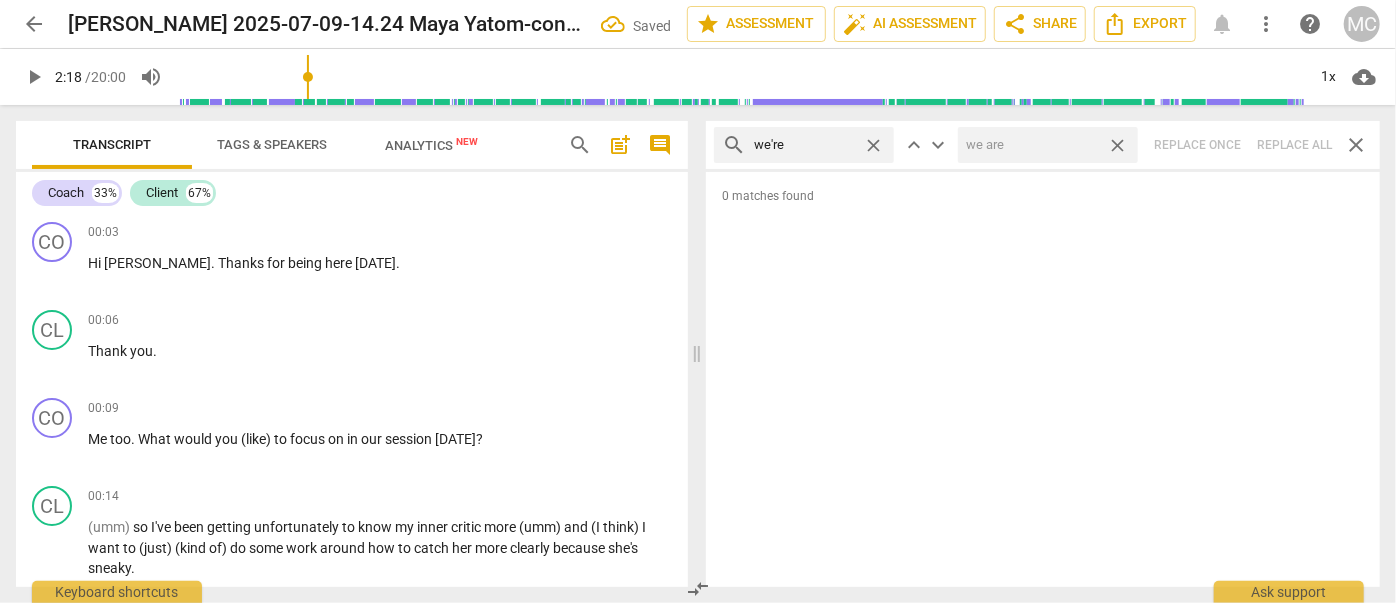 click on "close" at bounding box center [1117, 145] 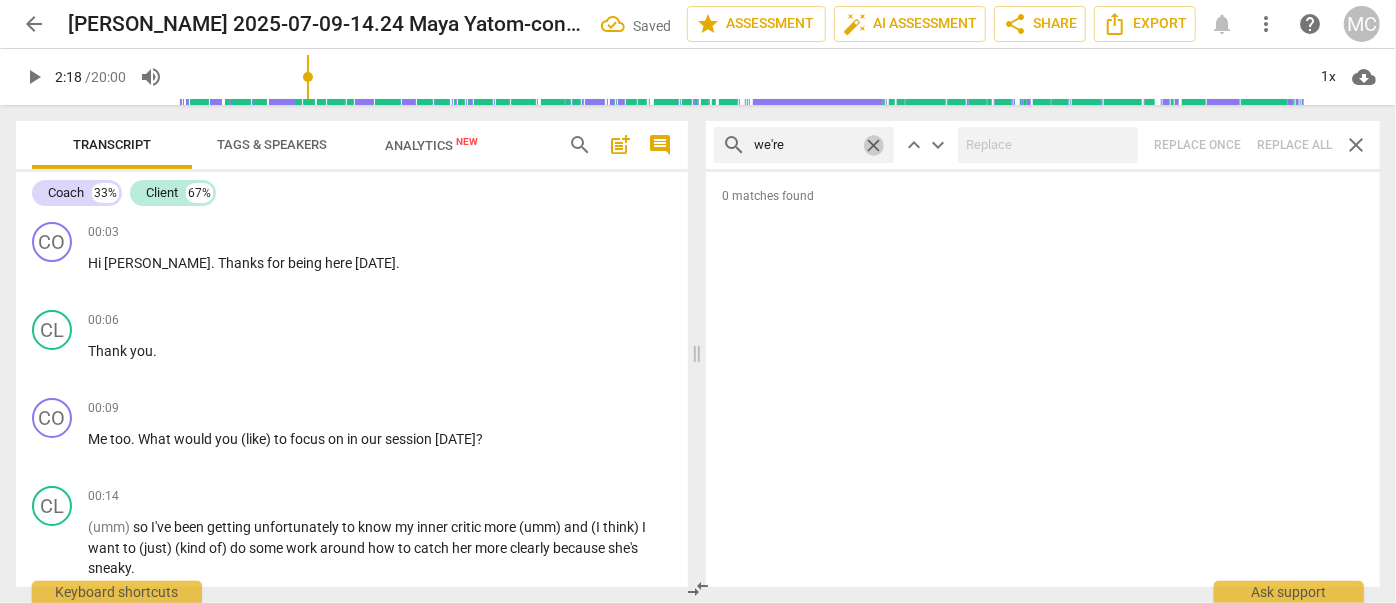 click on "close" at bounding box center (873, 145) 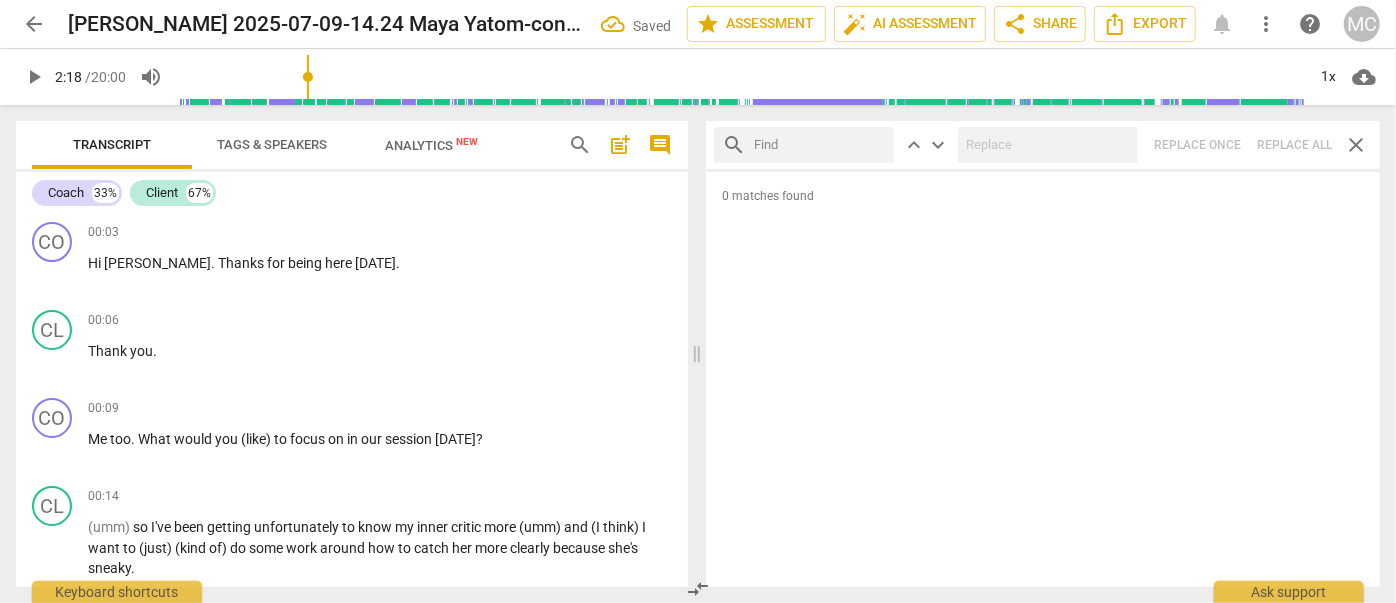 click at bounding box center (820, 145) 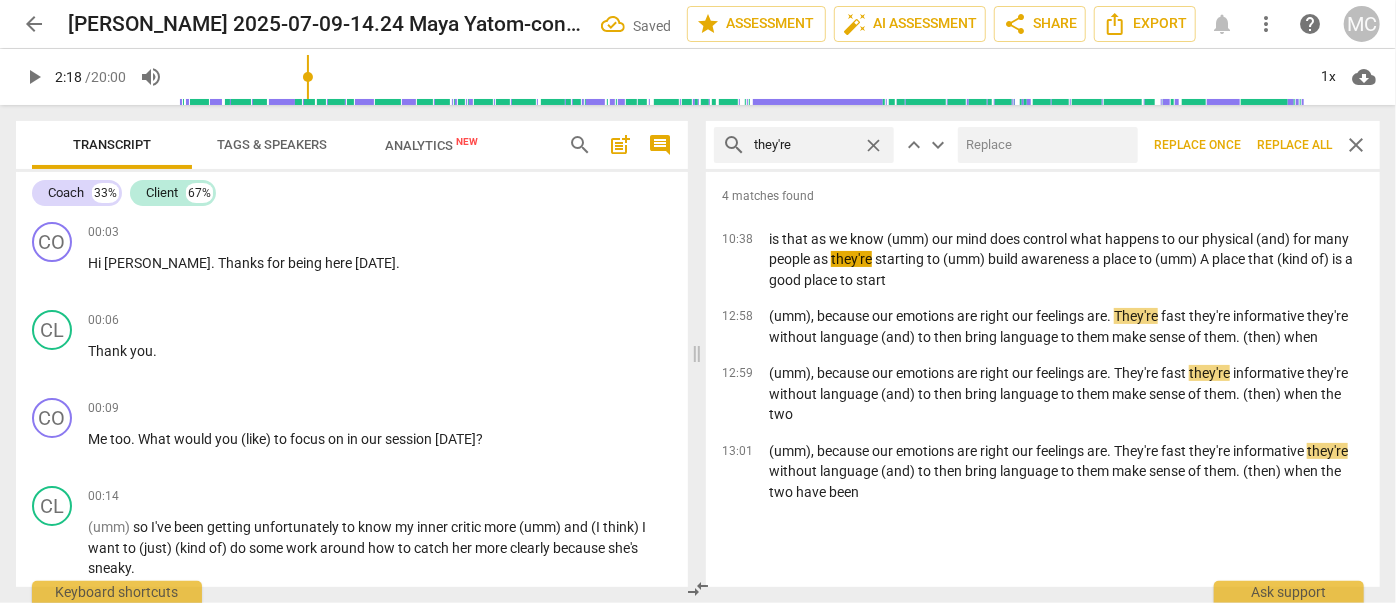 click at bounding box center [1044, 145] 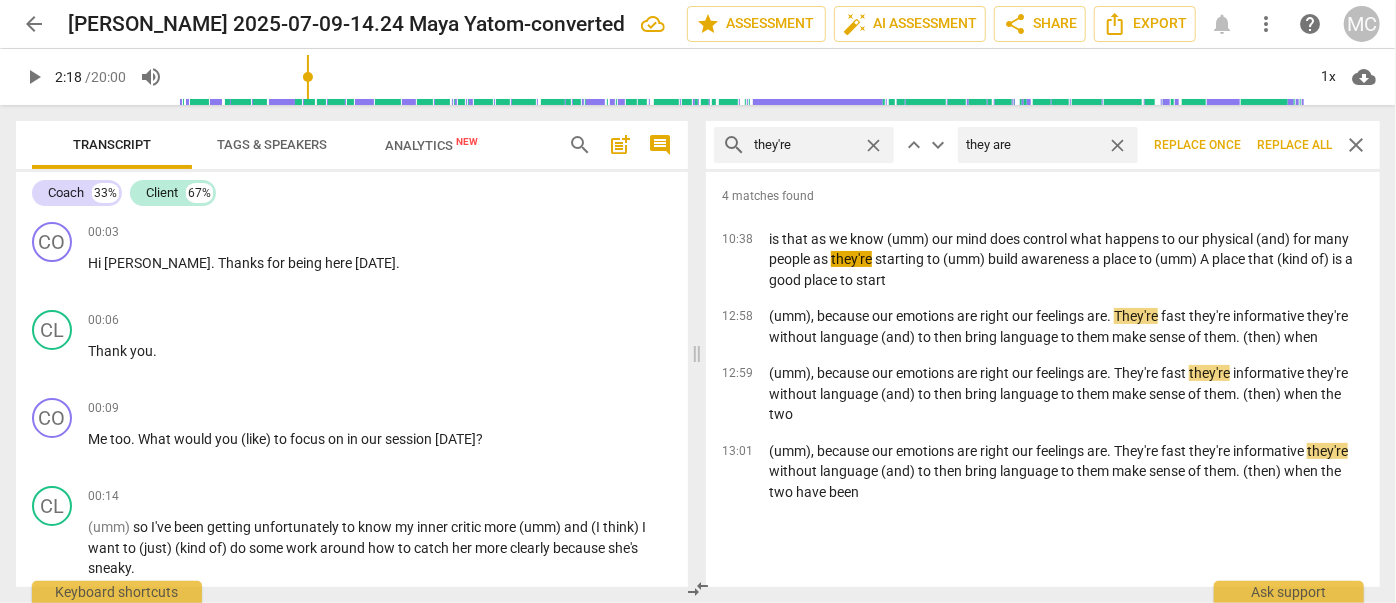 click on "Replace all" at bounding box center (1294, 145) 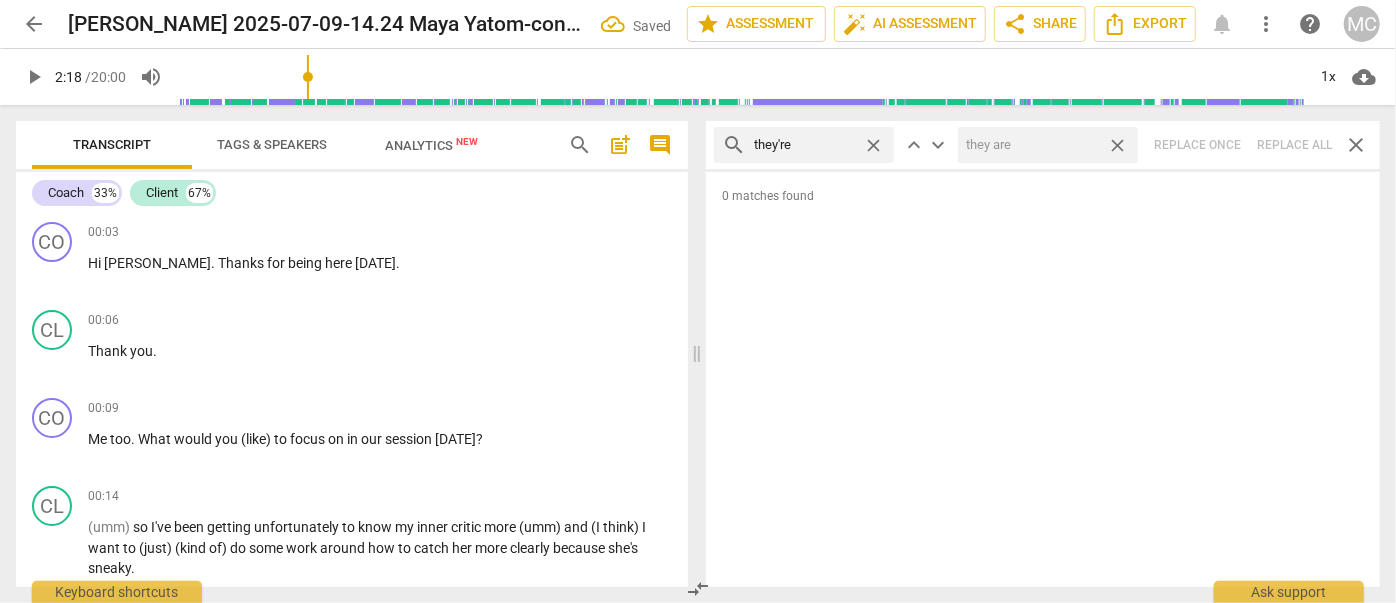drag, startPoint x: 1118, startPoint y: 143, endPoint x: 1074, endPoint y: 144, distance: 44.011364 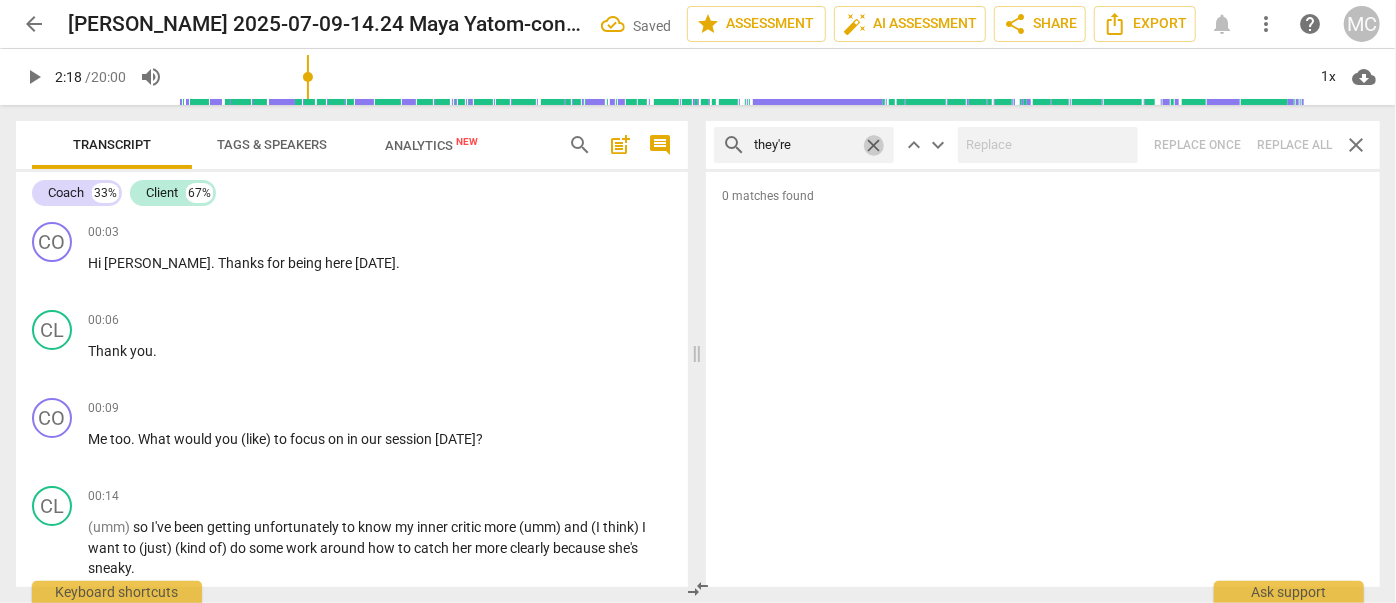 click on "close" at bounding box center (873, 145) 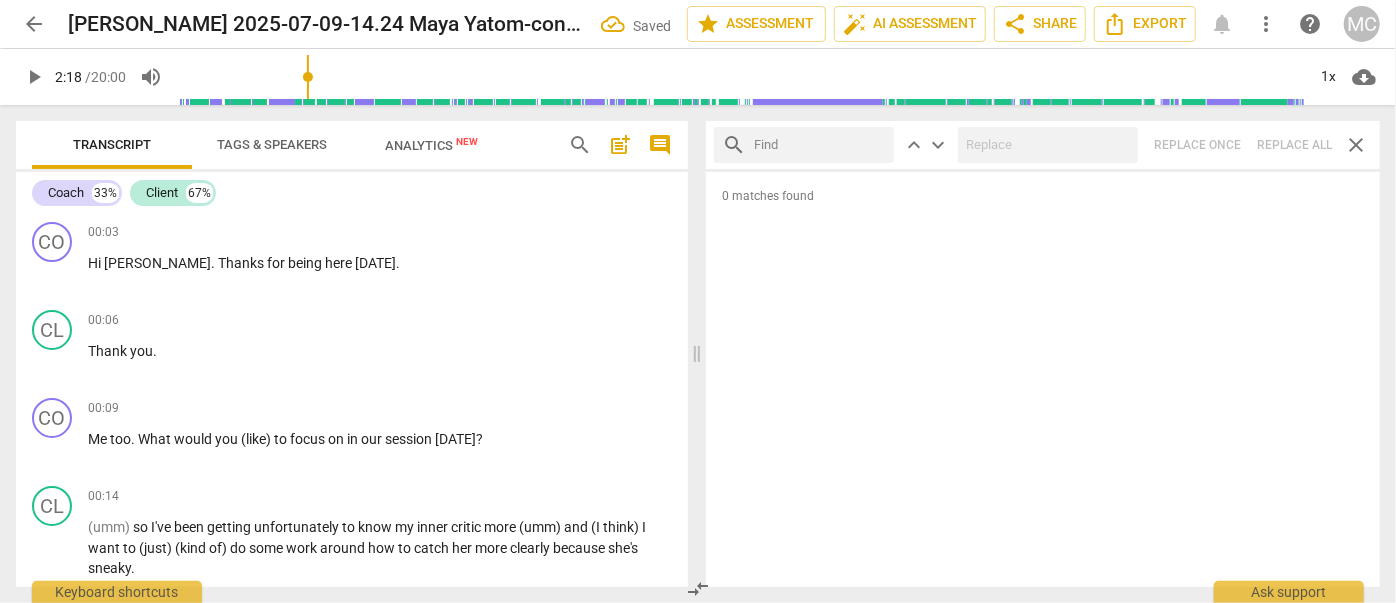 click at bounding box center [820, 145] 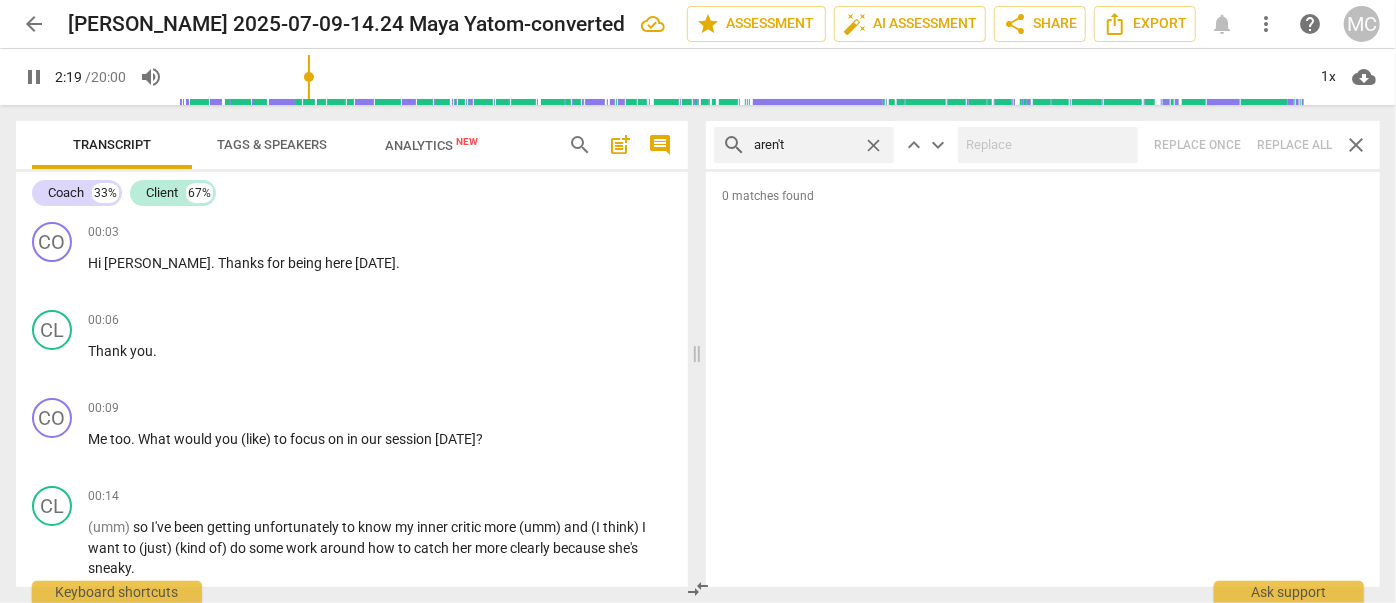 click on "search aren't close keyboard_arrow_up keyboard_arrow_down Replace once Replace all close" at bounding box center [1043, 145] 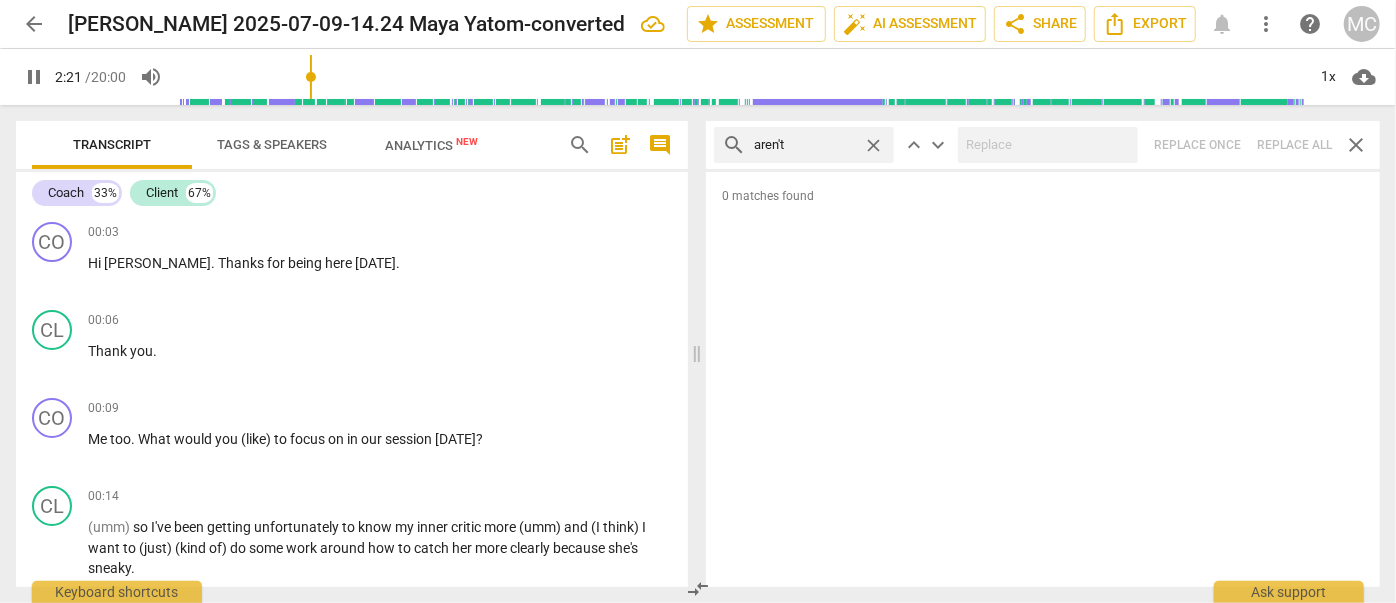 click on "close" at bounding box center [873, 145] 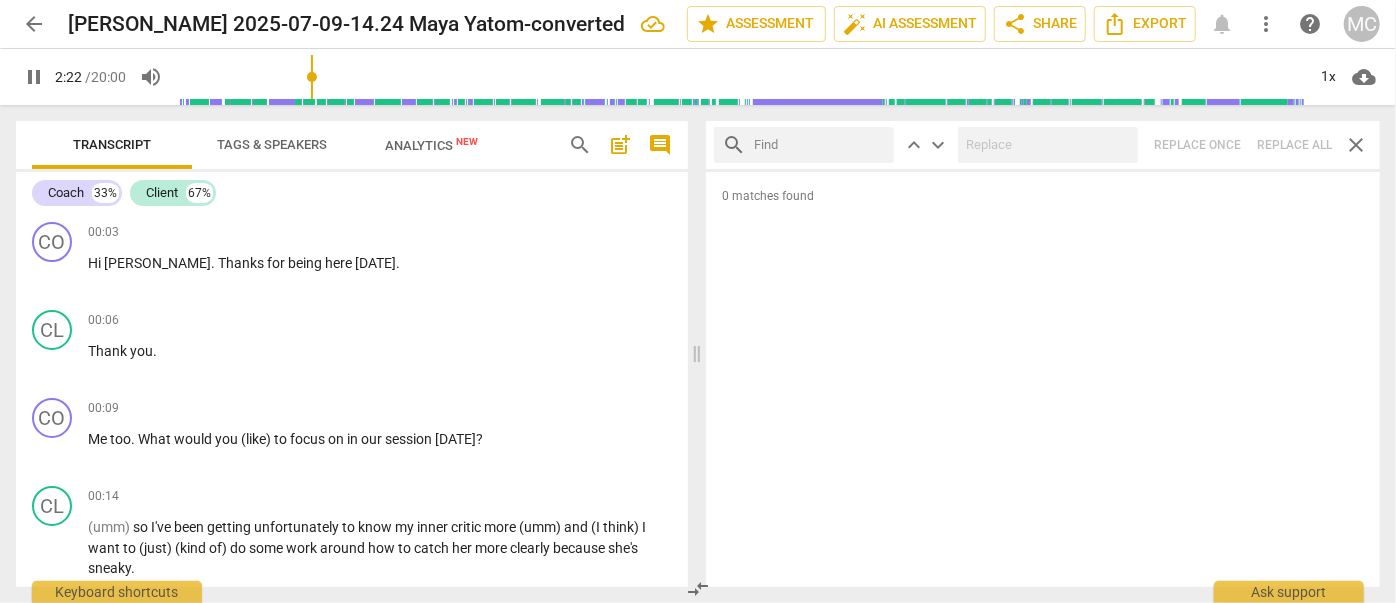 click at bounding box center [820, 145] 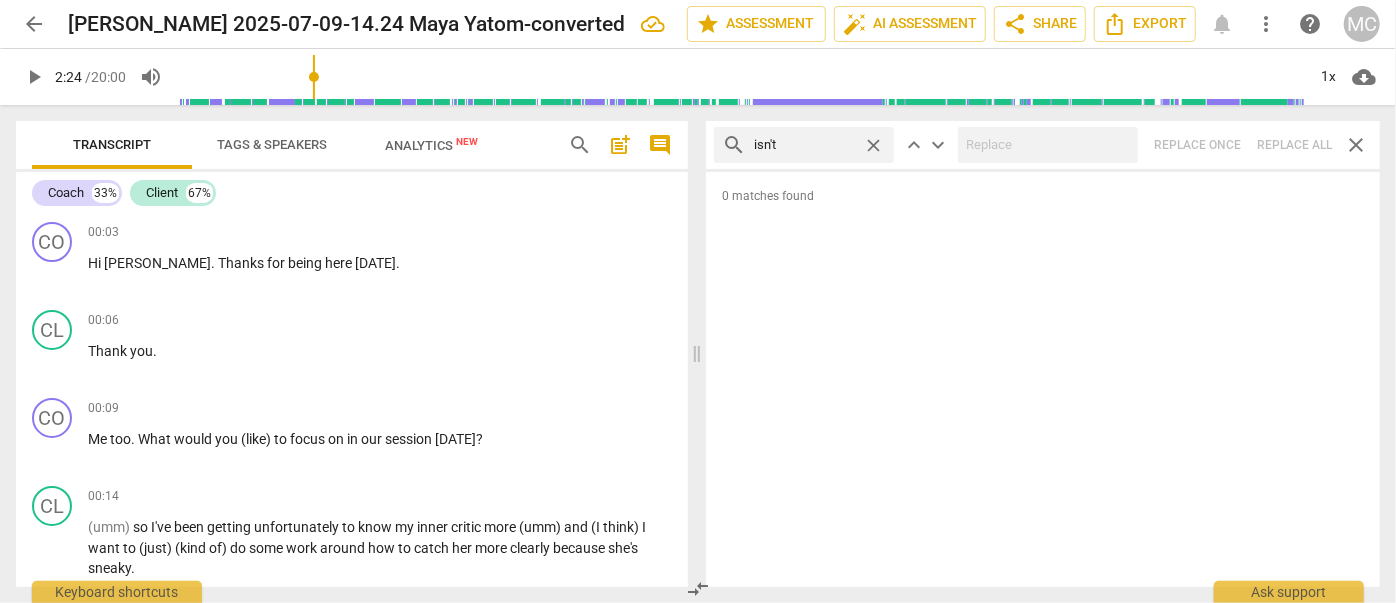 click on "search isn't close keyboard_arrow_up keyboard_arrow_down Replace once Replace all close" at bounding box center [1043, 145] 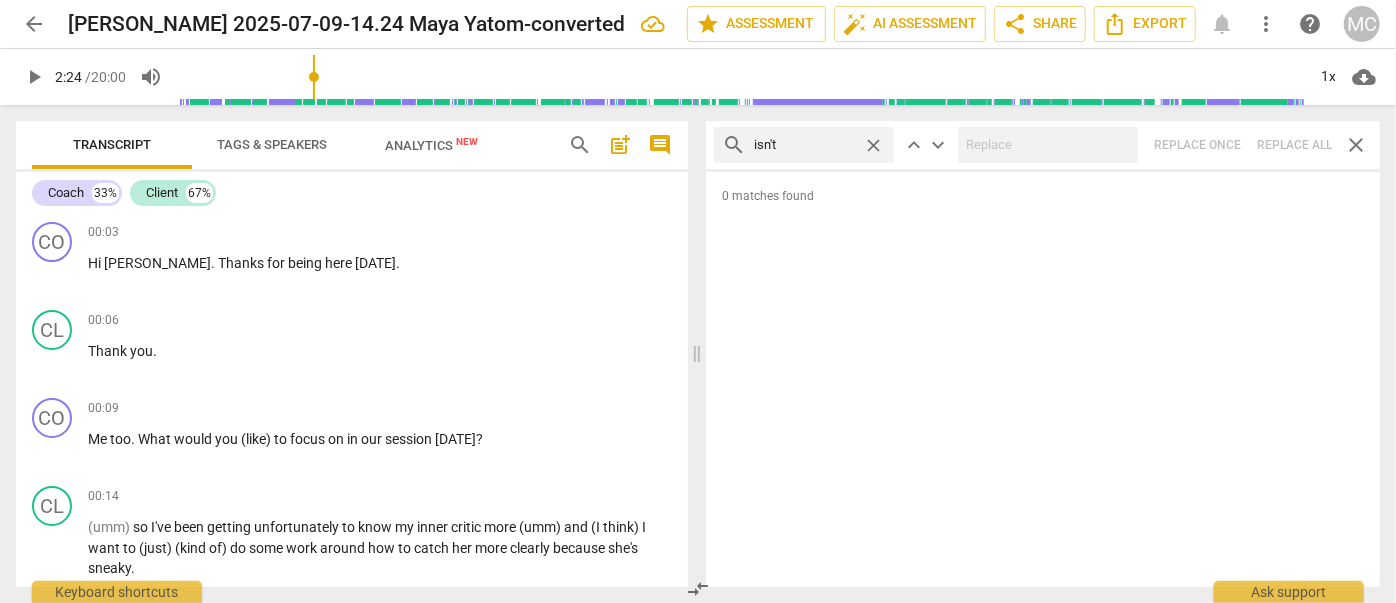 click on "close" at bounding box center [873, 145] 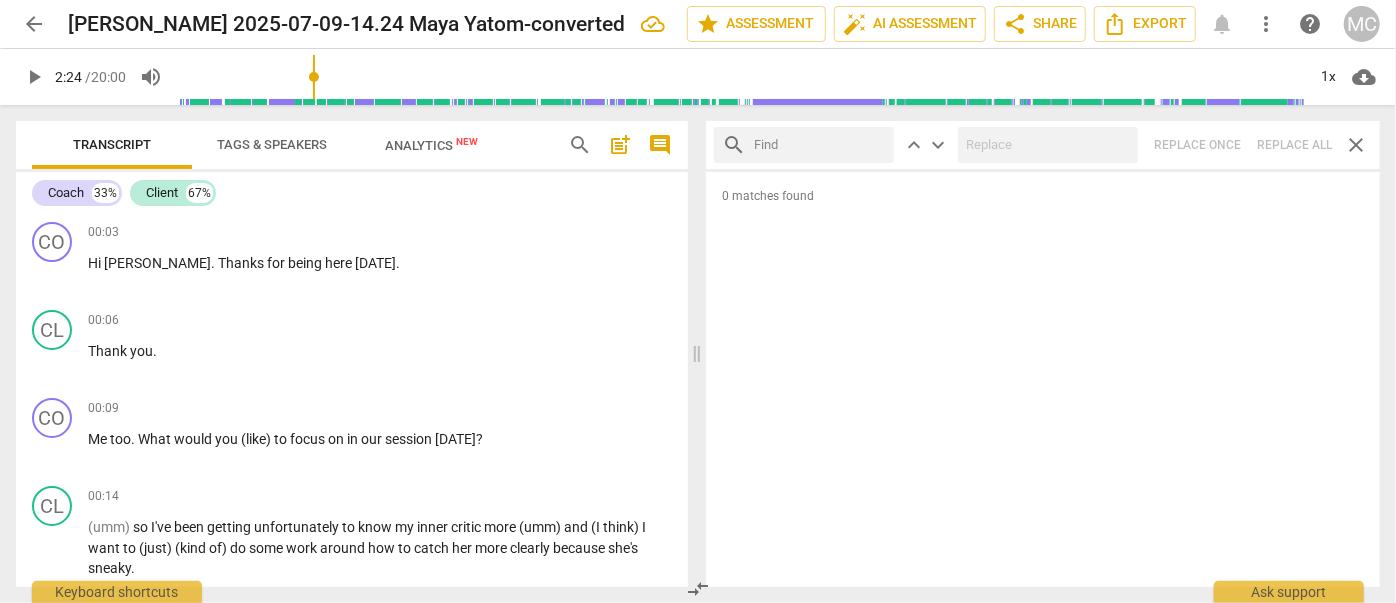 click at bounding box center [820, 145] 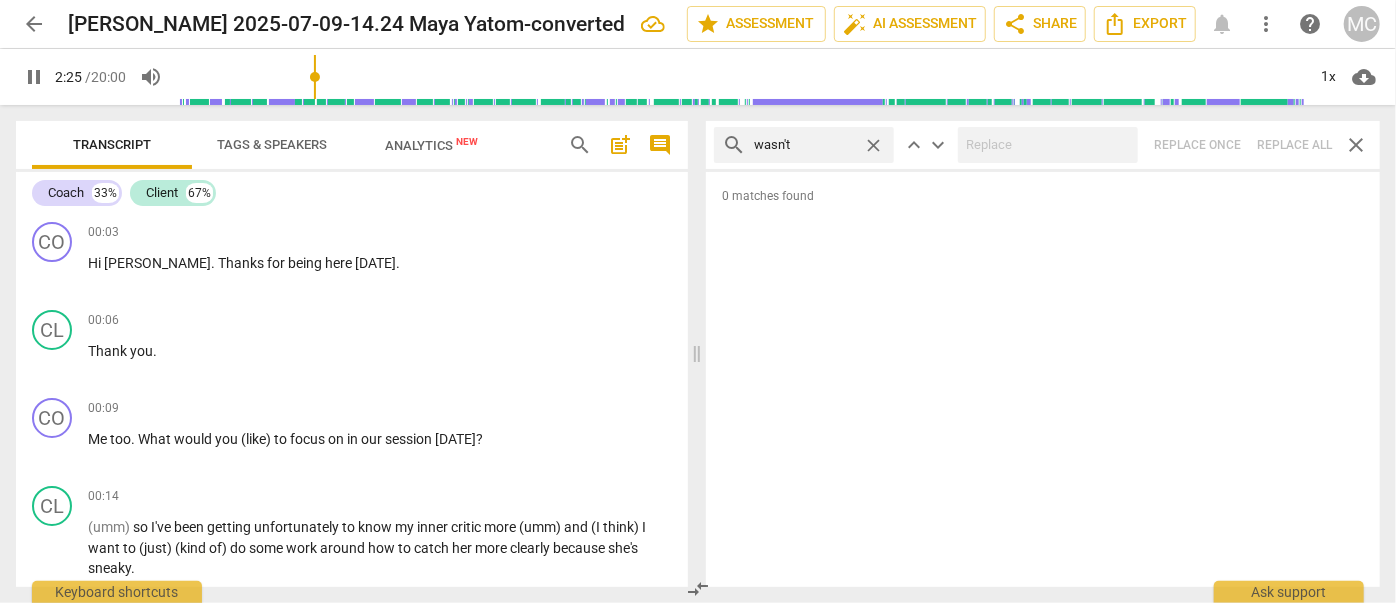click on "search wasn't close keyboard_arrow_up keyboard_arrow_down Replace once Replace all close" at bounding box center (1043, 145) 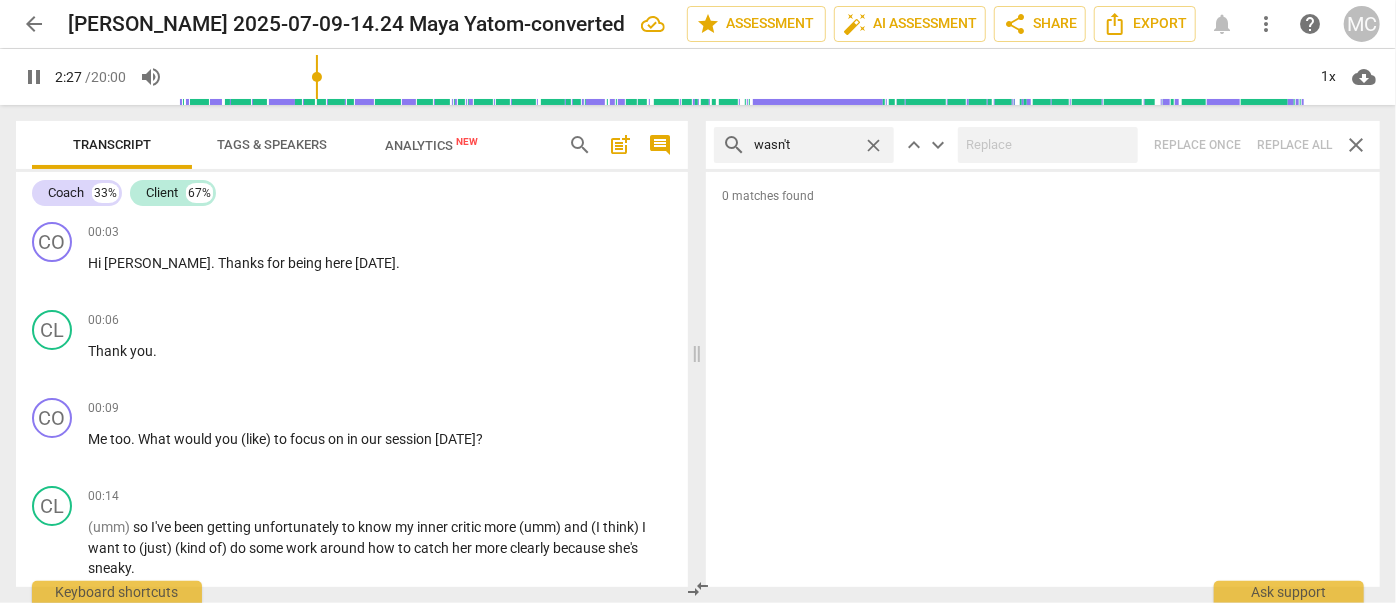 click on "close" at bounding box center [873, 145] 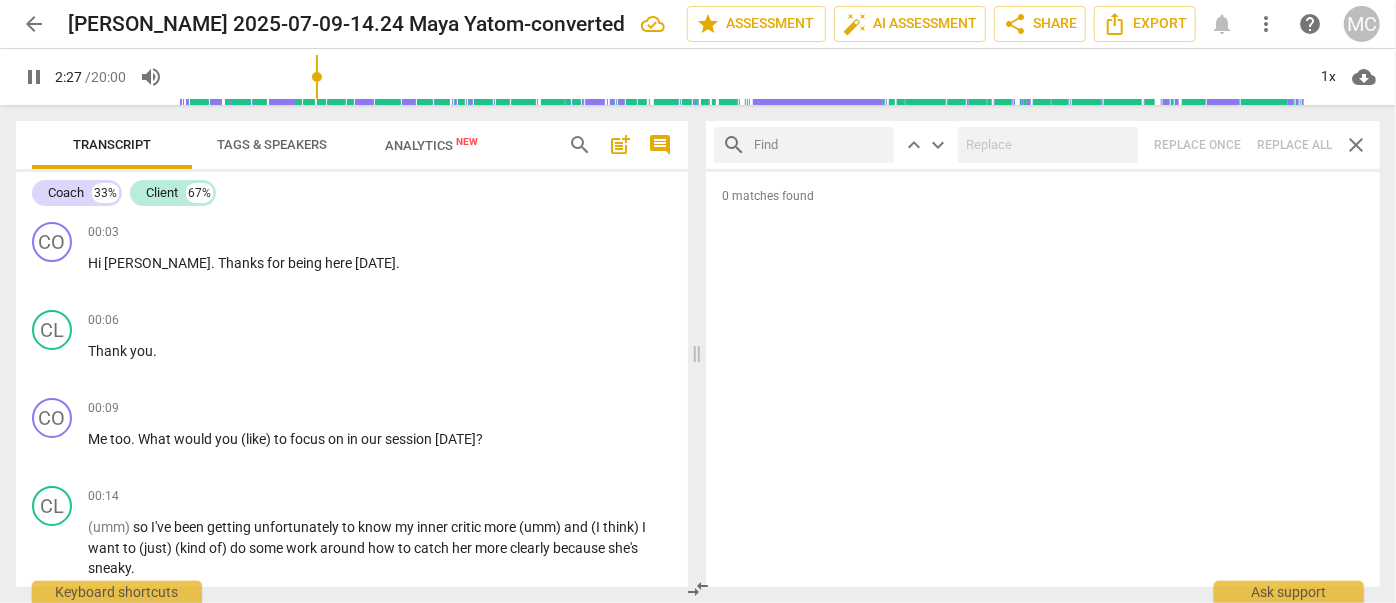 click at bounding box center [820, 145] 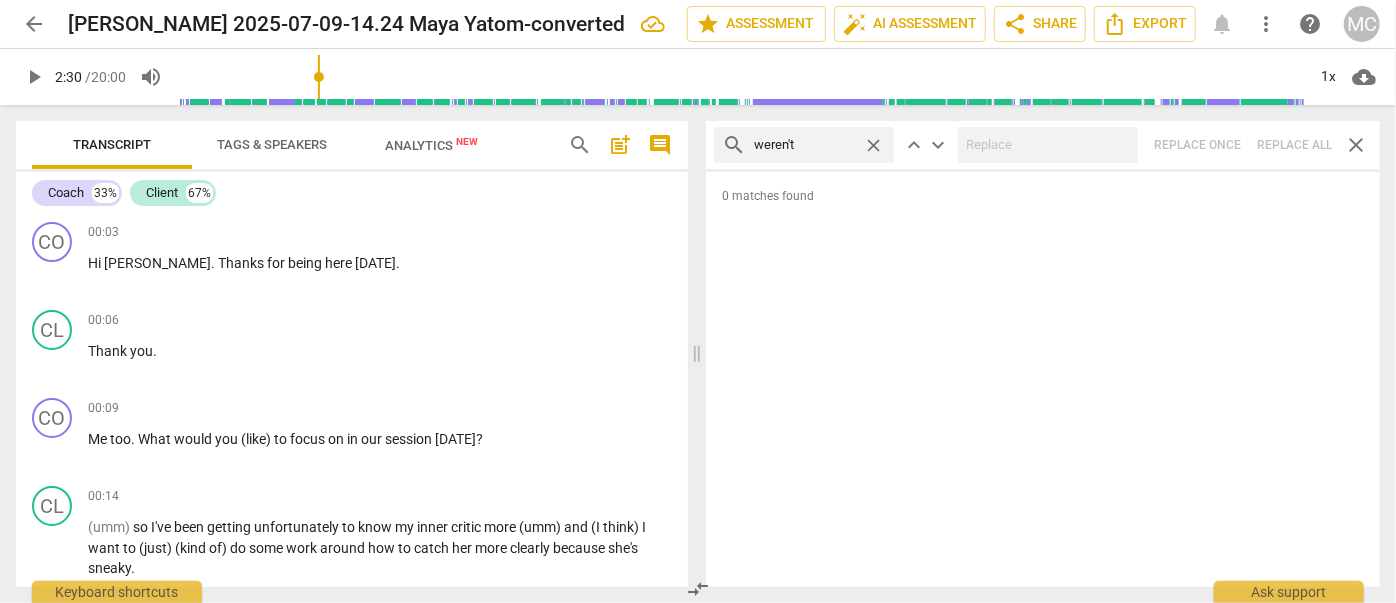 click on "search weren't close keyboard_arrow_up keyboard_arrow_down Replace once Replace all close" at bounding box center (1043, 145) 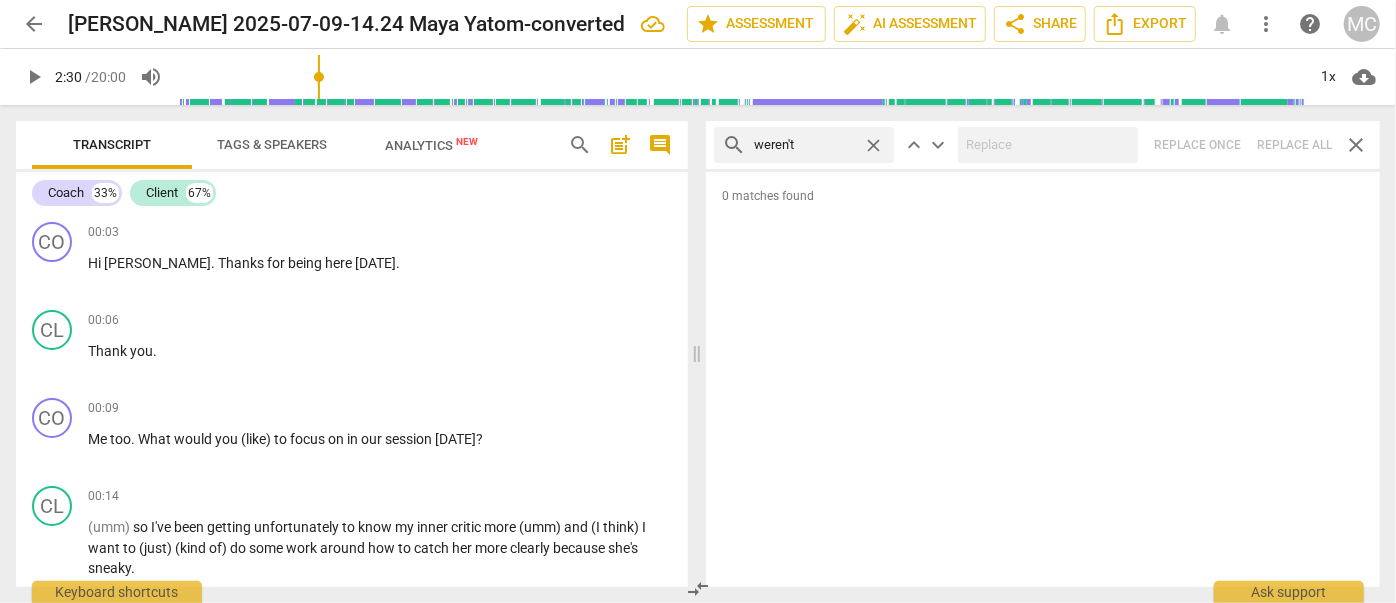 click on "close" at bounding box center [873, 145] 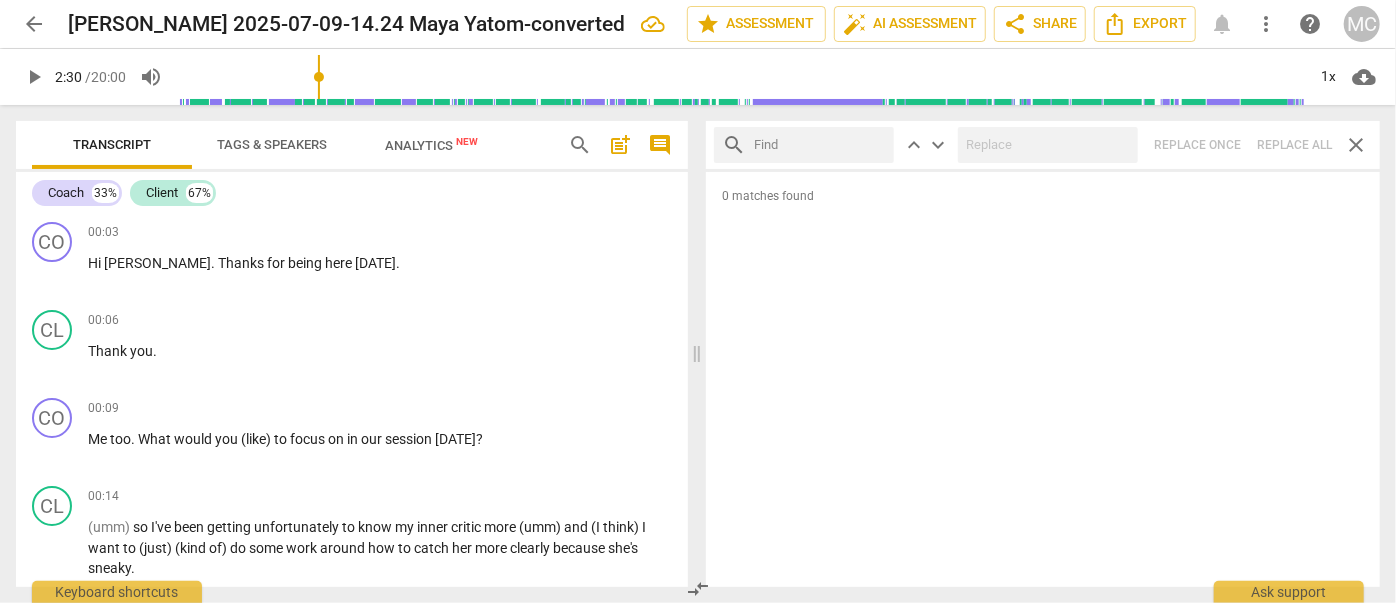click at bounding box center [820, 145] 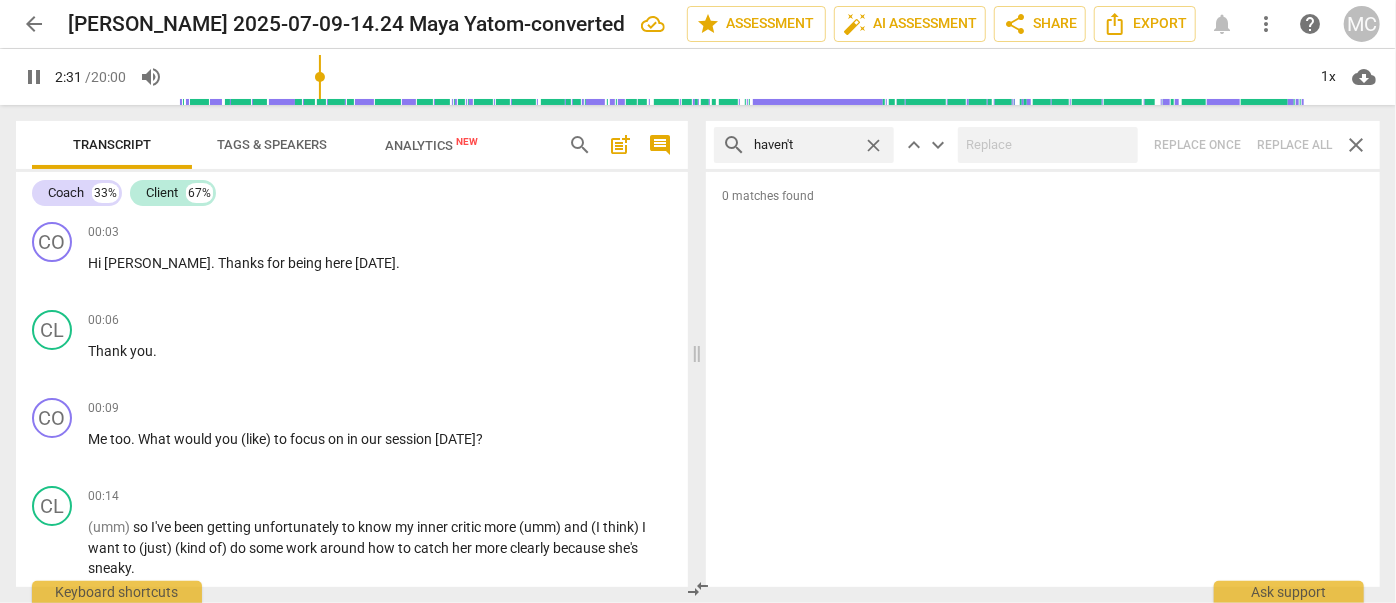 click on "search haven't close keyboard_arrow_up keyboard_arrow_down Replace once Replace all close" at bounding box center [1043, 145] 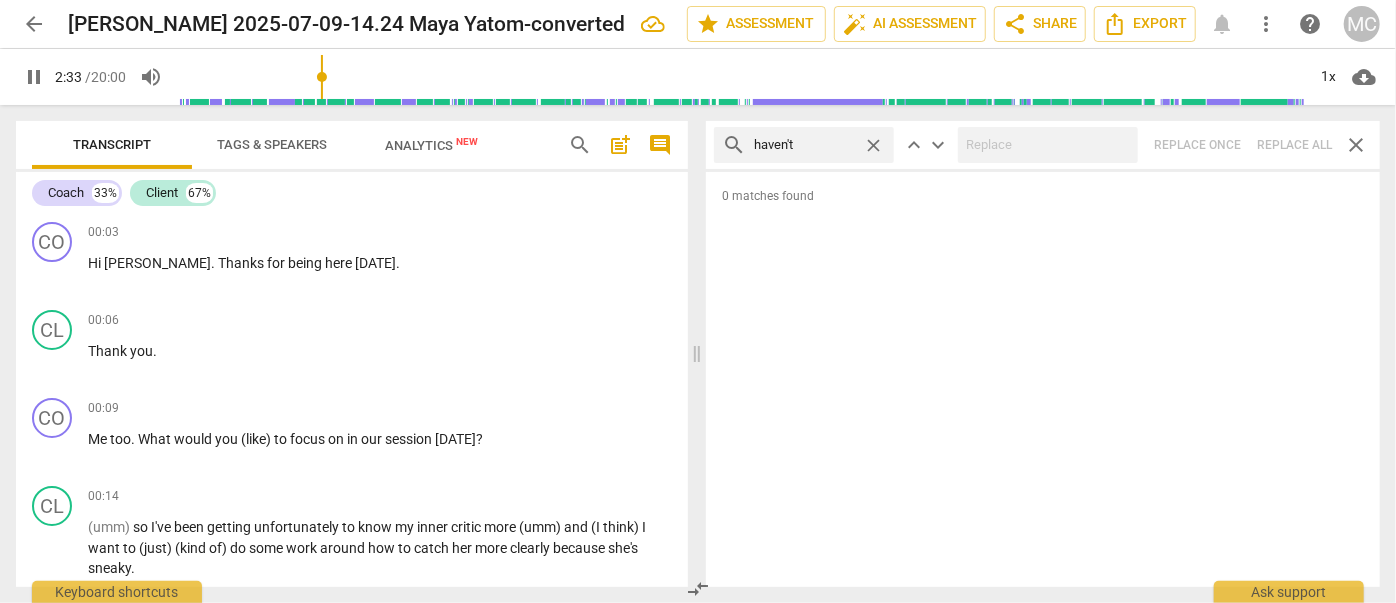 click on "close" at bounding box center [873, 145] 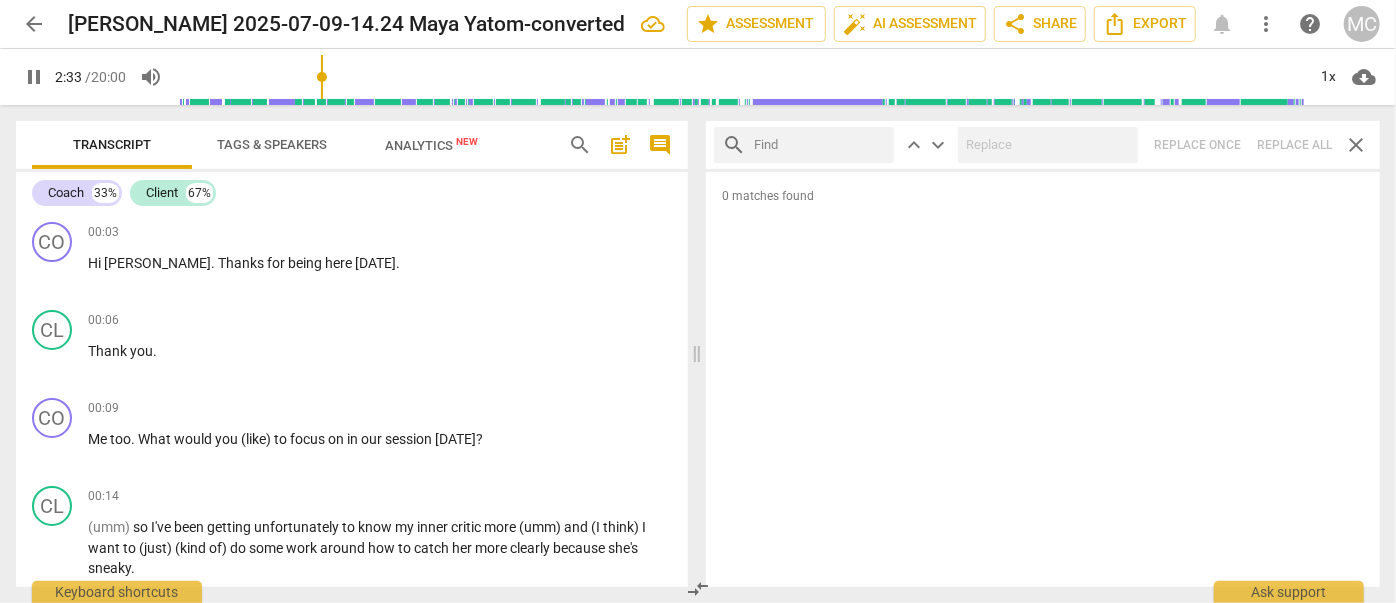 click at bounding box center [820, 145] 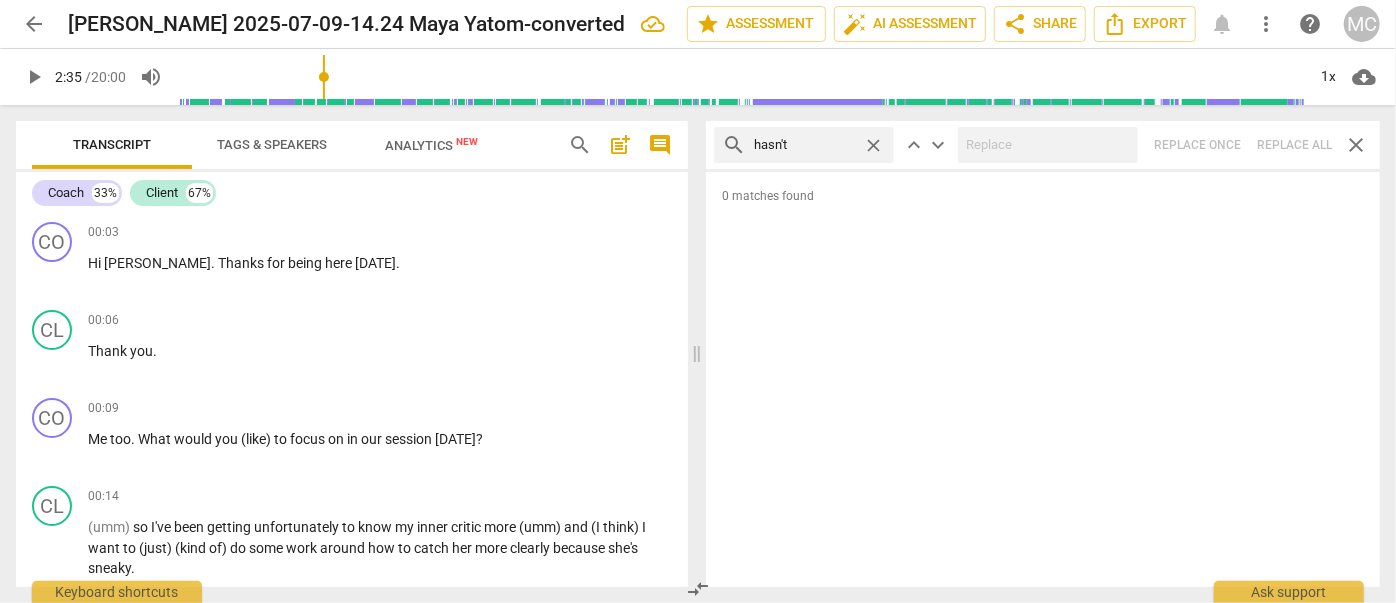click on "search hasn't close keyboard_arrow_up keyboard_arrow_down Replace once Replace all close" at bounding box center (1043, 145) 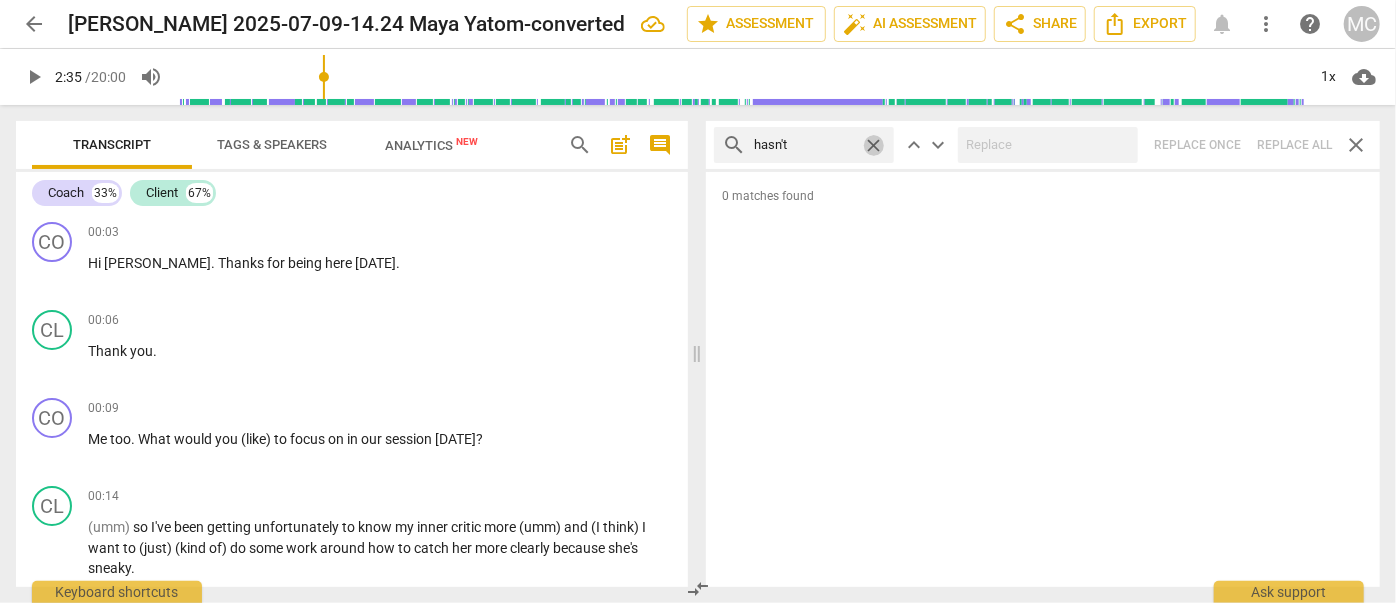 click on "close" at bounding box center [873, 145] 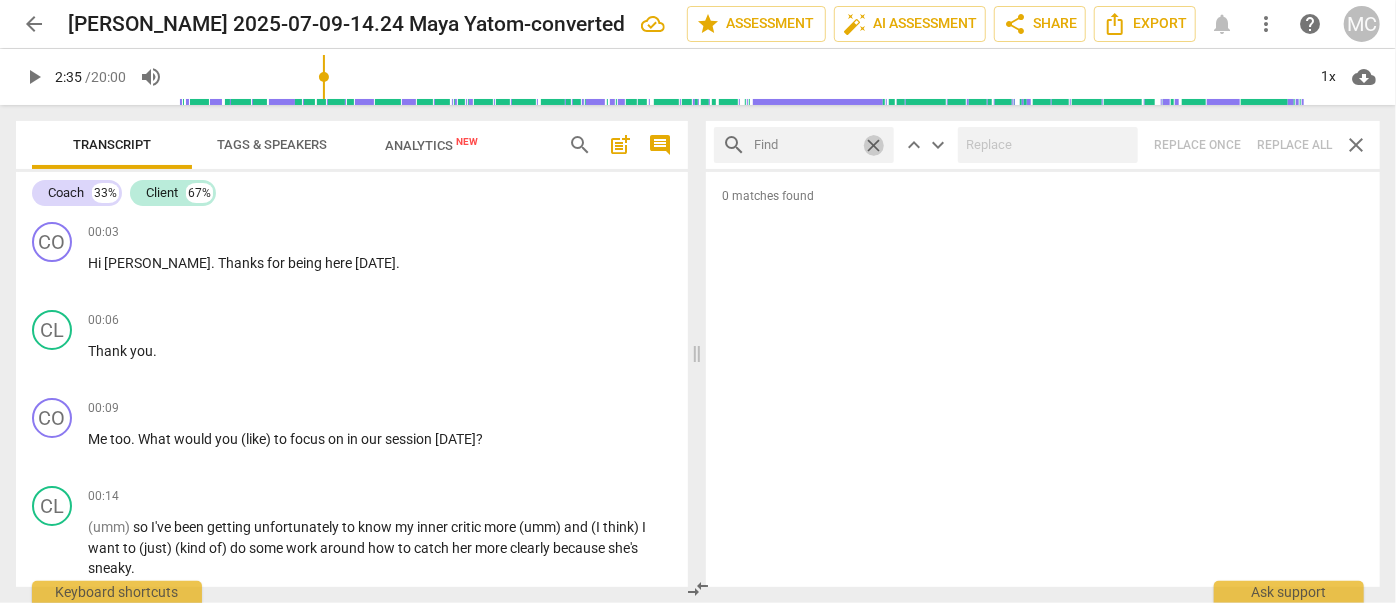 click at bounding box center (804, 145) 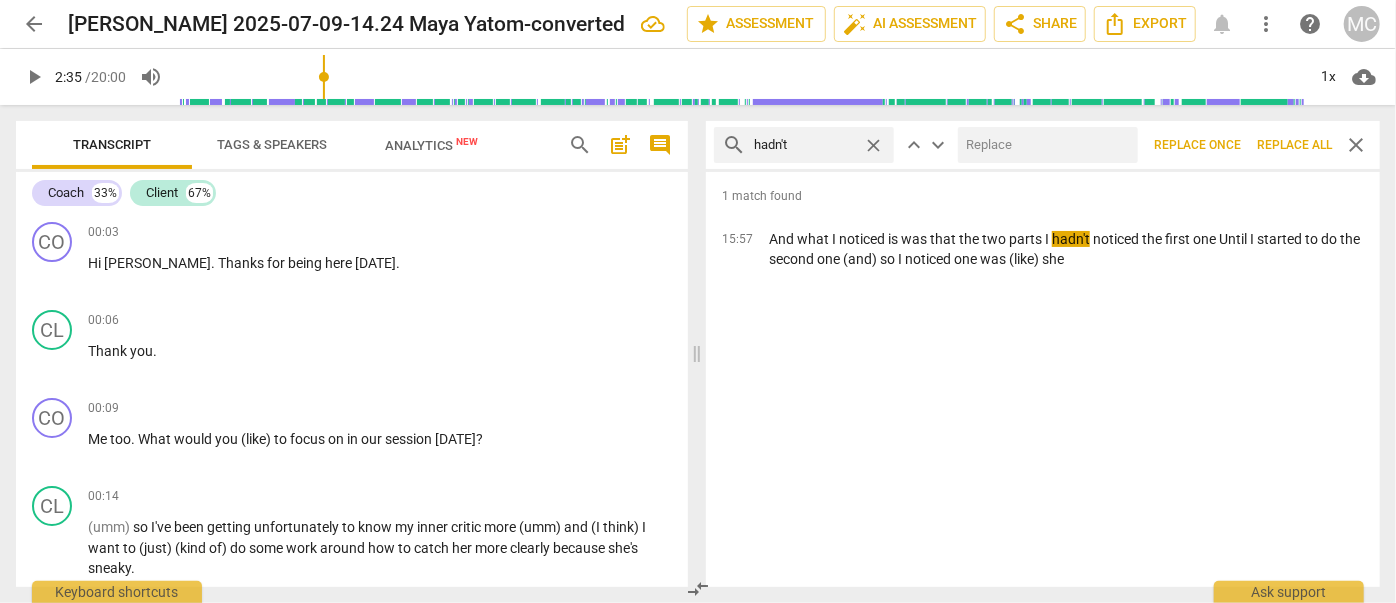 click at bounding box center (1044, 145) 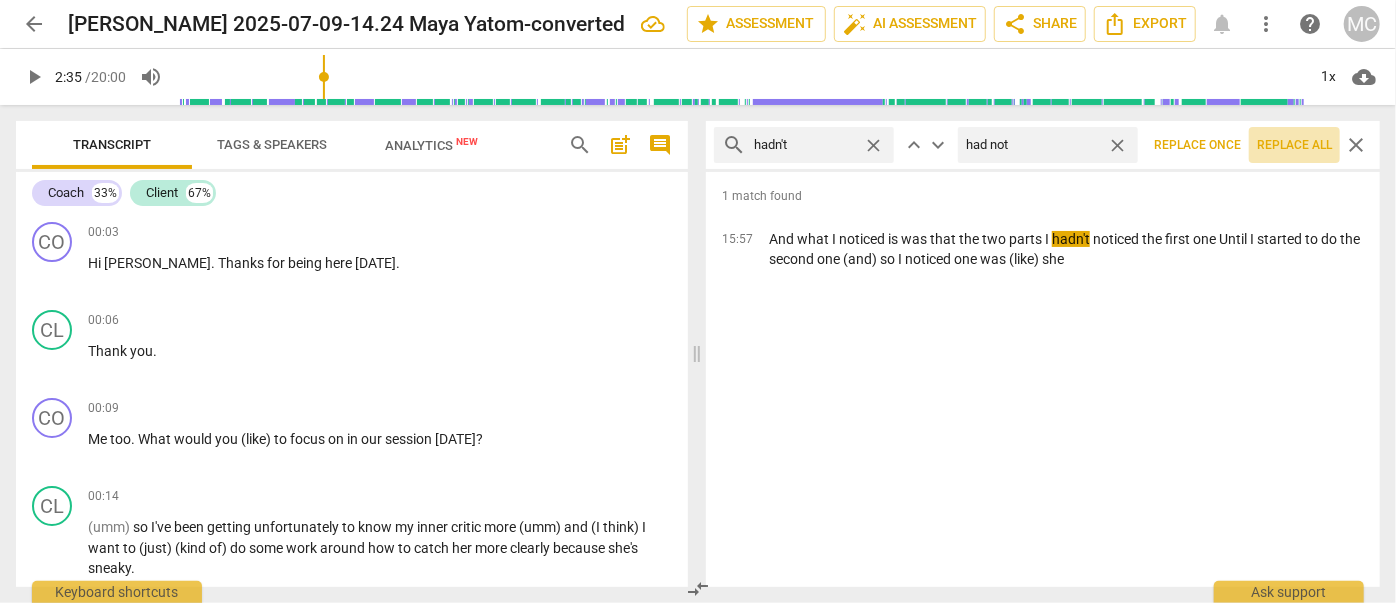 click on "Replace all" at bounding box center (1294, 145) 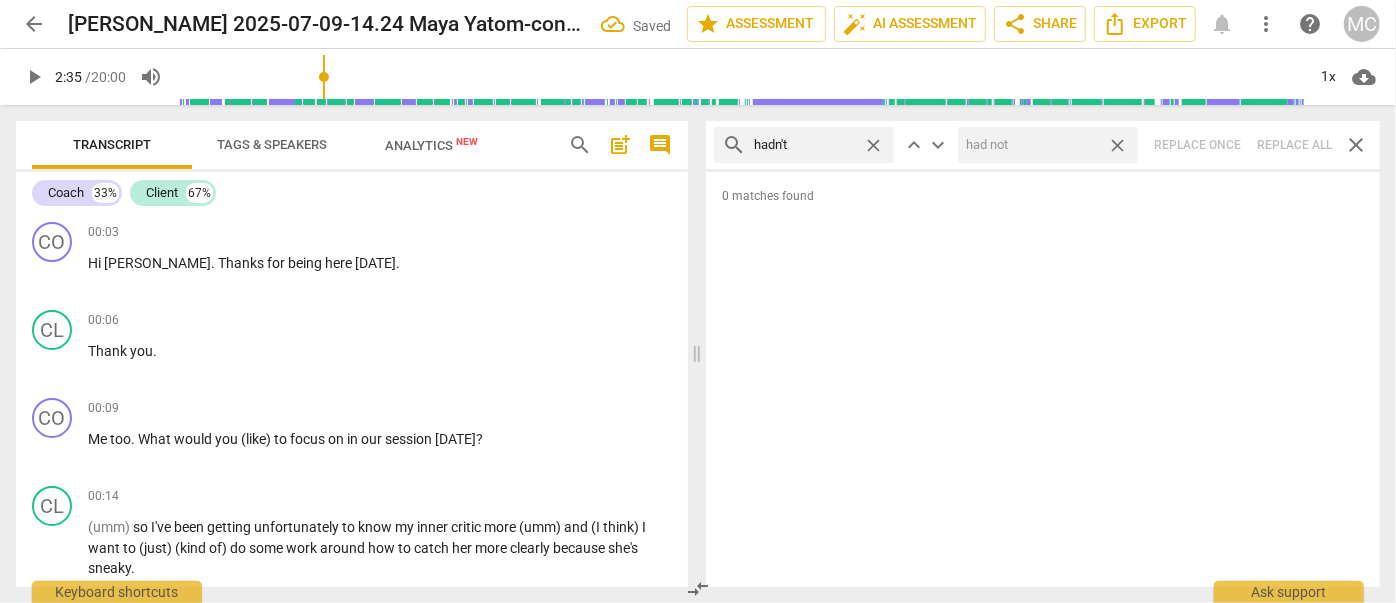 click on "close" at bounding box center (1117, 145) 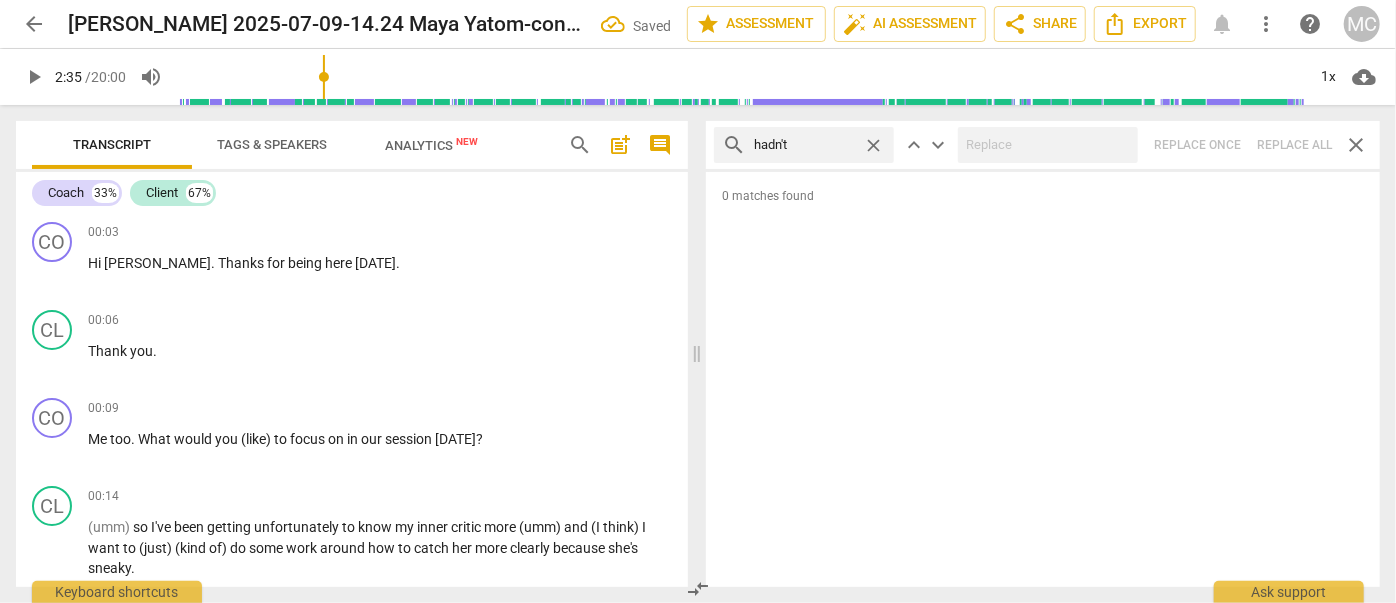 click on "close" at bounding box center [873, 145] 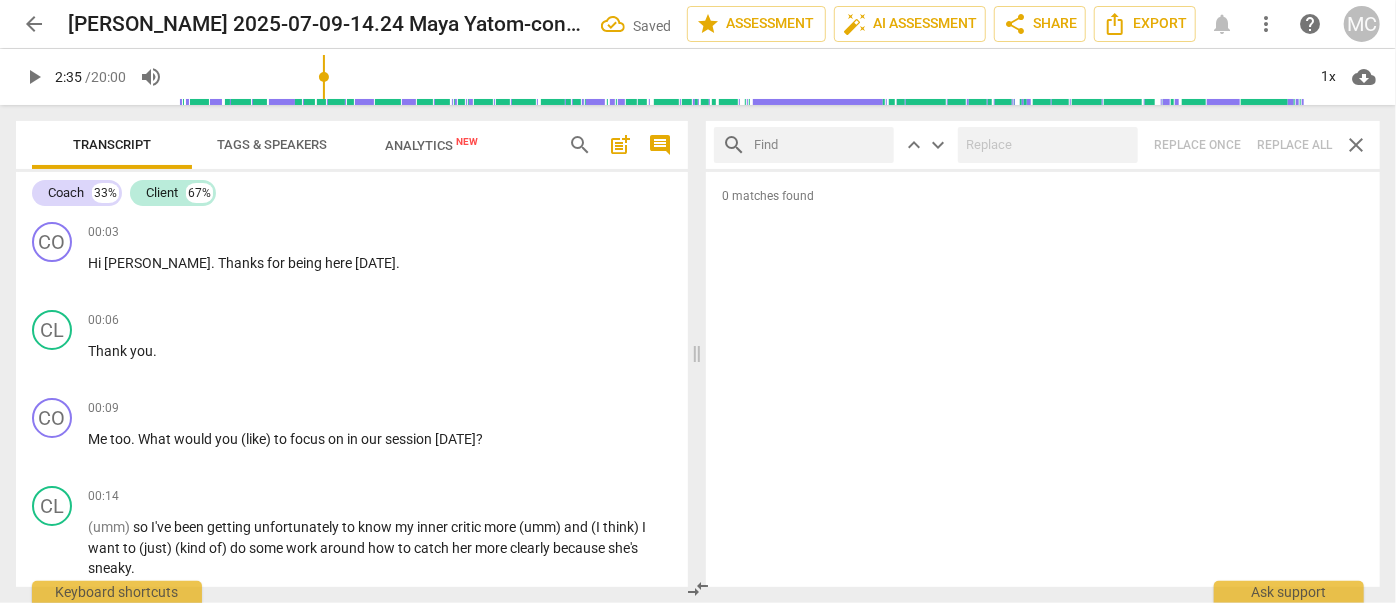 click at bounding box center (820, 145) 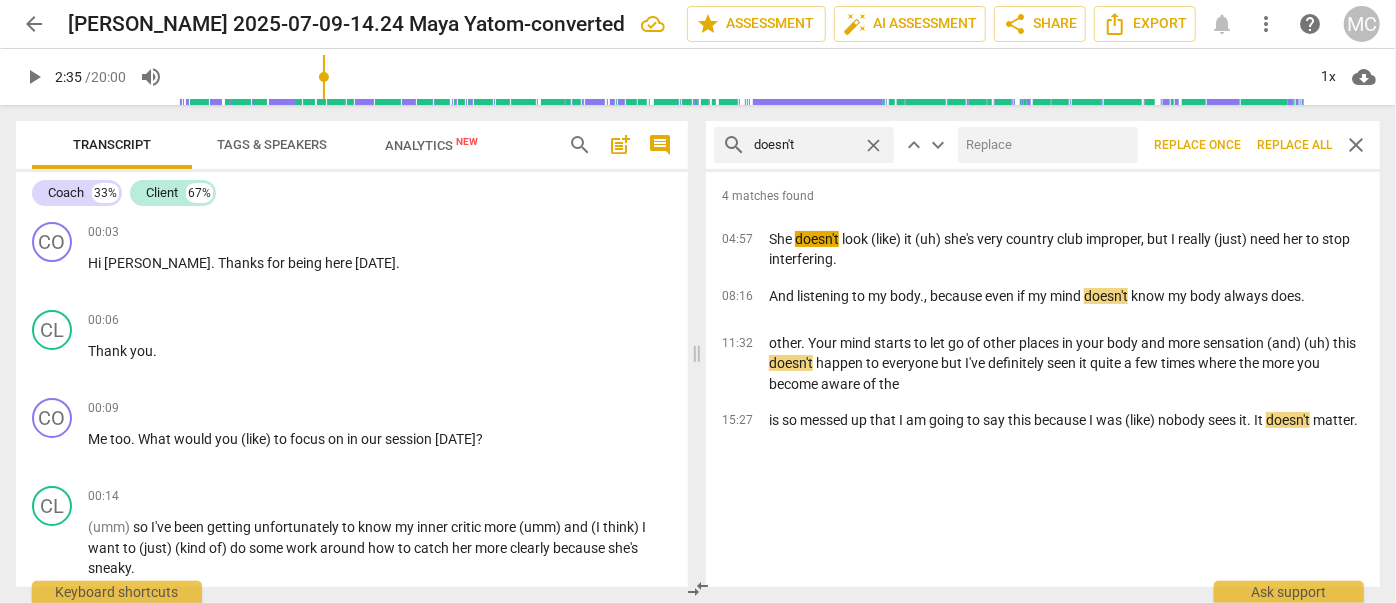 click on "search doesn't close keyboard_arrow_up keyboard_arrow_down Replace once Replace all close" at bounding box center (1043, 145) 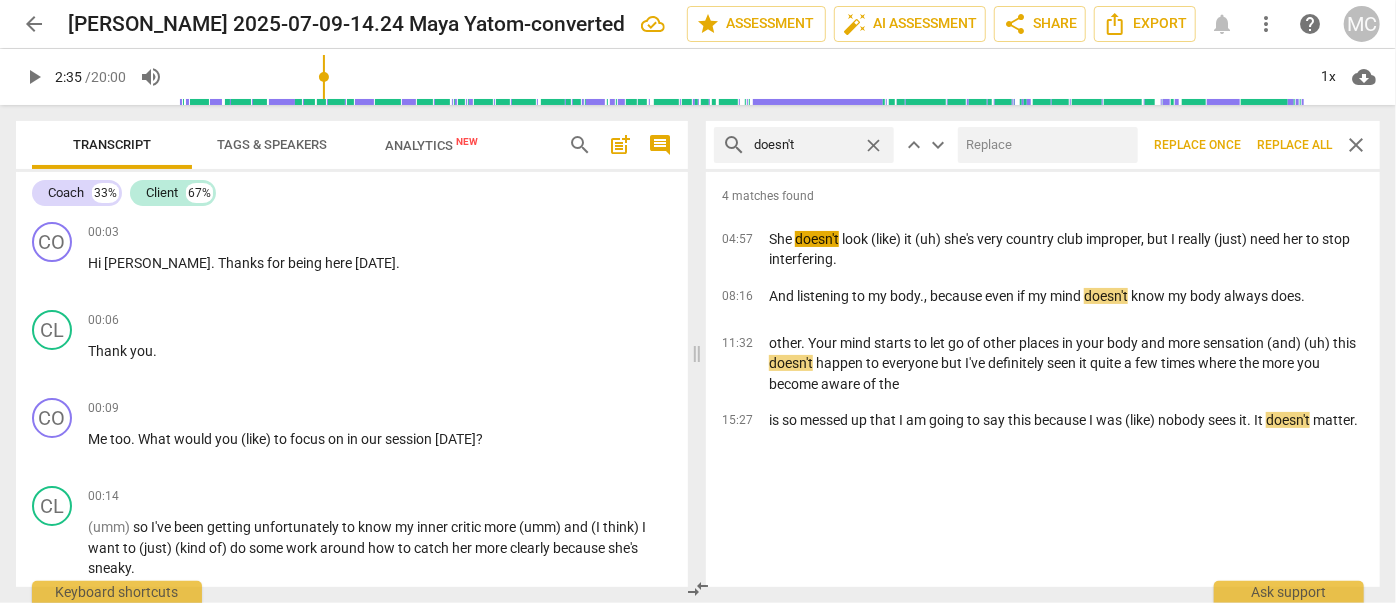 click at bounding box center [1044, 145] 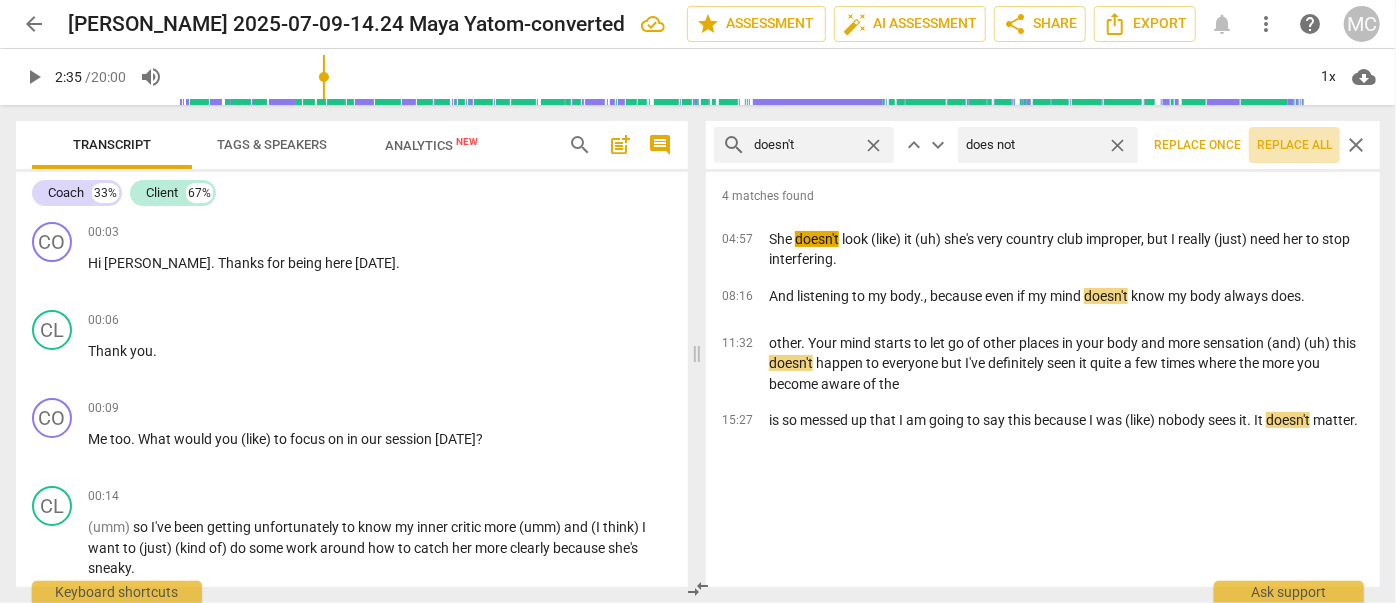 click on "Replace all" at bounding box center (1294, 145) 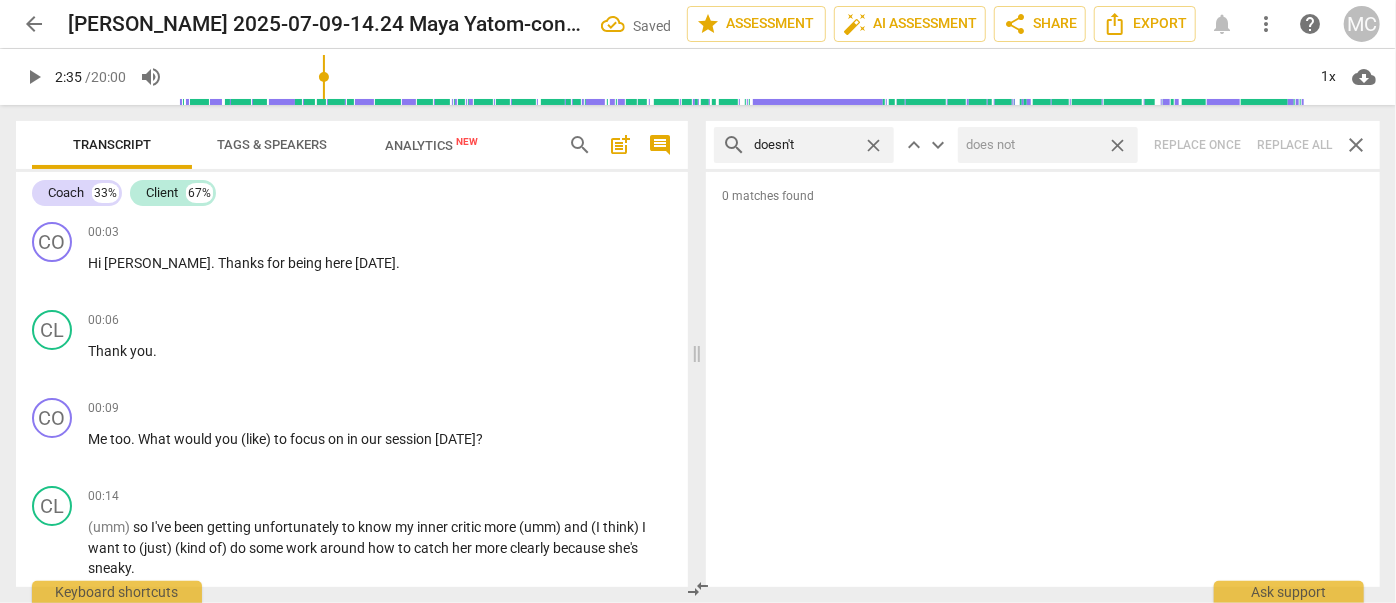click on "close" at bounding box center [1117, 145] 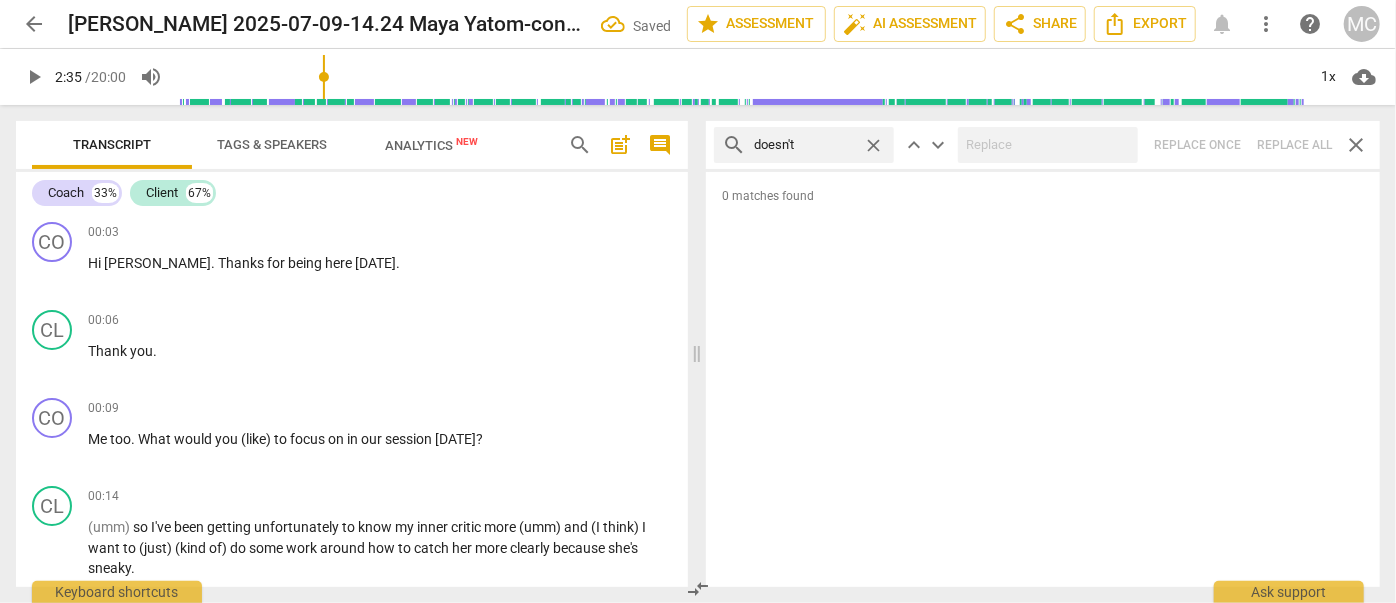 click on "close" at bounding box center (873, 145) 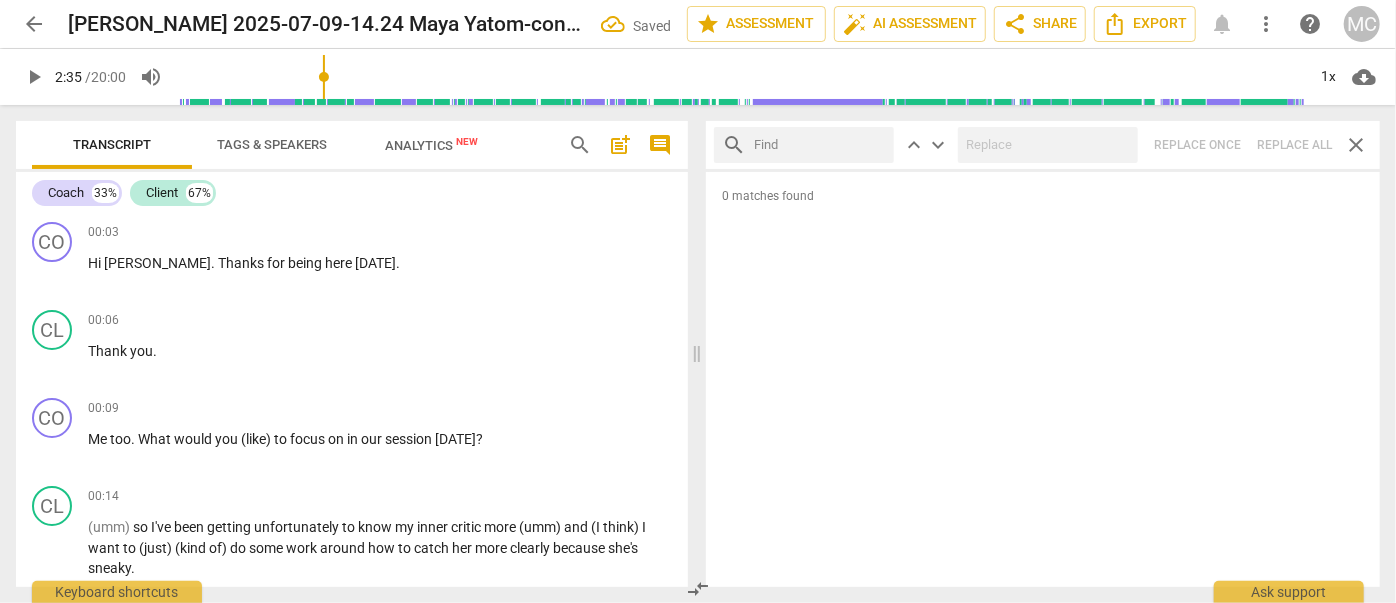 click at bounding box center [820, 145] 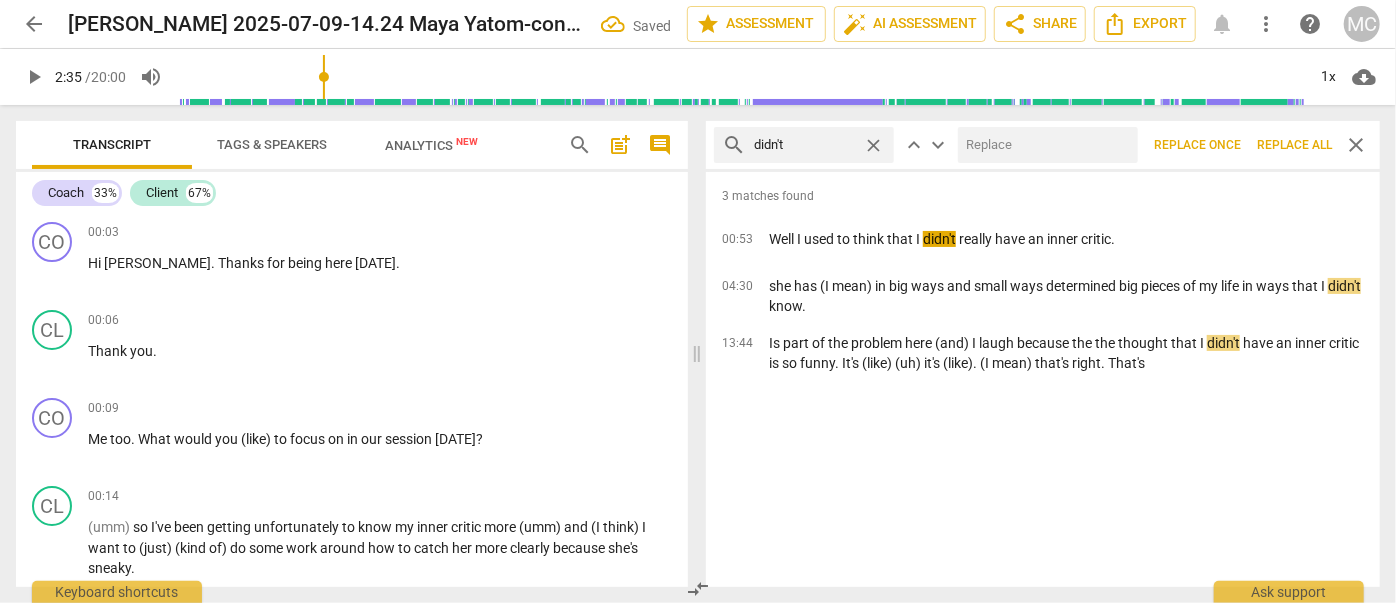 click at bounding box center [1048, 145] 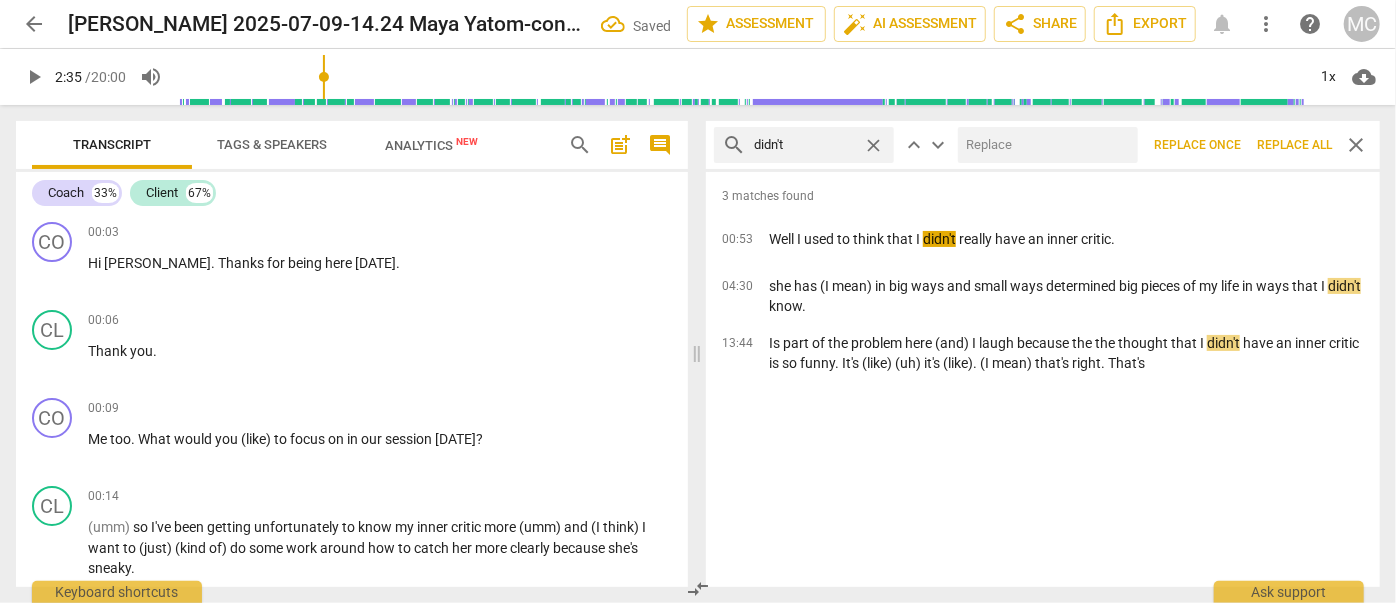 click at bounding box center [1044, 145] 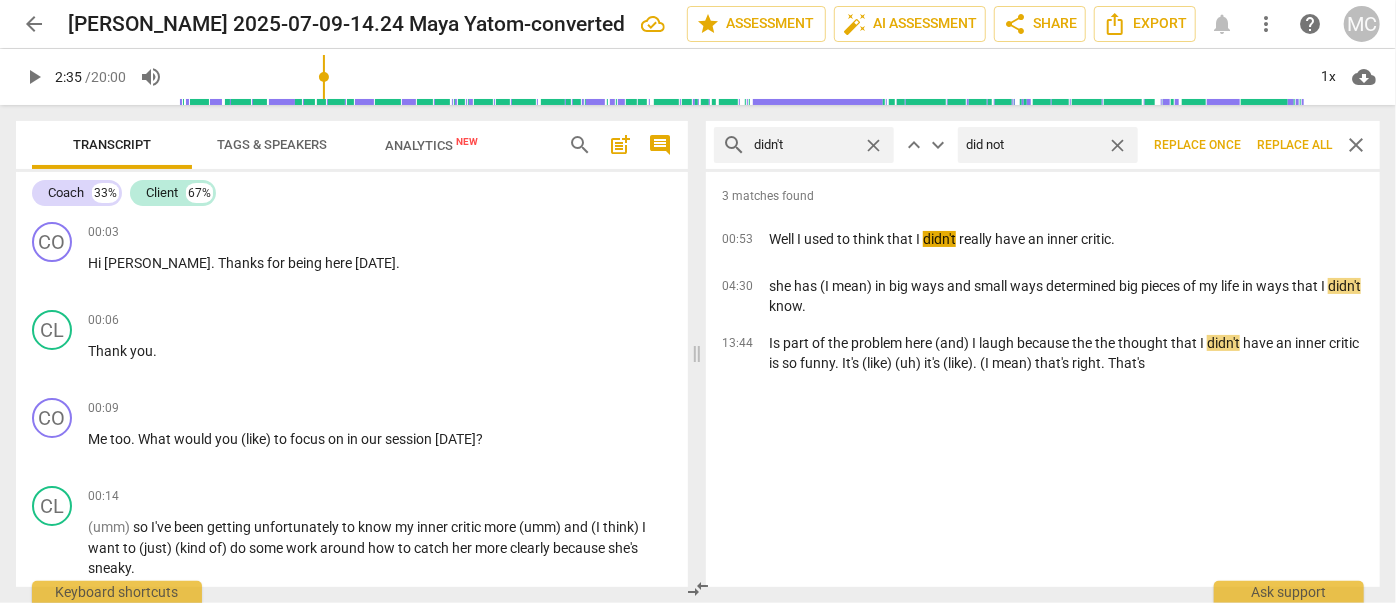 click on "Replace all" at bounding box center [1294, 145] 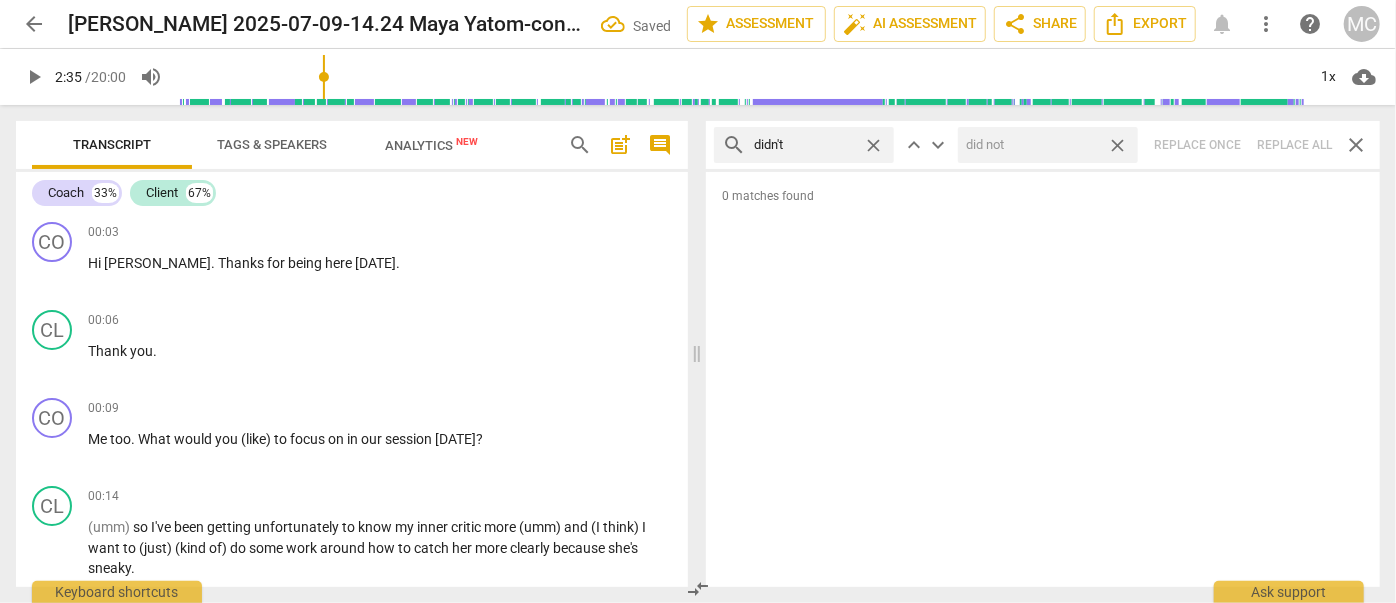 click on "close" at bounding box center [1117, 145] 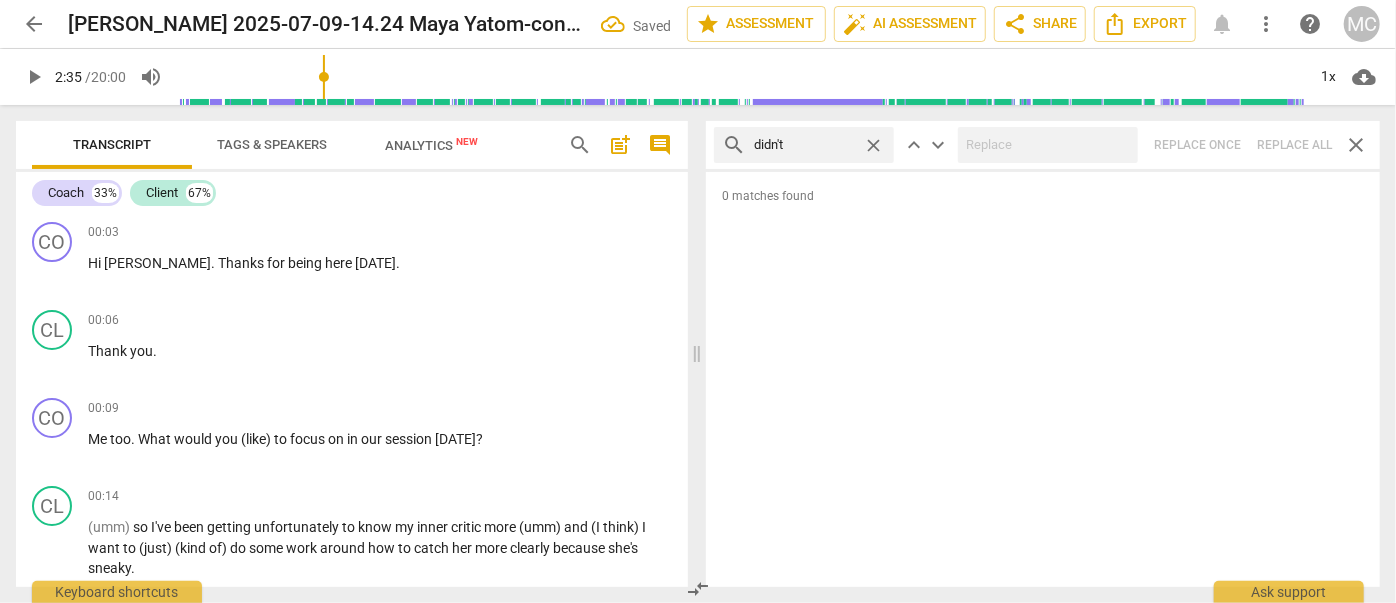 click on "close" at bounding box center (873, 145) 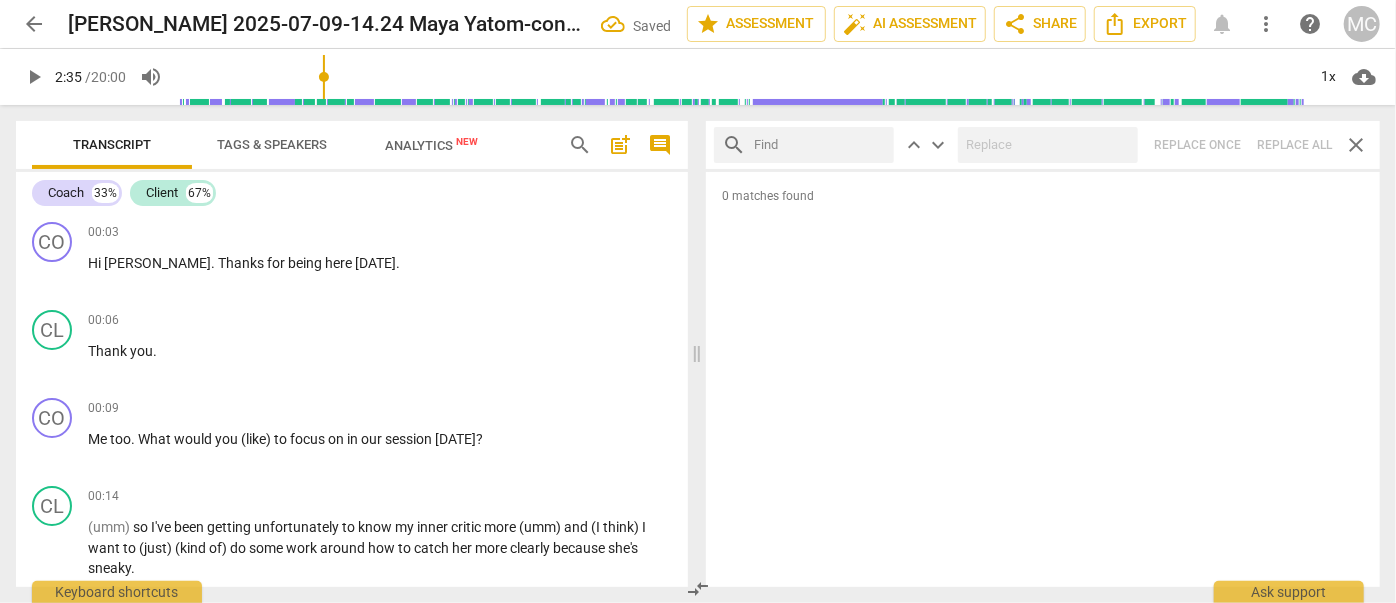 click at bounding box center [820, 145] 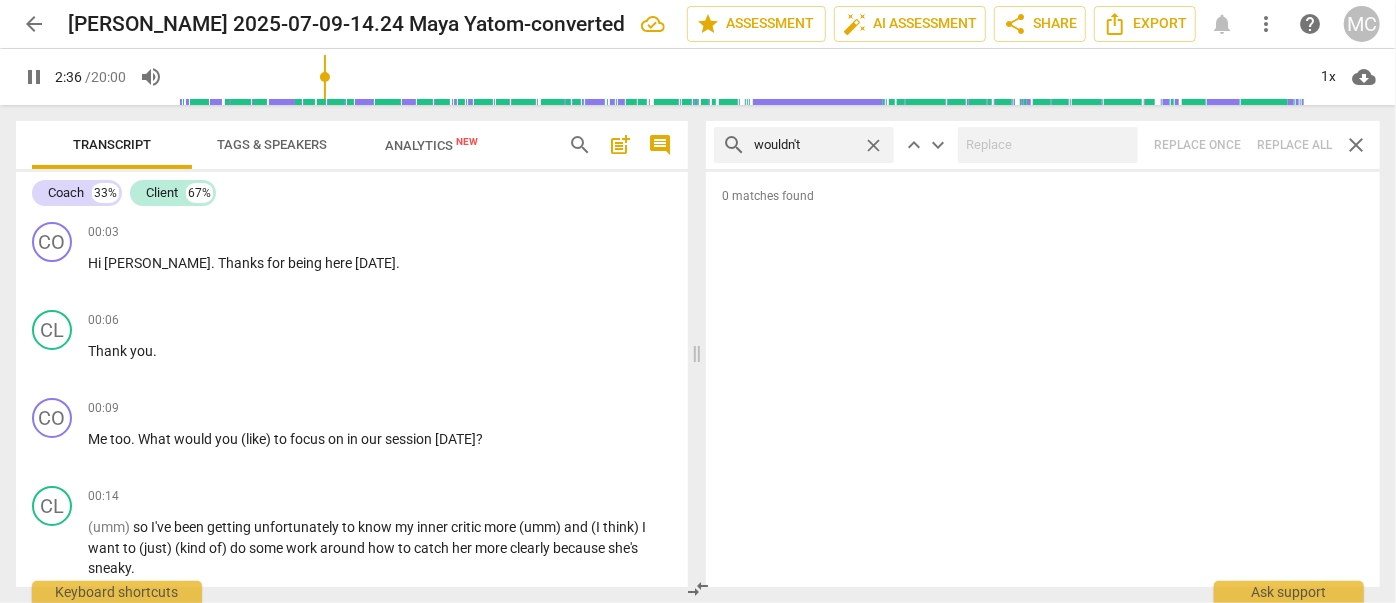 click on "search wouldn't close keyboard_arrow_up keyboard_arrow_down Replace once Replace all close" at bounding box center [1043, 145] 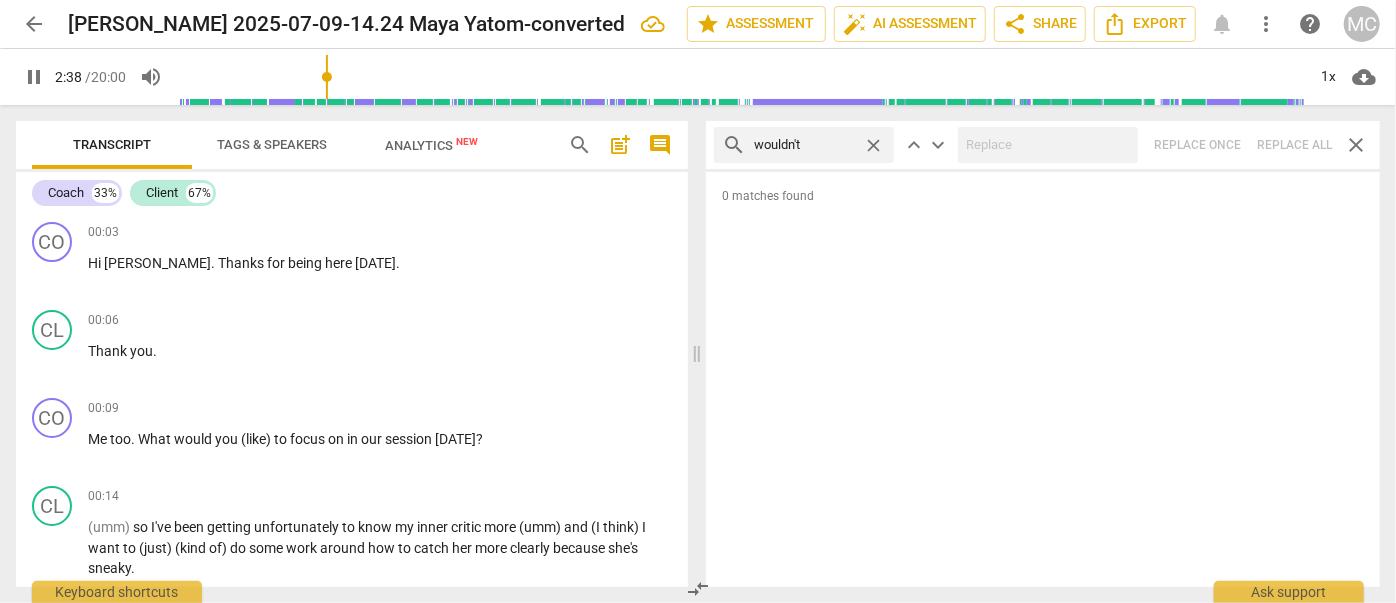 click on "close" at bounding box center (873, 145) 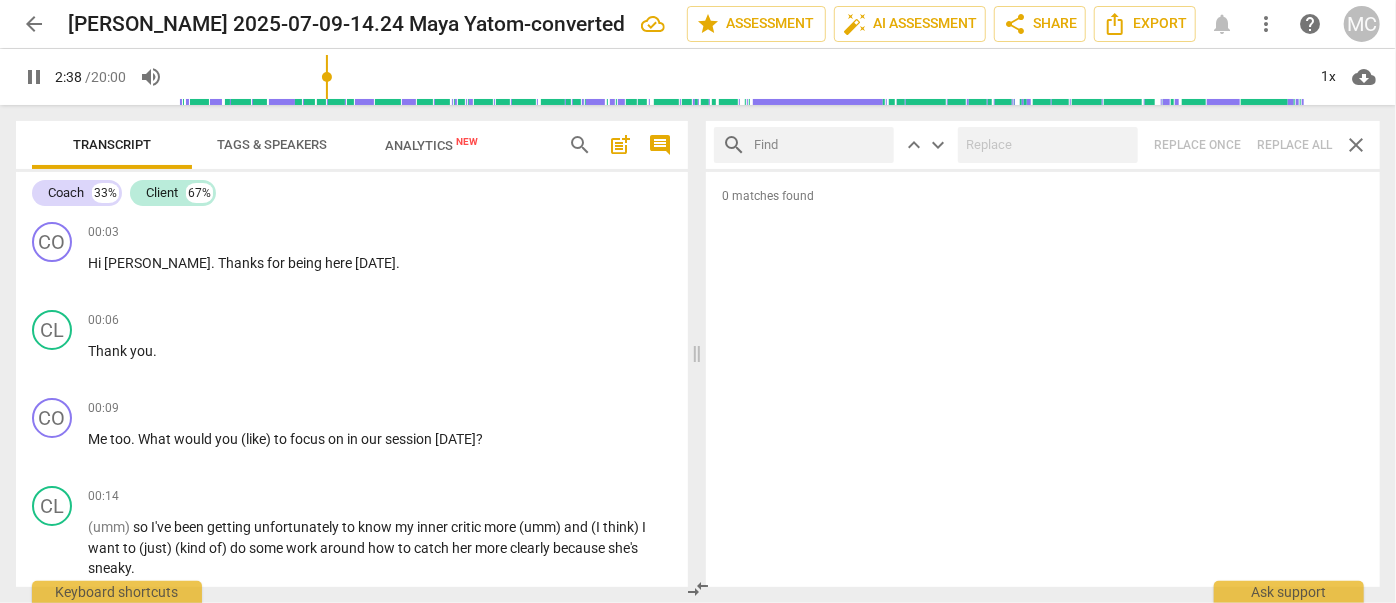 click at bounding box center (820, 145) 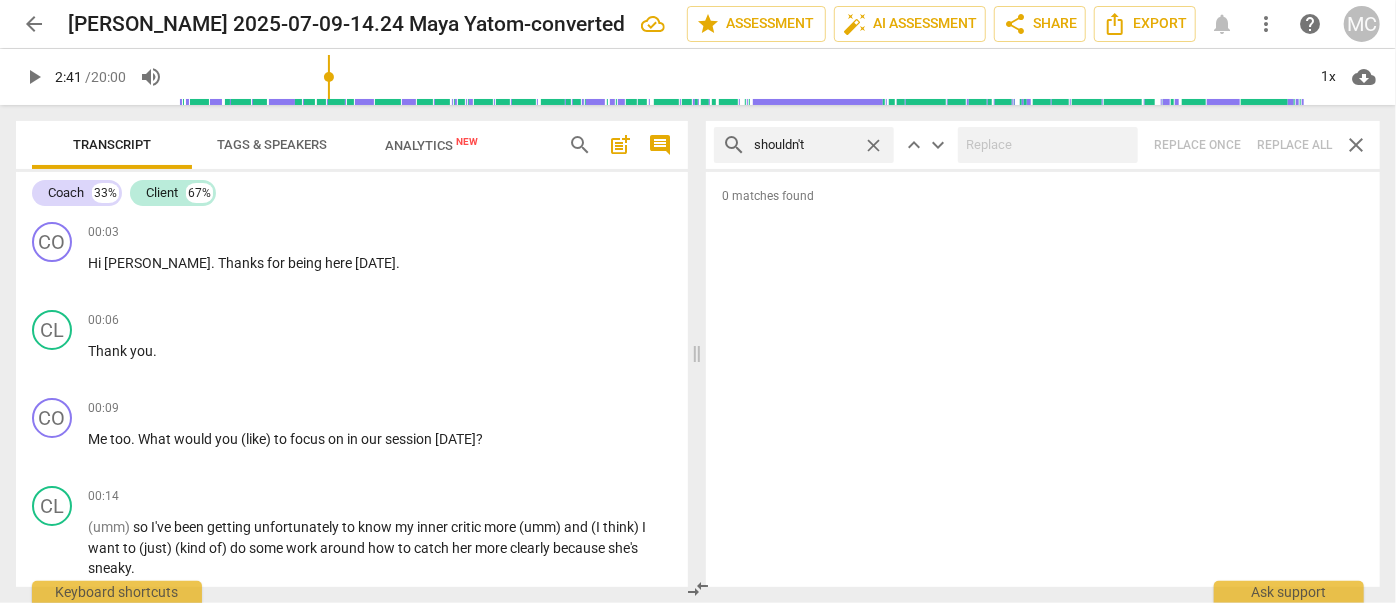 click on "search shouldn't close keyboard_arrow_up keyboard_arrow_down Replace once Replace all close" at bounding box center [1043, 145] 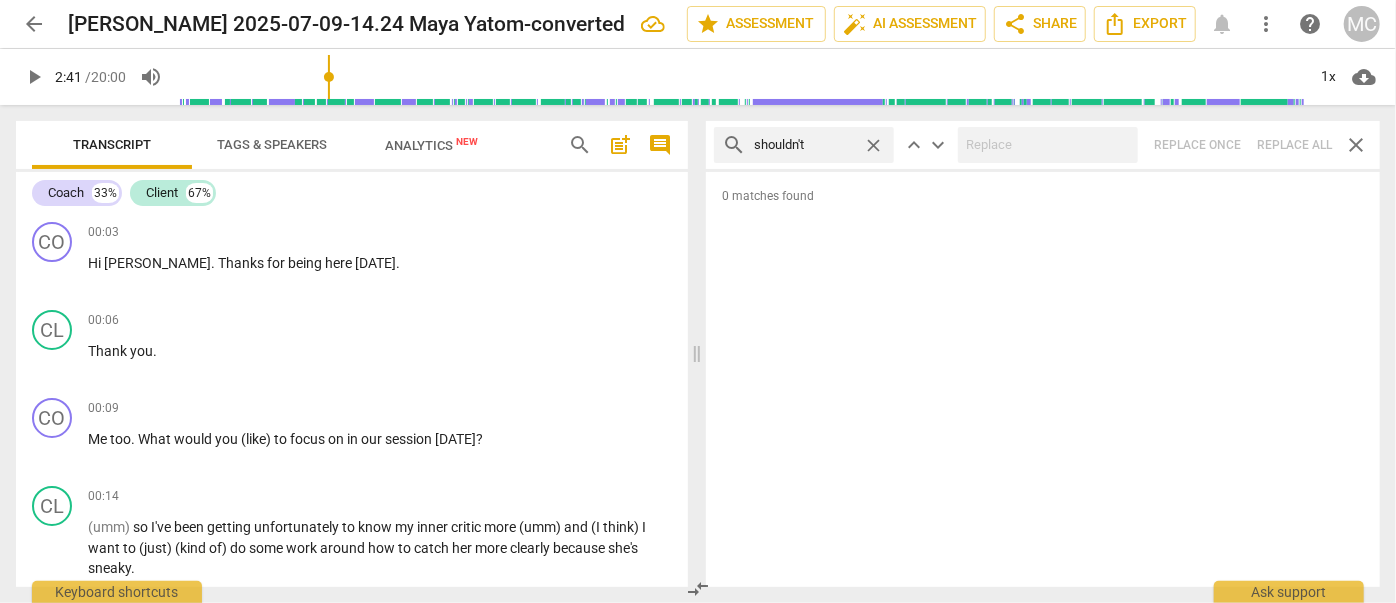 click on "close" at bounding box center (873, 145) 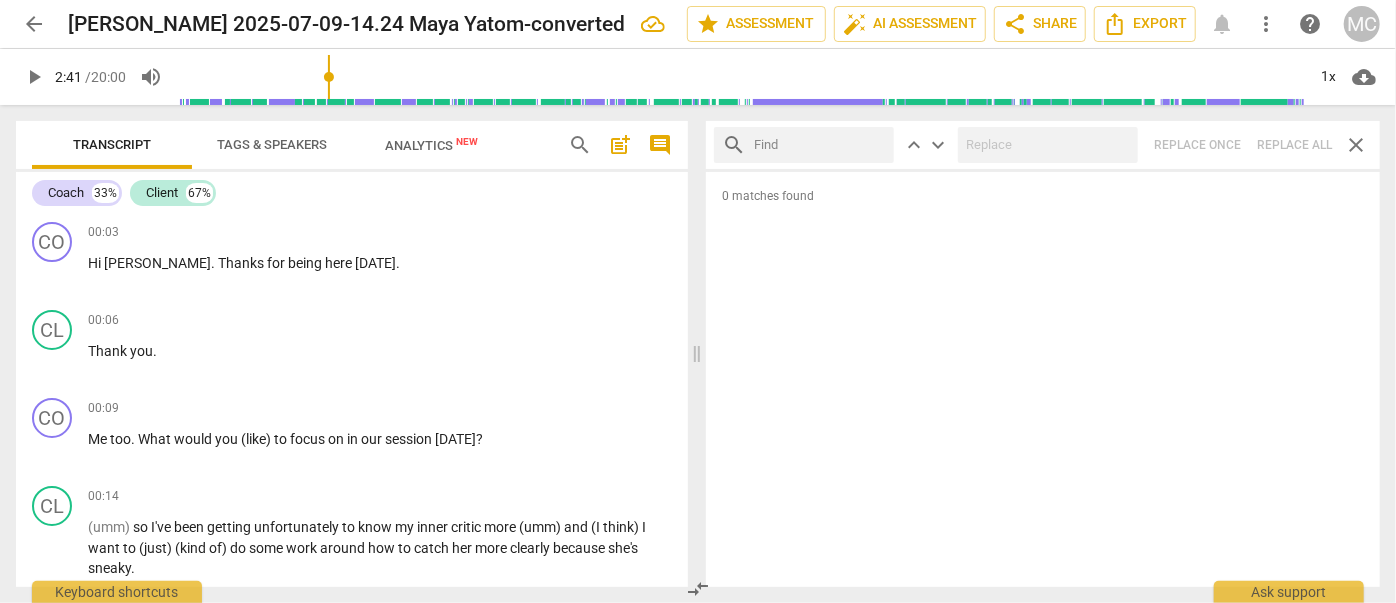 click at bounding box center (820, 145) 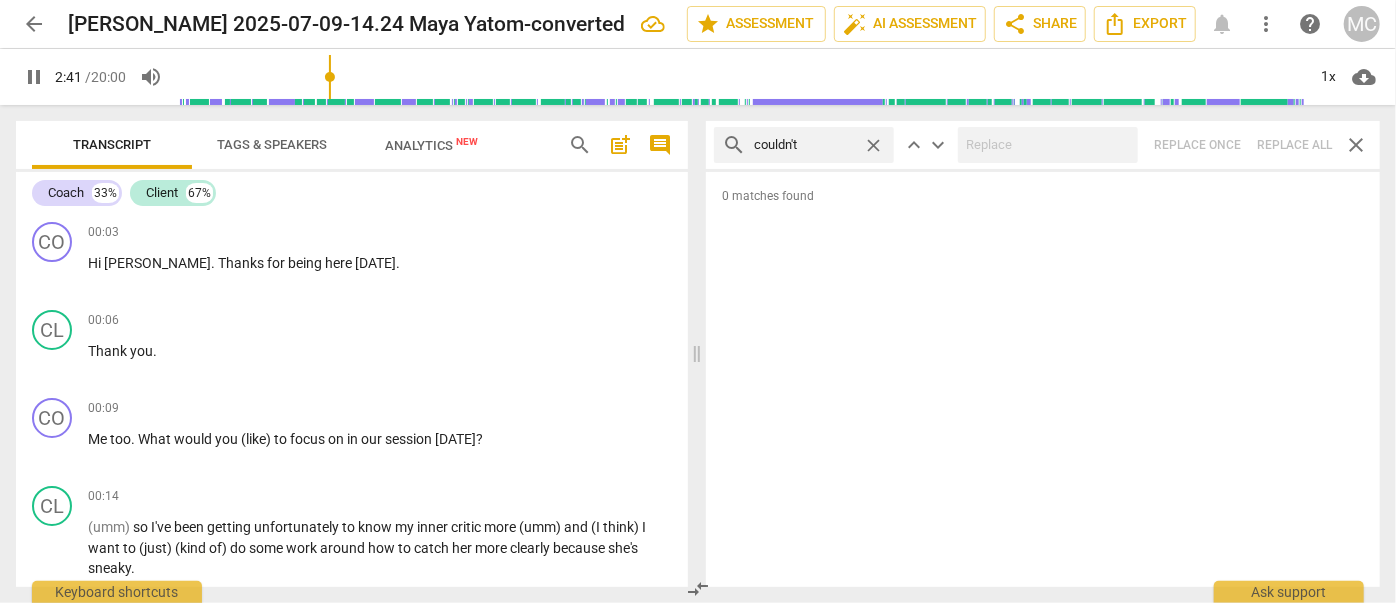 click on "search couldn't close keyboard_arrow_up keyboard_arrow_down Replace once Replace all close" at bounding box center (1043, 145) 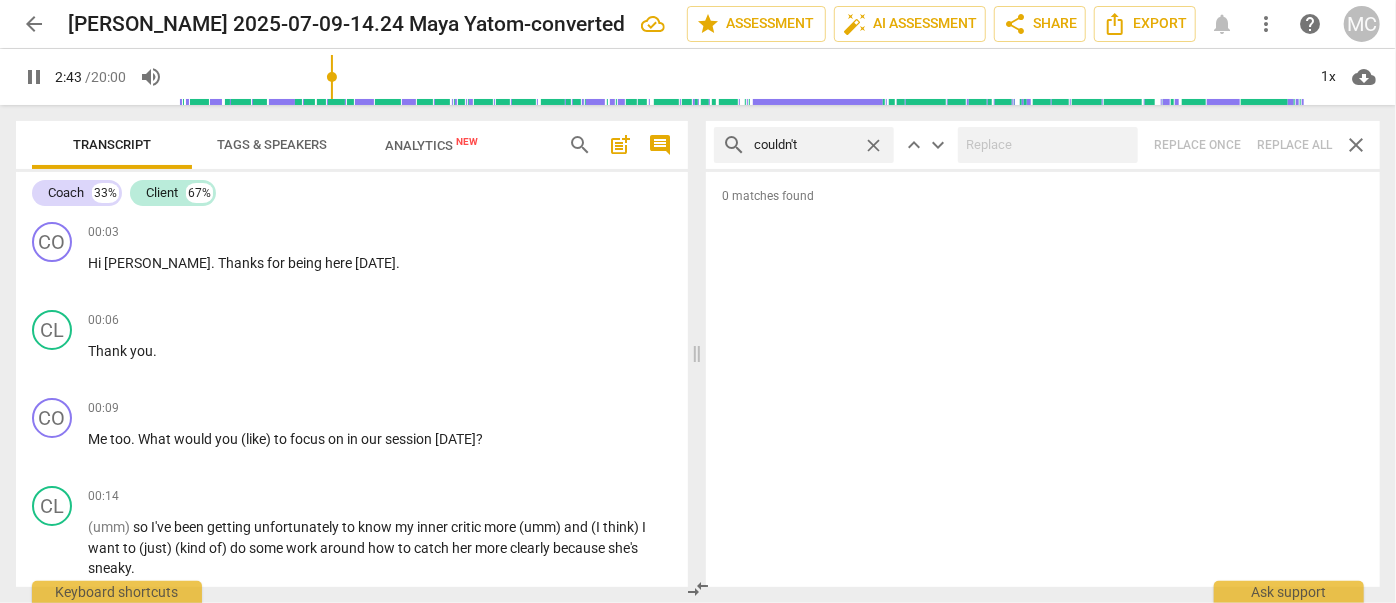 click on "close" at bounding box center (873, 145) 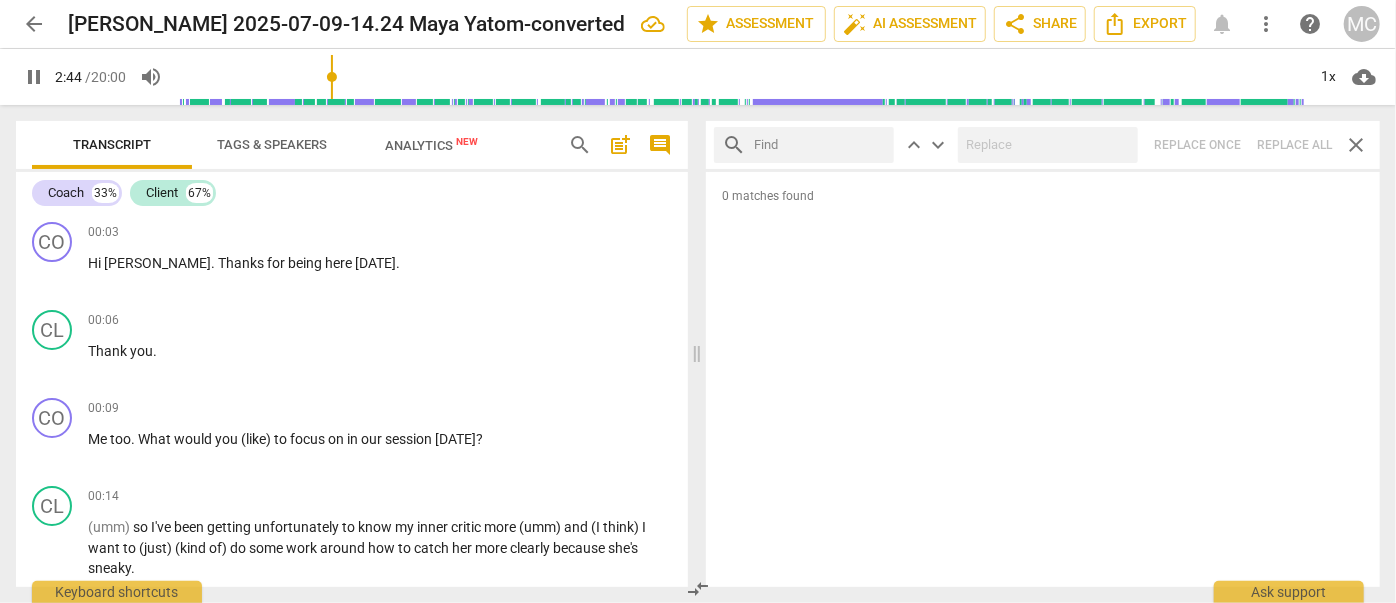 click at bounding box center [820, 145] 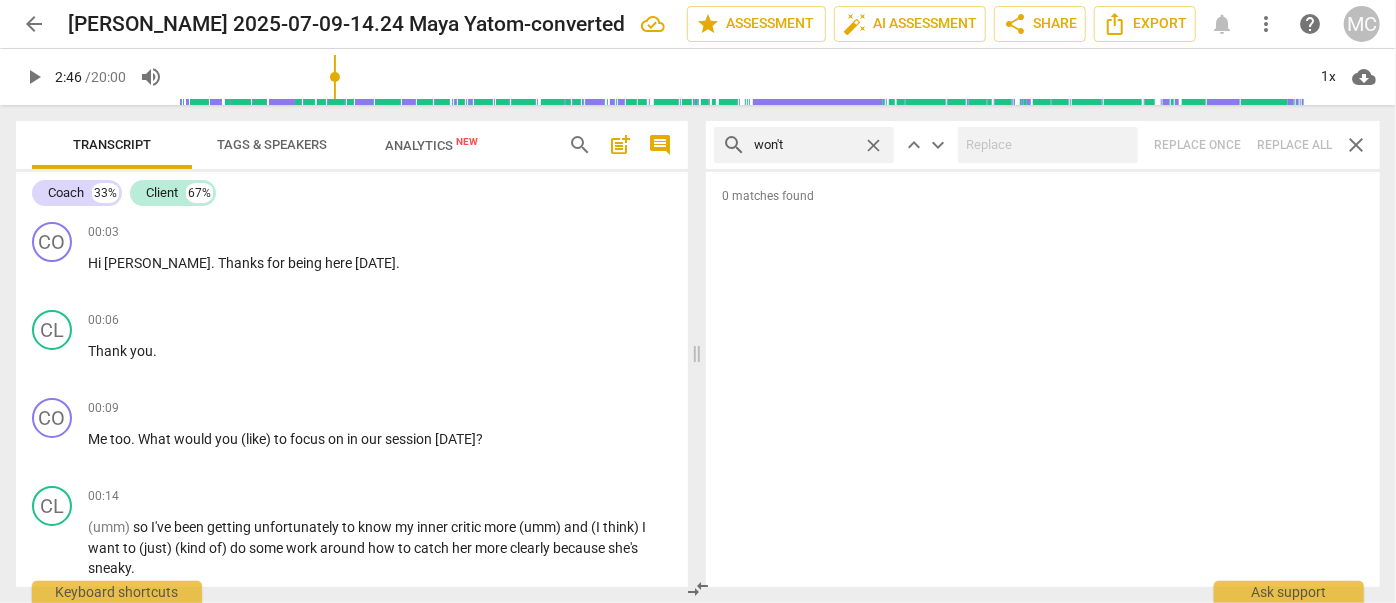click on "search won't close keyboard_arrow_up keyboard_arrow_down Replace once Replace all close" at bounding box center (1043, 145) 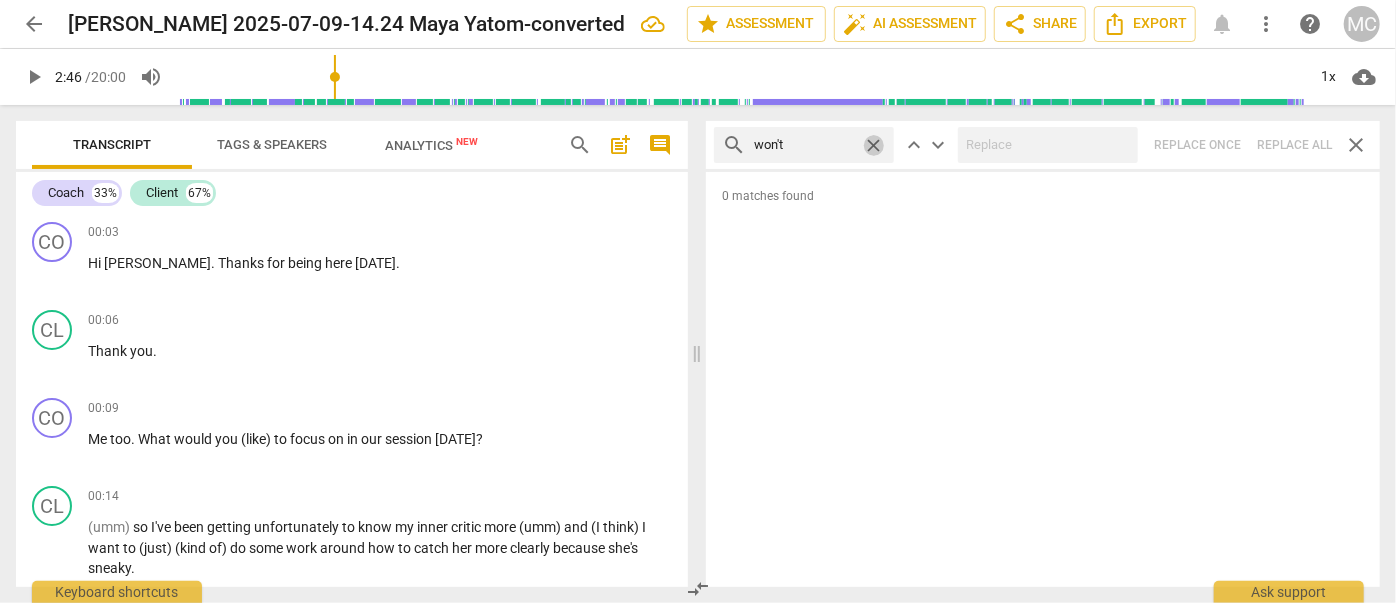 click on "close" at bounding box center [873, 145] 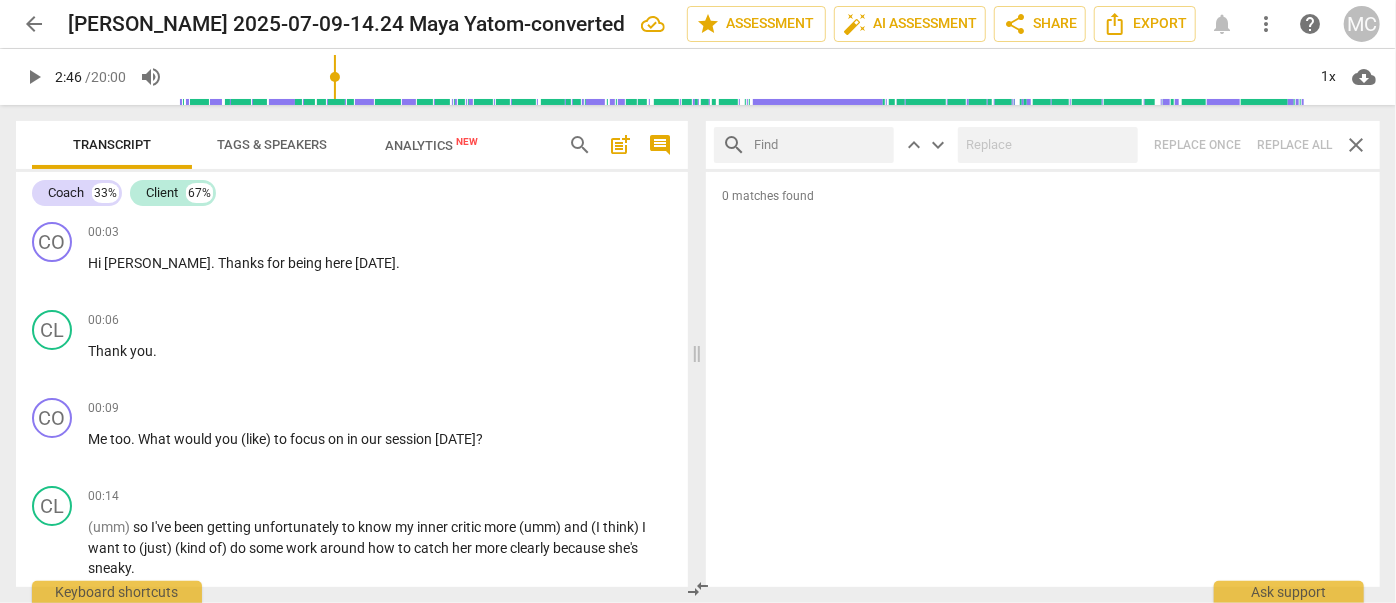 click at bounding box center [820, 145] 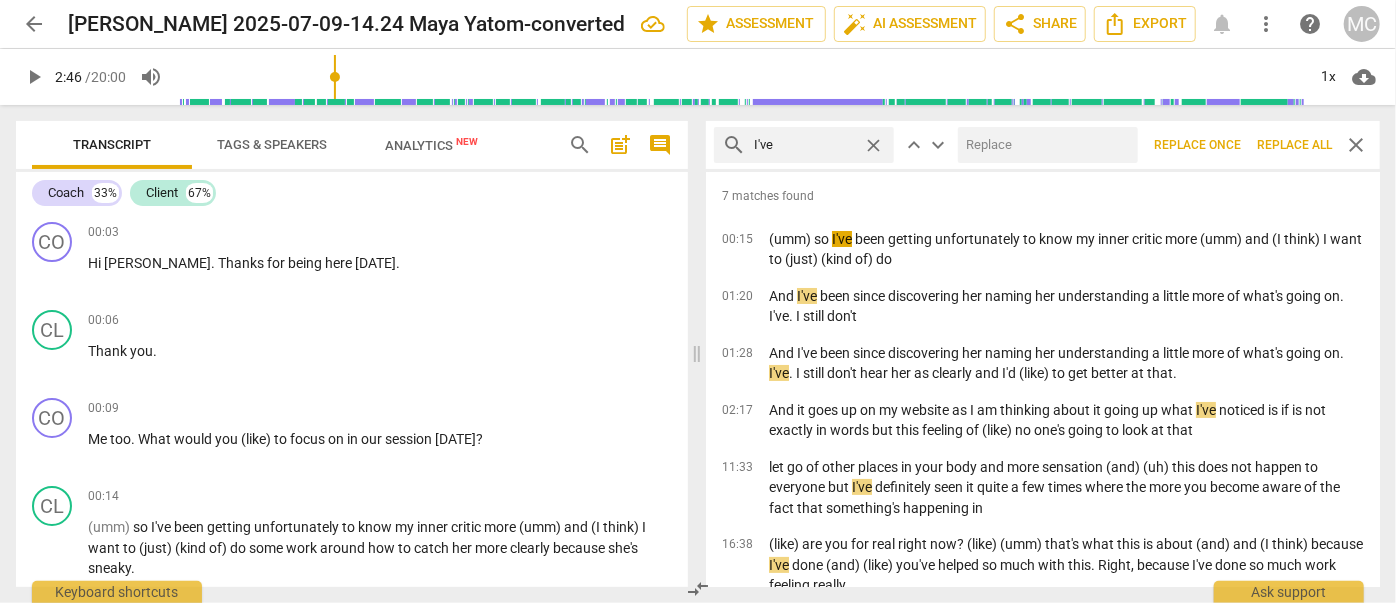 click at bounding box center (1044, 145) 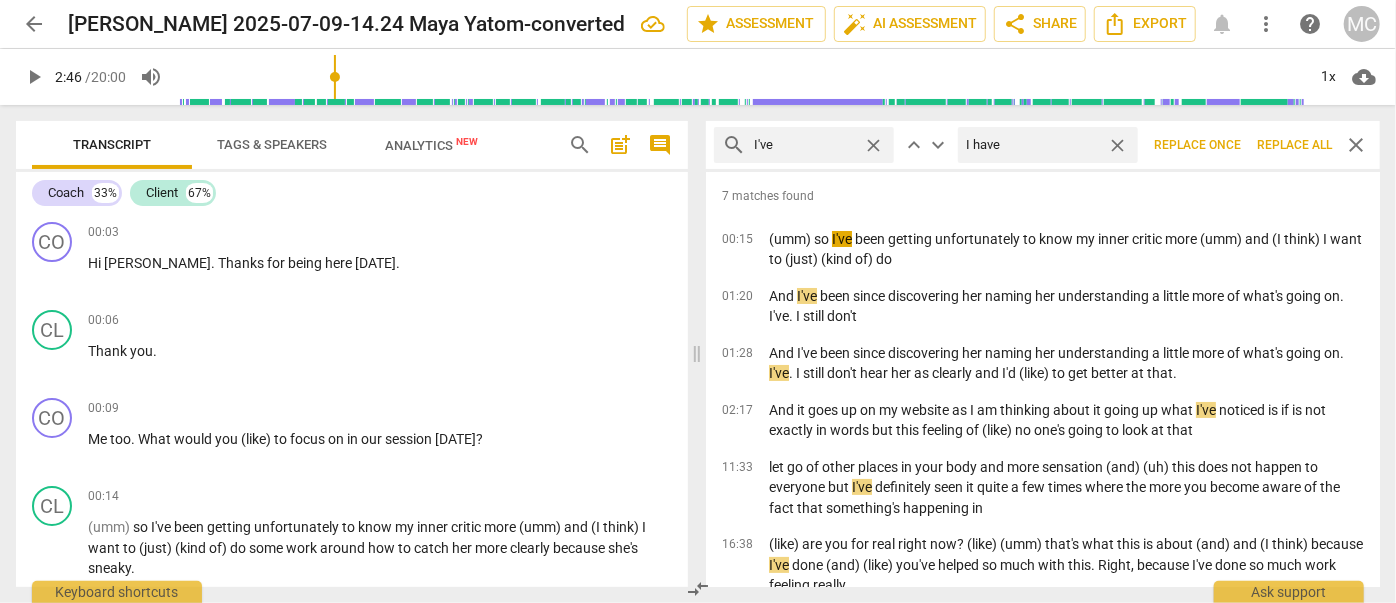 click on "Replace all" at bounding box center (1294, 145) 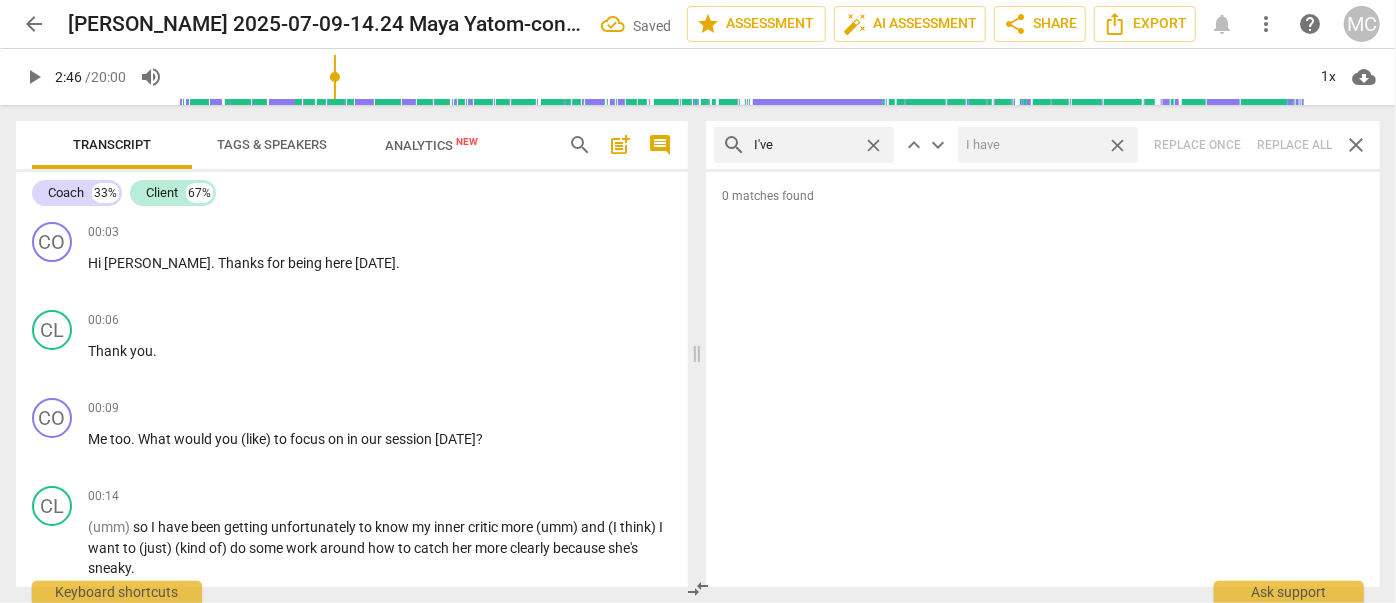 click on "close" at bounding box center [1117, 145] 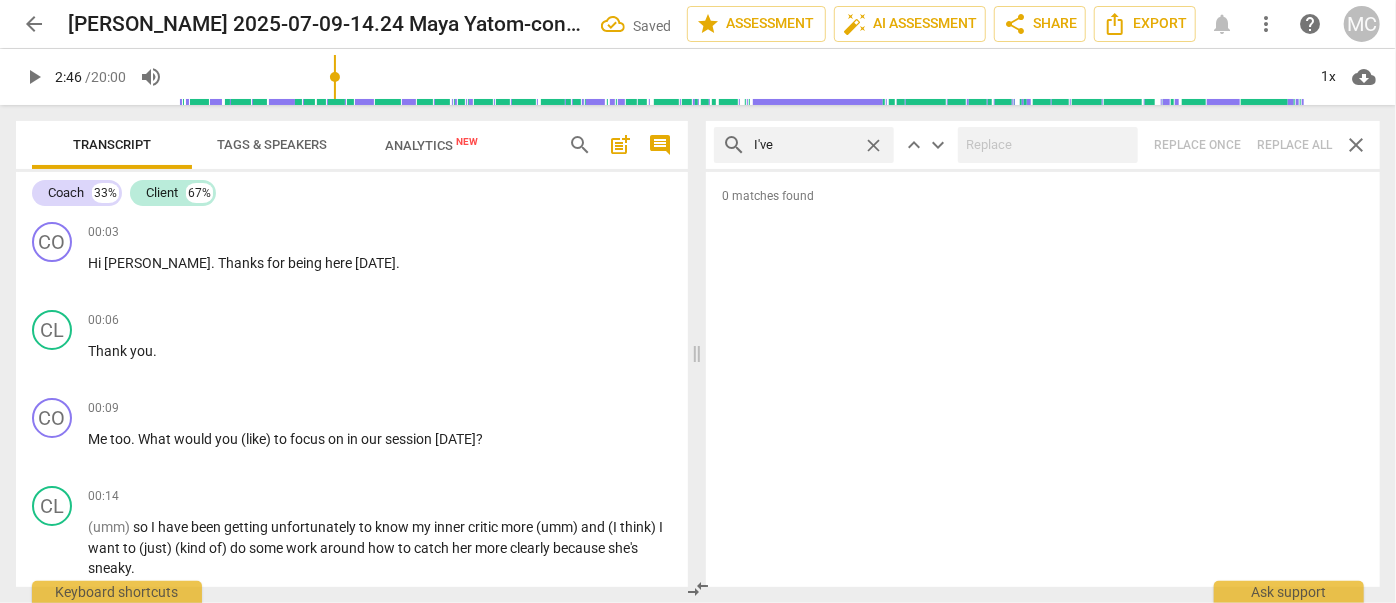 click on "close" at bounding box center [873, 145] 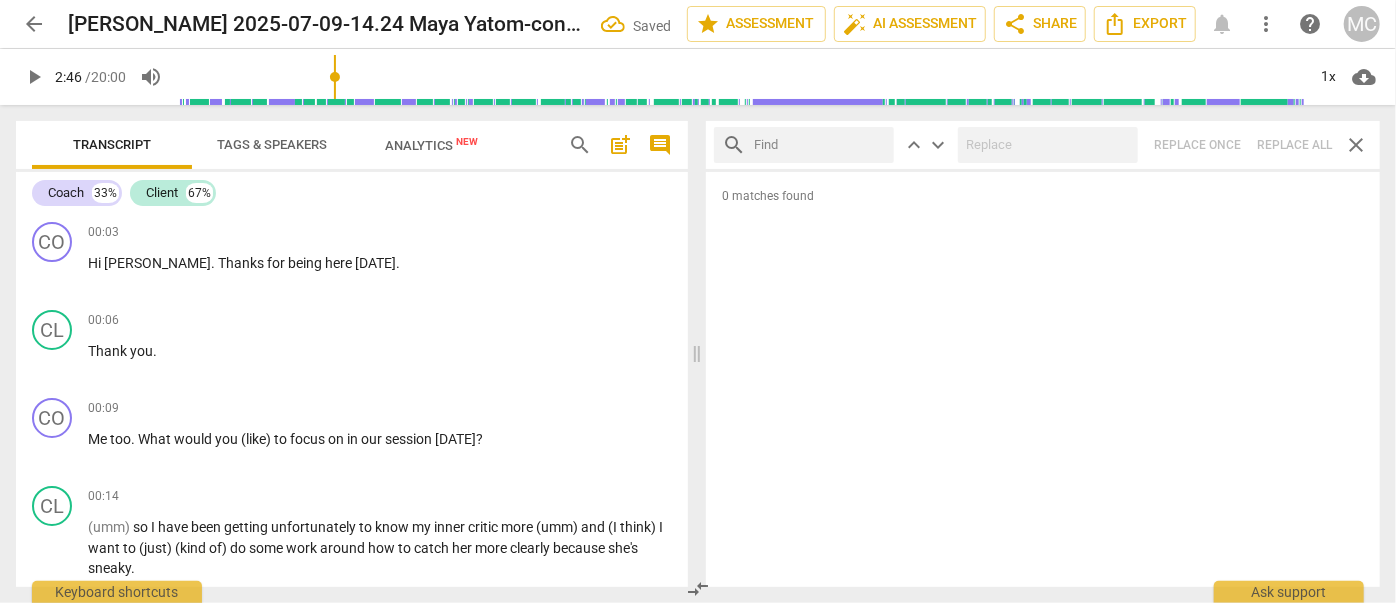 click at bounding box center (820, 145) 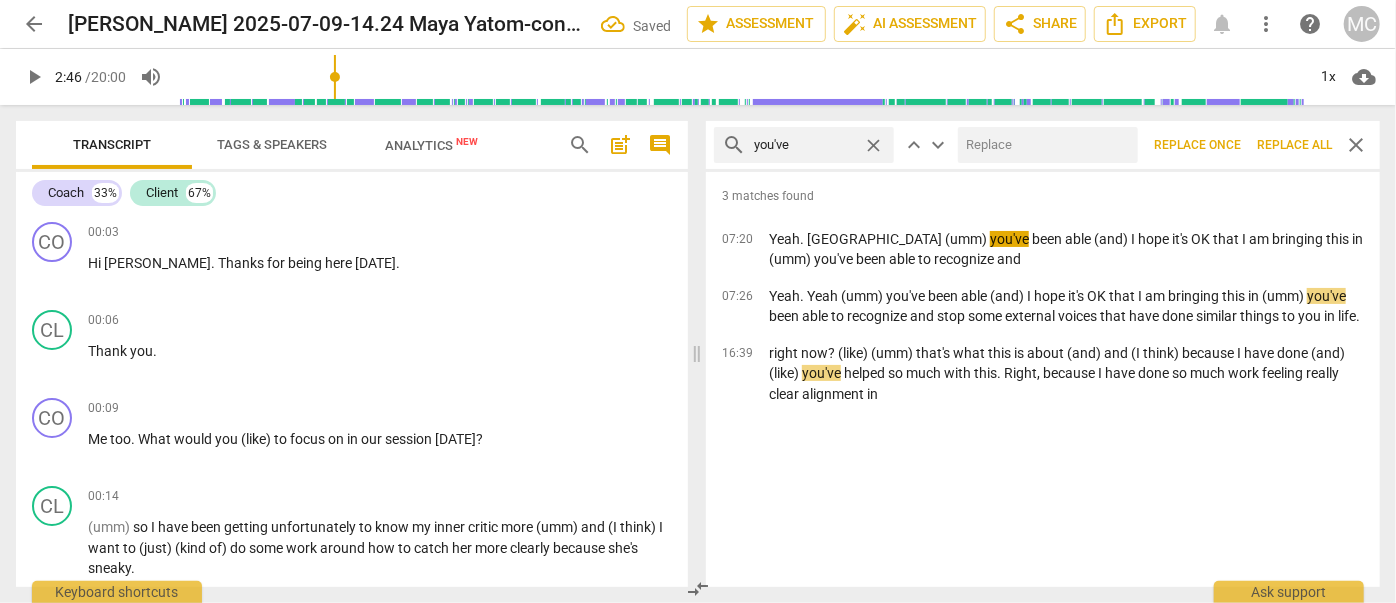 click at bounding box center [1044, 145] 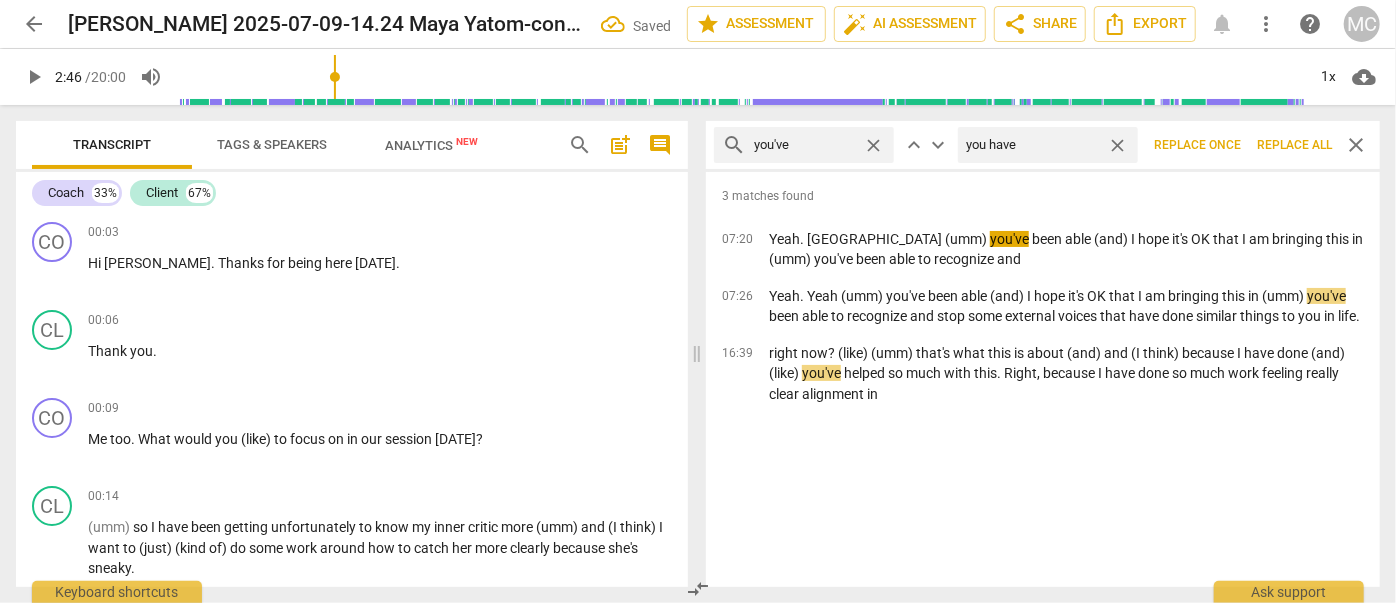 click on "Replace all" at bounding box center (1294, 145) 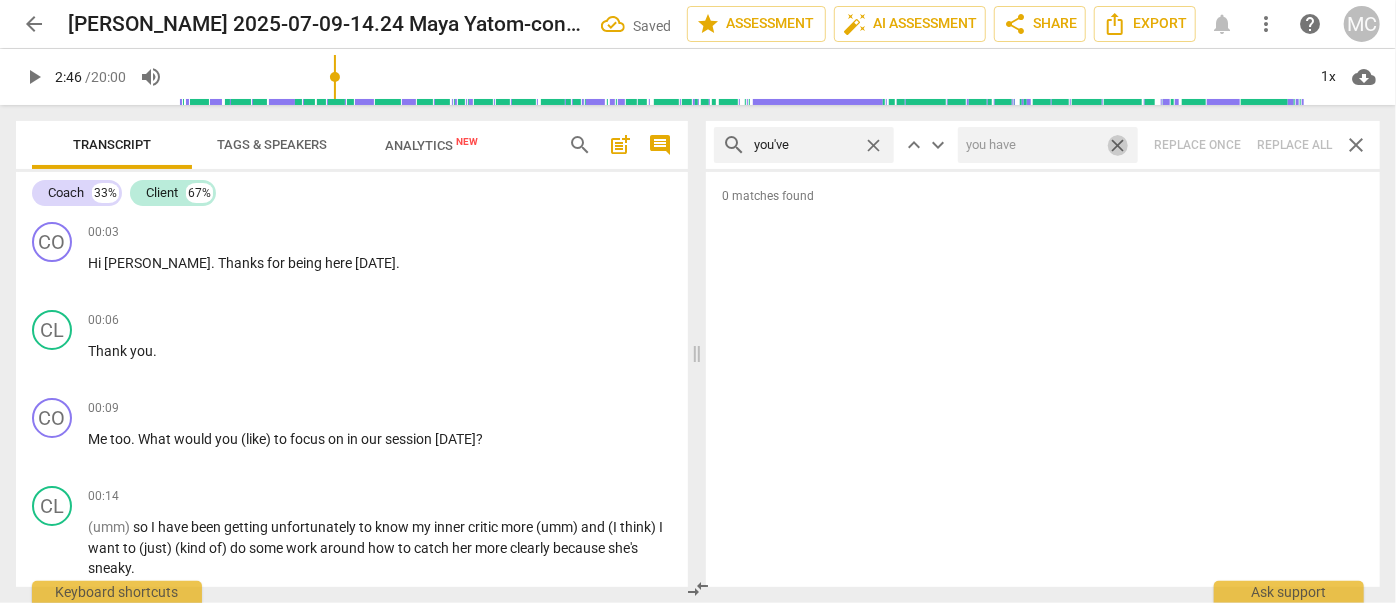 click on "close" at bounding box center [1117, 145] 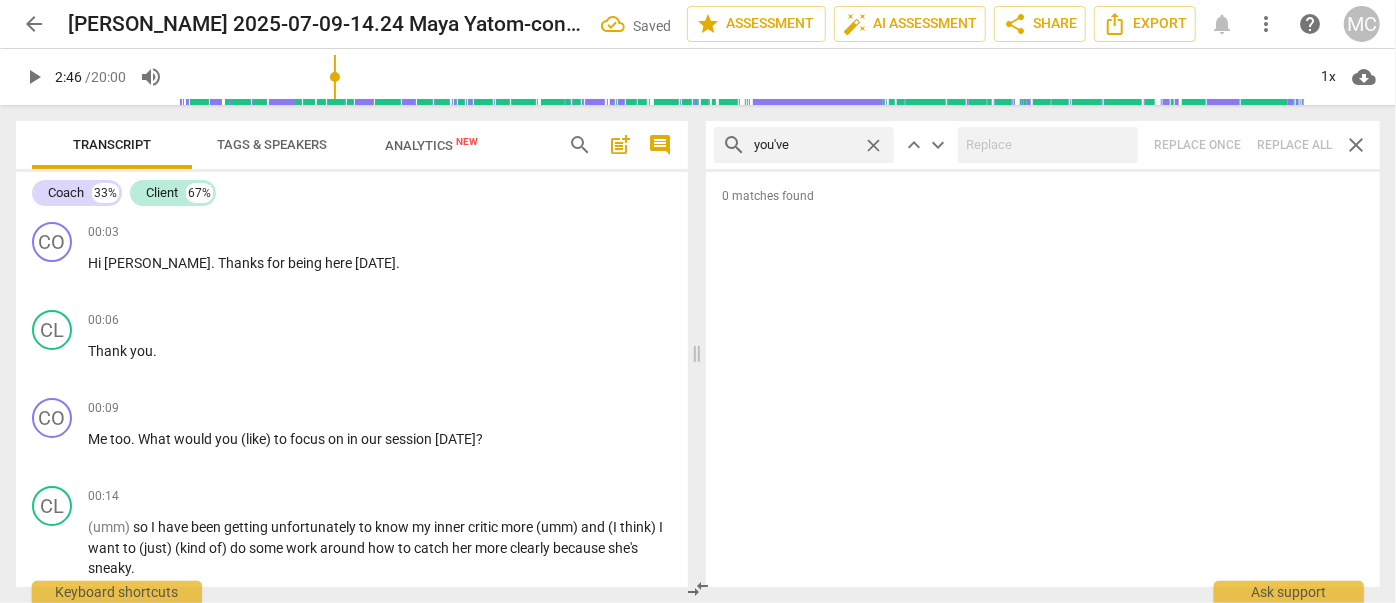 click on "close" at bounding box center (873, 145) 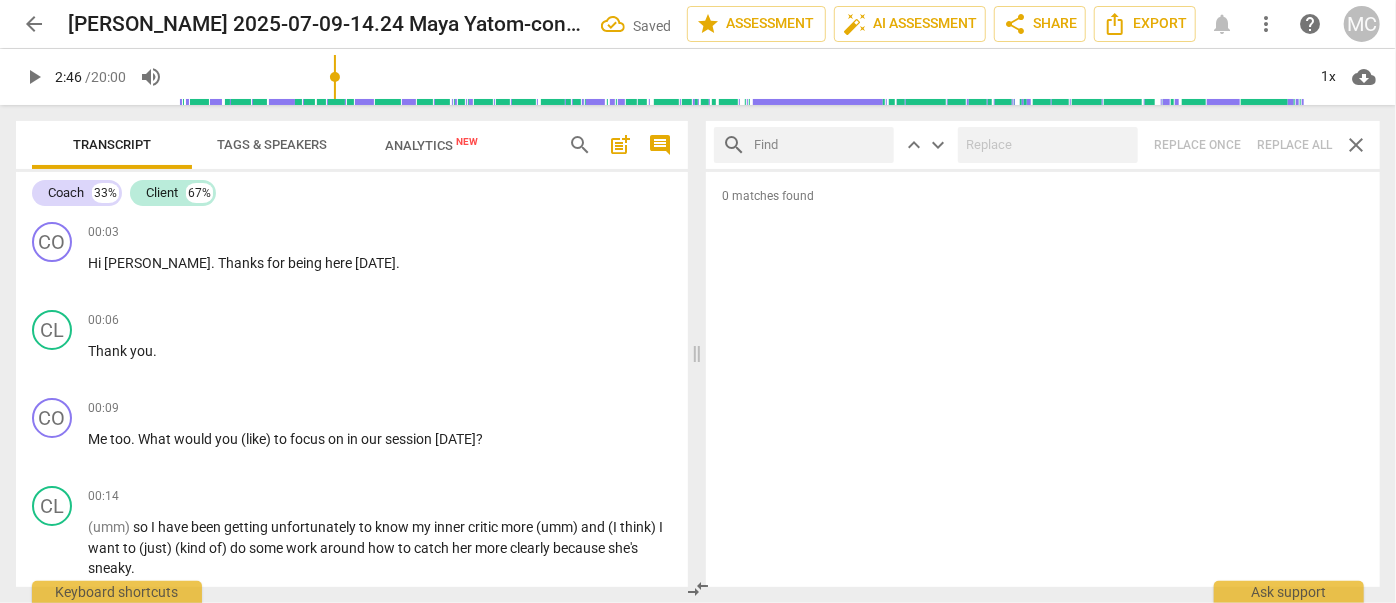 click at bounding box center [820, 145] 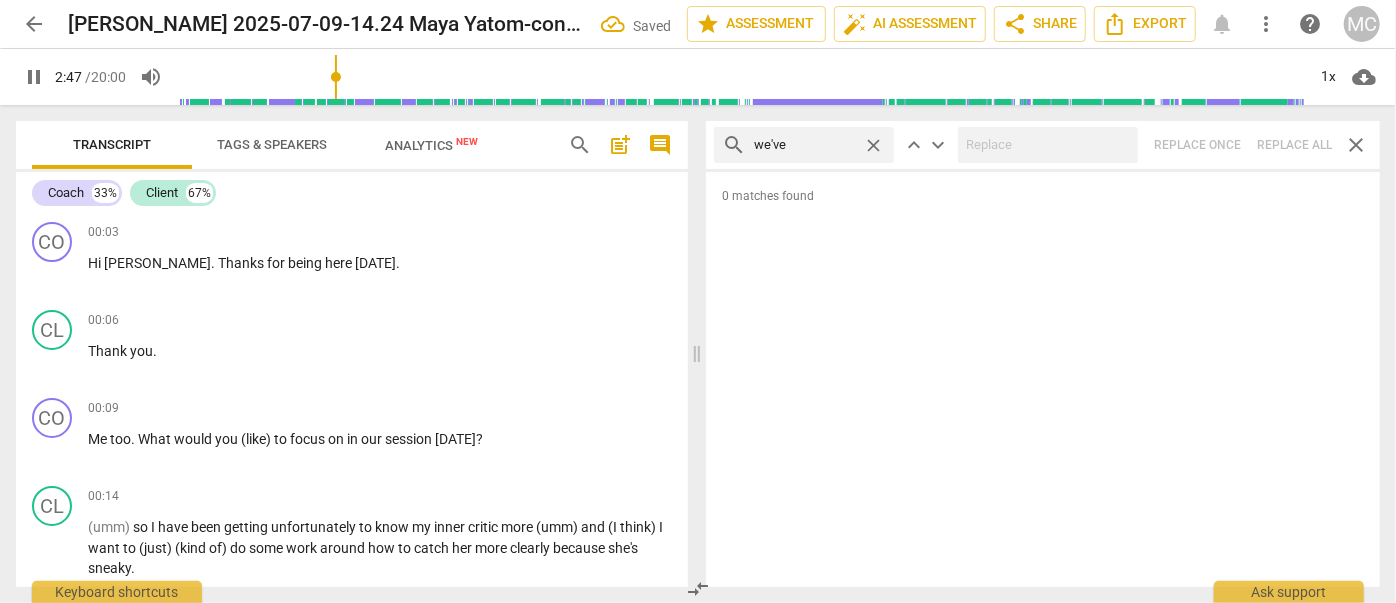 click on "search we've close keyboard_arrow_up keyboard_arrow_down Replace once Replace all close" at bounding box center [1043, 145] 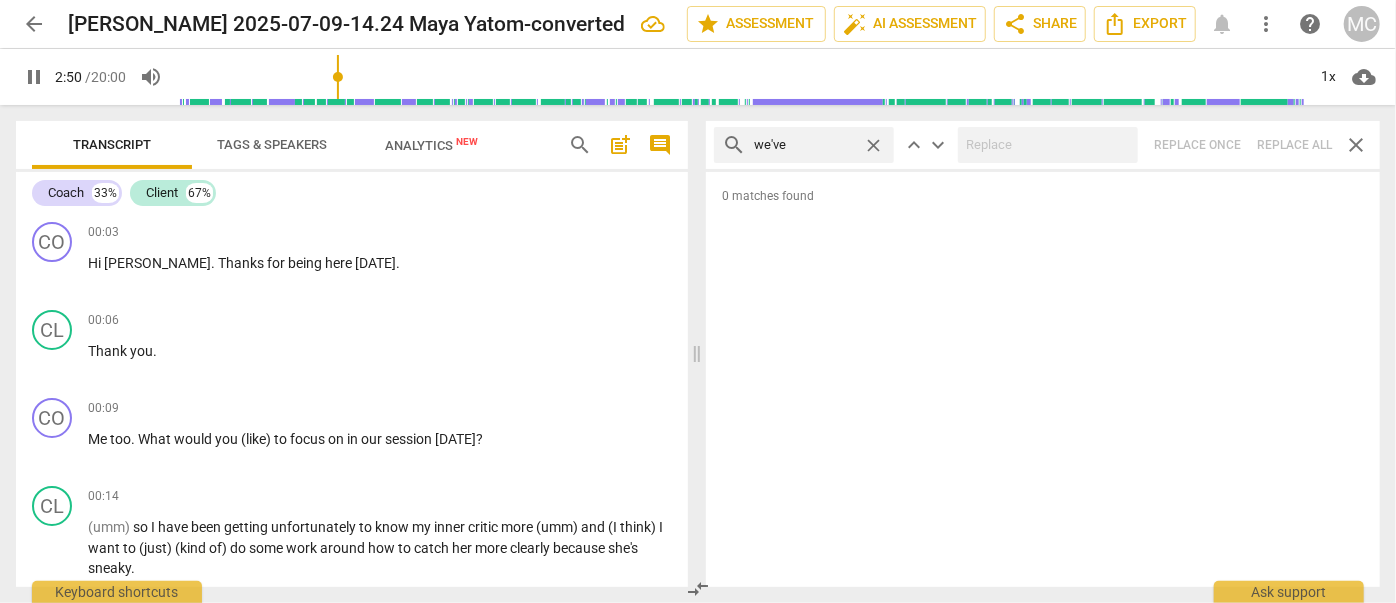 click on "close" at bounding box center (873, 145) 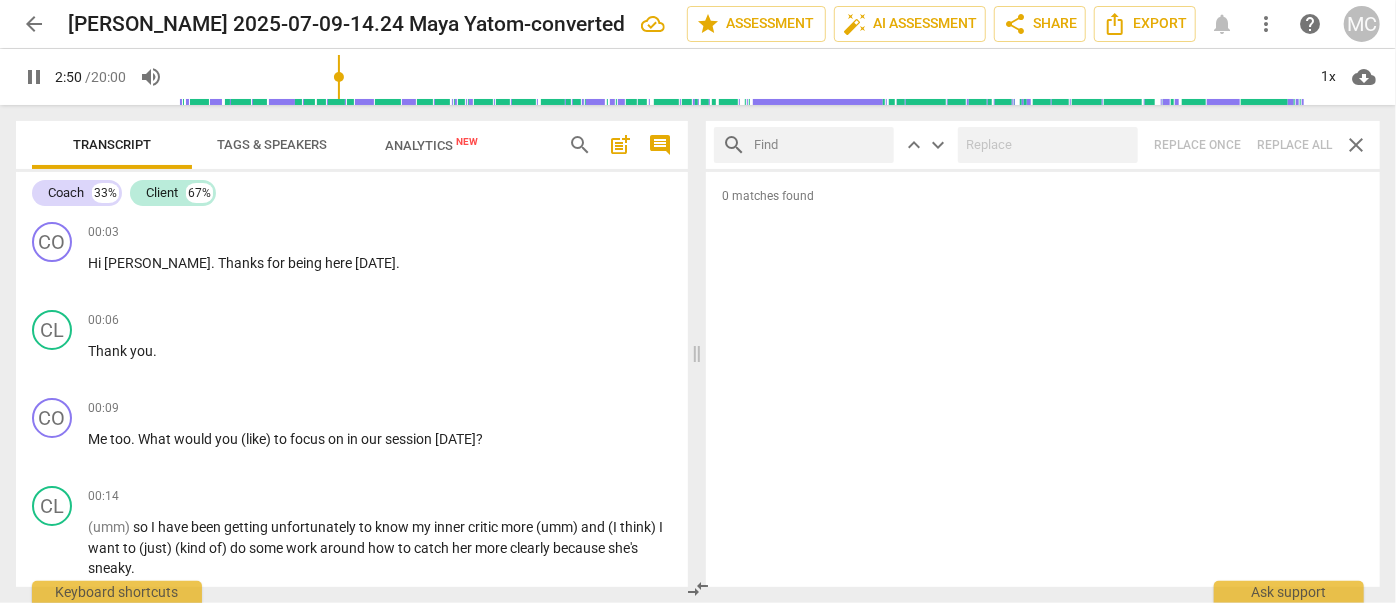 click at bounding box center (820, 145) 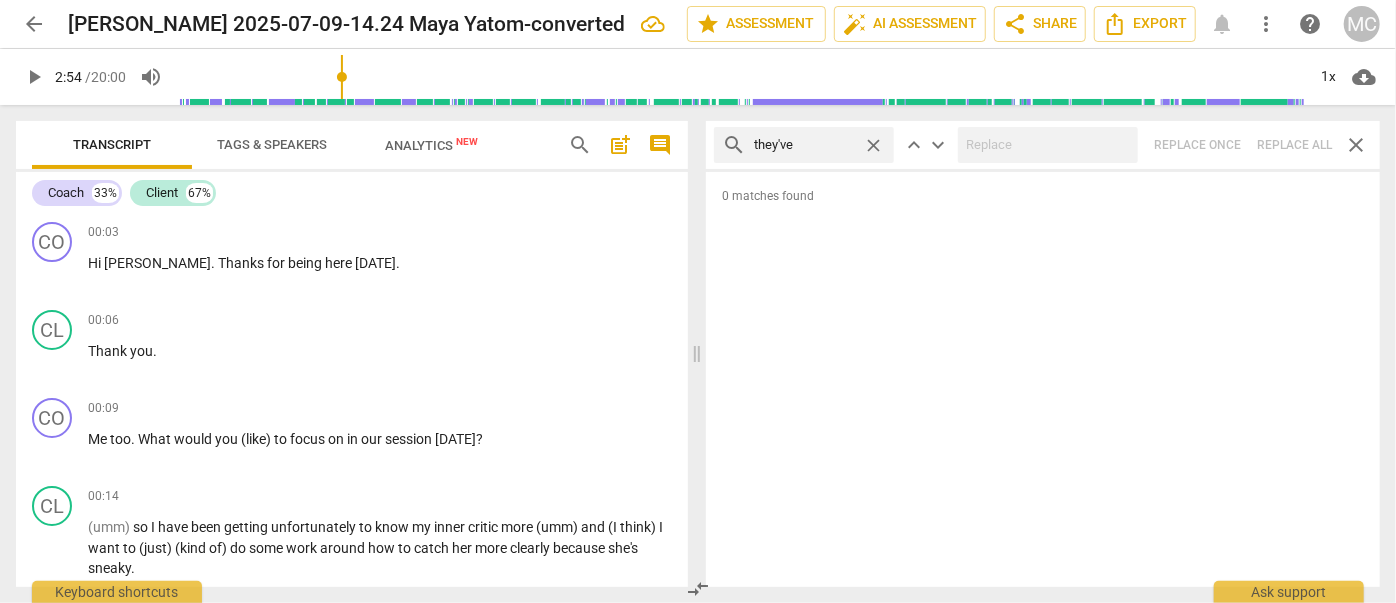 click on "search they've close keyboard_arrow_up keyboard_arrow_down Replace once Replace all close" at bounding box center (1043, 145) 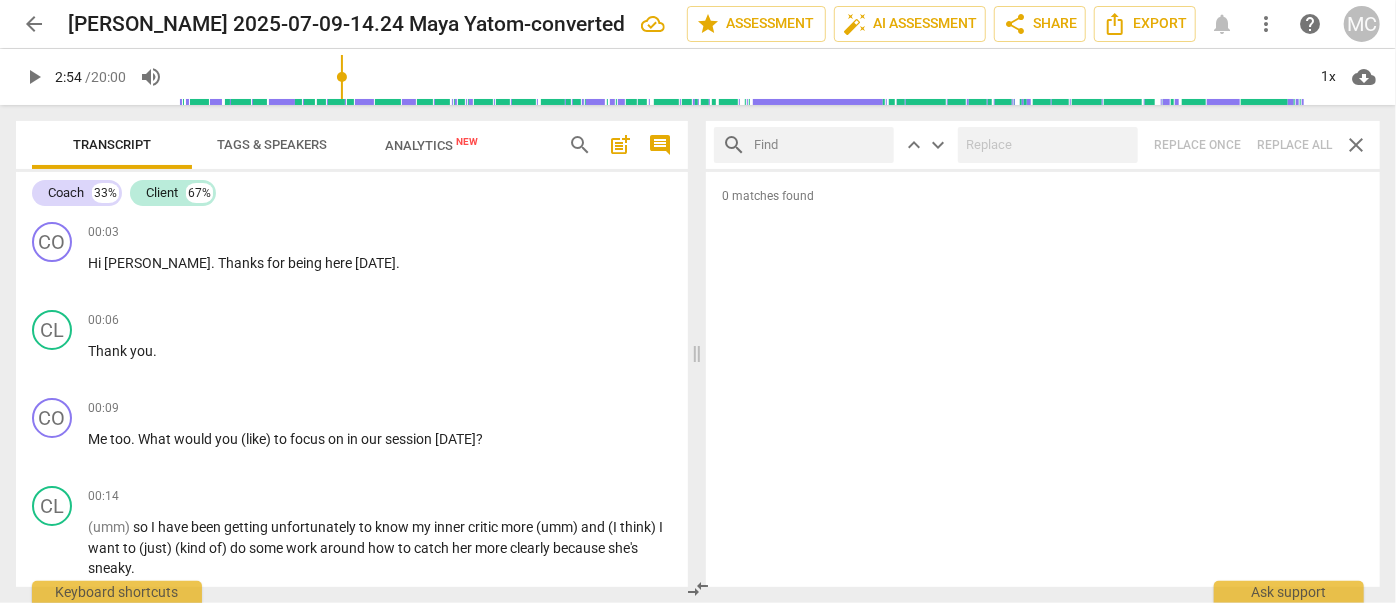 click at bounding box center (820, 145) 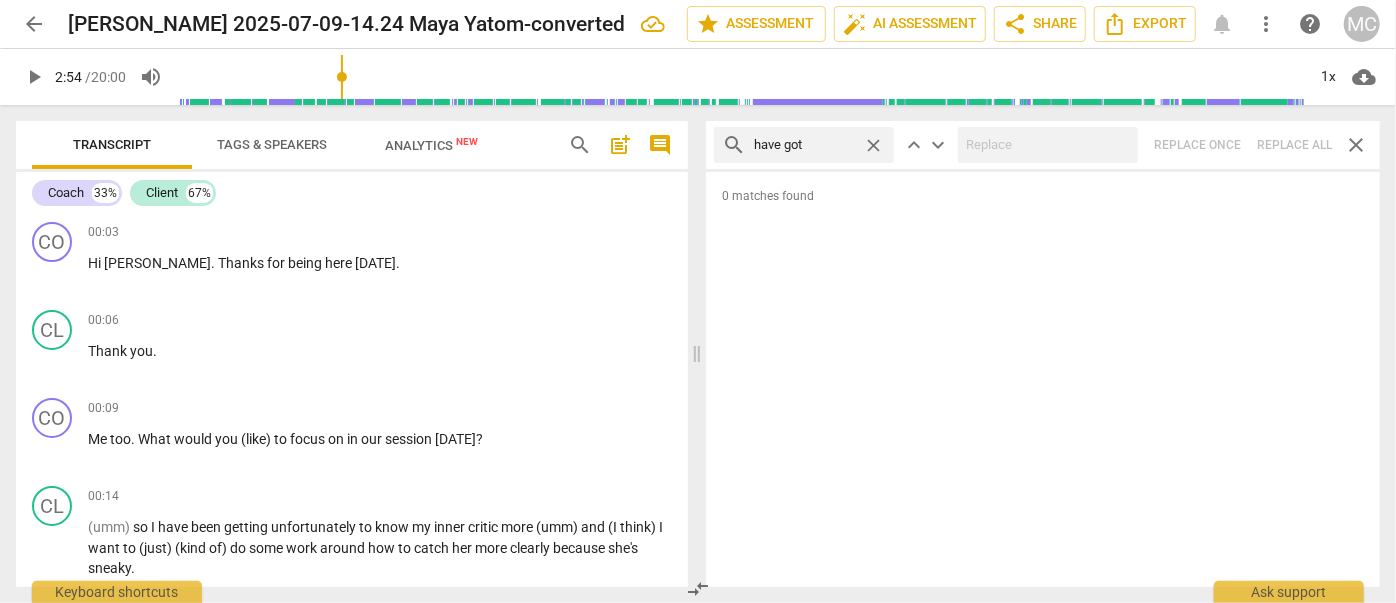 click on "search have got close keyboard_arrow_up keyboard_arrow_down Replace once Replace all close" at bounding box center [1043, 145] 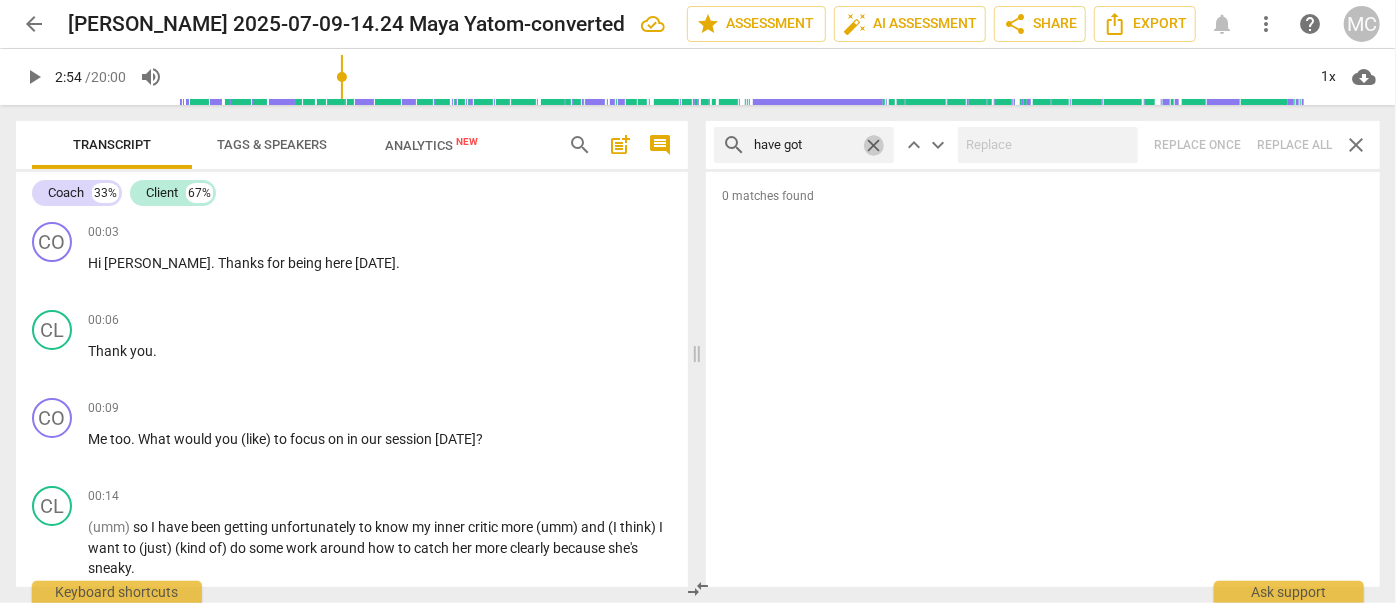 click on "close" at bounding box center (873, 145) 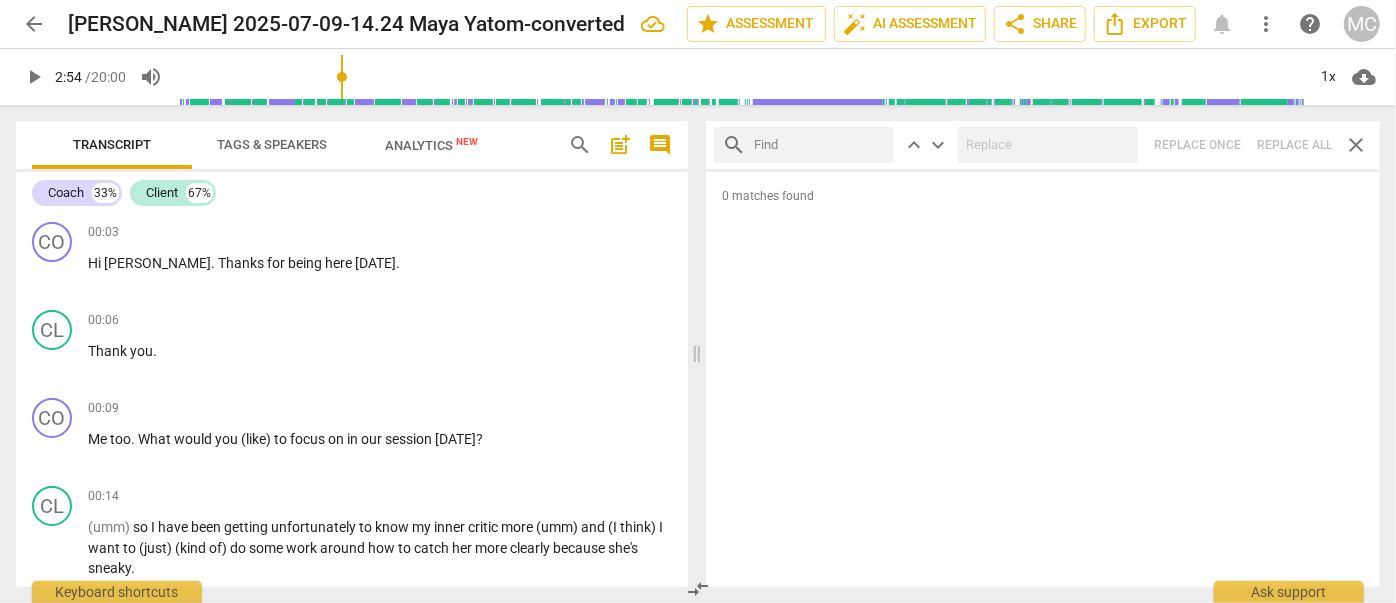 click at bounding box center [820, 145] 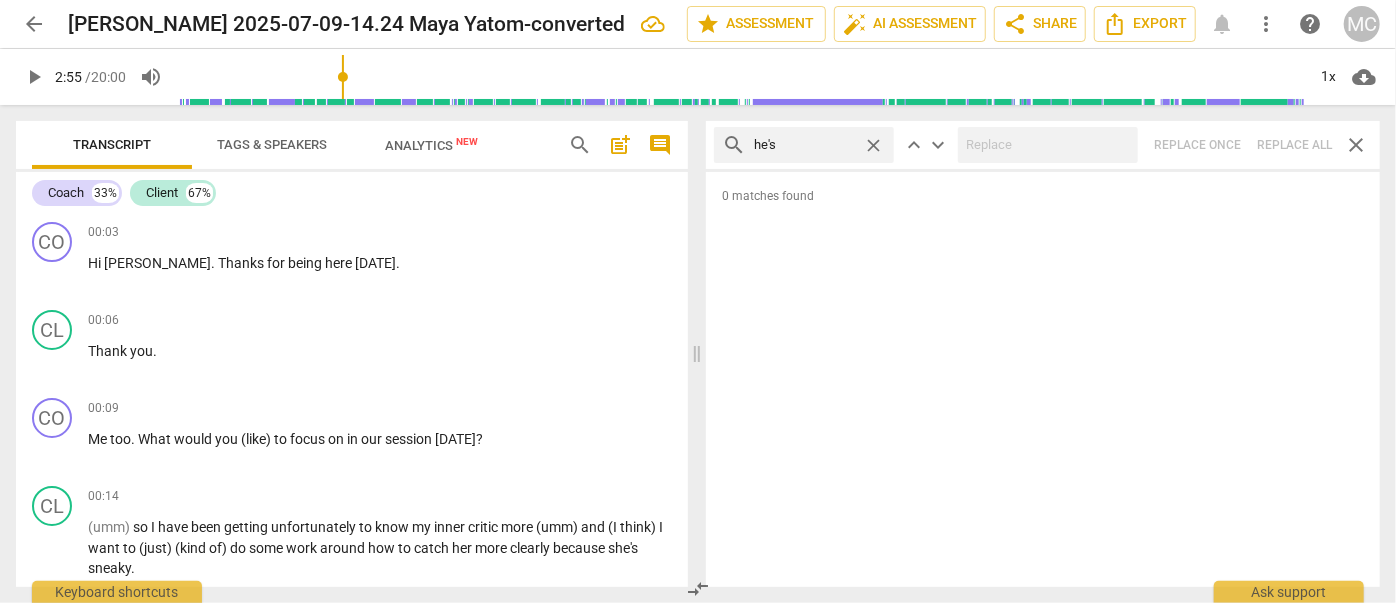 click on "search he's close keyboard_arrow_up keyboard_arrow_down Replace once Replace all close" at bounding box center [1043, 145] 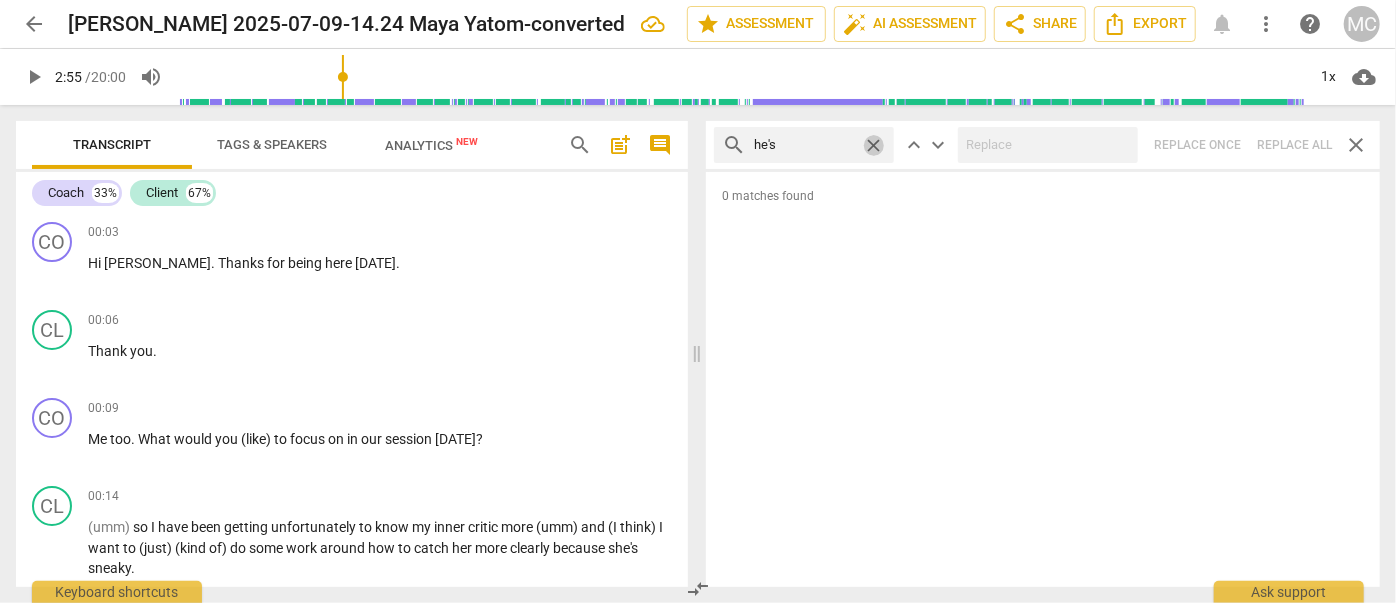 click on "close" at bounding box center (873, 145) 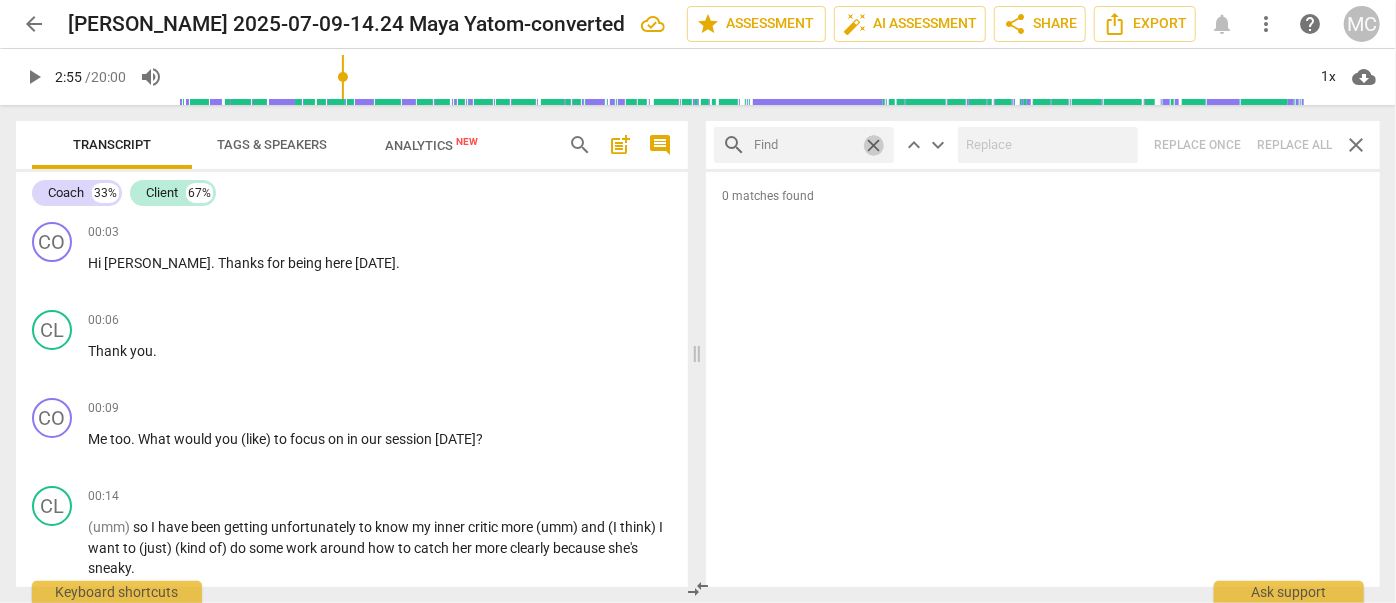click at bounding box center (804, 145) 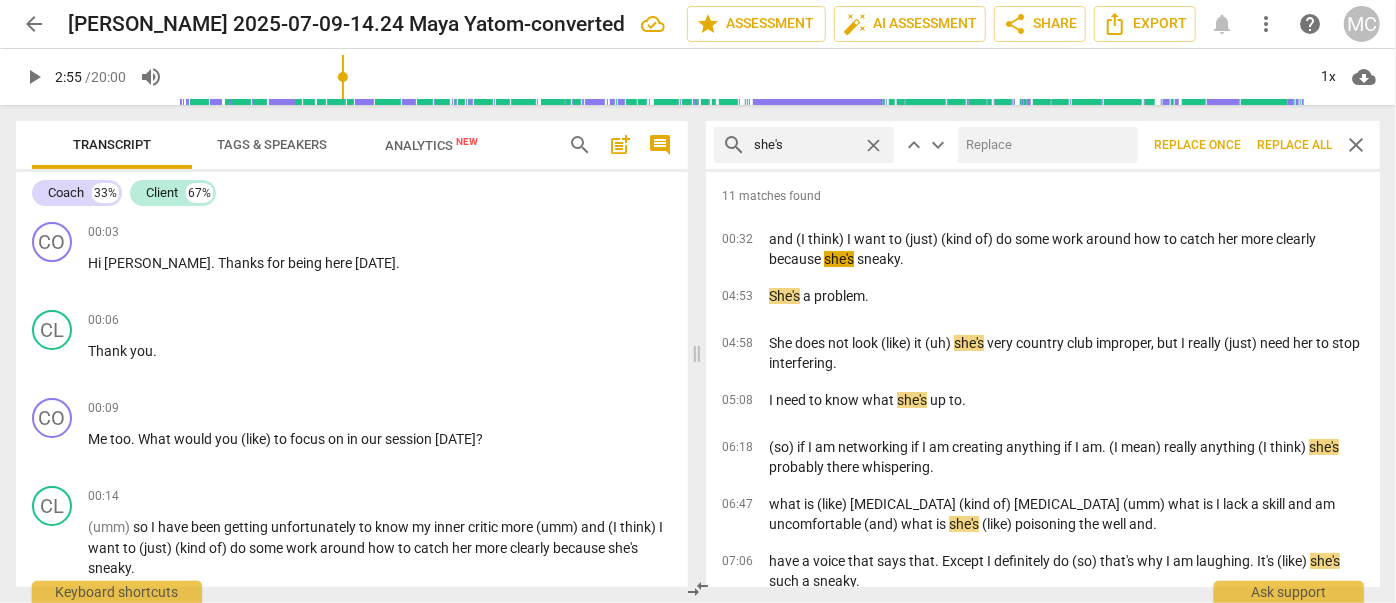 click at bounding box center (1044, 145) 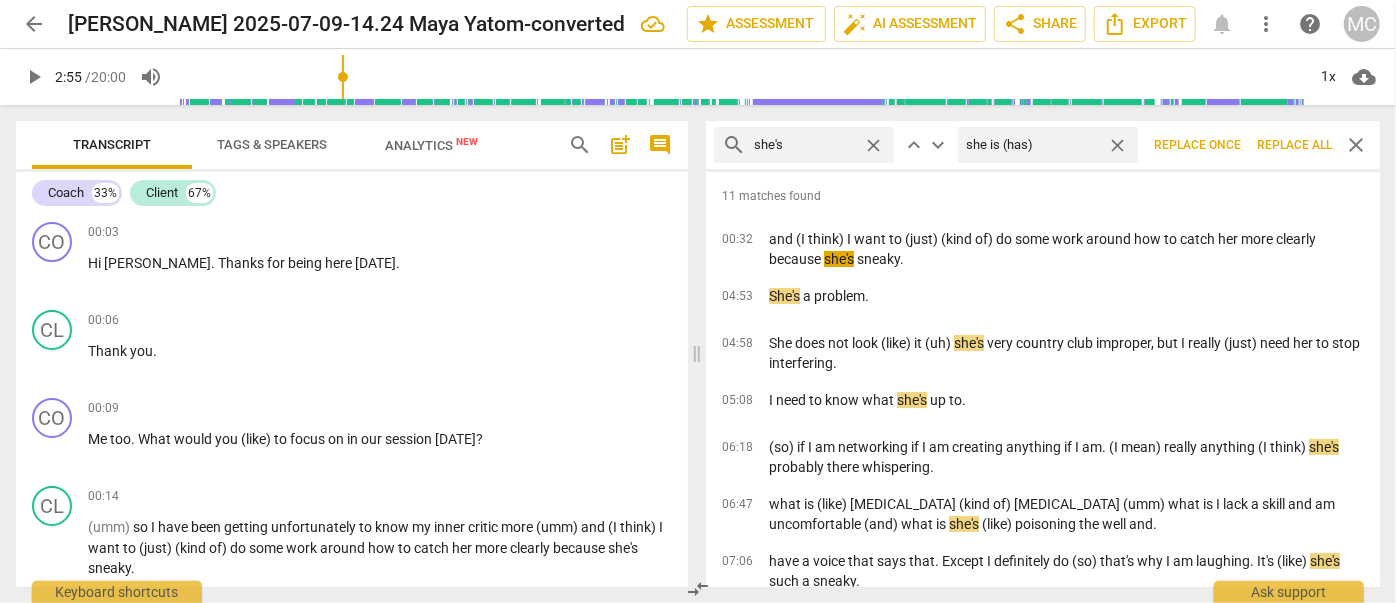 click on "Replace all" at bounding box center [1294, 145] 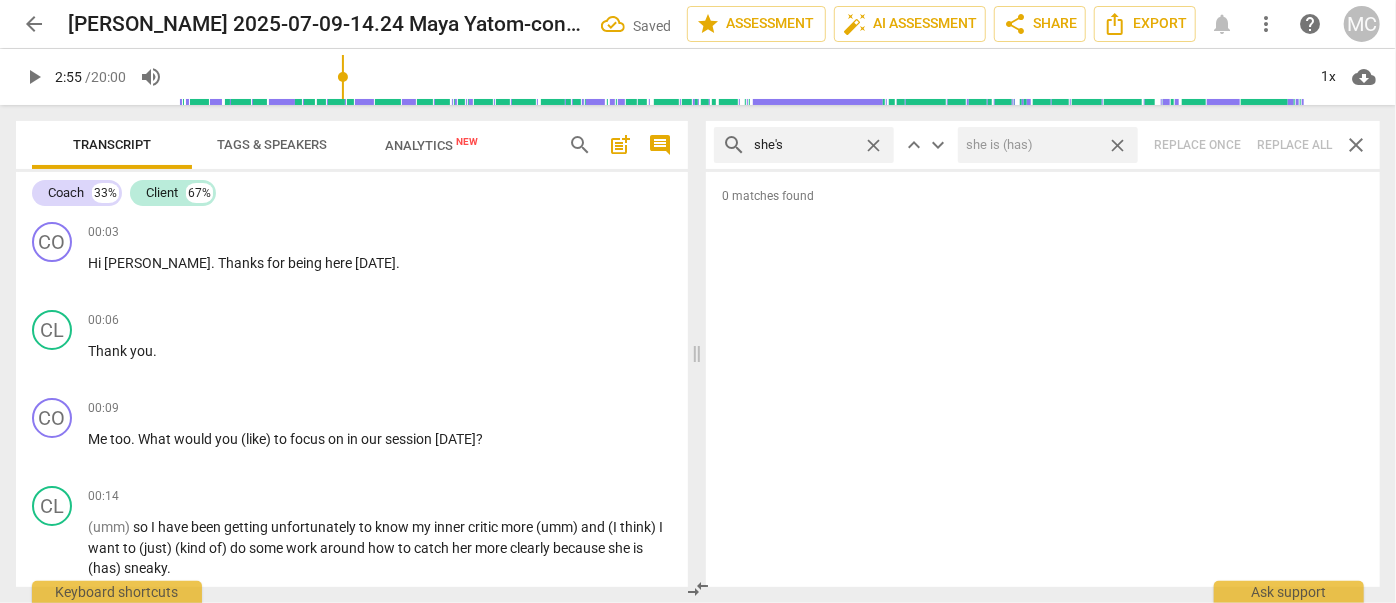 click on "close" at bounding box center [1117, 145] 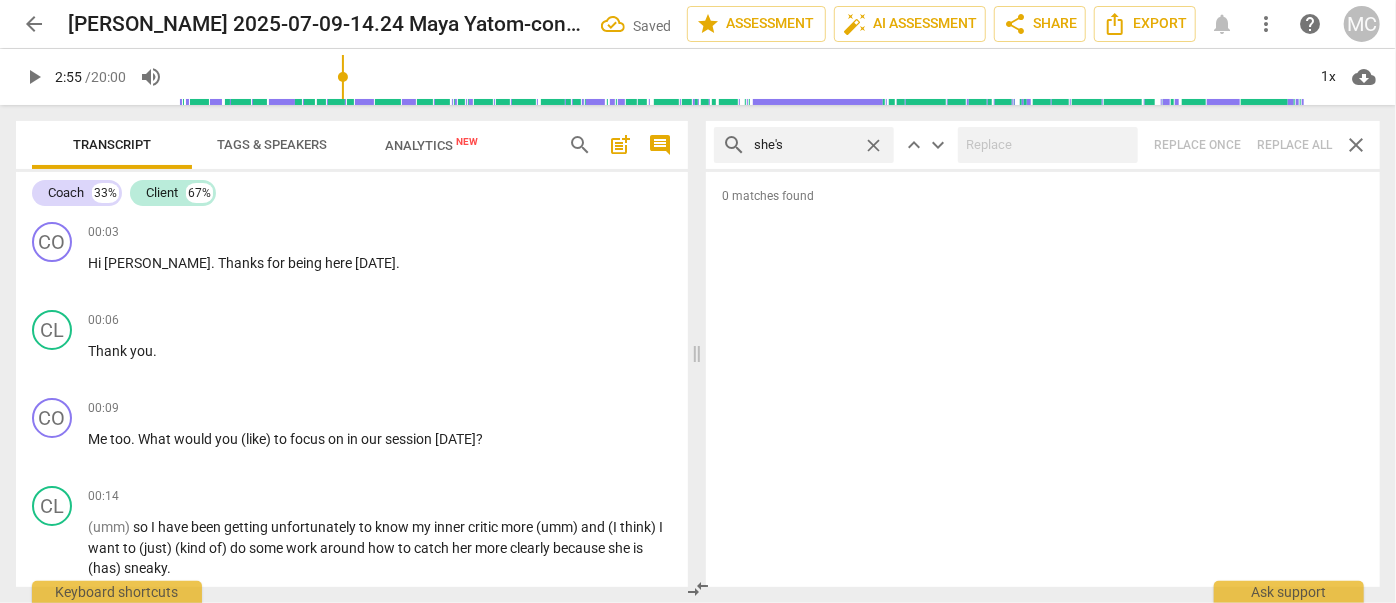 click on "close" at bounding box center (873, 145) 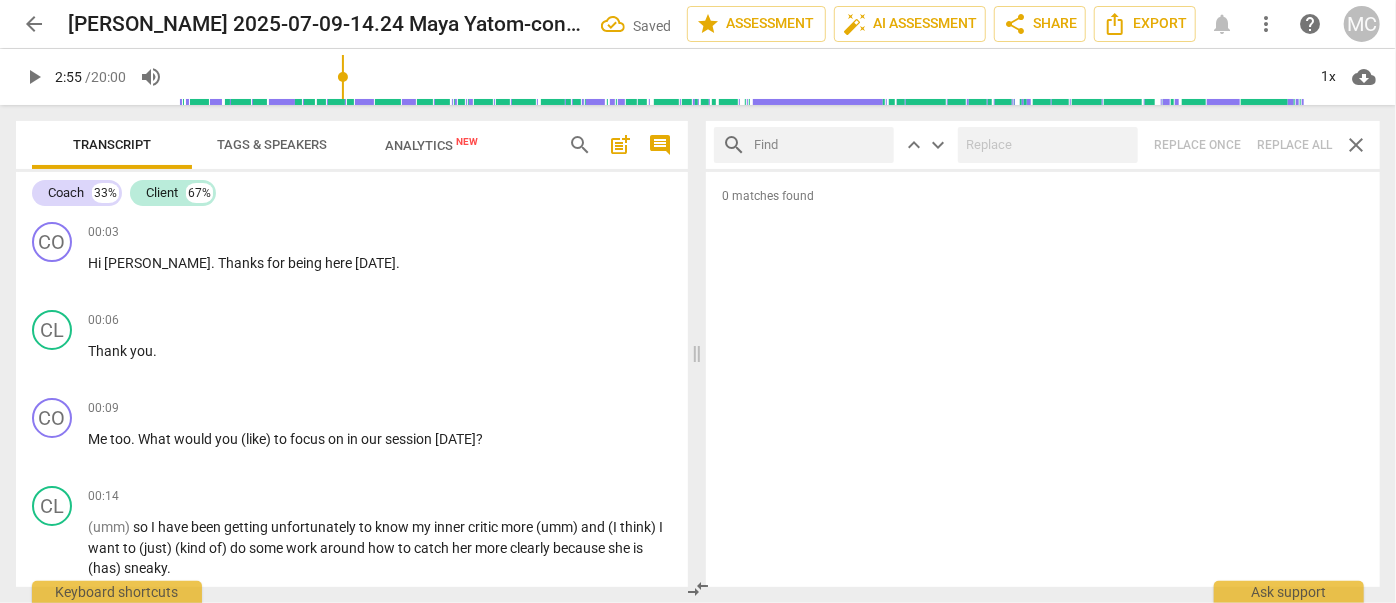 click at bounding box center (820, 145) 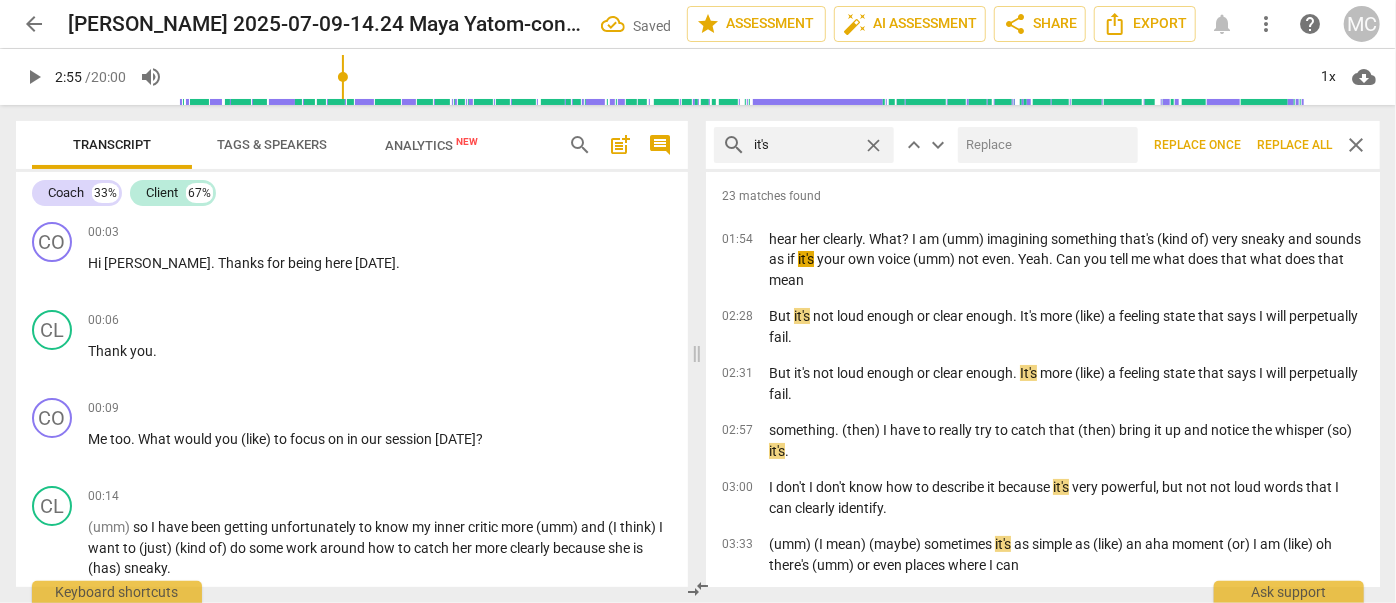 click at bounding box center [1044, 145] 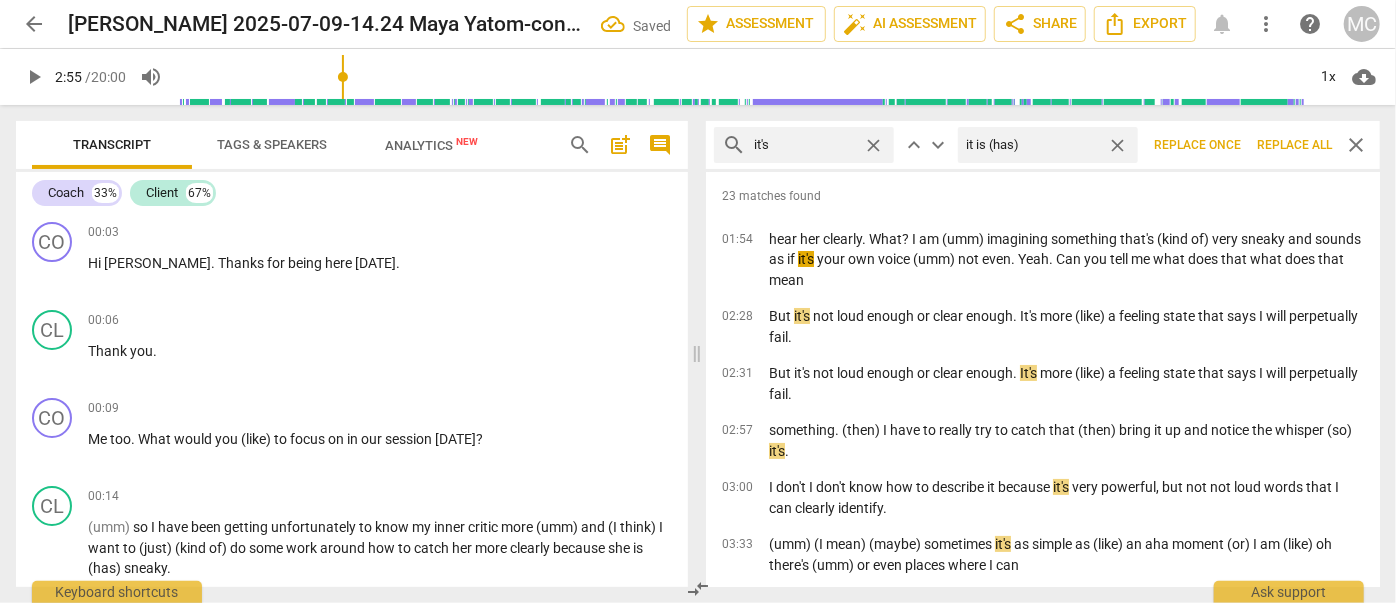 click on "Replace all" at bounding box center (1294, 145) 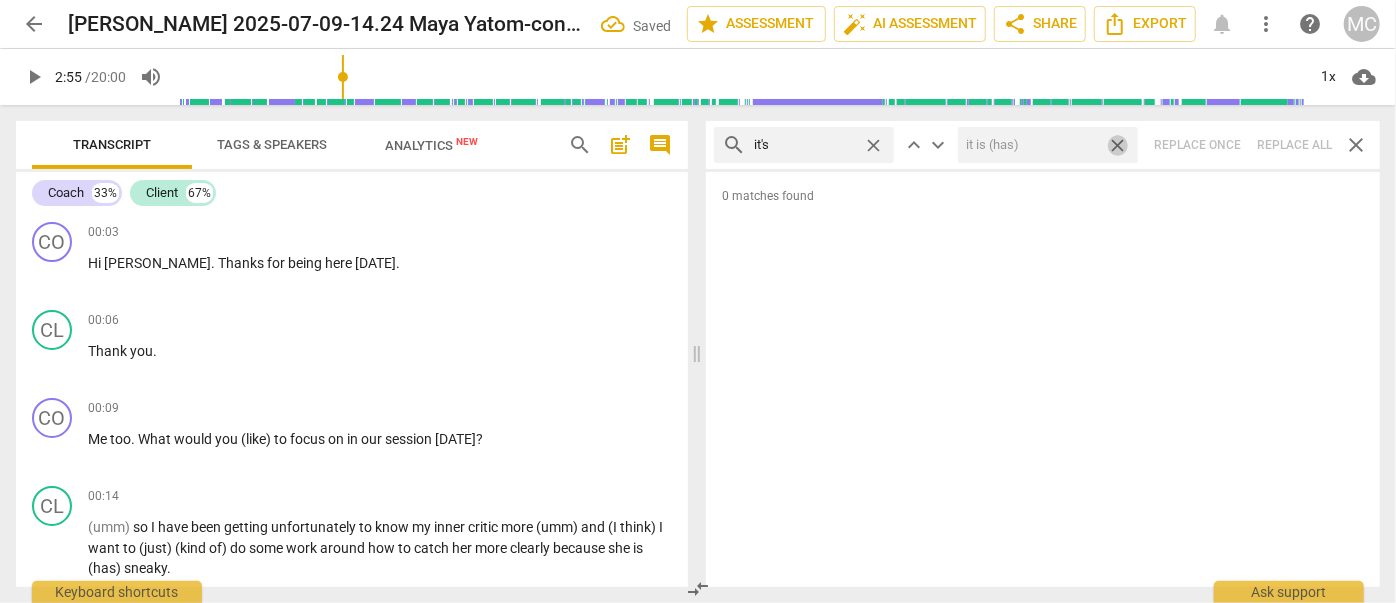 click on "close" at bounding box center (1117, 145) 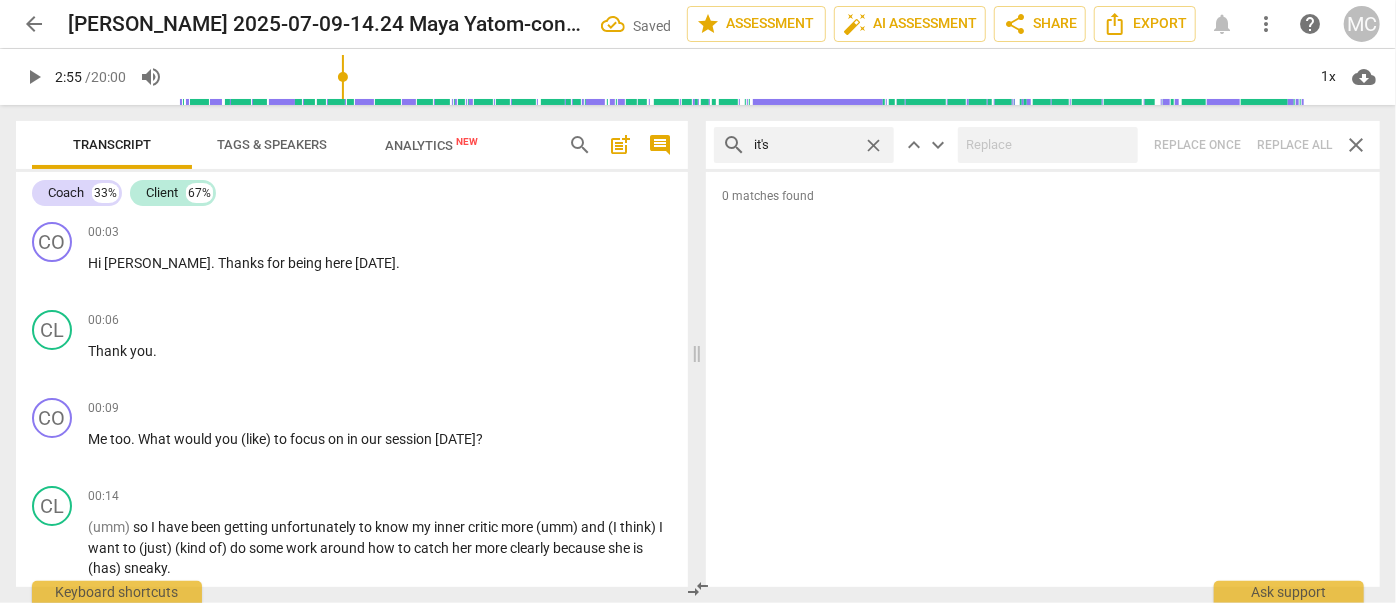 click on "close" at bounding box center (873, 145) 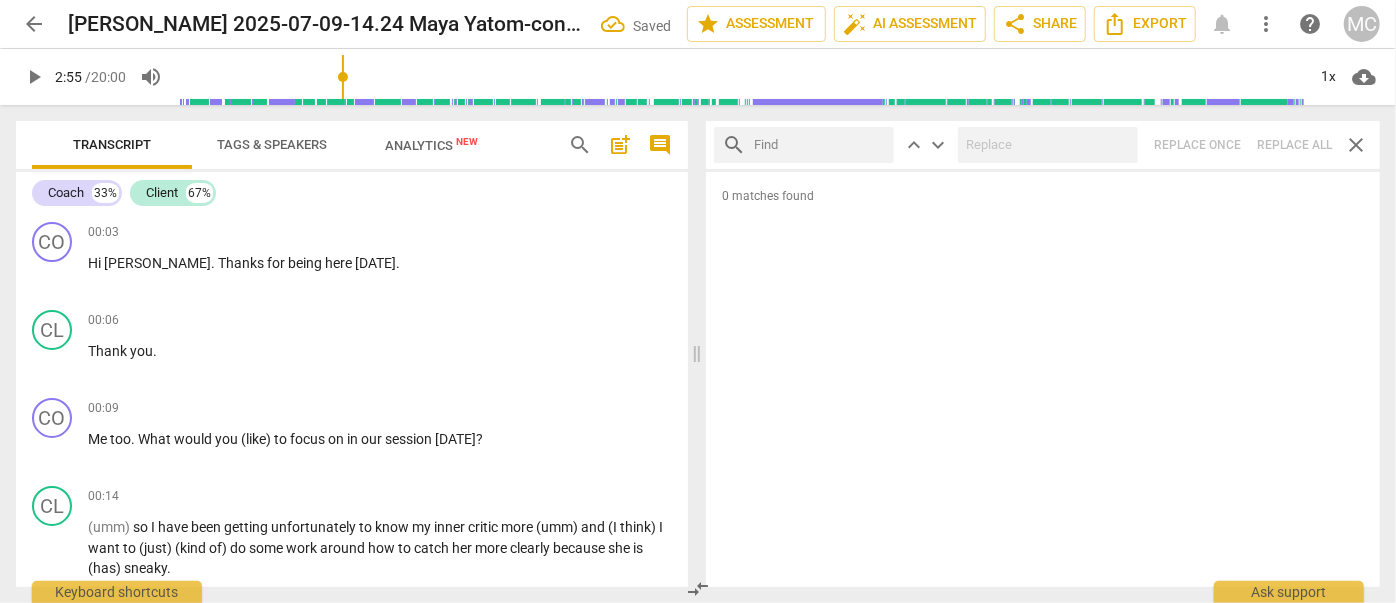 click at bounding box center [820, 145] 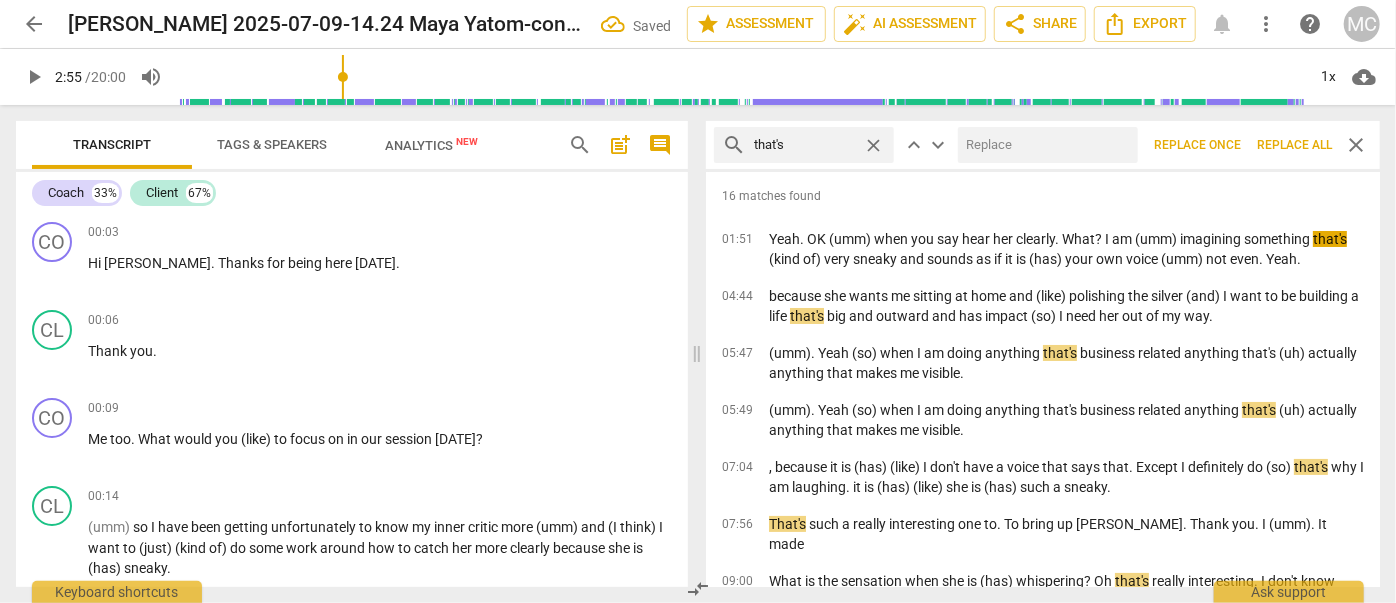 click at bounding box center (1044, 145) 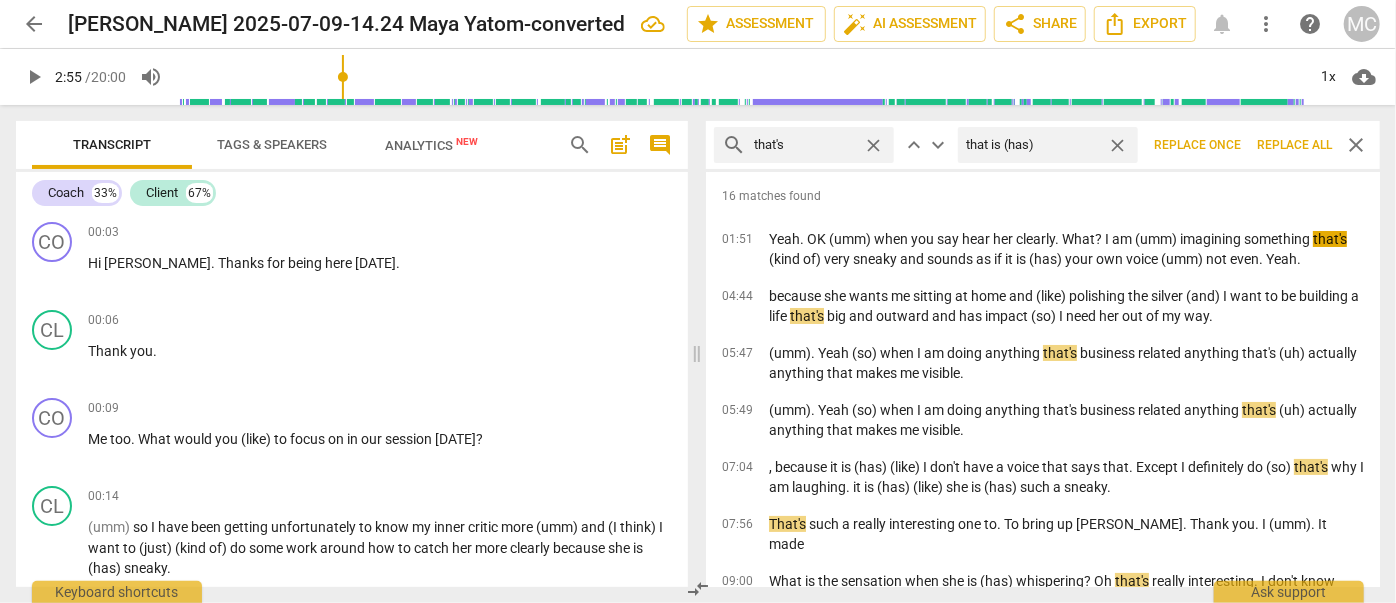 click on "Replace all" at bounding box center (1294, 145) 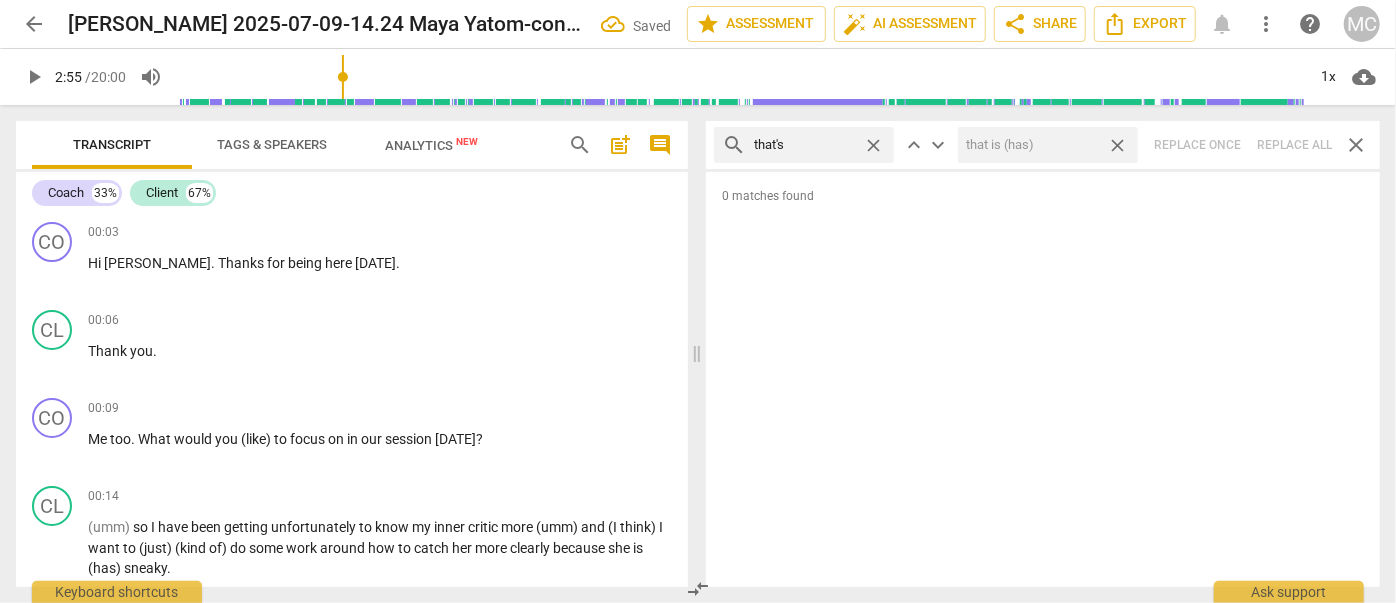 click on "close" at bounding box center [1117, 145] 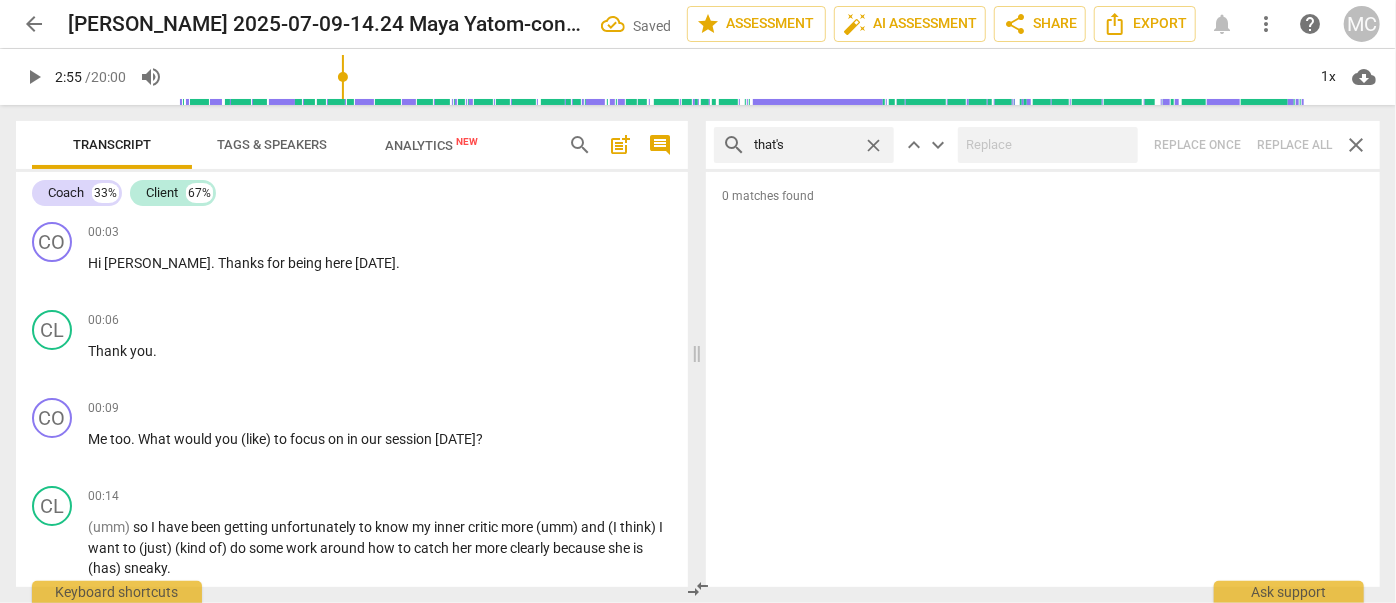 click on "close" at bounding box center [873, 145] 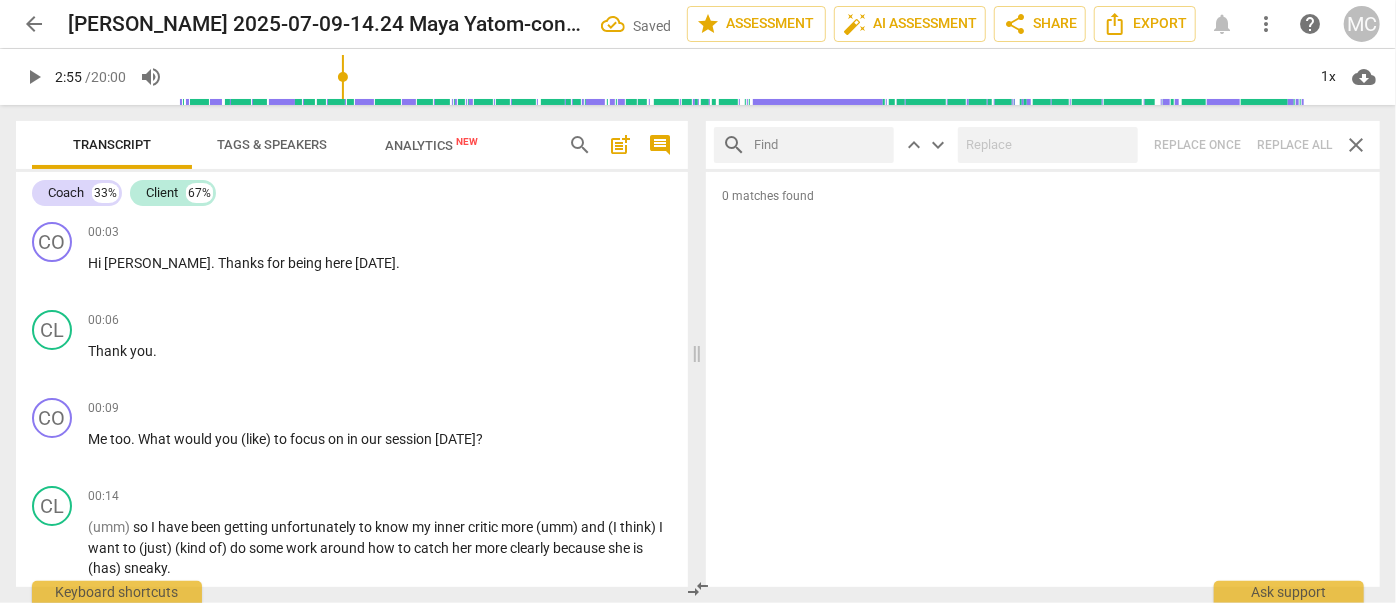 click at bounding box center (820, 145) 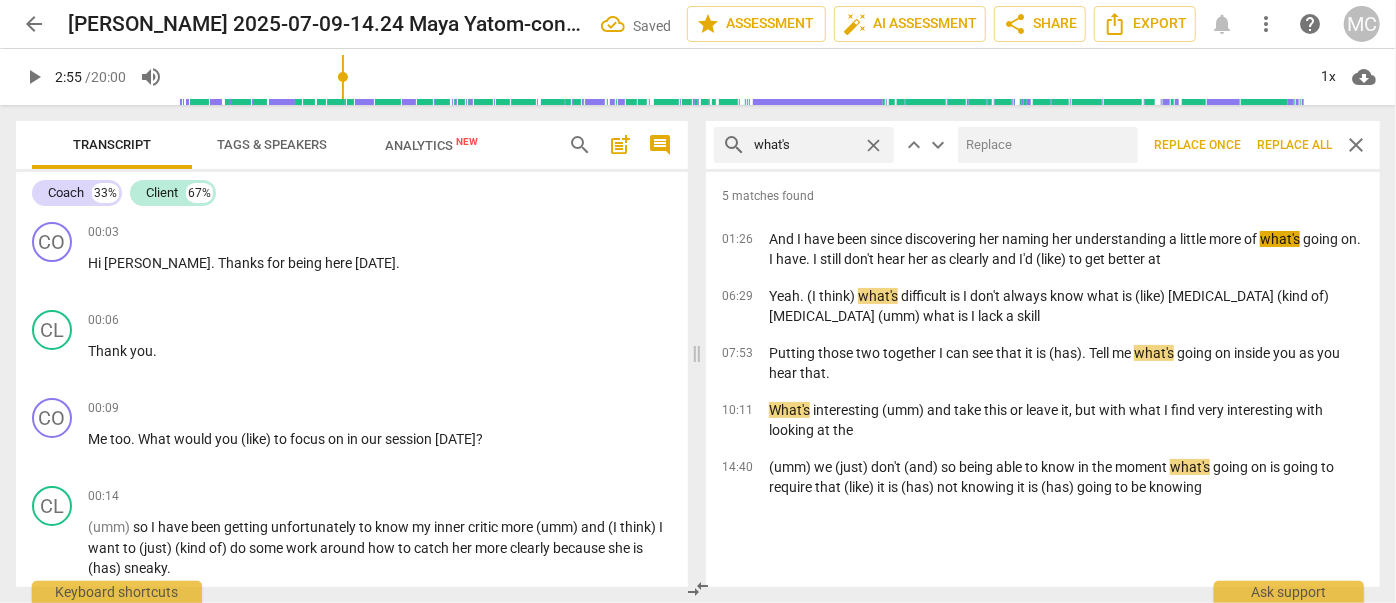 click at bounding box center [1044, 145] 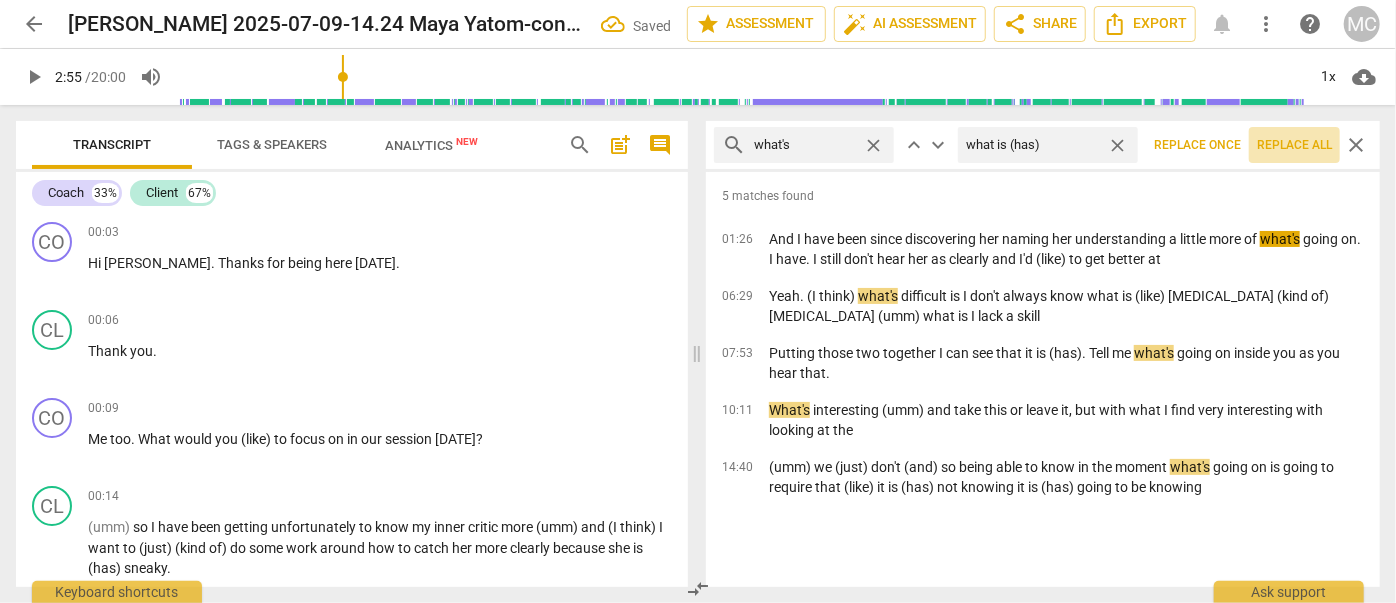 click on "Replace all" at bounding box center [1294, 145] 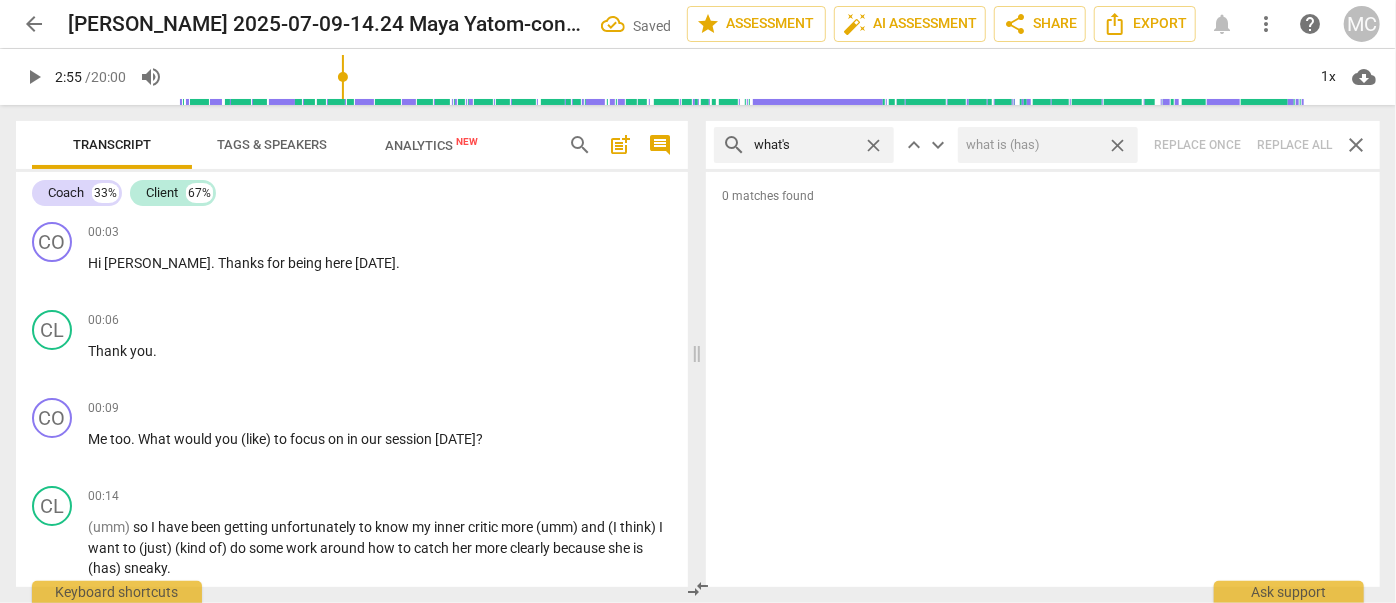 click on "close" at bounding box center (1117, 145) 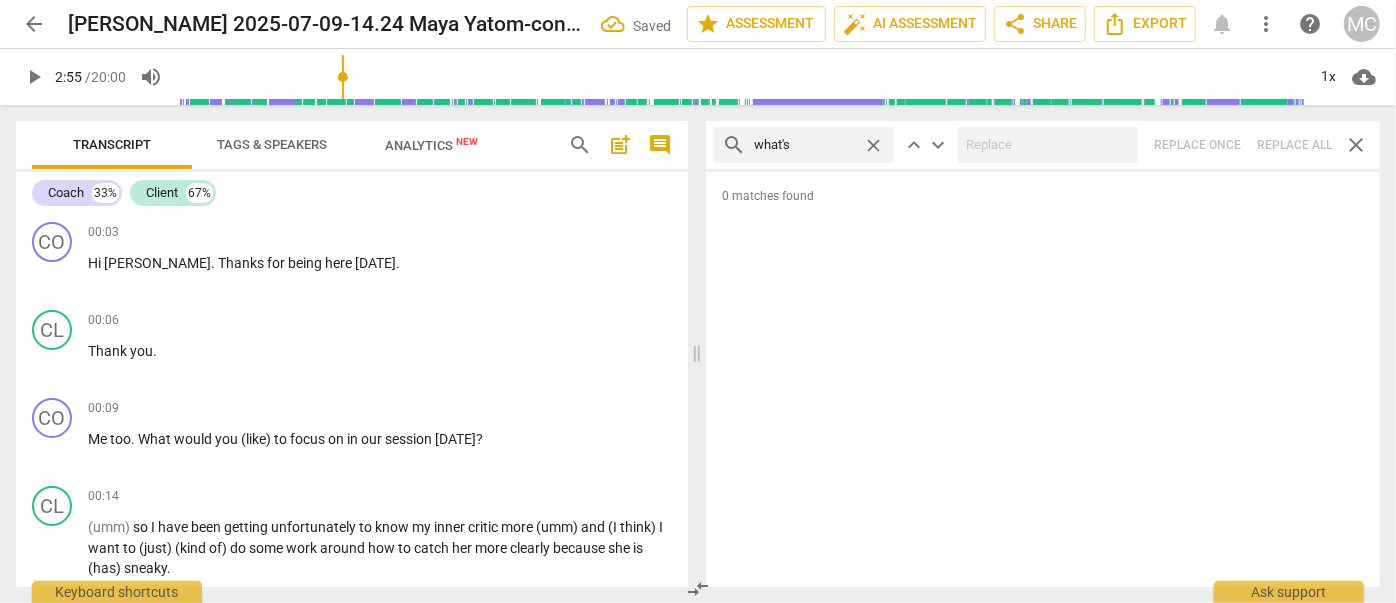 click on "close" at bounding box center (873, 145) 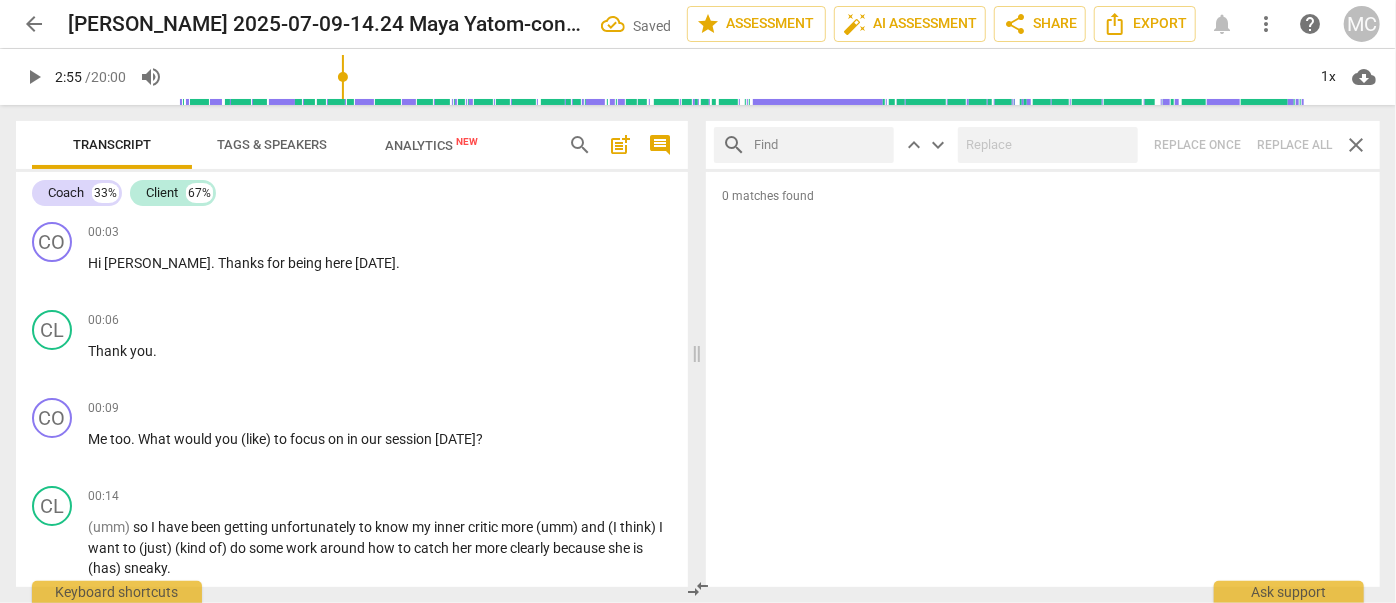 click at bounding box center (820, 145) 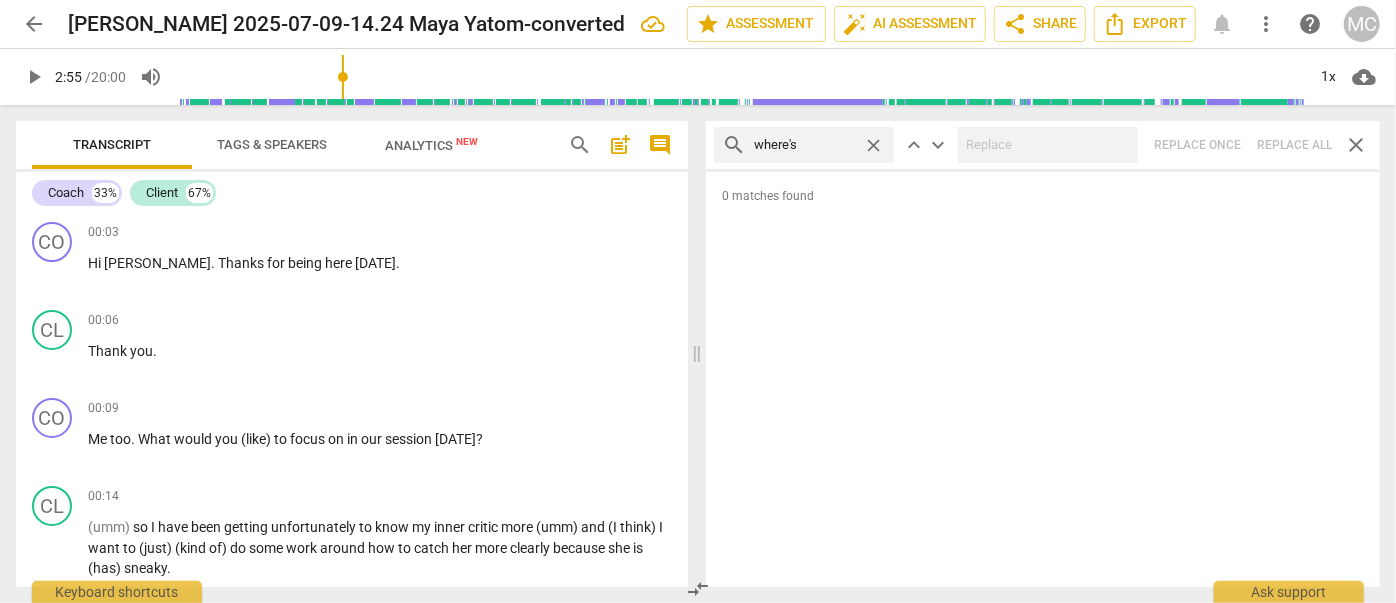 click on "search where's close keyboard_arrow_up keyboard_arrow_down Replace once Replace all close" at bounding box center [1043, 145] 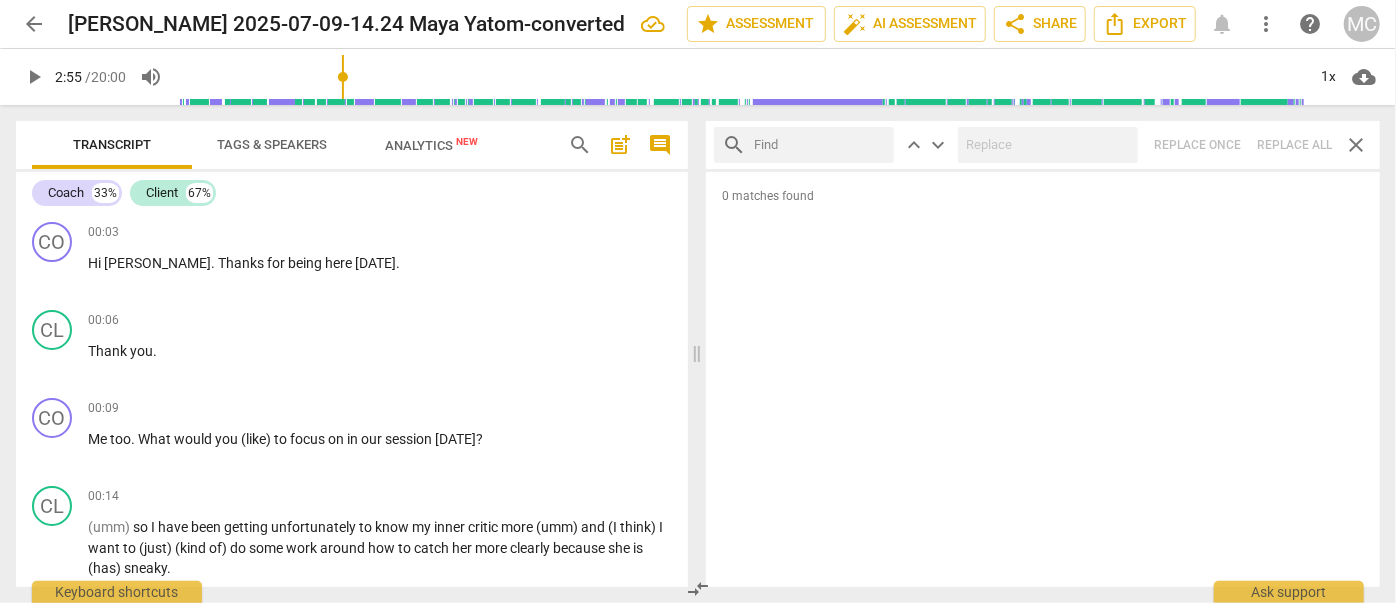 click at bounding box center [820, 145] 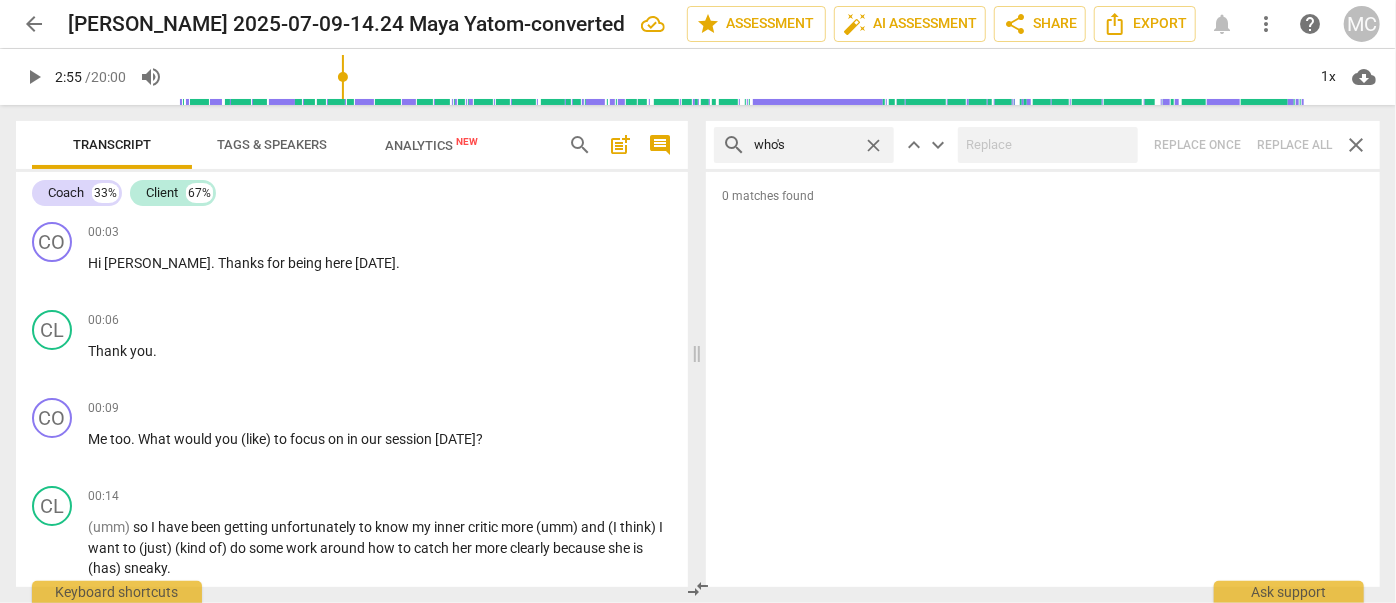 click on "search who's close keyboard_arrow_up keyboard_arrow_down Replace once Replace all close" at bounding box center [1043, 145] 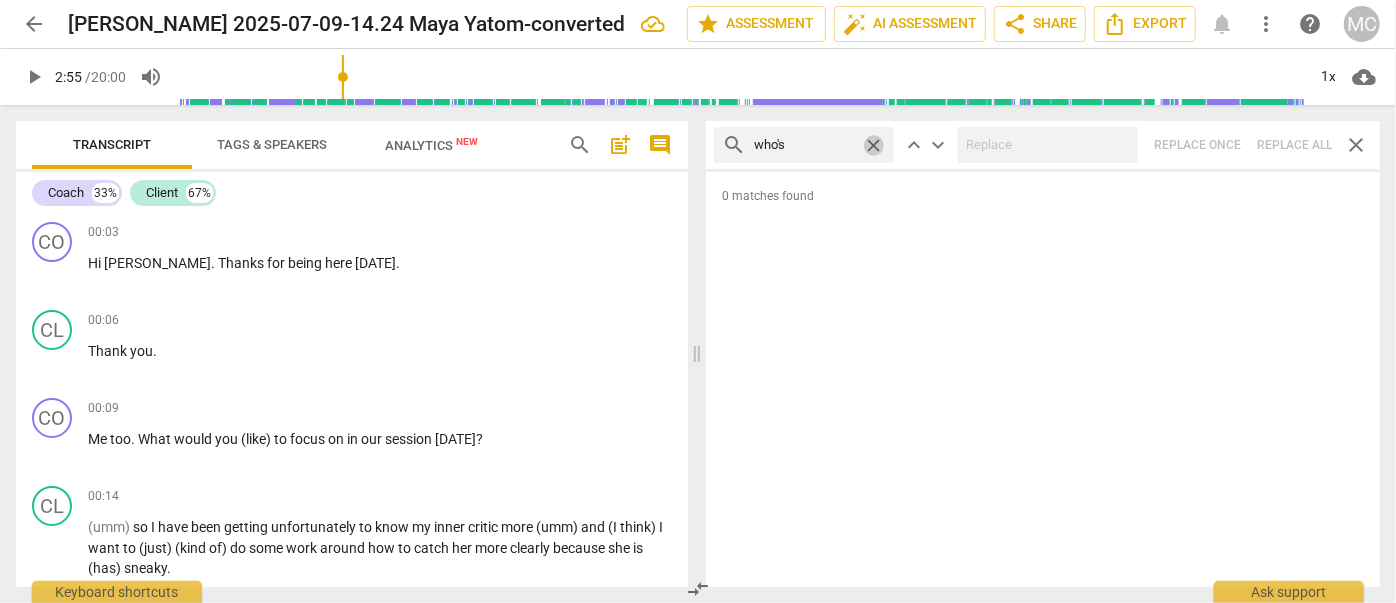 click on "close" at bounding box center (873, 145) 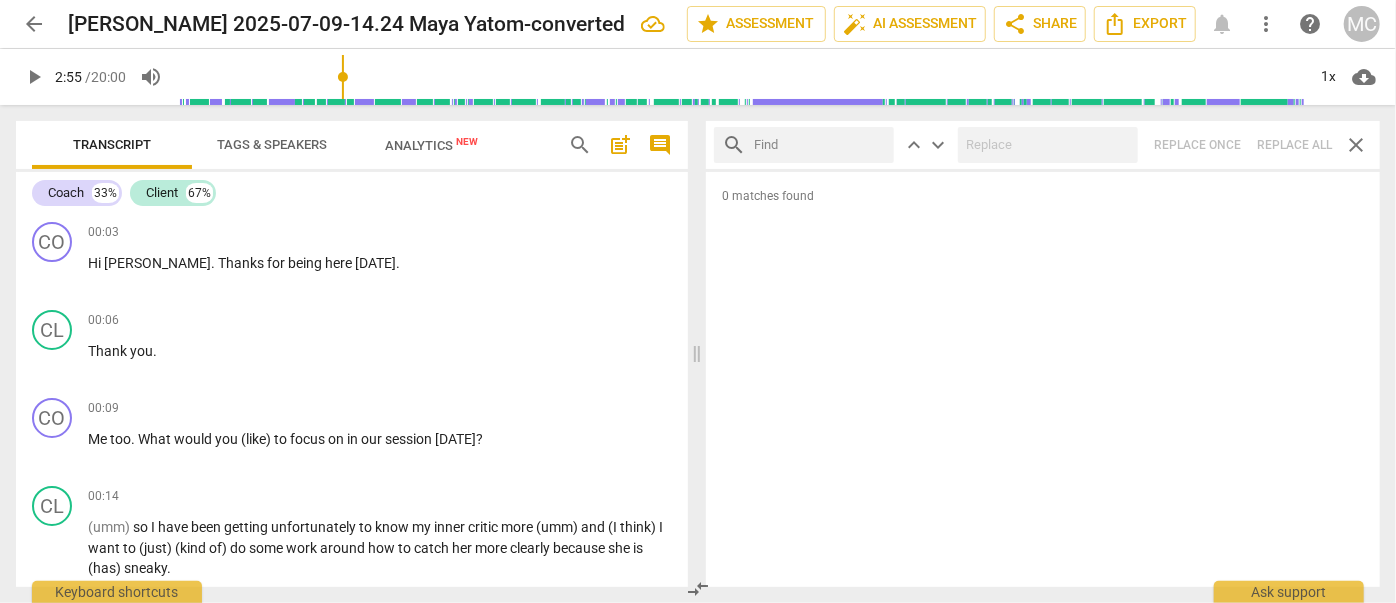 drag, startPoint x: 829, startPoint y: 142, endPoint x: 819, endPoint y: 141, distance: 10.049875 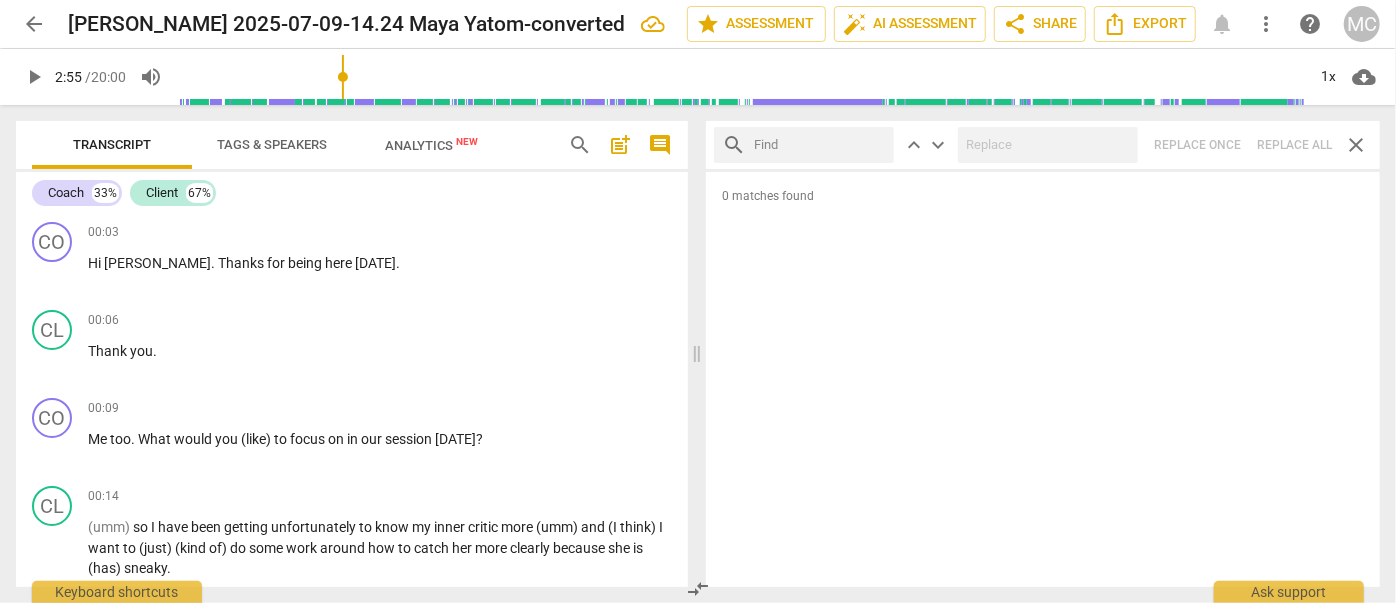 click at bounding box center (820, 145) 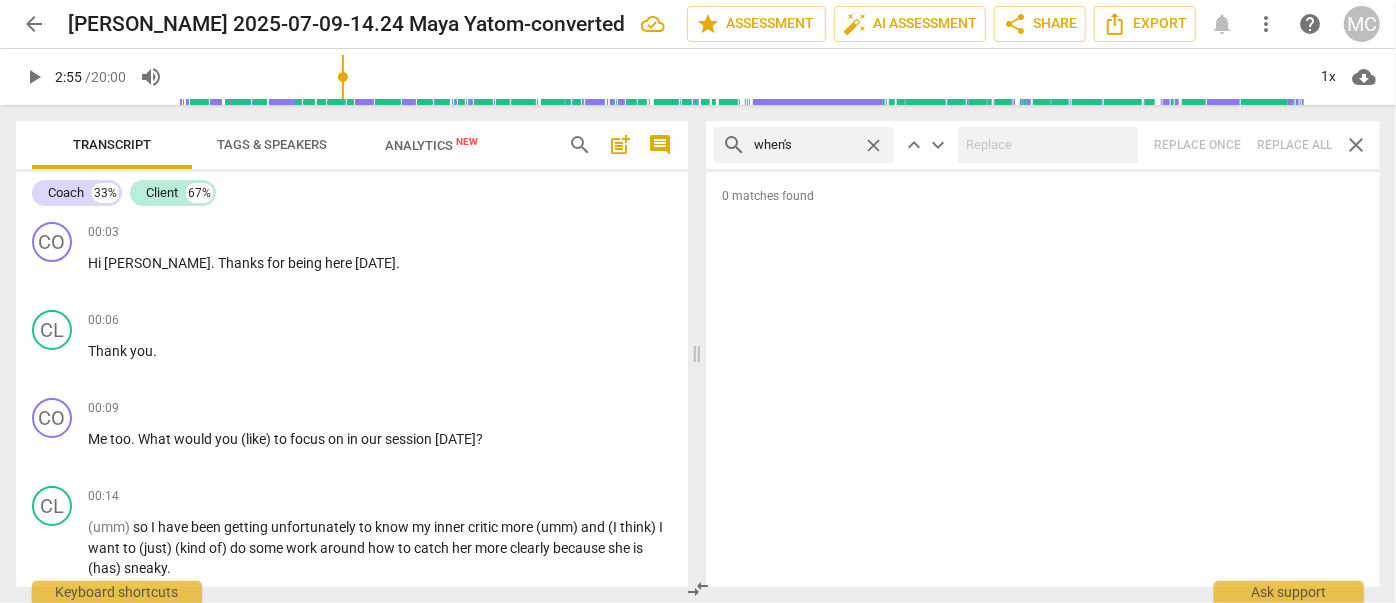 click on "search when's close keyboard_arrow_up keyboard_arrow_down Replace once Replace all close" at bounding box center (1043, 145) 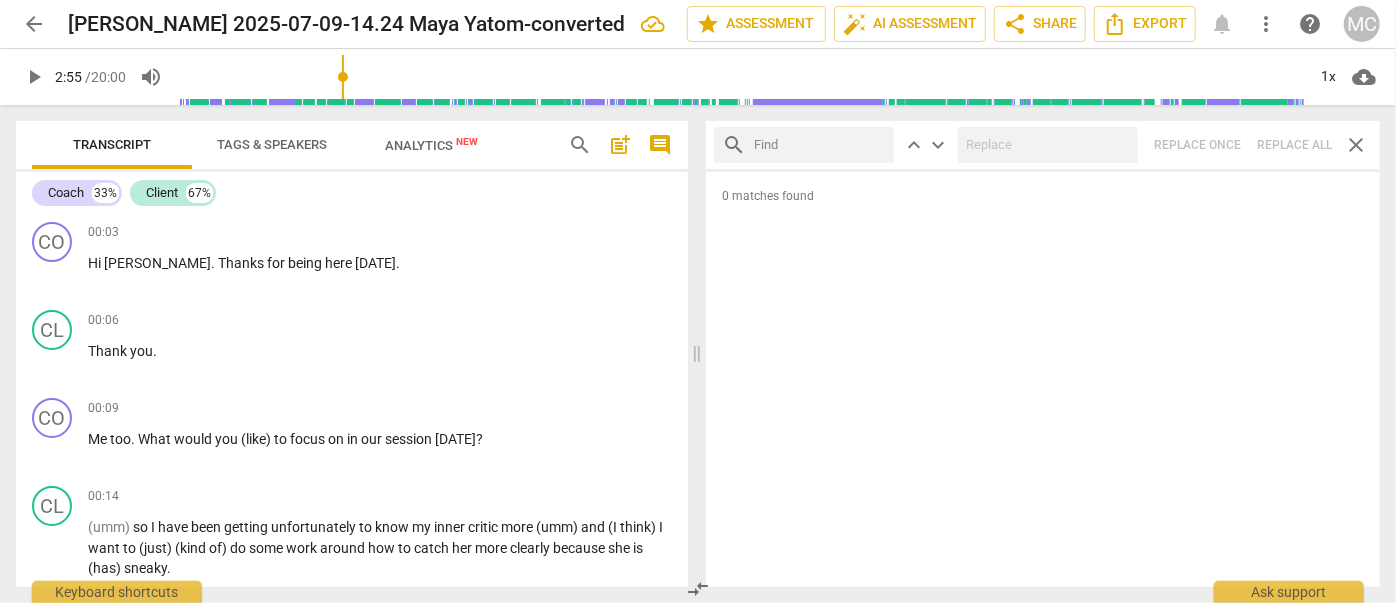 click at bounding box center (820, 145) 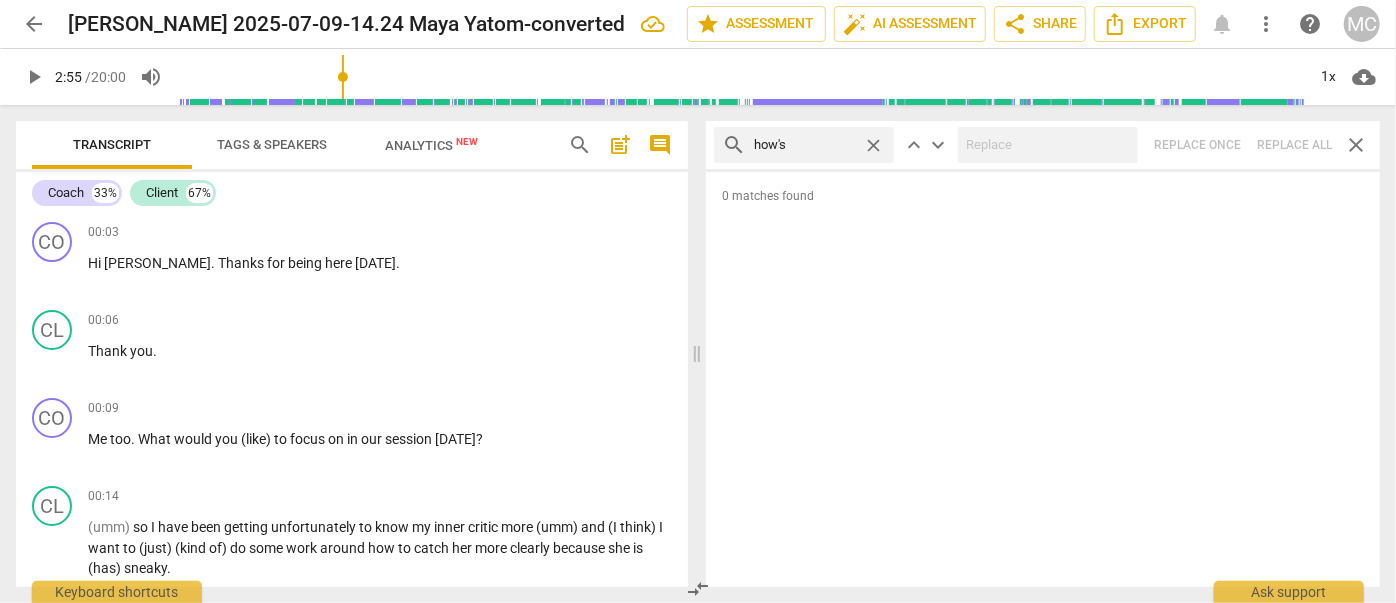 click on "search how's close keyboard_arrow_up keyboard_arrow_down Replace once Replace all close" at bounding box center (1043, 145) 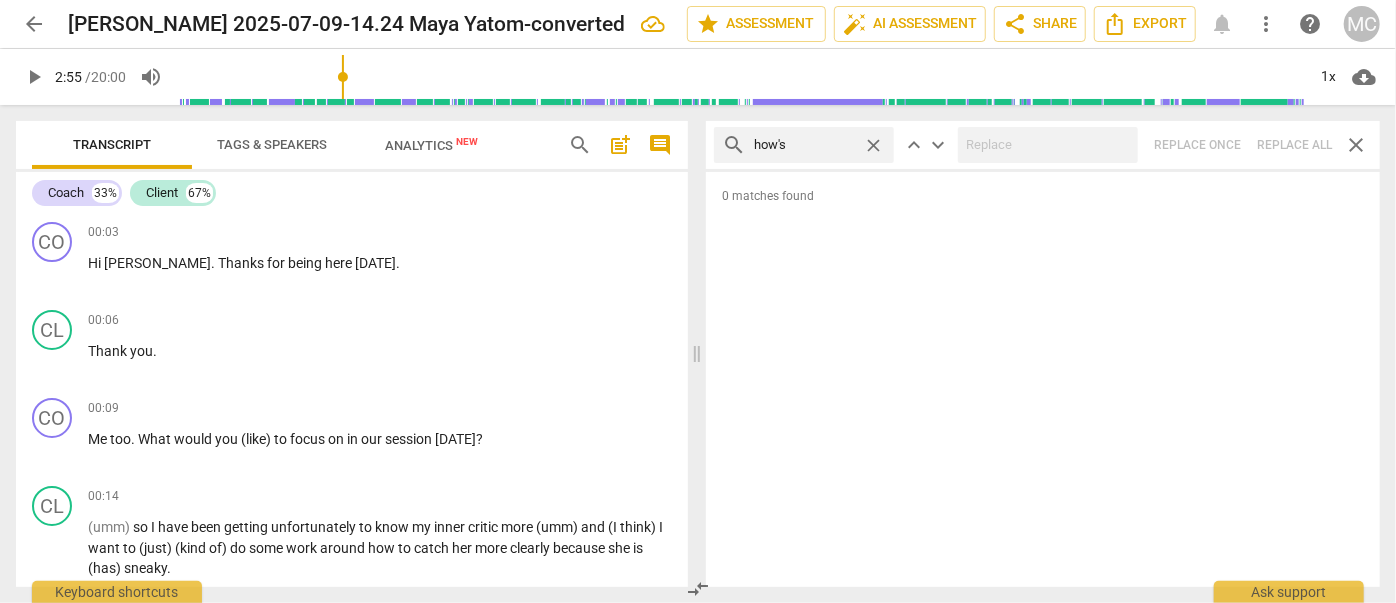 click on "close" at bounding box center [873, 145] 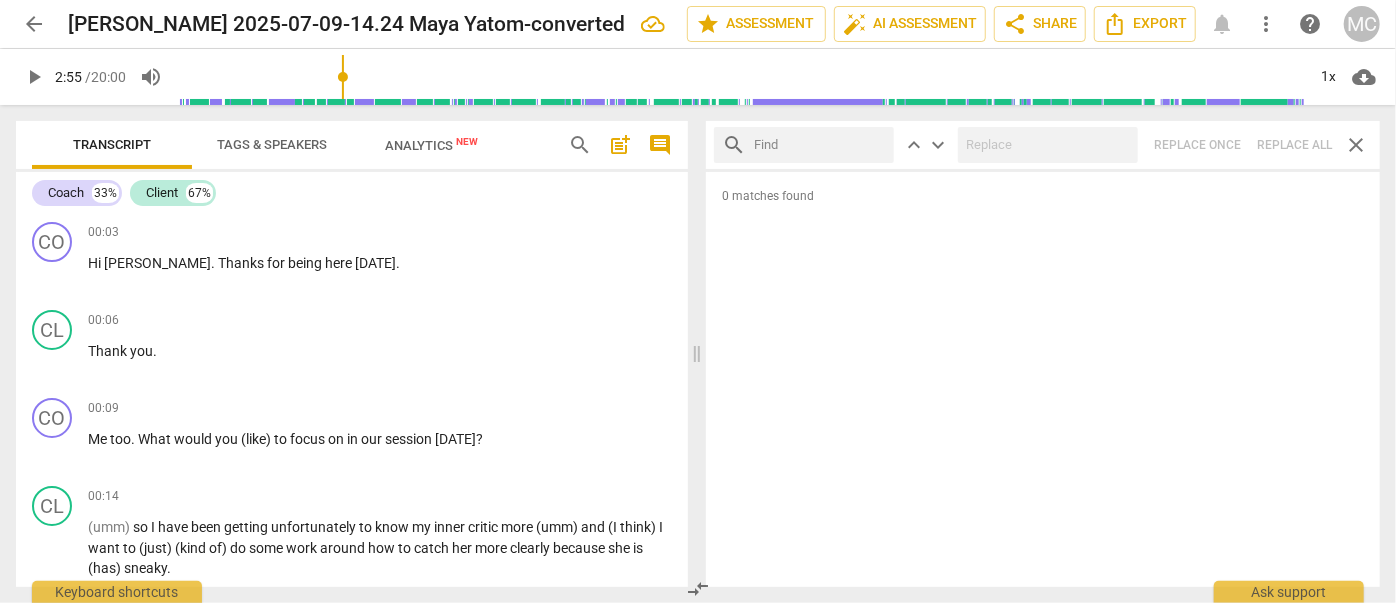 click at bounding box center [820, 145] 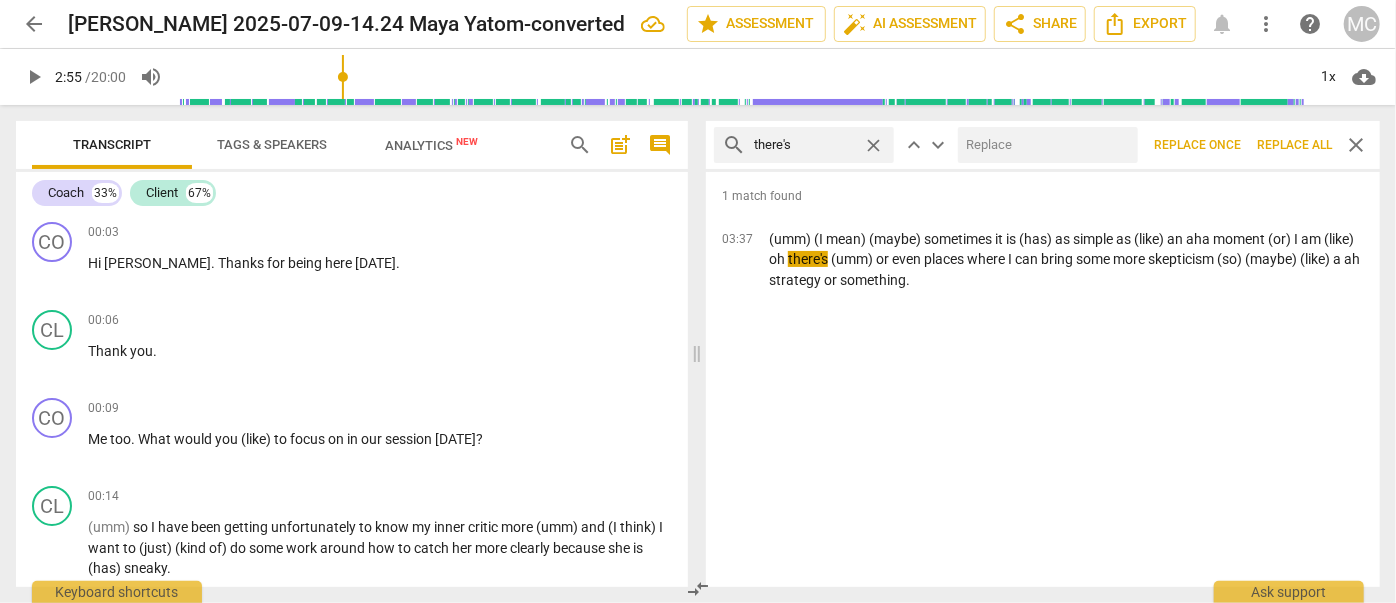 click at bounding box center [1044, 145] 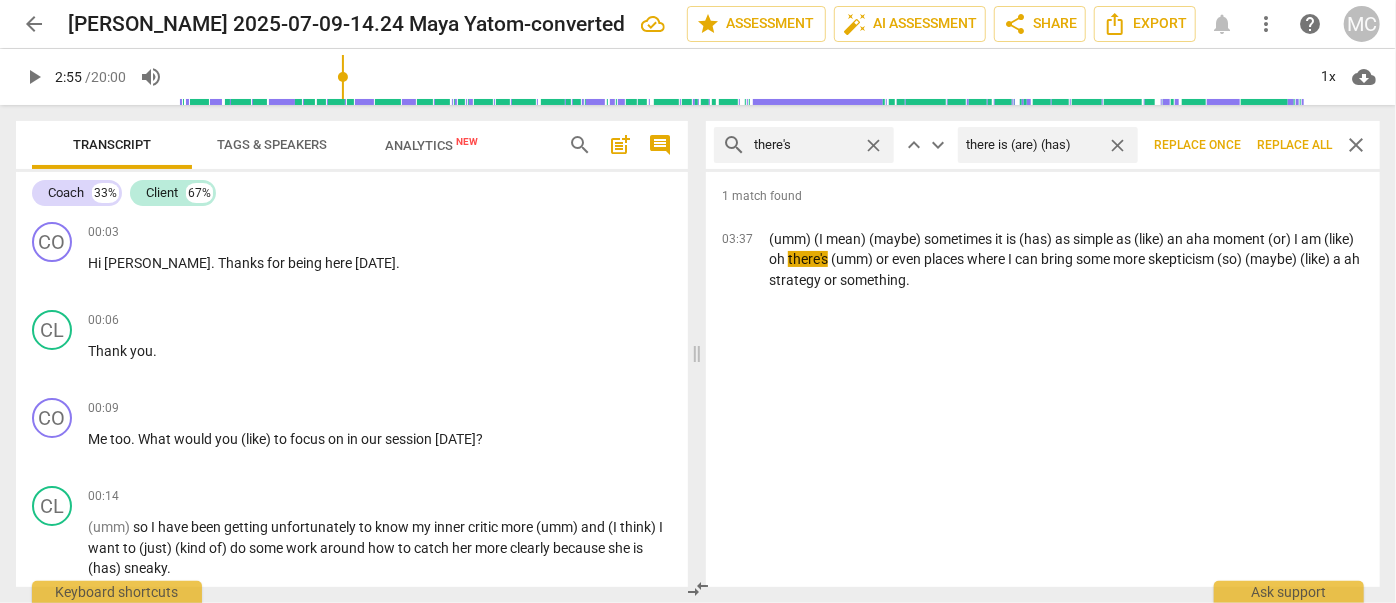 click on "Replace all" at bounding box center (1294, 145) 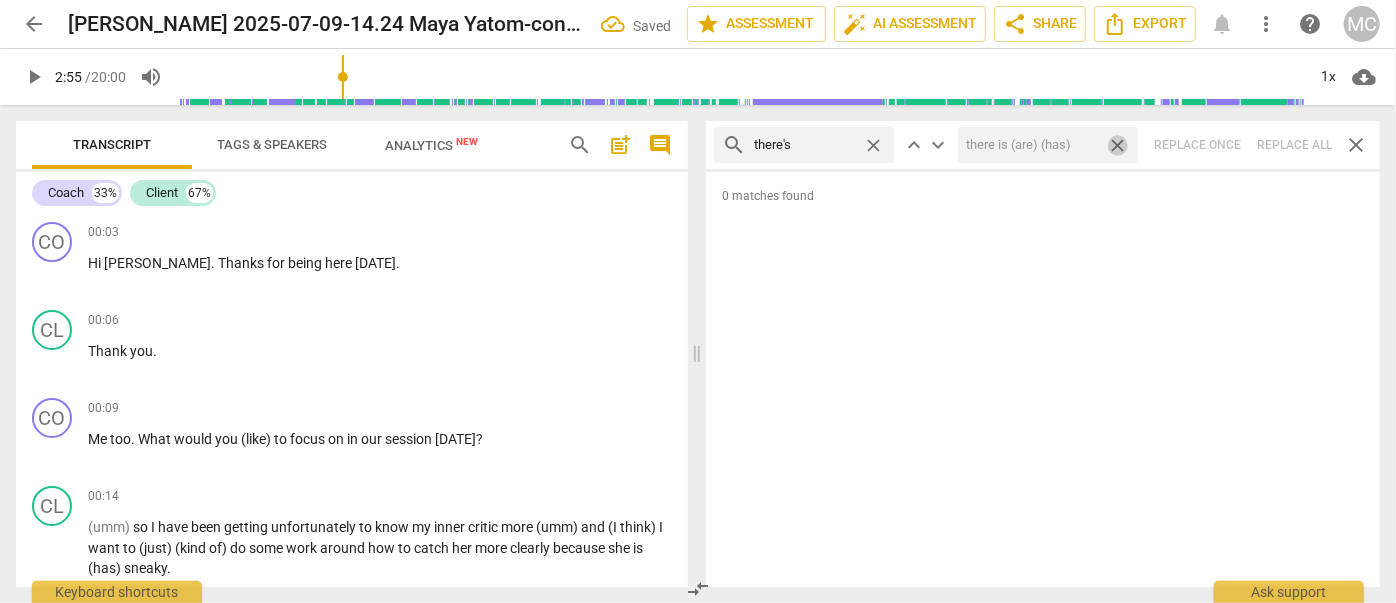 click on "close" at bounding box center [1117, 145] 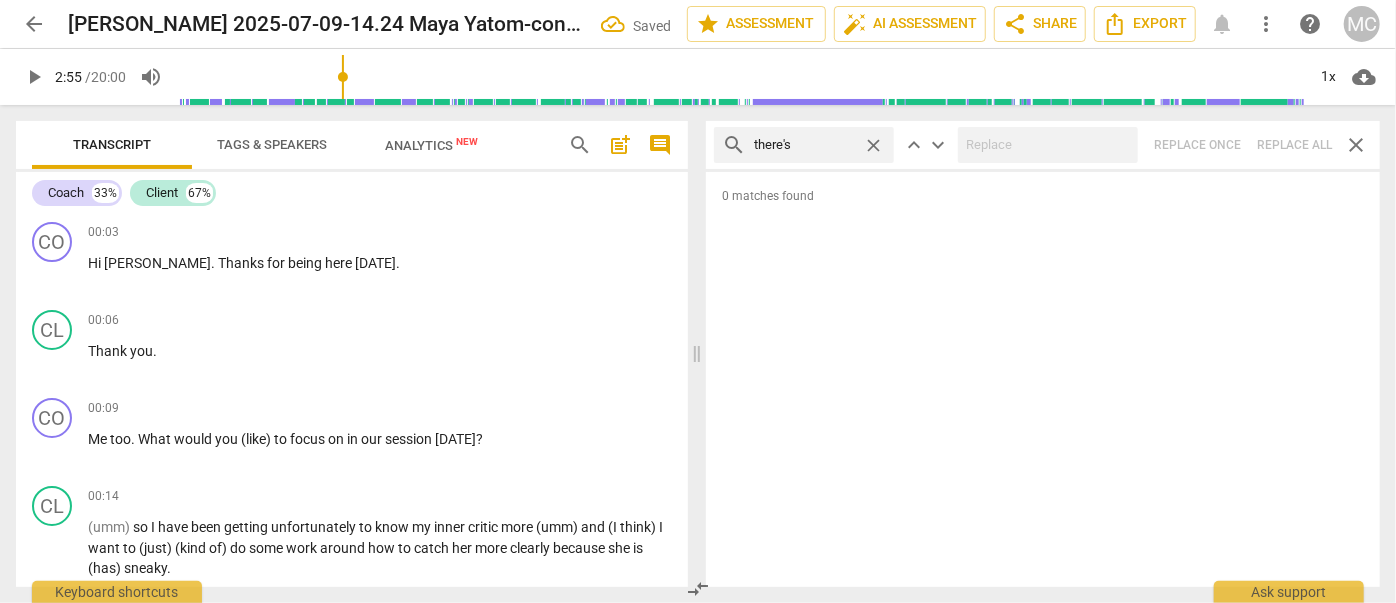 click on "close" at bounding box center (873, 145) 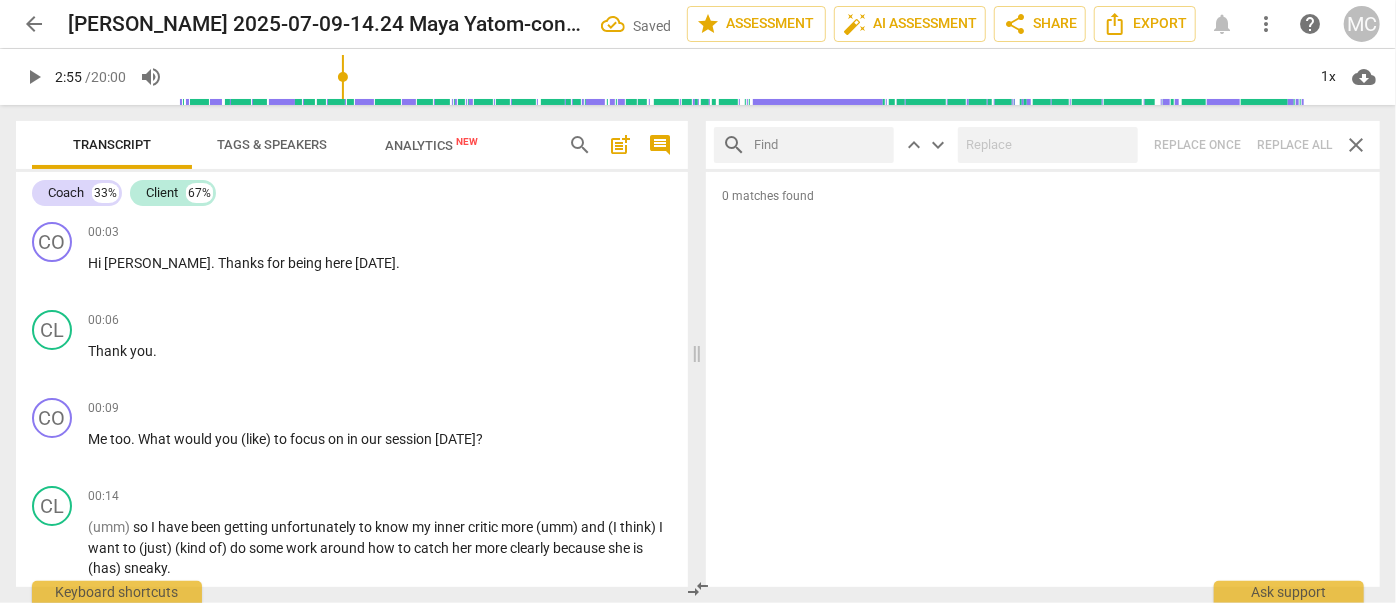click at bounding box center [820, 145] 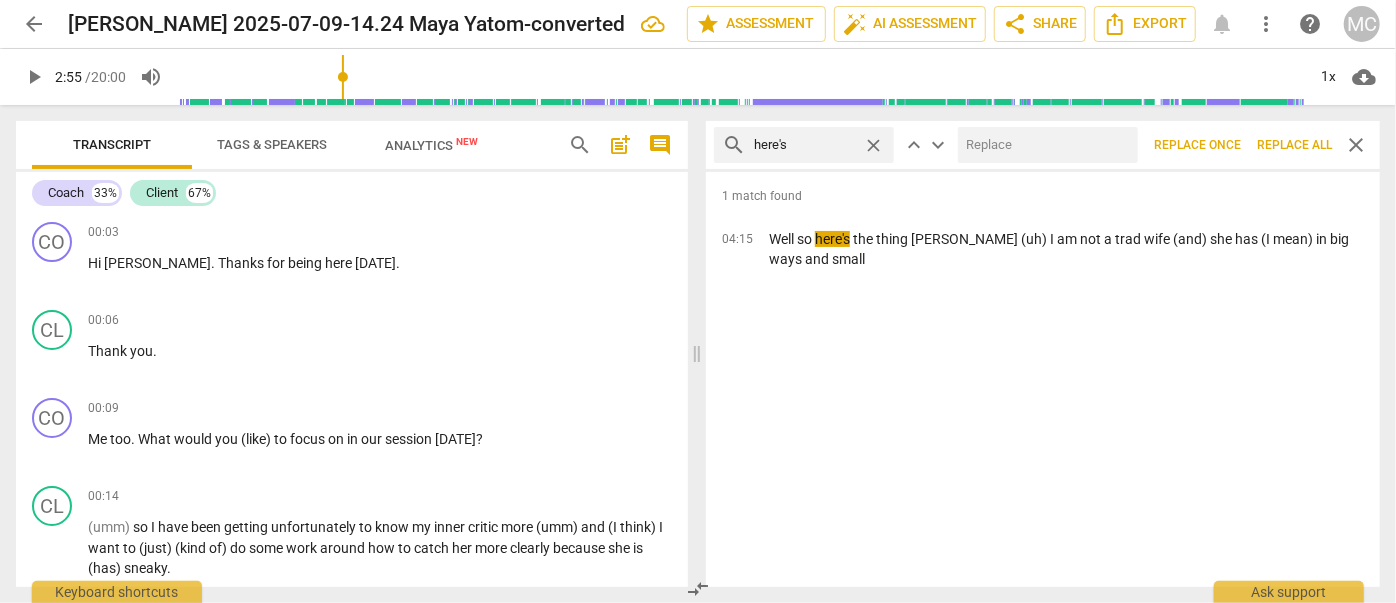 drag, startPoint x: 1050, startPoint y: 155, endPoint x: 1032, endPoint y: 147, distance: 19.697716 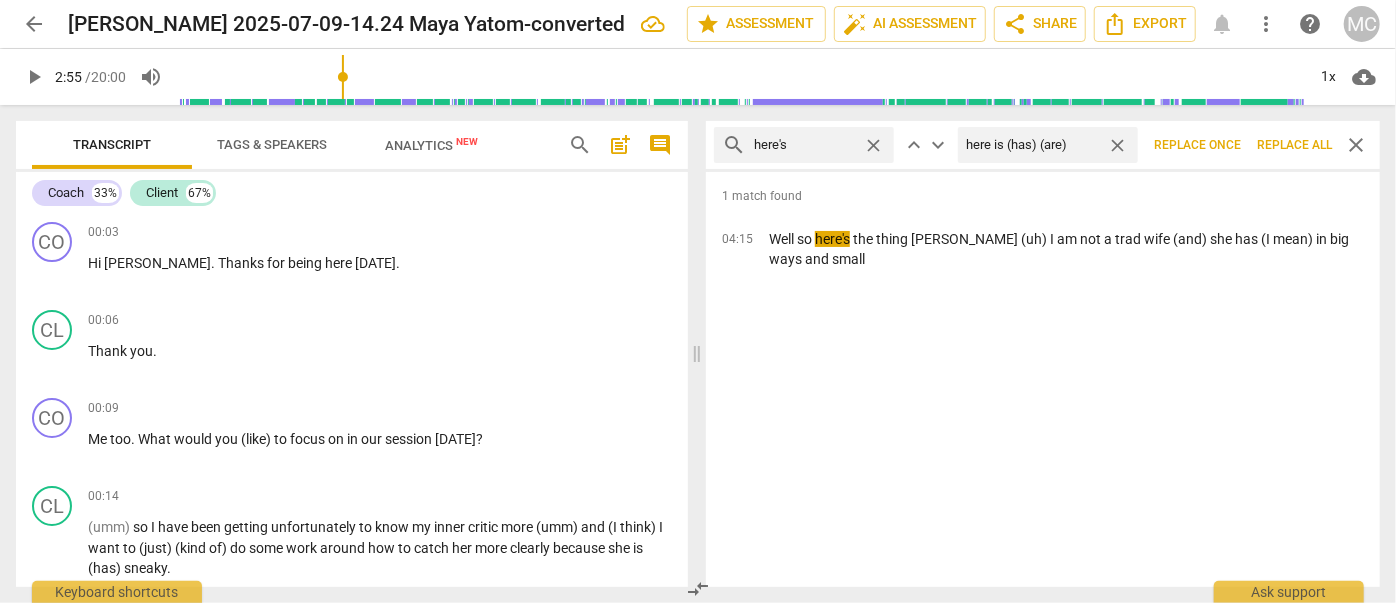 click on "Replace all" at bounding box center [1294, 145] 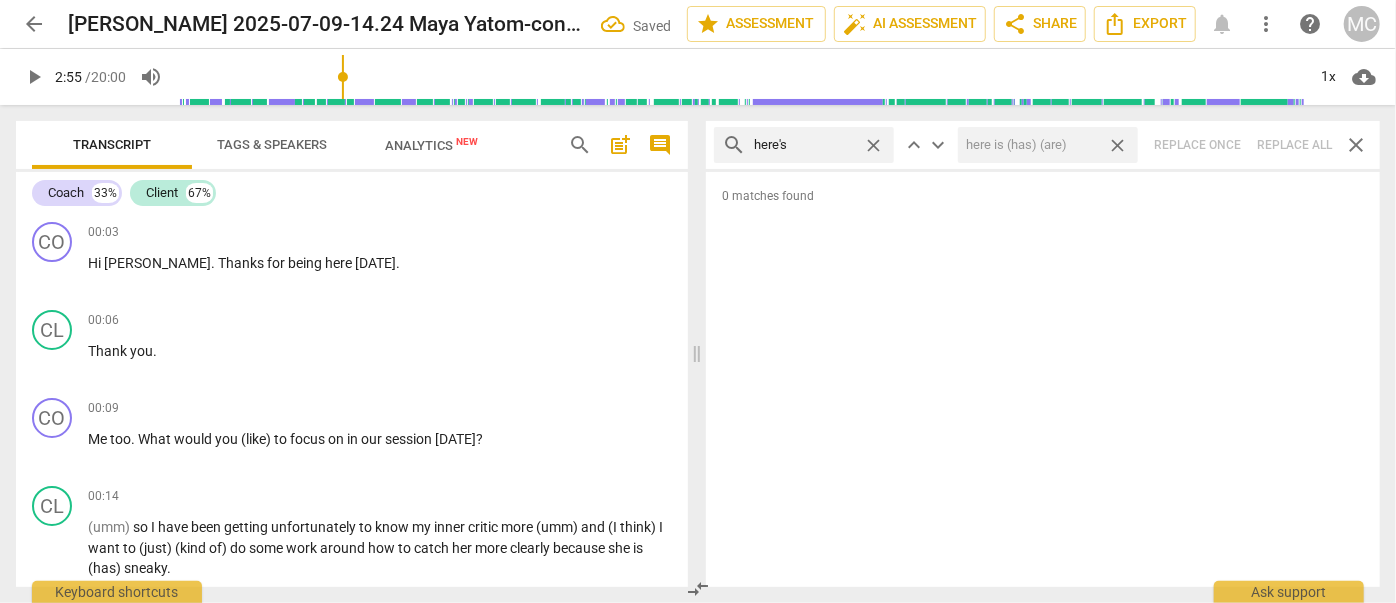 drag, startPoint x: 1117, startPoint y: 140, endPoint x: 929, endPoint y: 132, distance: 188.17014 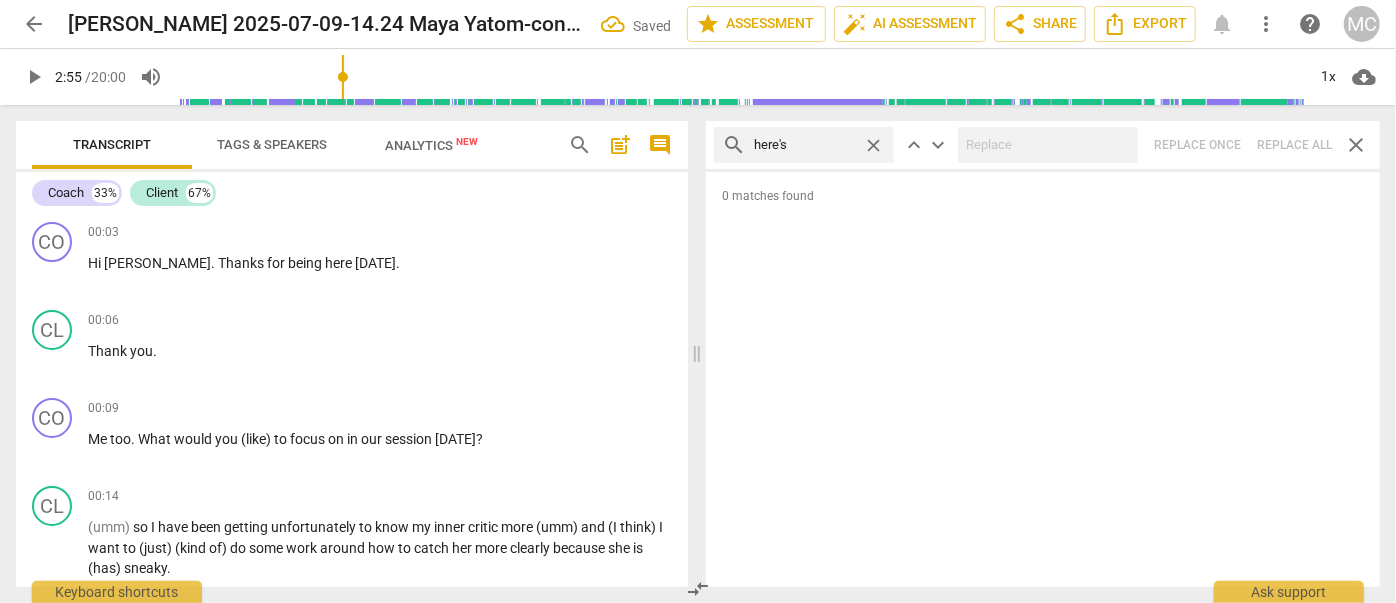 click on "close" at bounding box center (873, 145) 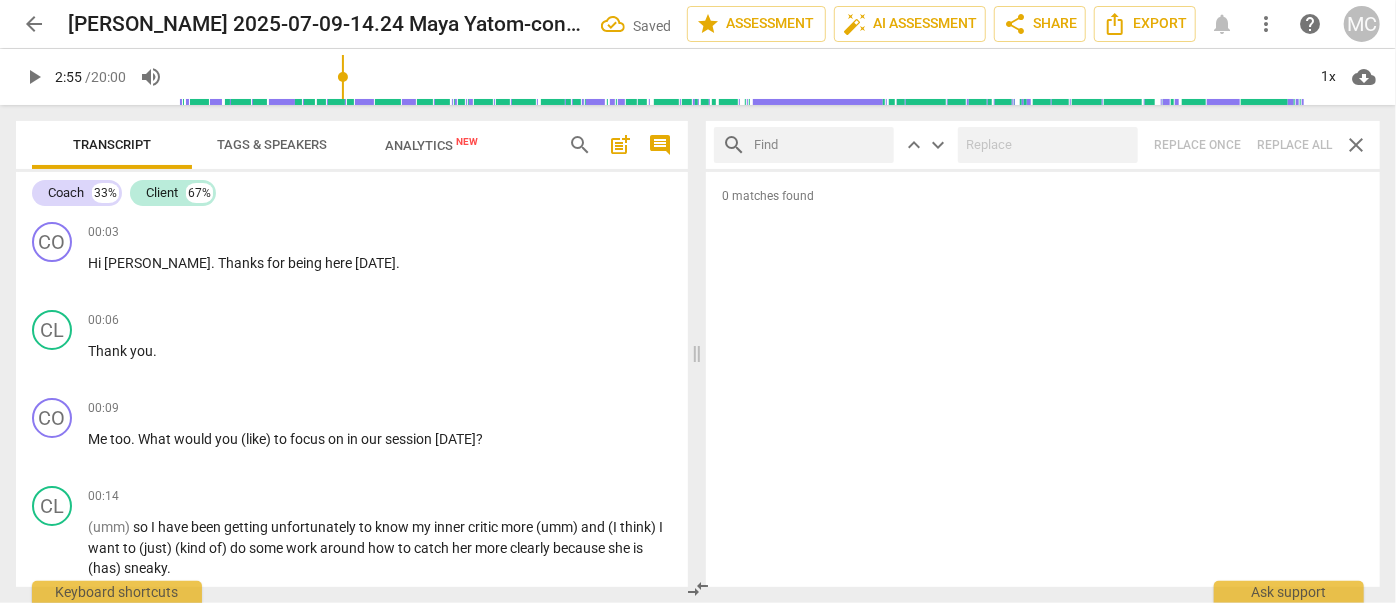 click at bounding box center [820, 145] 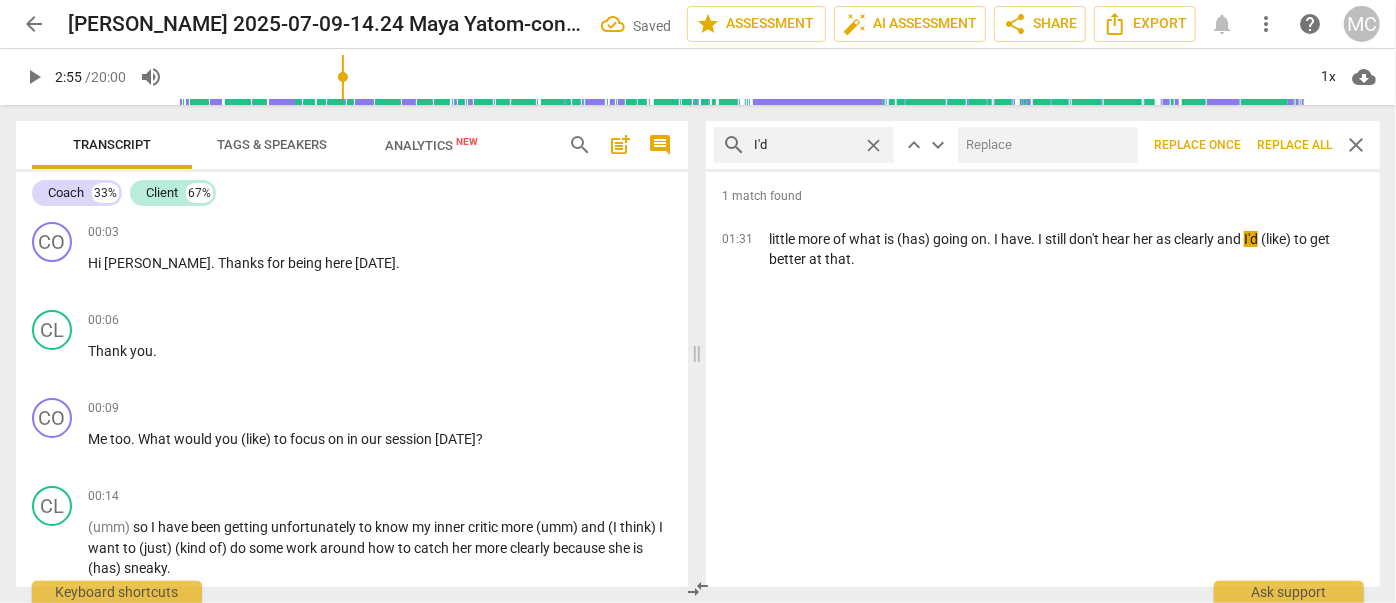 click at bounding box center [1044, 145] 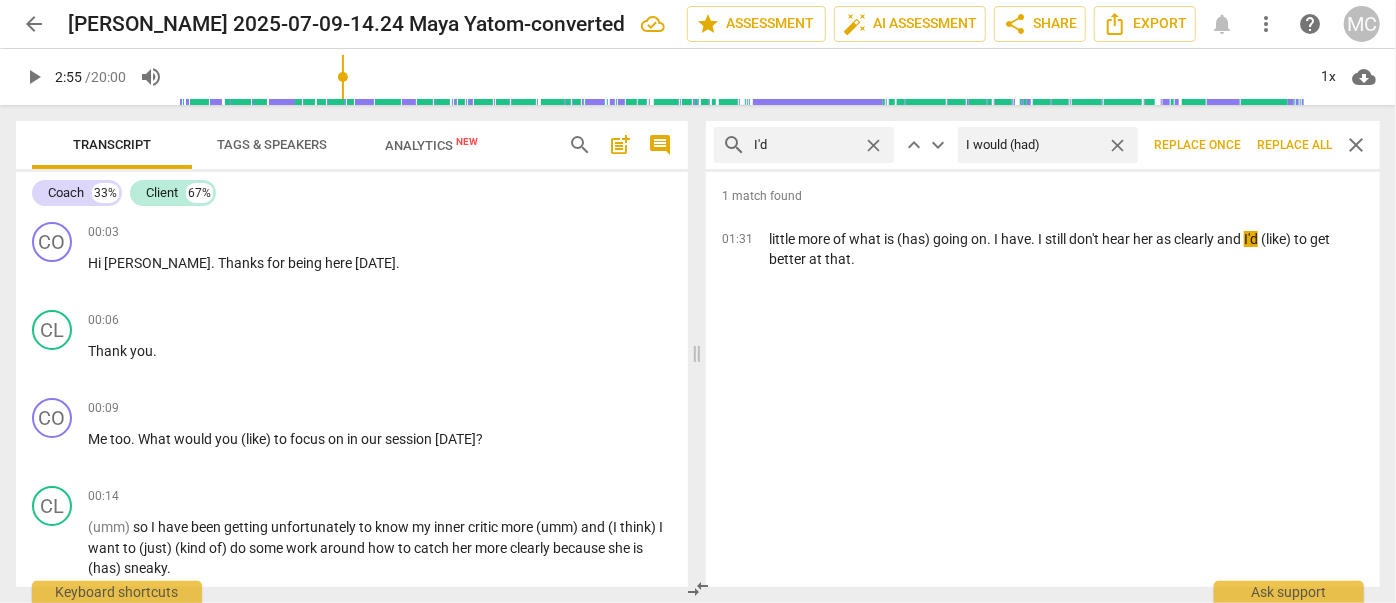 click on "Replace all" at bounding box center (1294, 145) 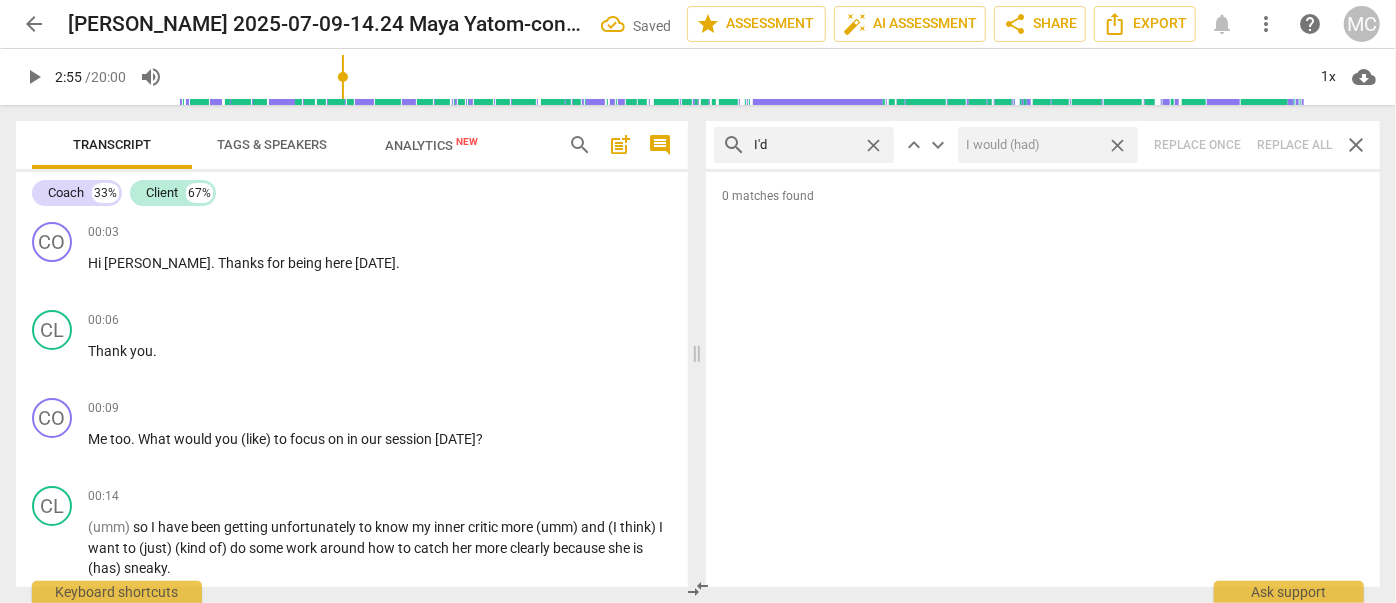 drag, startPoint x: 1122, startPoint y: 140, endPoint x: 1038, endPoint y: 140, distance: 84 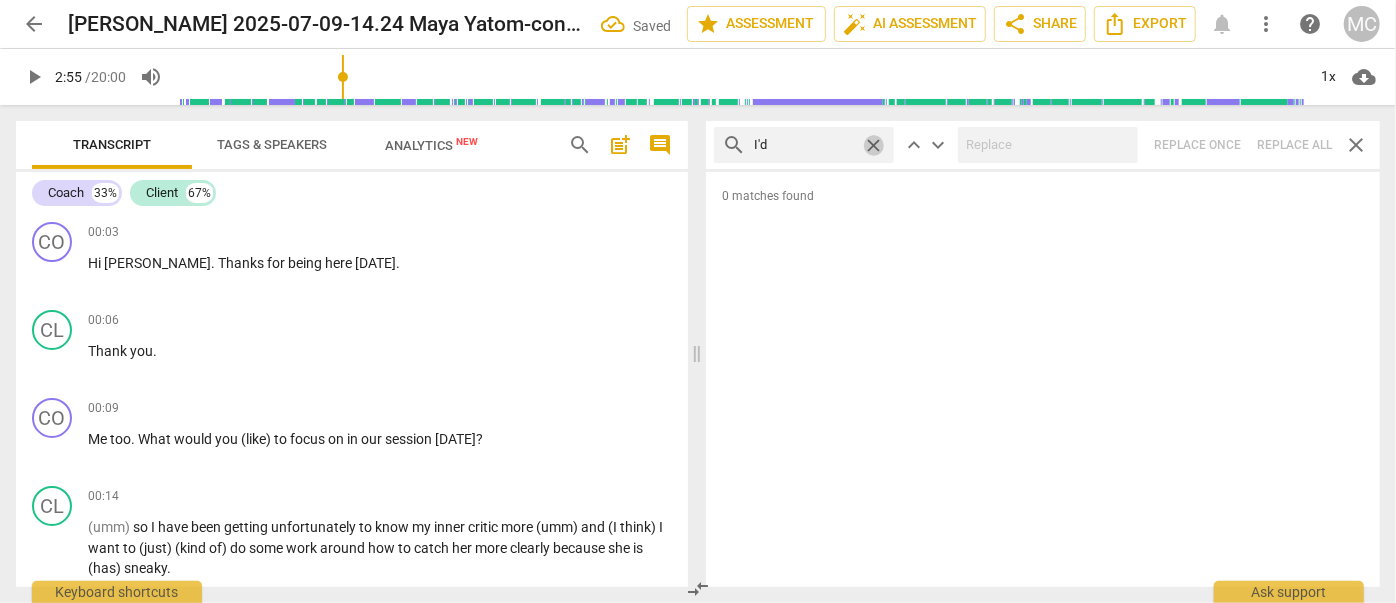 click on "close" at bounding box center [873, 145] 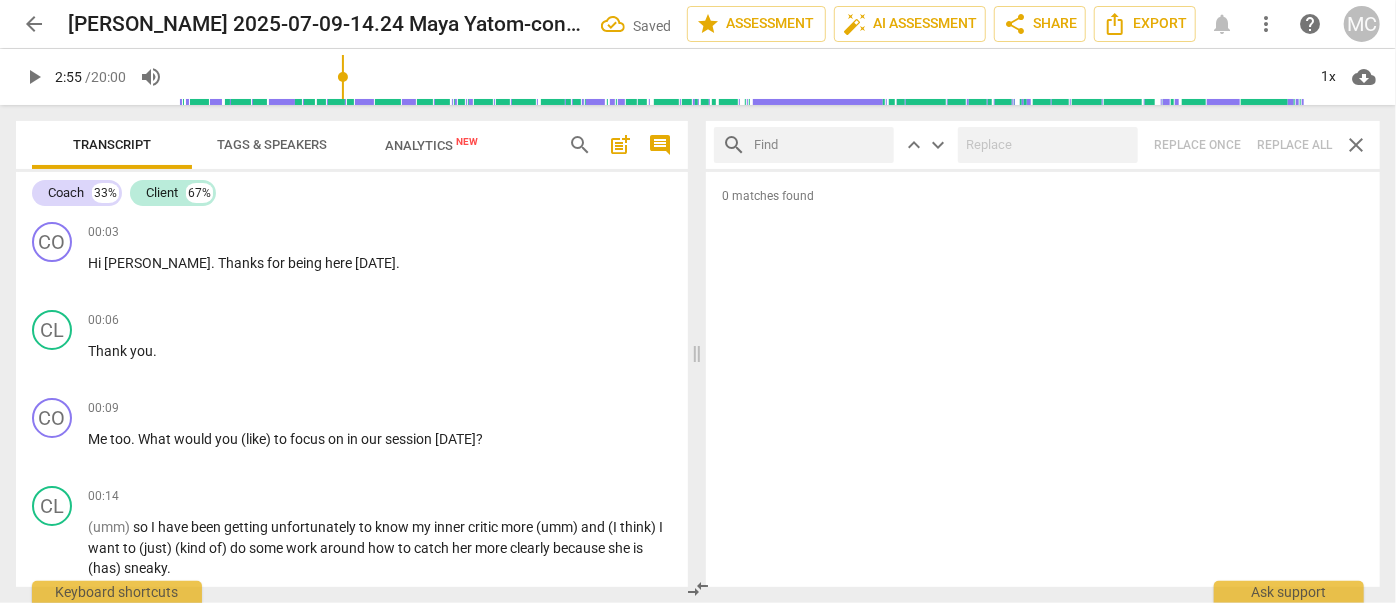 click at bounding box center (820, 145) 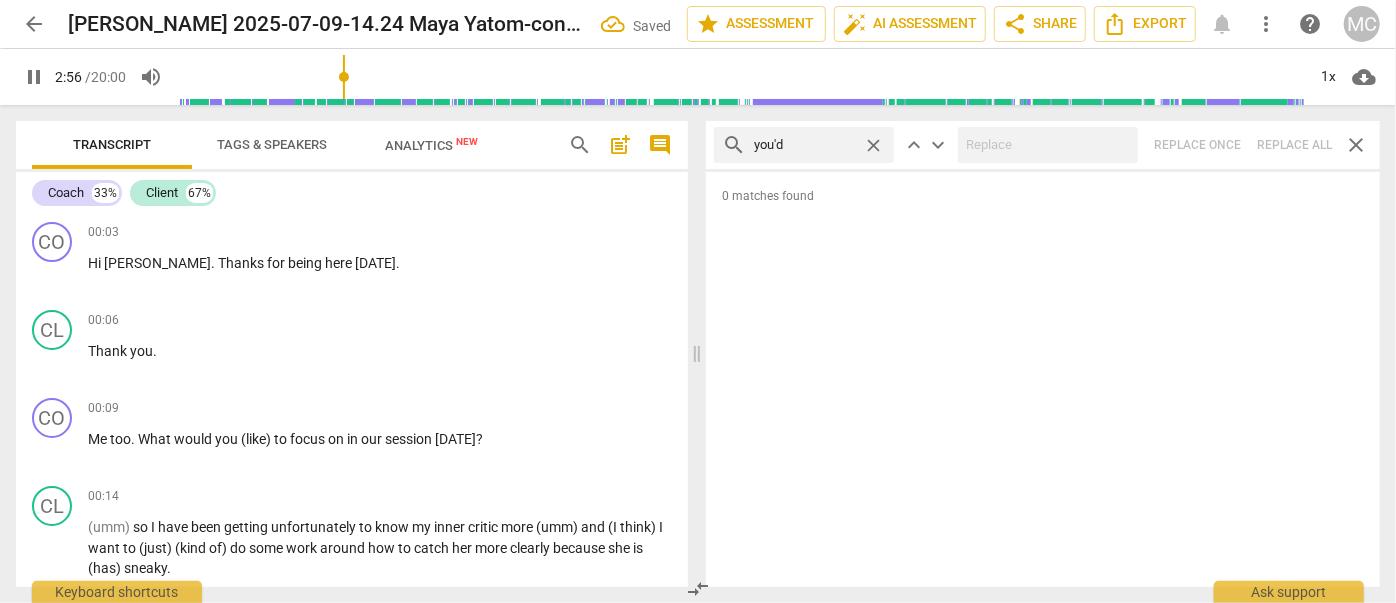 click on "search you'd close keyboard_arrow_up keyboard_arrow_down Replace once Replace all close" at bounding box center (1043, 145) 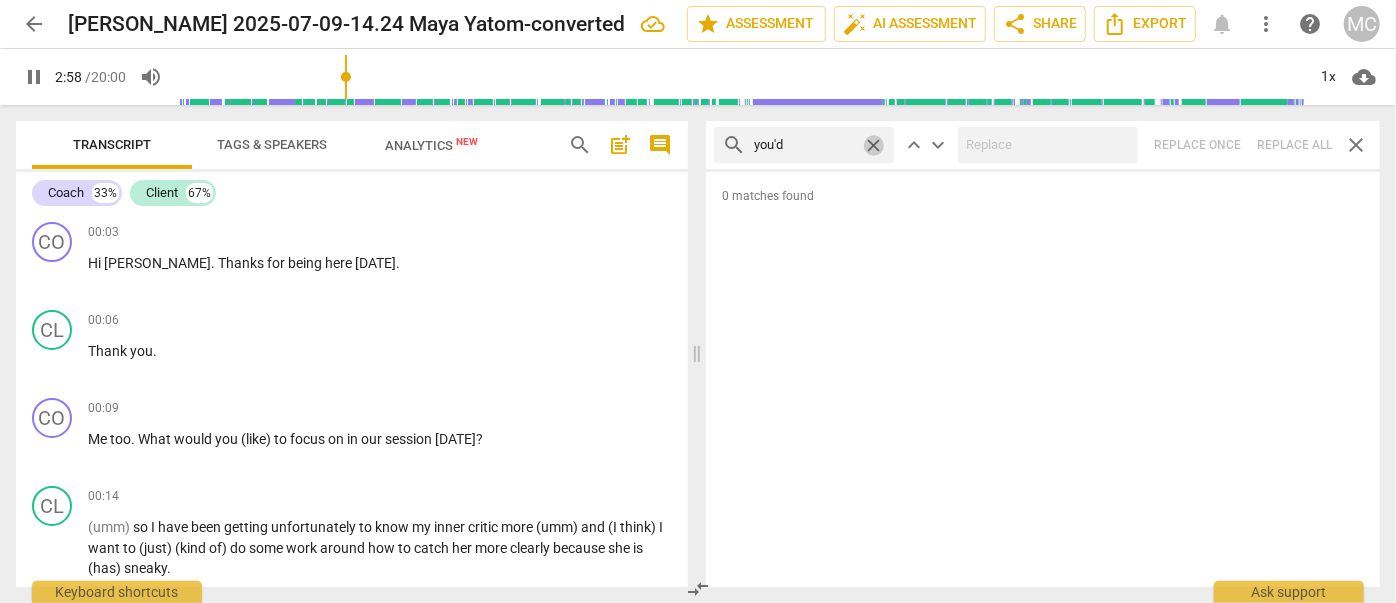 click on "close" at bounding box center (873, 145) 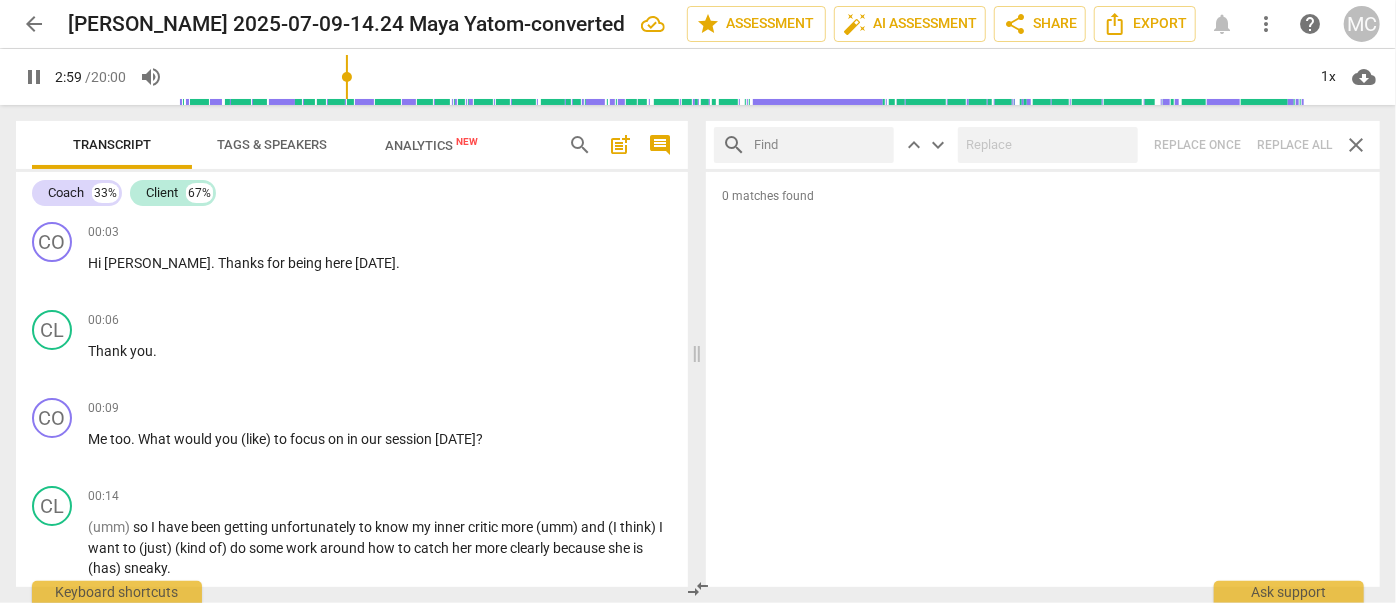 click at bounding box center [820, 145] 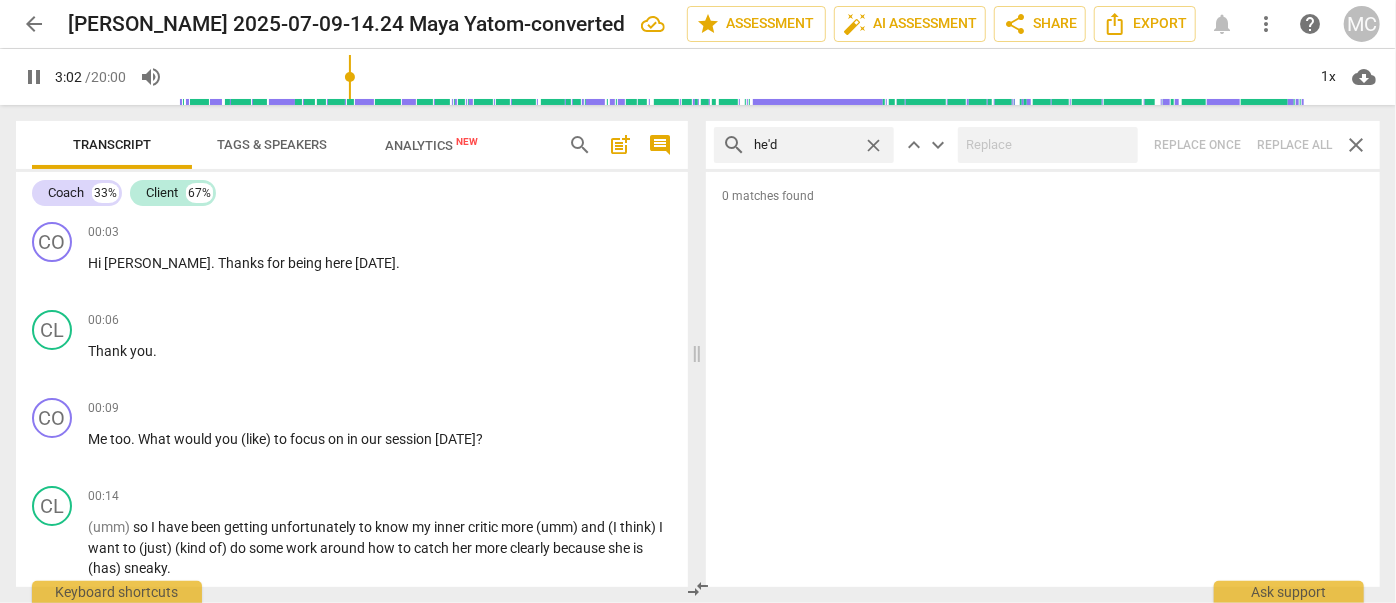 click on "search he'd close keyboard_arrow_up keyboard_arrow_down Replace once Replace all close" at bounding box center [1043, 145] 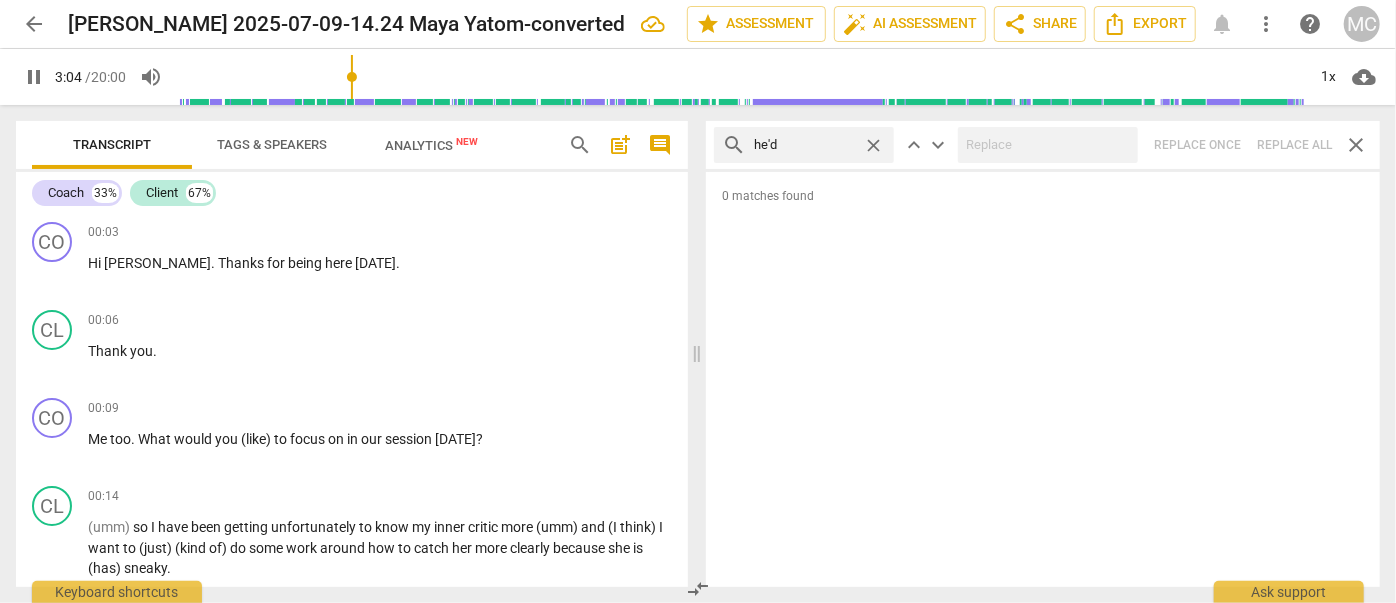 click on "close" at bounding box center [873, 145] 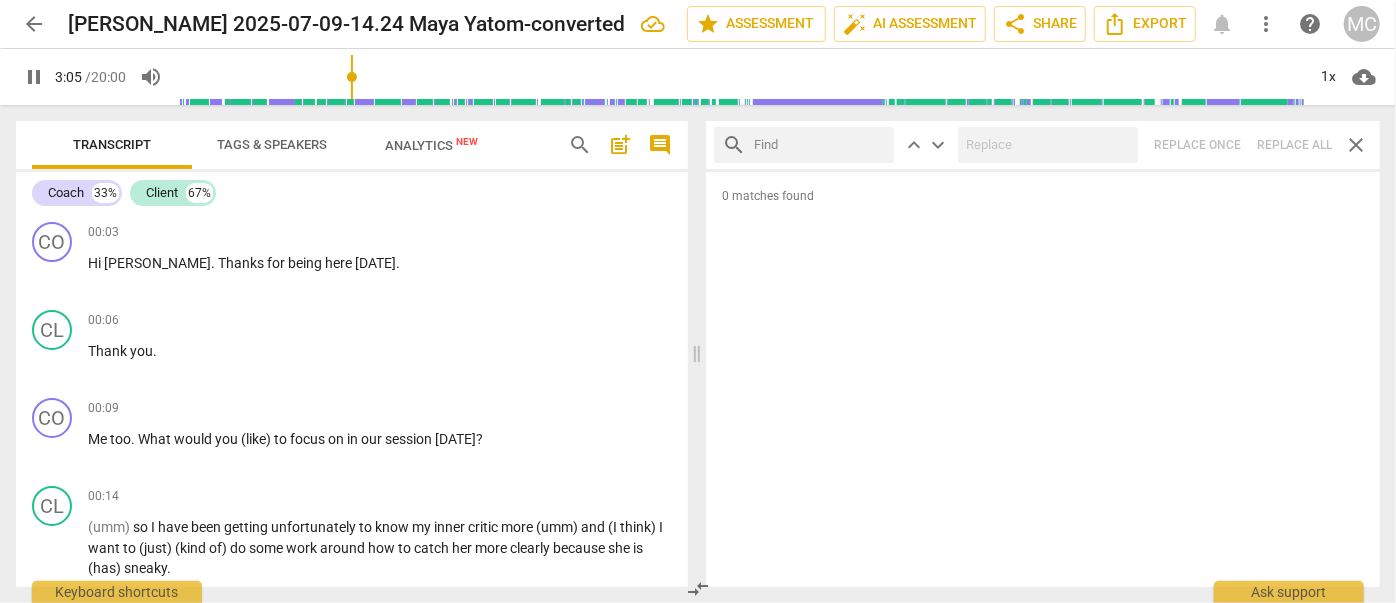 click at bounding box center [820, 145] 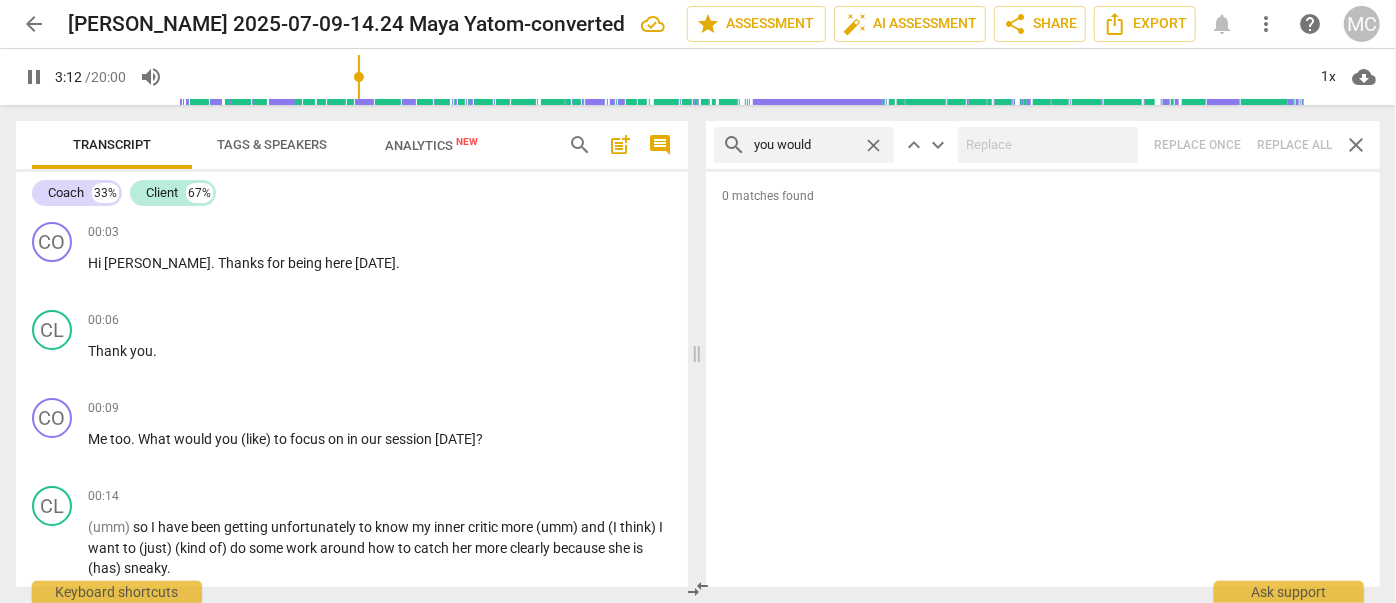 click on "search you would close keyboard_arrow_up keyboard_arrow_down Replace once Replace all close" at bounding box center [1043, 145] 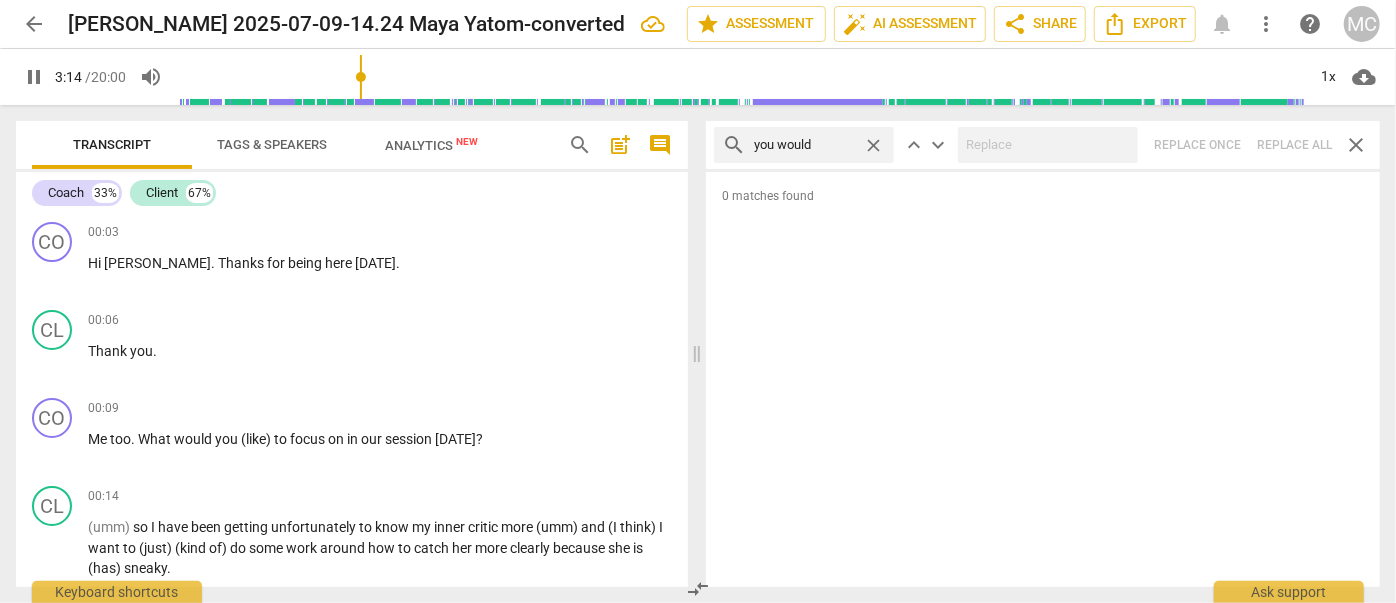 click on "close" at bounding box center (873, 145) 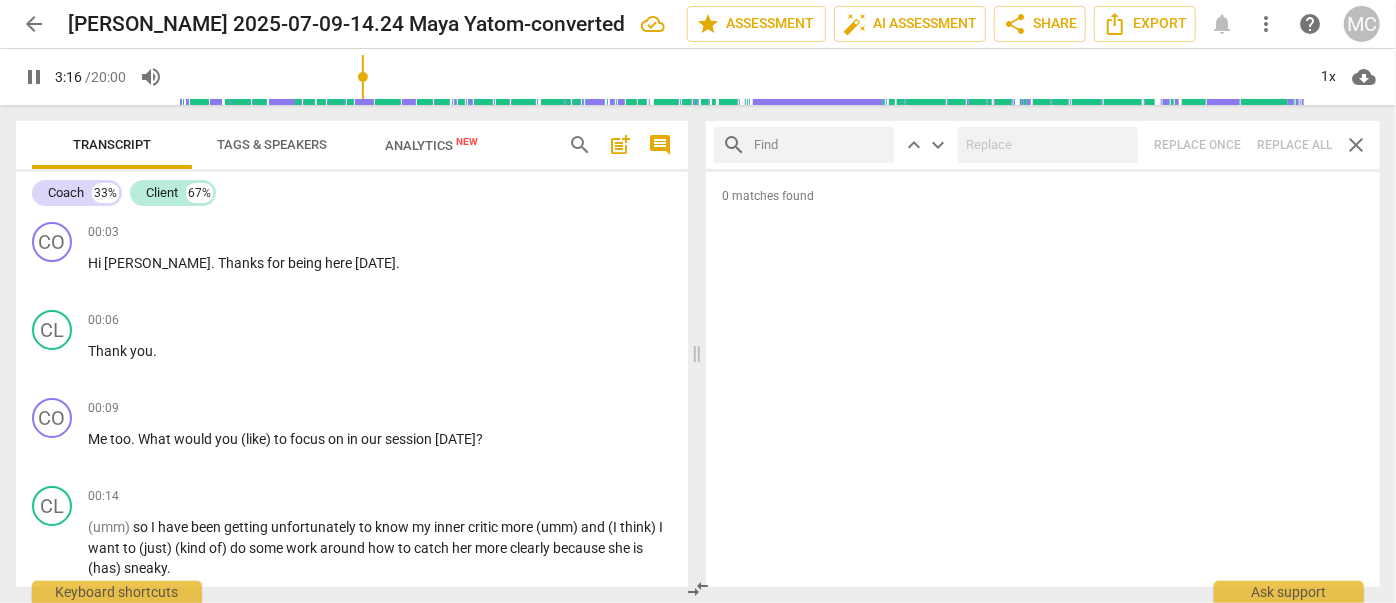 click at bounding box center [820, 145] 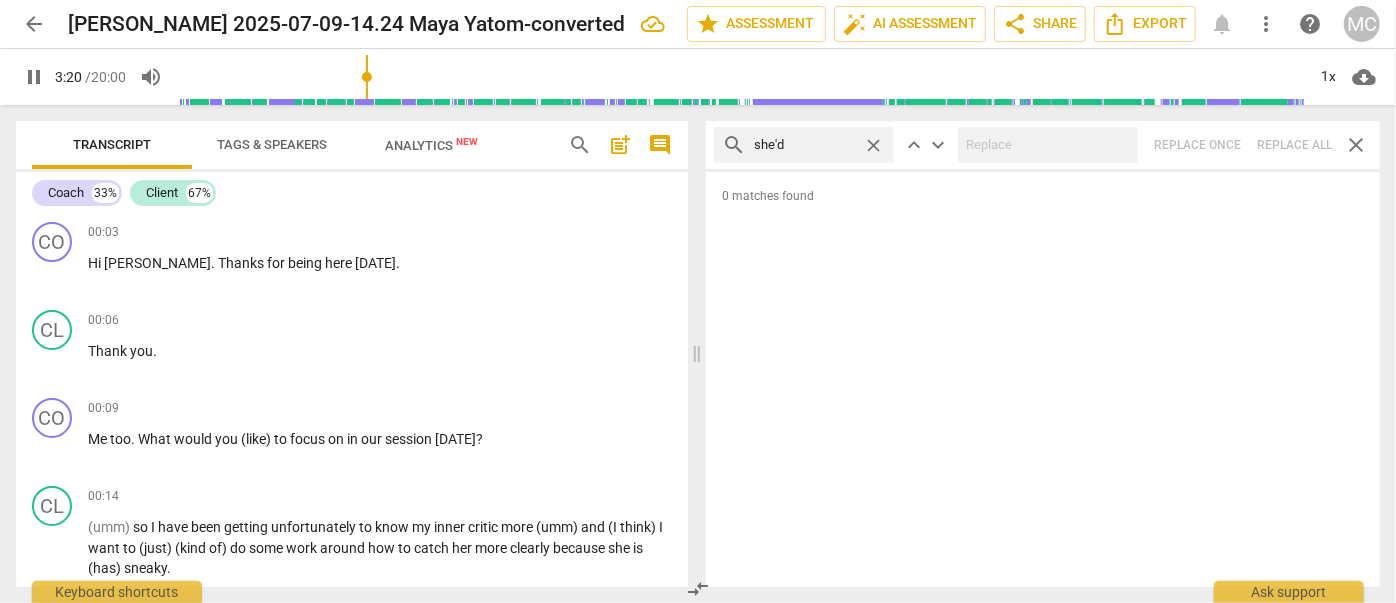 click on "search she'd close keyboard_arrow_up keyboard_arrow_down Replace once Replace all close" at bounding box center [1043, 145] 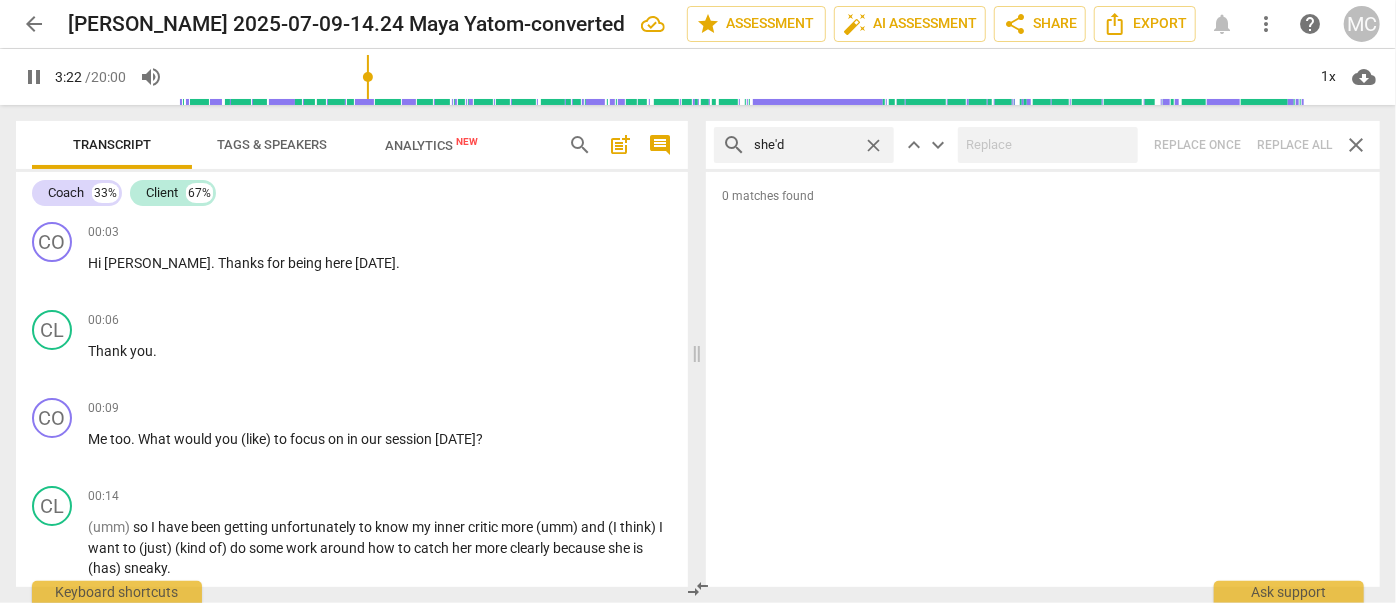 click on "close" at bounding box center [873, 145] 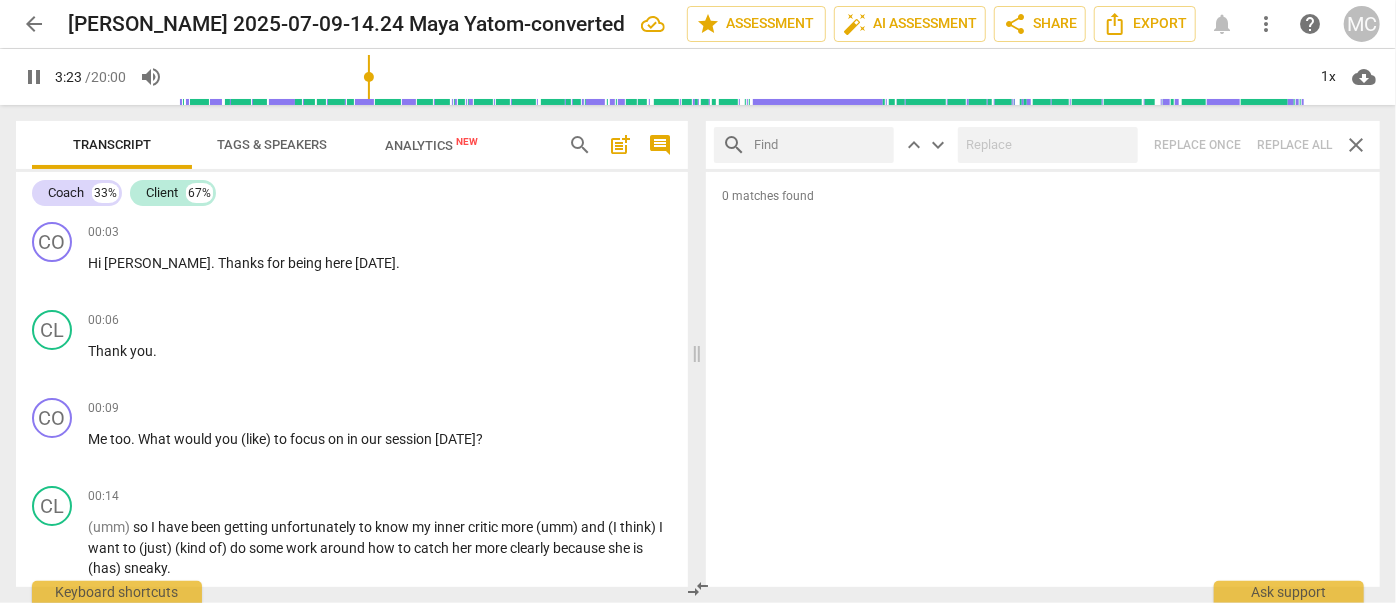 drag, startPoint x: 835, startPoint y: 147, endPoint x: 848, endPoint y: 147, distance: 13 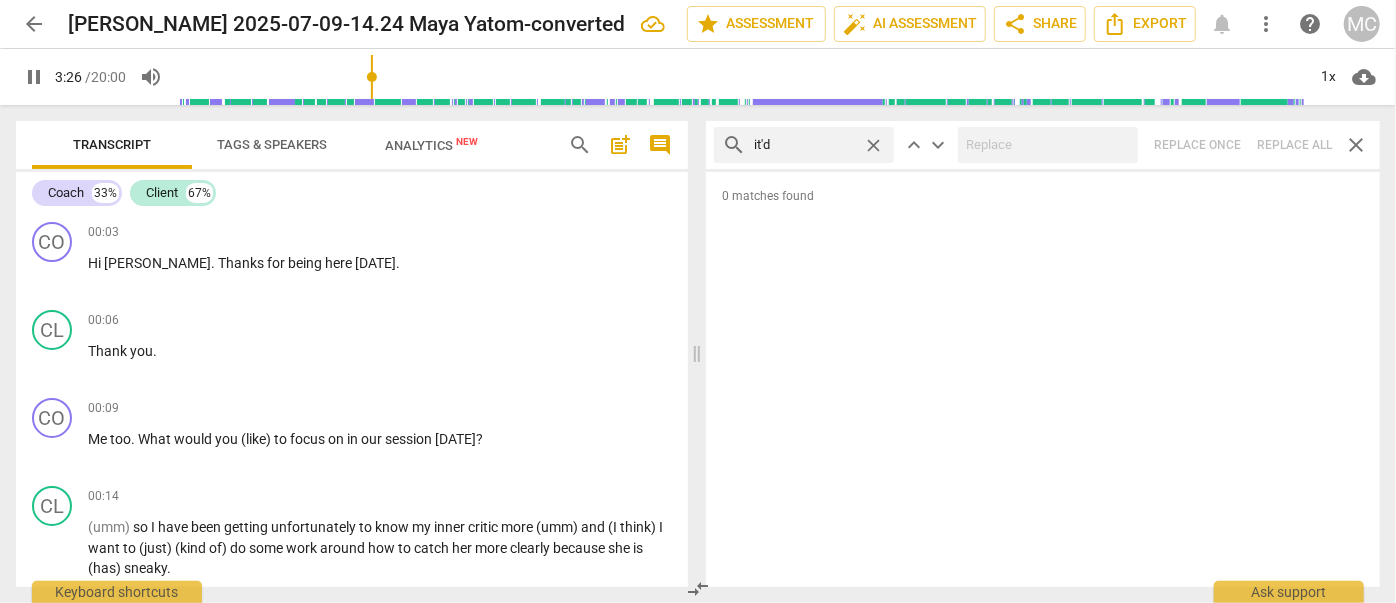click on "search it'd close keyboard_arrow_up keyboard_arrow_down Replace once Replace all close" at bounding box center [1043, 145] 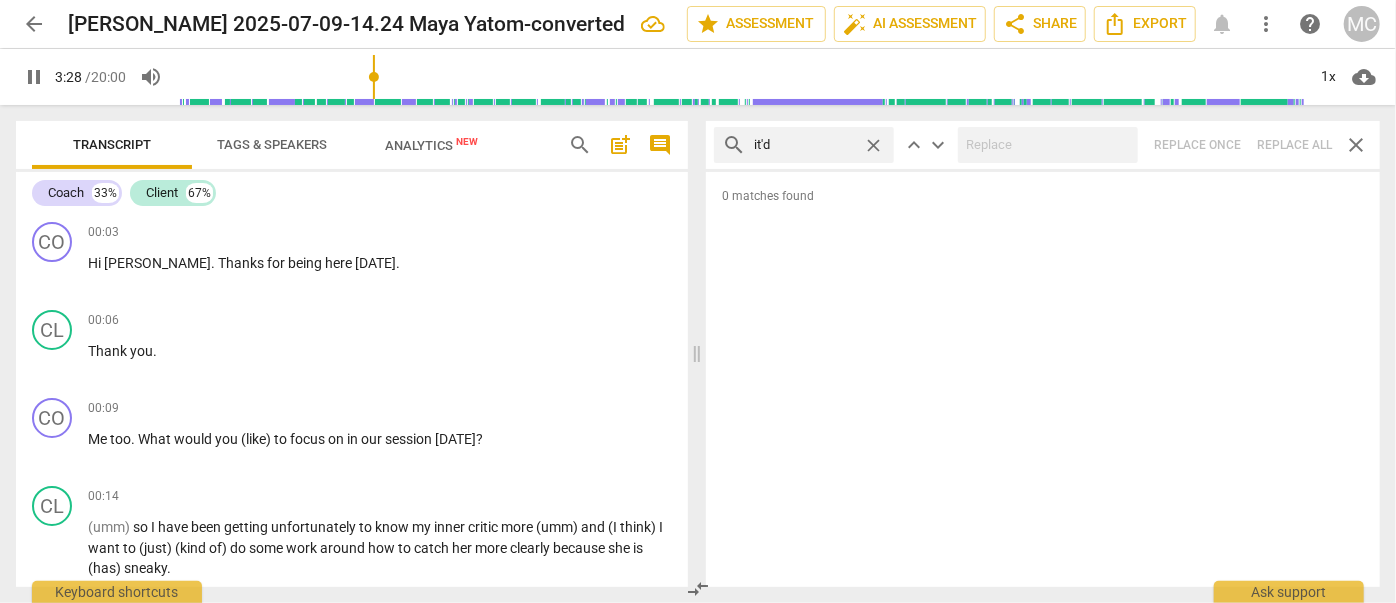 click on "close" at bounding box center (873, 145) 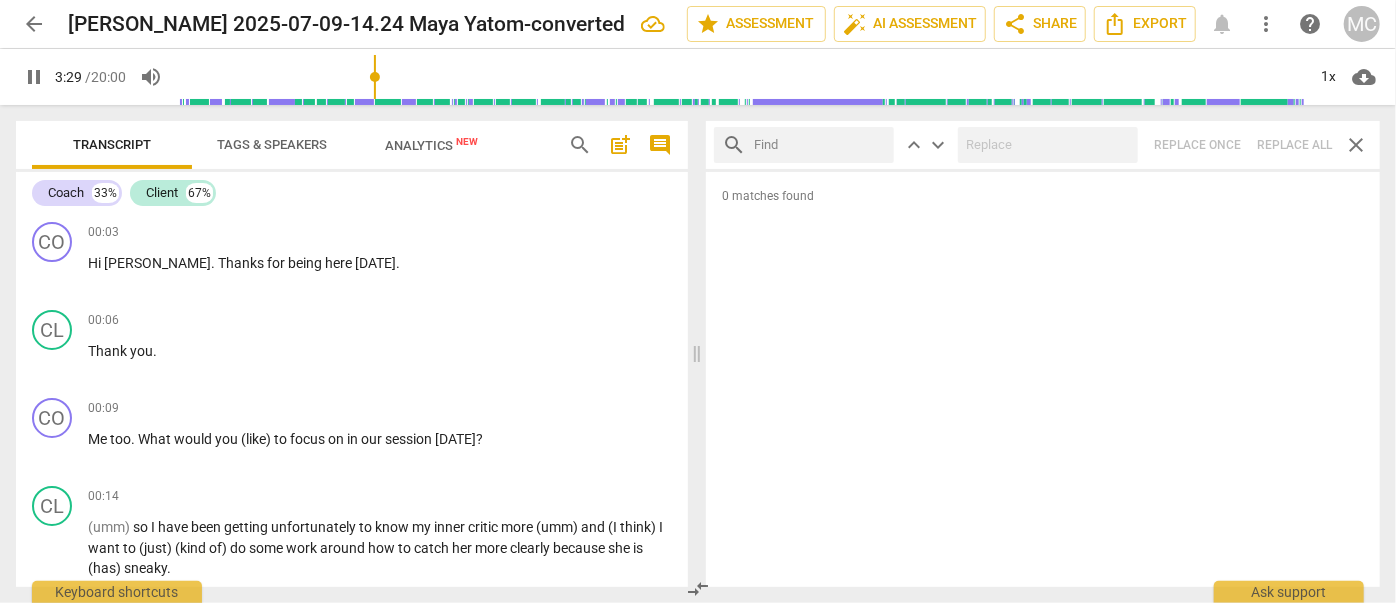 click at bounding box center [820, 145] 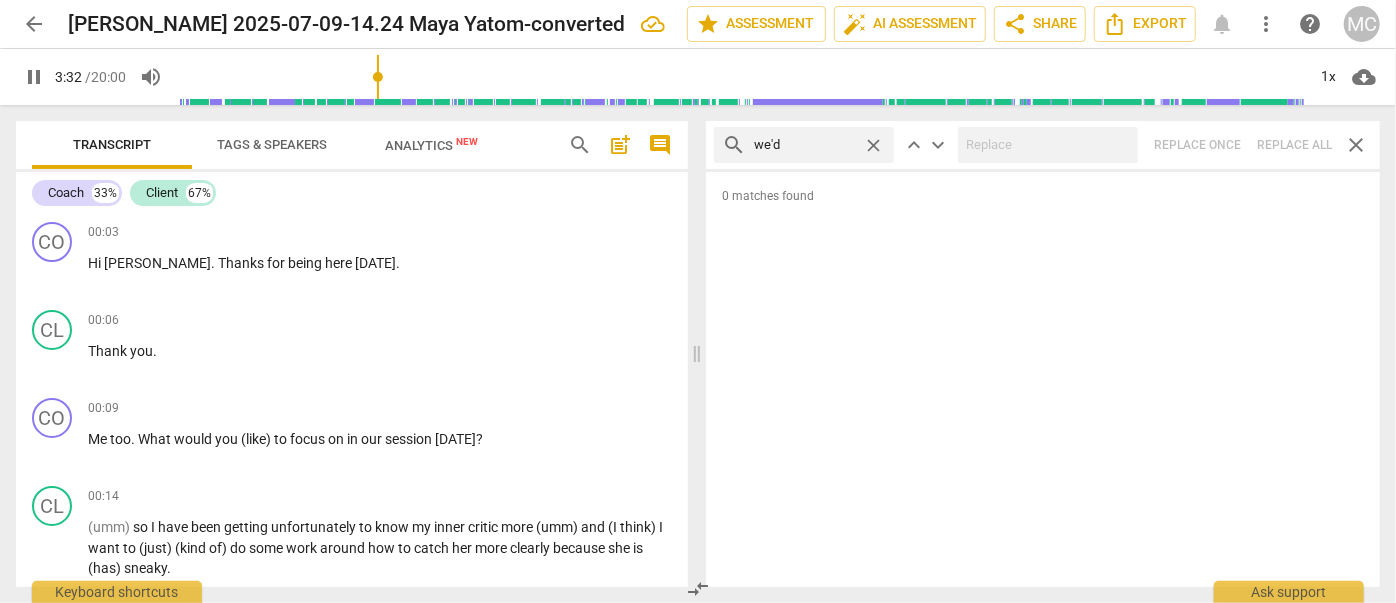 click on "search we'd close keyboard_arrow_up keyboard_arrow_down Replace once Replace all close" at bounding box center [1043, 145] 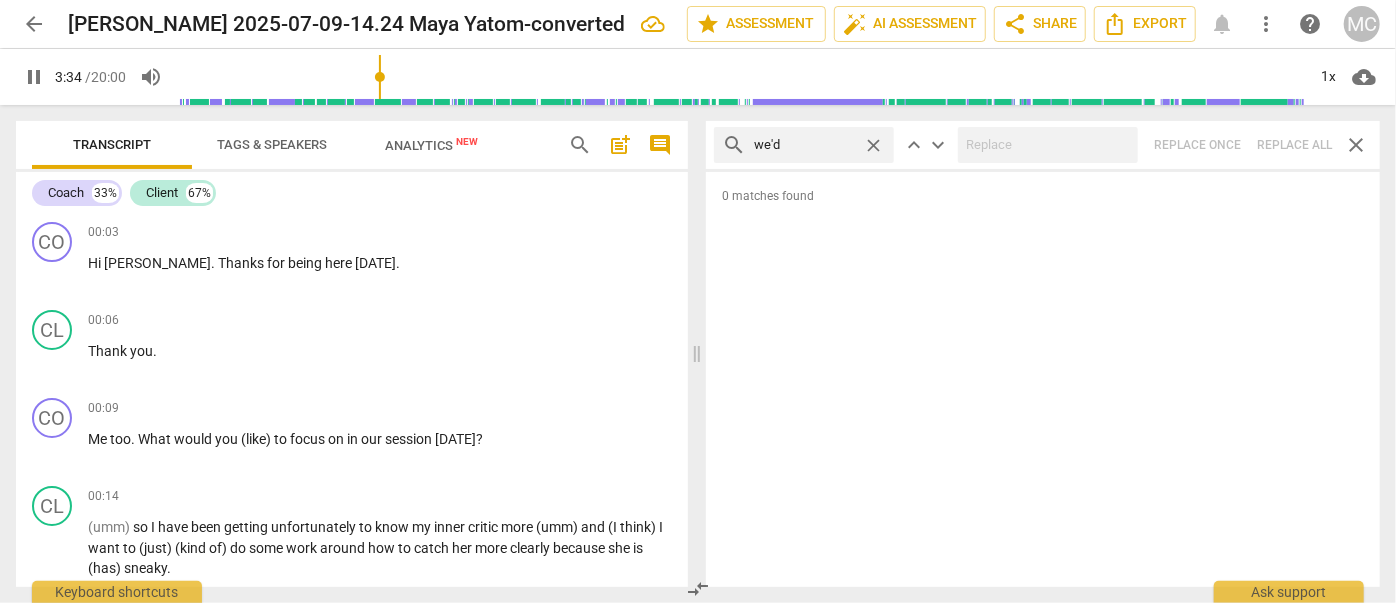 click on "close" at bounding box center [873, 145] 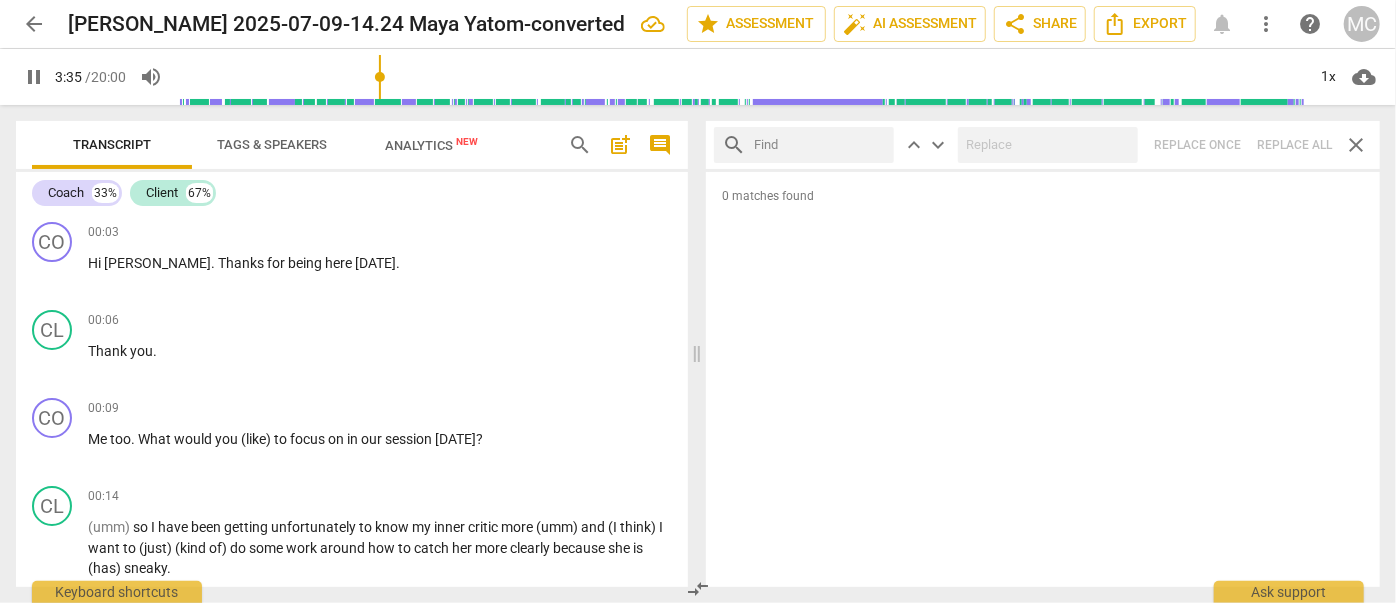 click at bounding box center [820, 145] 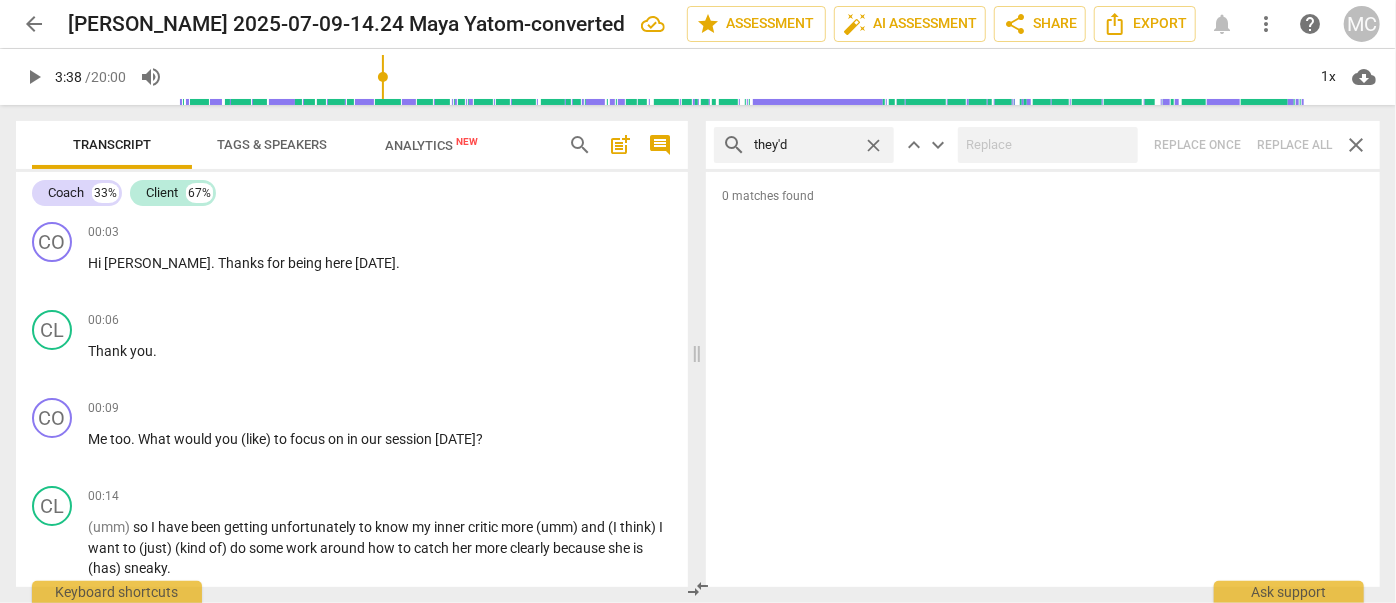 click on "search they'd close keyboard_arrow_up keyboard_arrow_down Replace once Replace all close" at bounding box center [1043, 145] 